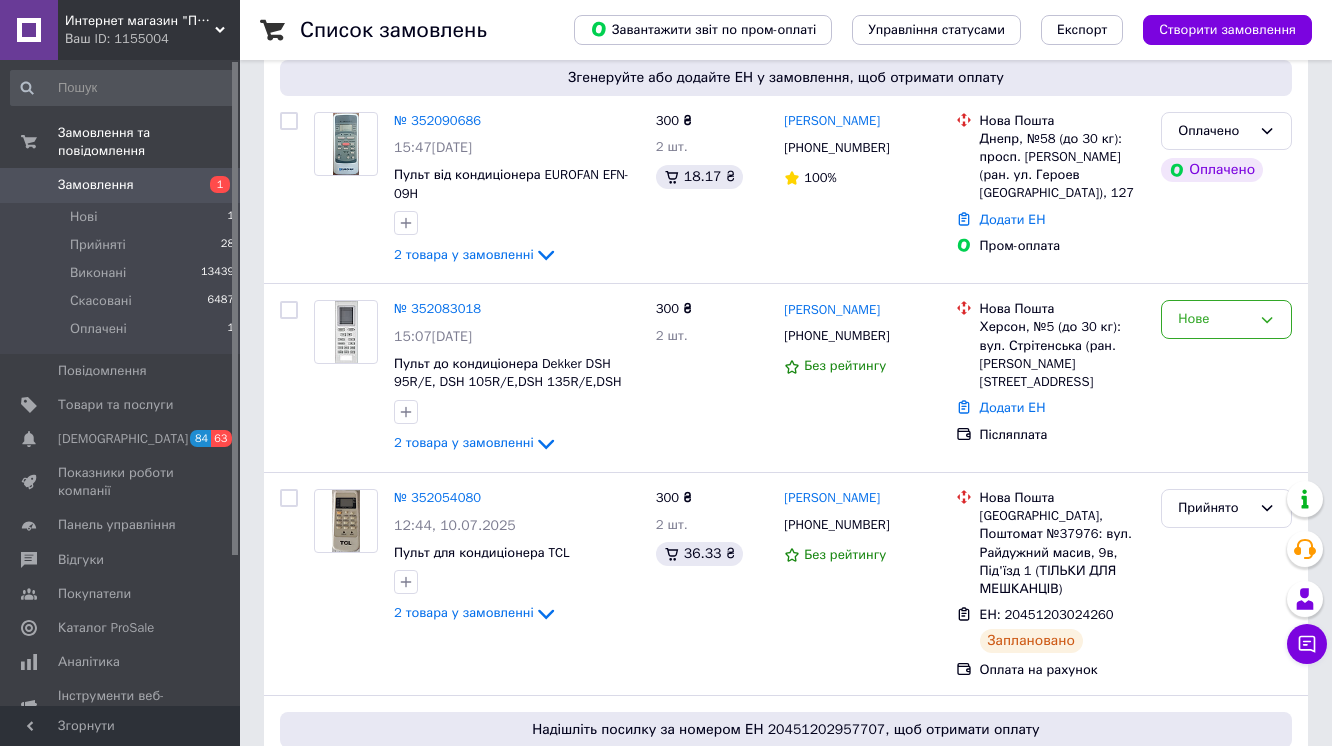 scroll, scrollTop: 160, scrollLeft: 0, axis: vertical 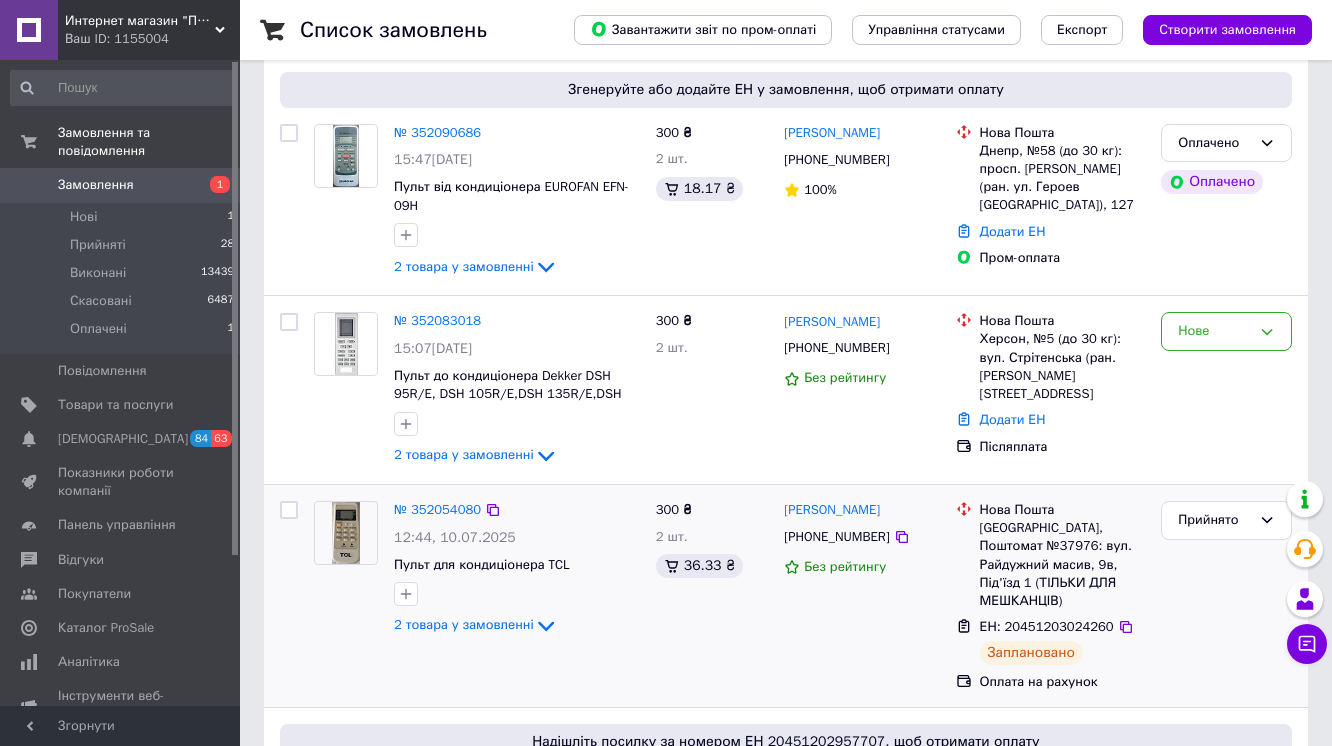 click on "№ 352054080" at bounding box center (437, 510) 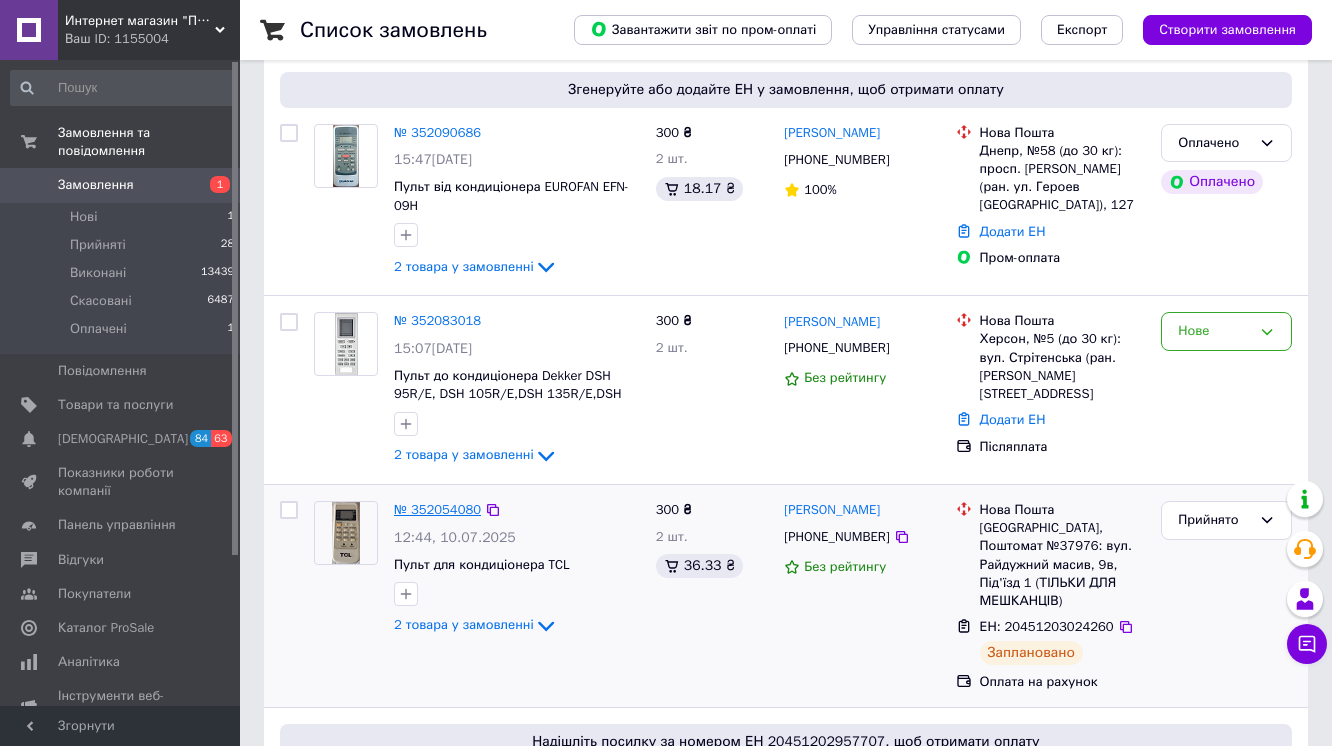 click on "№ 352054080" at bounding box center [437, 509] 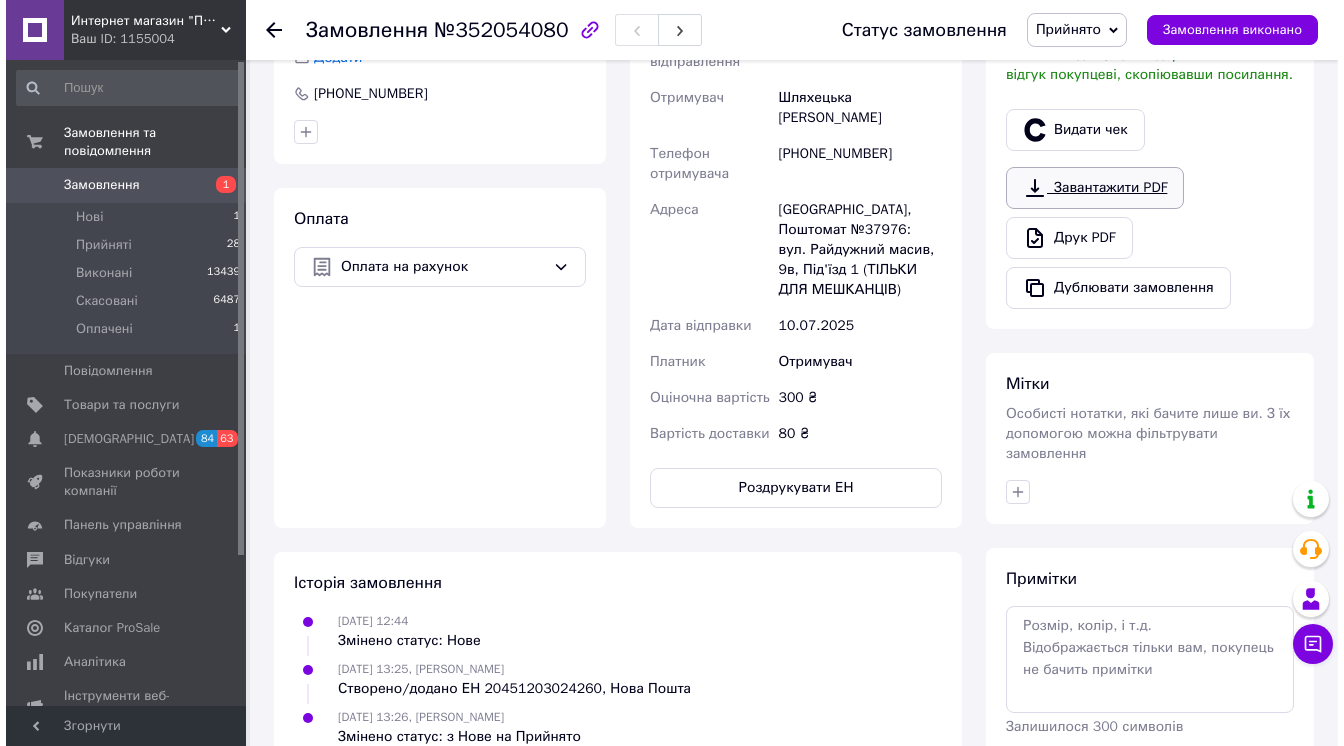 scroll, scrollTop: 640, scrollLeft: 0, axis: vertical 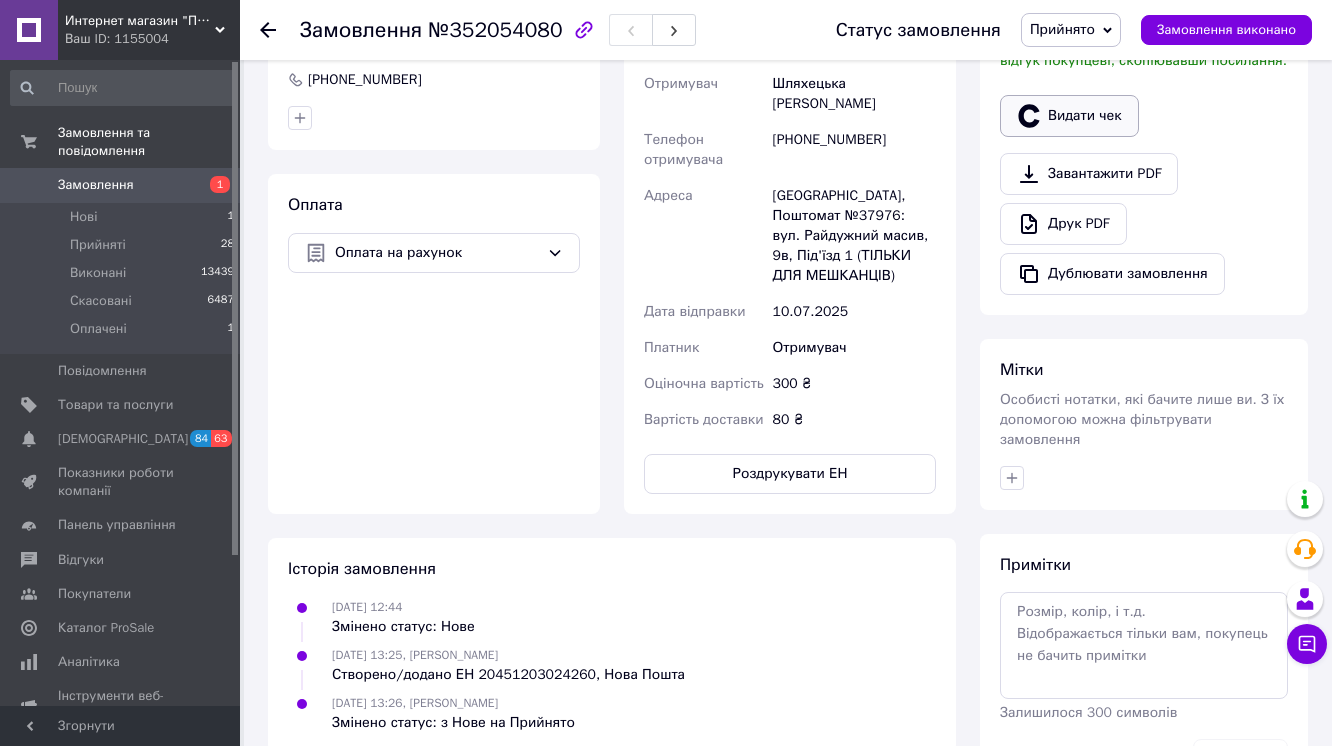 click on "Видати чек" at bounding box center (1069, 116) 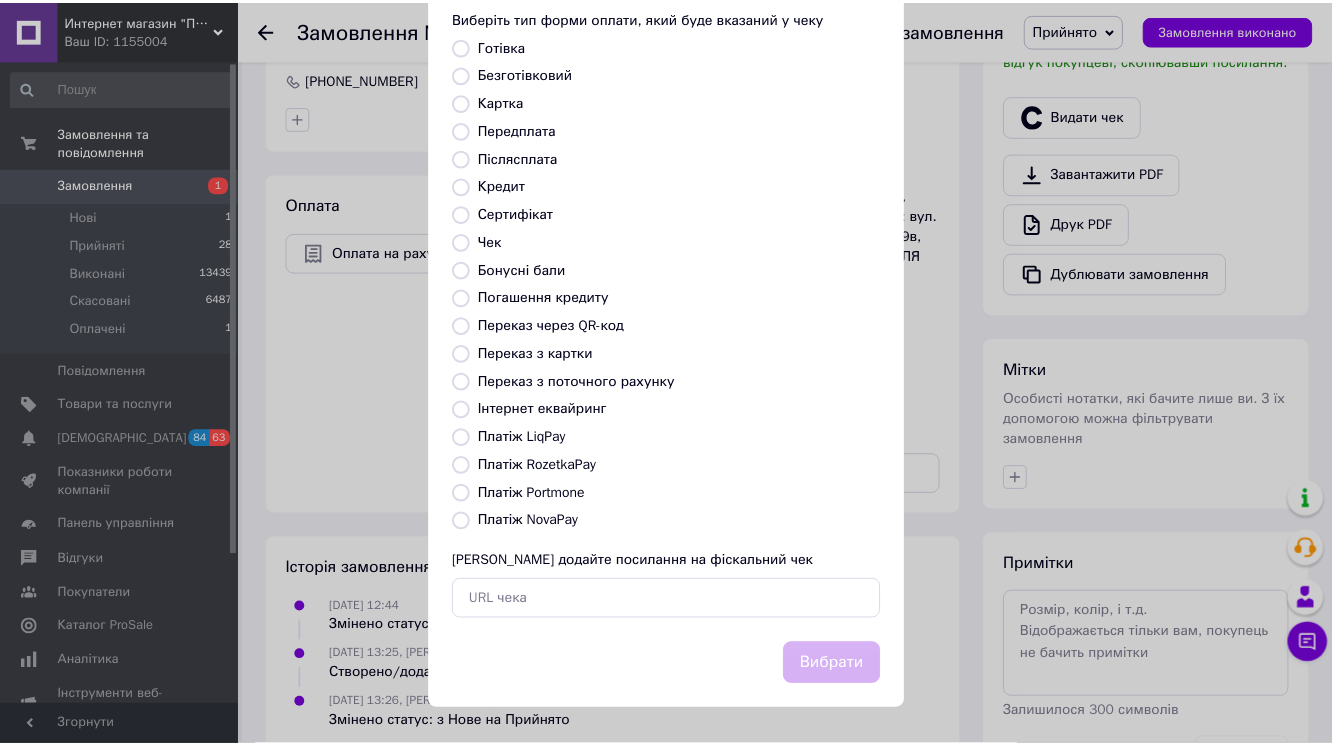 scroll, scrollTop: 255, scrollLeft: 0, axis: vertical 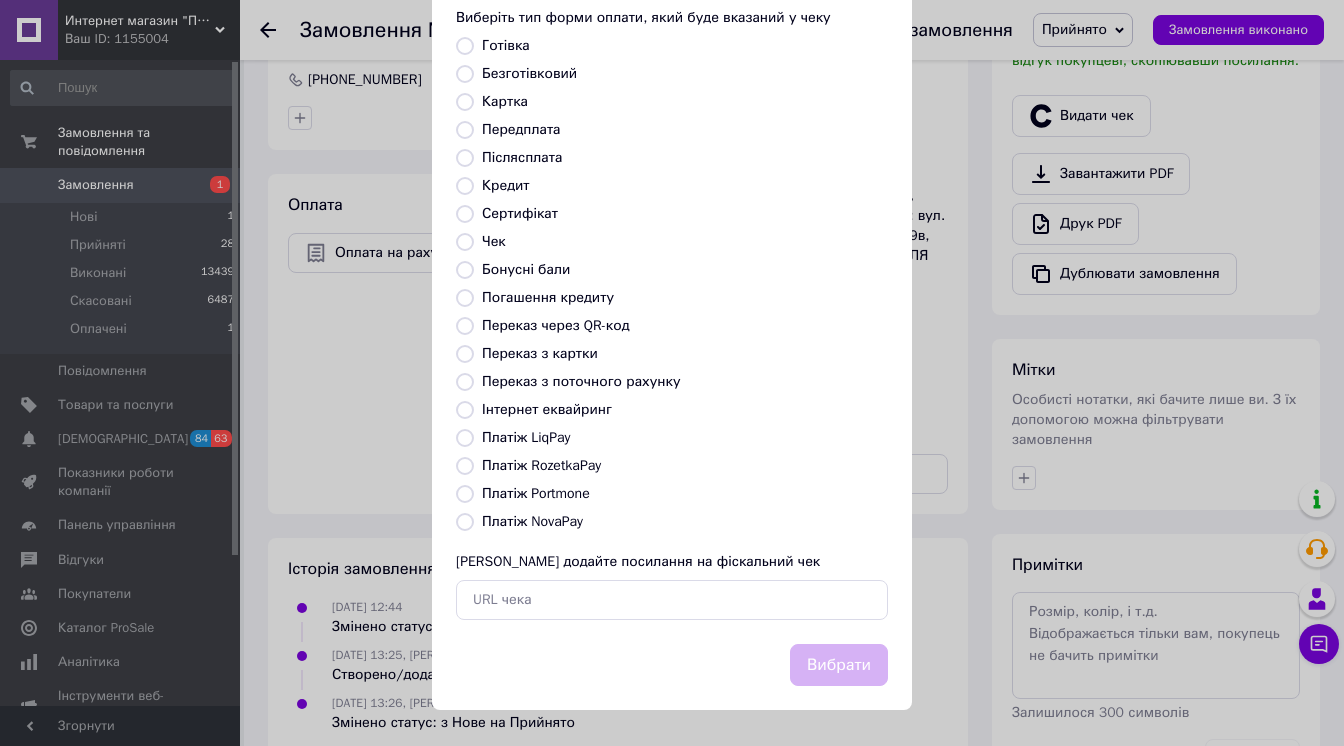 click on "Інтернет еквайринг" at bounding box center [465, 410] 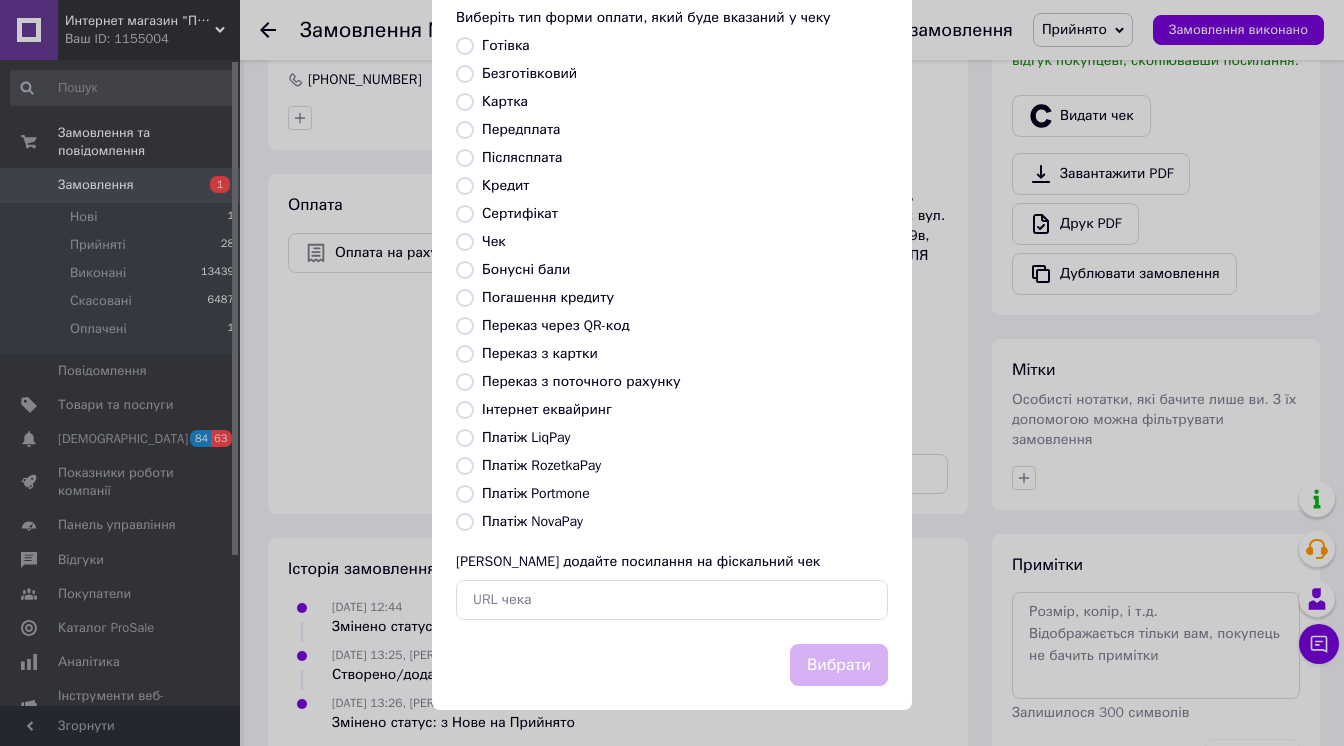 radio on "true" 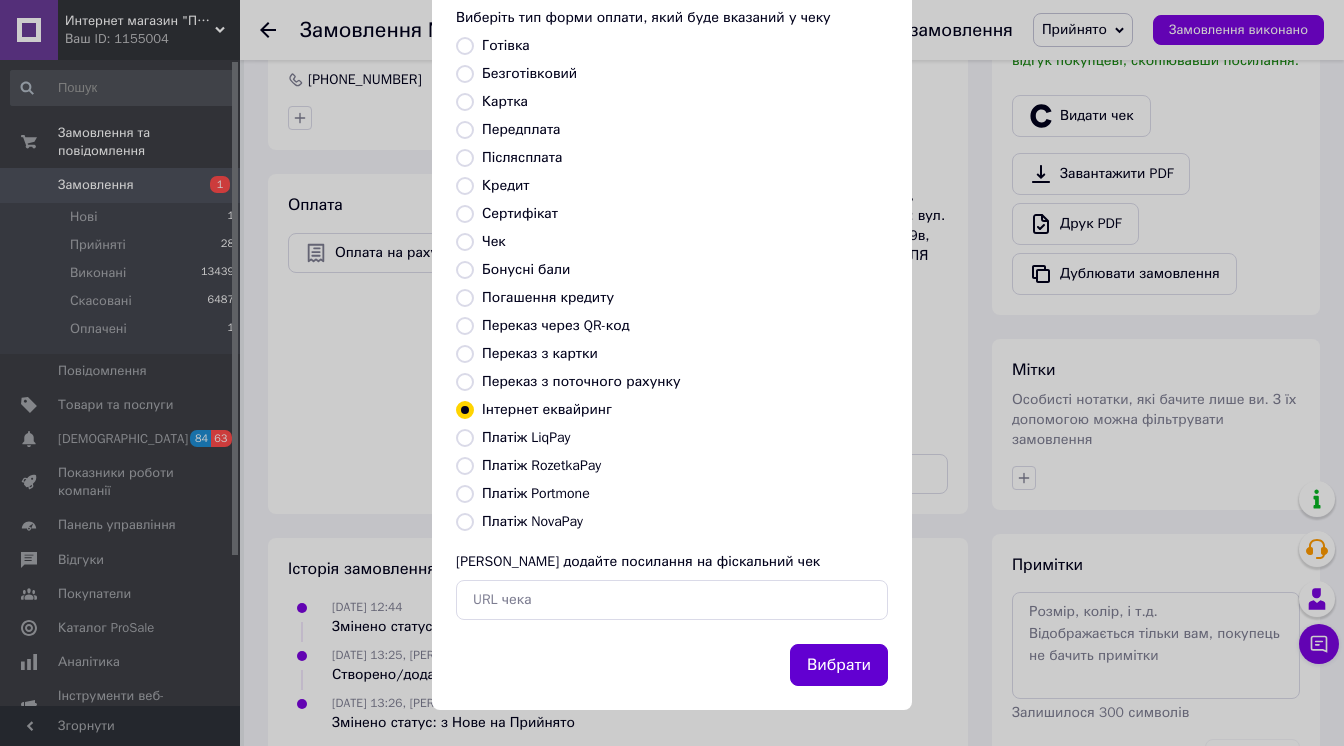 click on "Вибрати" at bounding box center [839, 665] 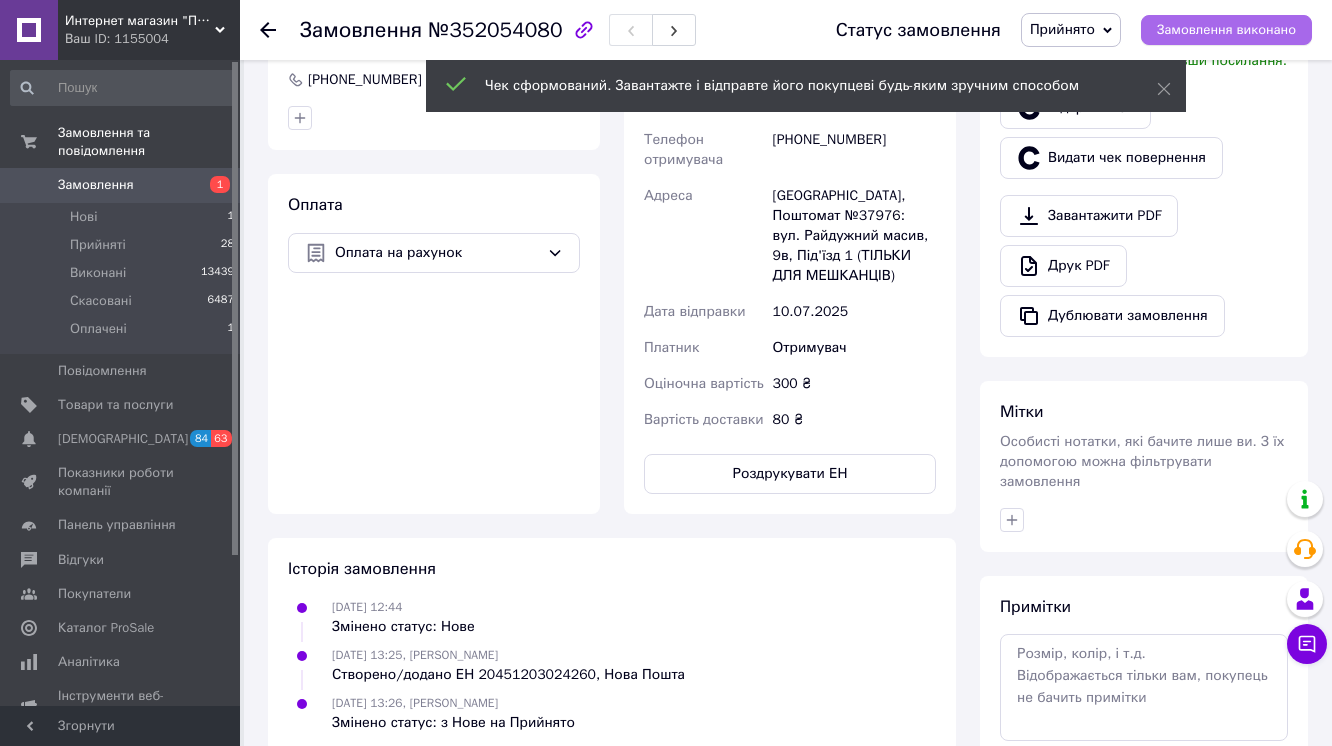 click on "Замовлення виконано" at bounding box center [1226, 30] 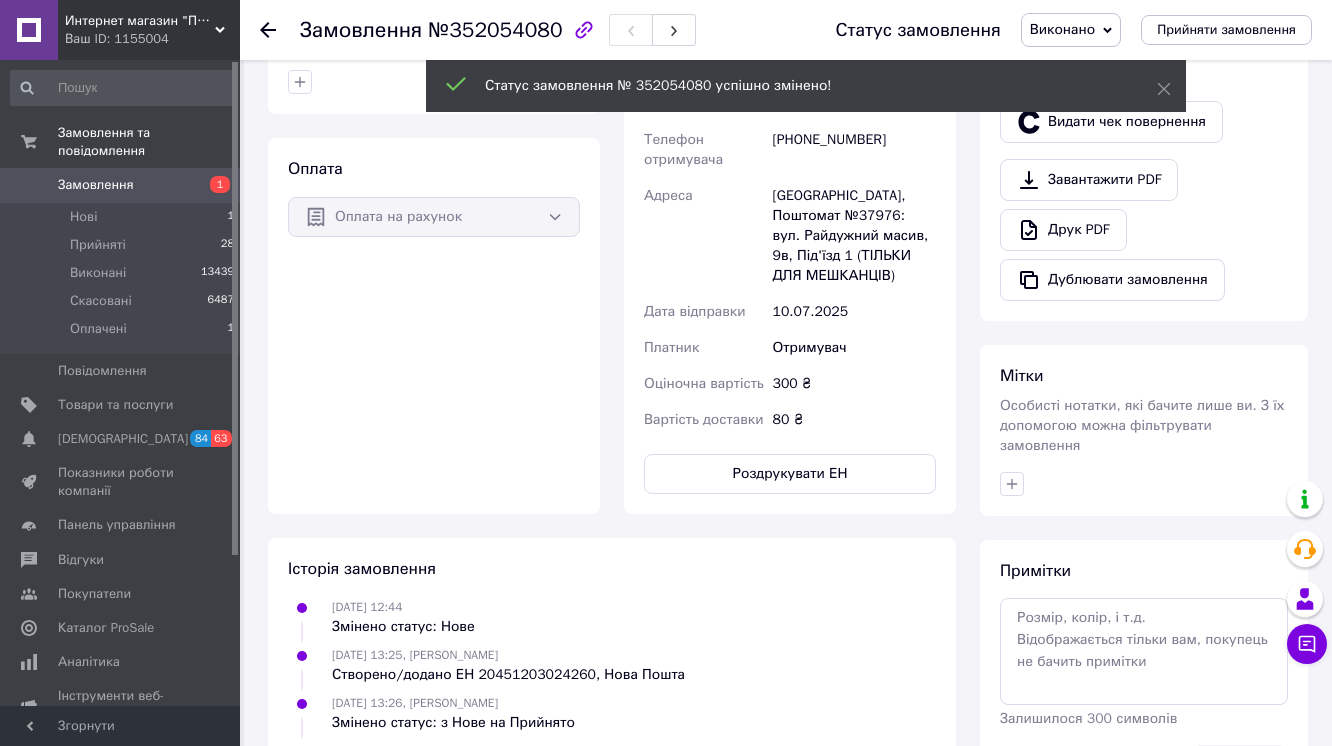 click 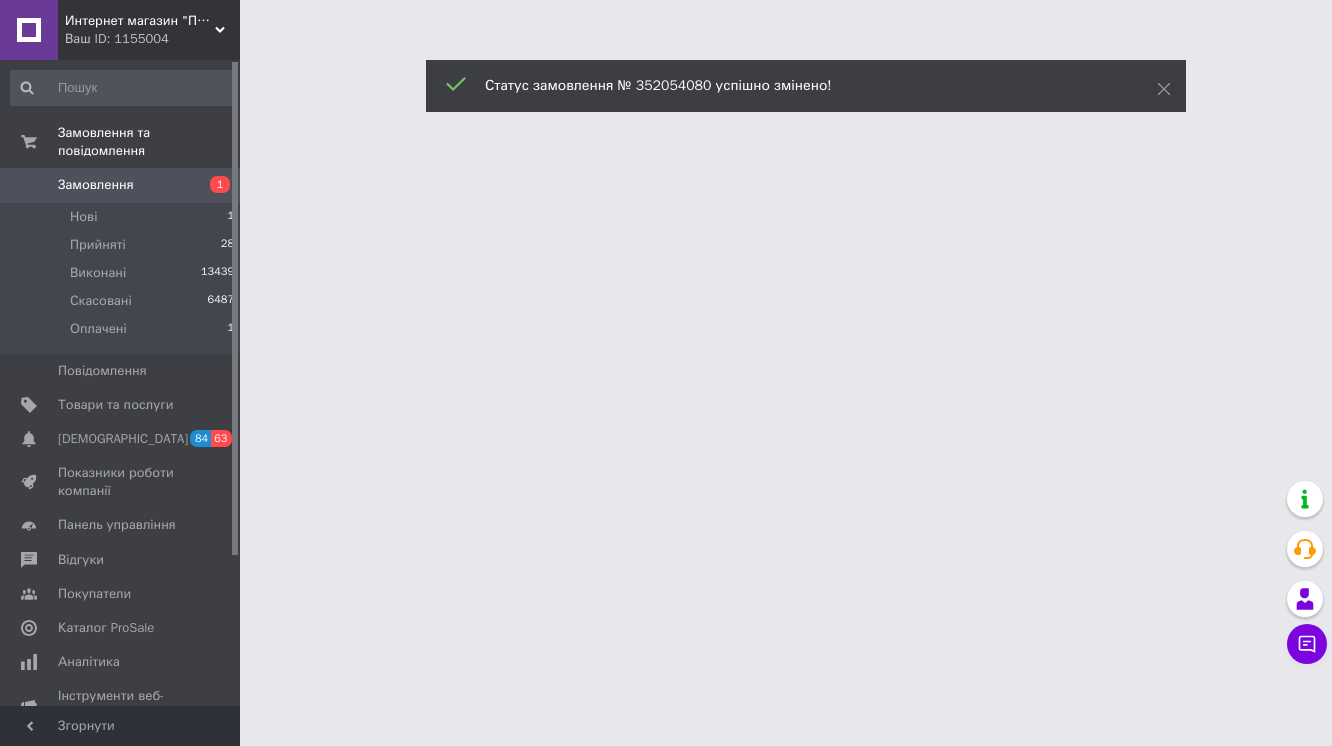 scroll, scrollTop: 0, scrollLeft: 0, axis: both 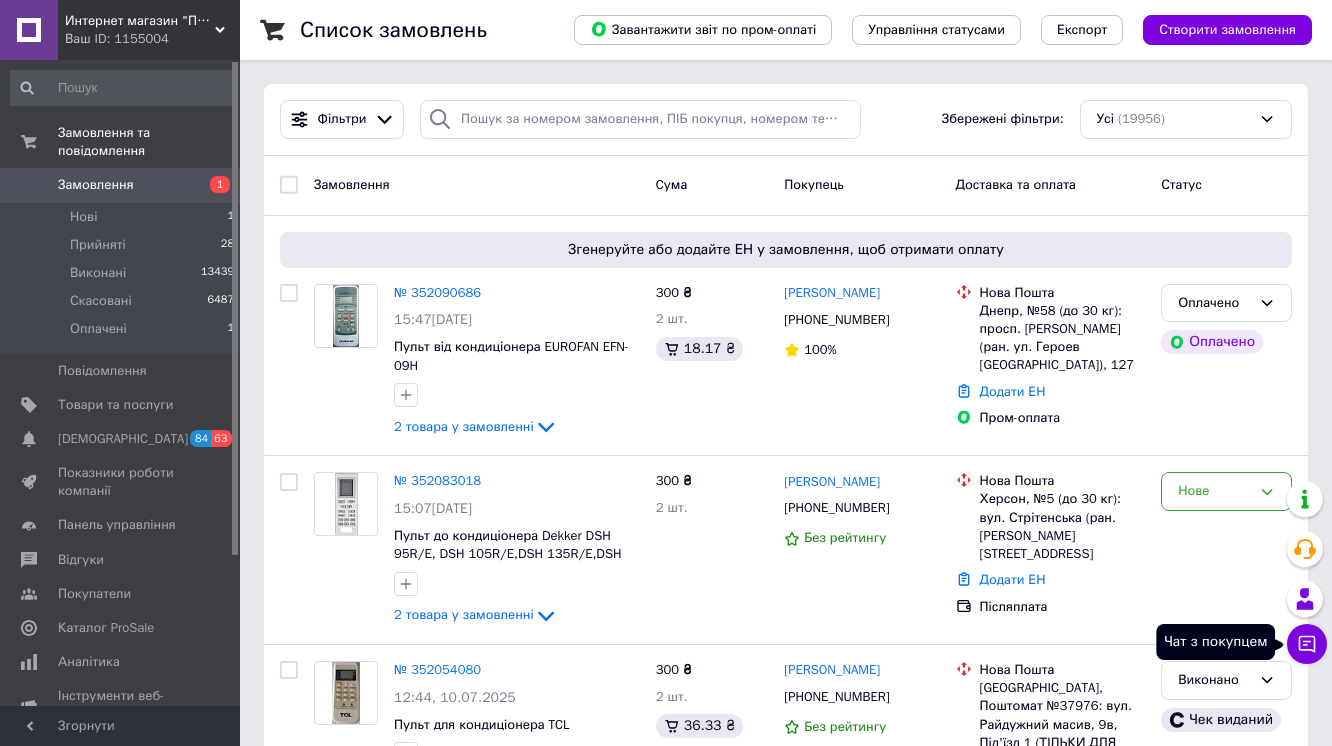 click 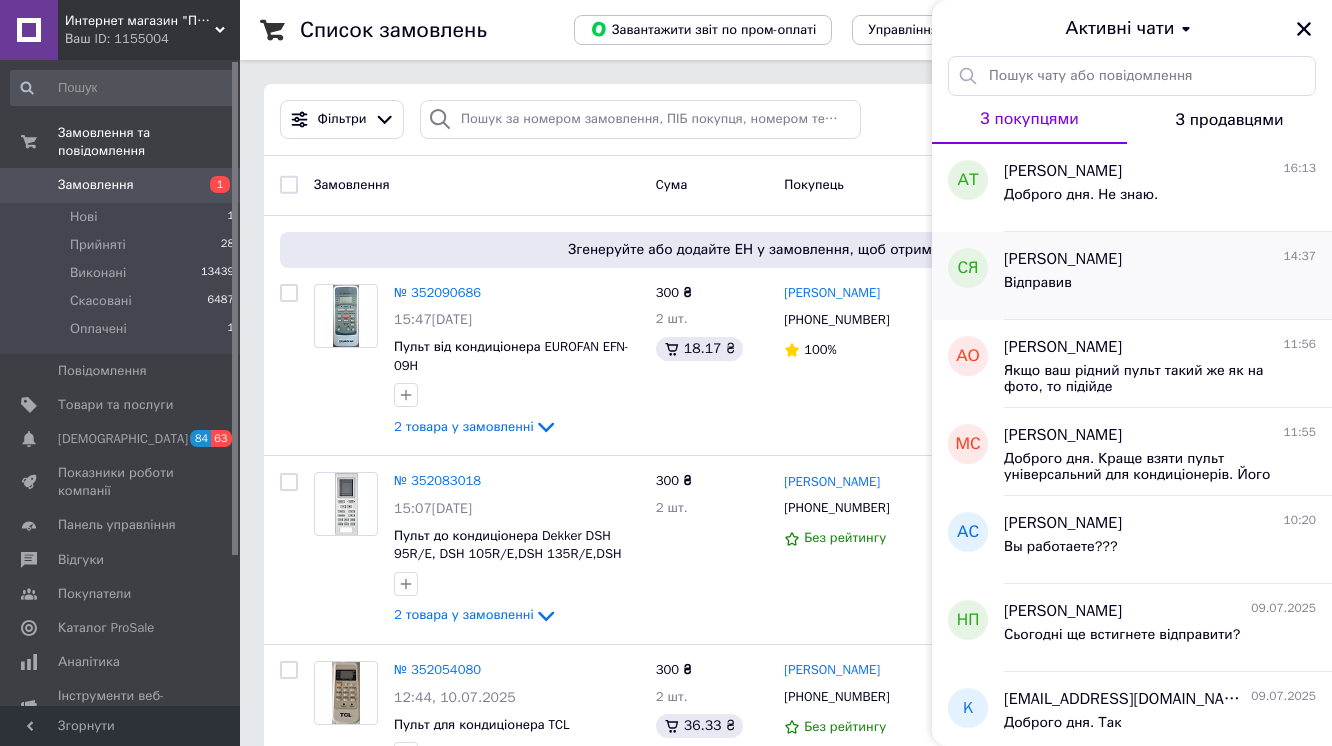 click on "Сергей Ярошенко" at bounding box center (1063, 259) 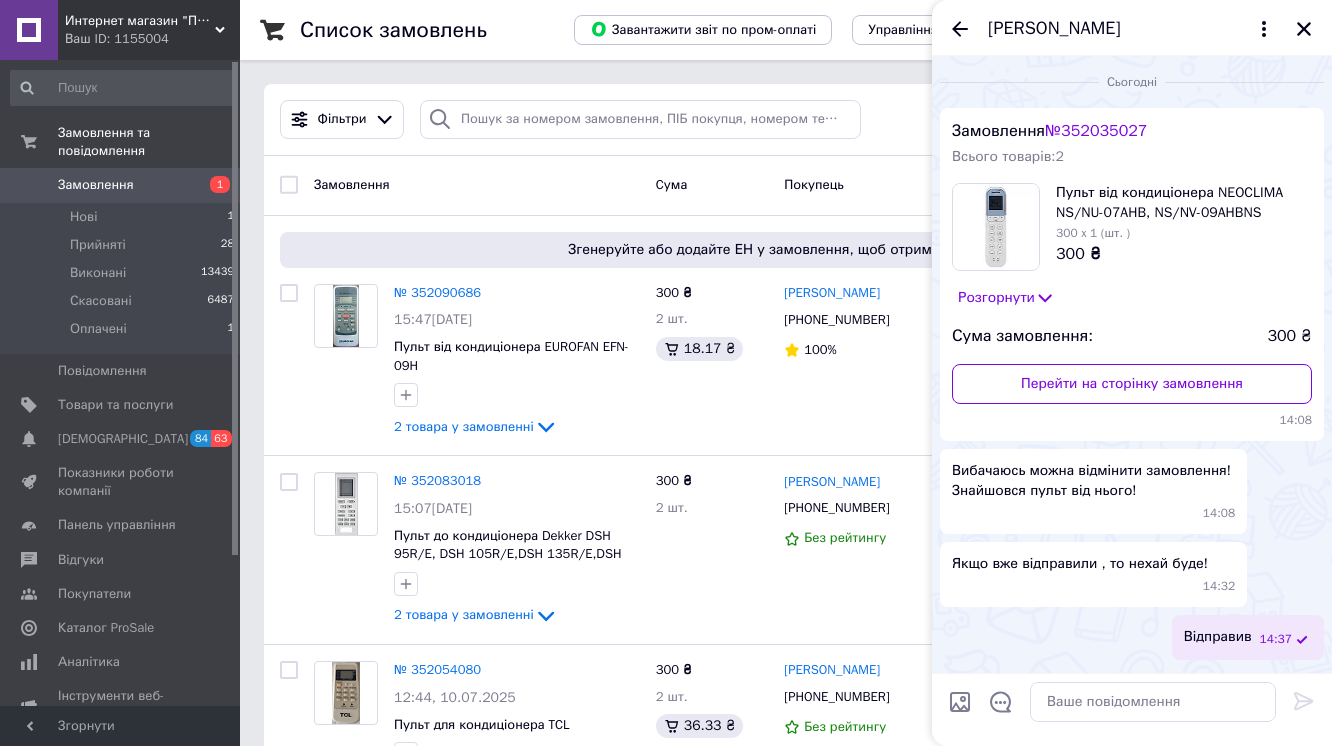 scroll, scrollTop: 122, scrollLeft: 0, axis: vertical 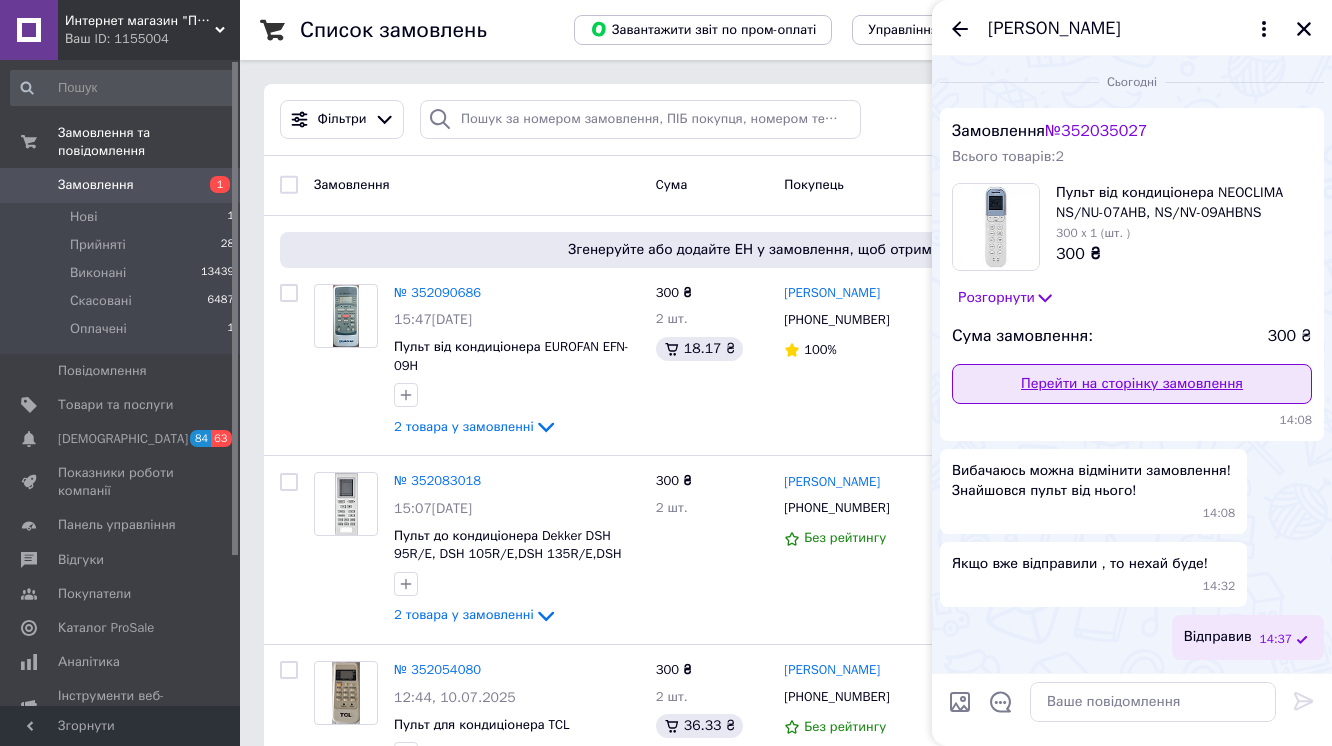 click on "Перейти на сторінку замовлення" at bounding box center (1132, 384) 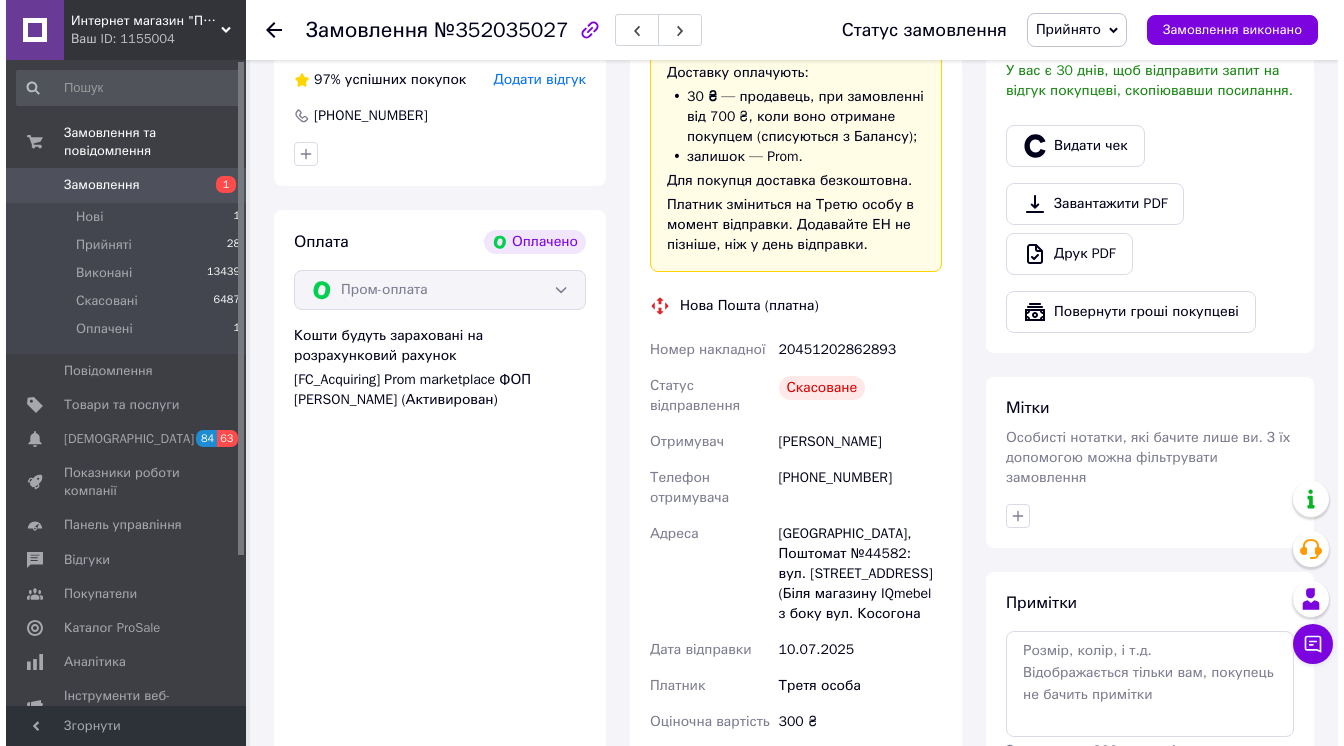 scroll, scrollTop: 640, scrollLeft: 0, axis: vertical 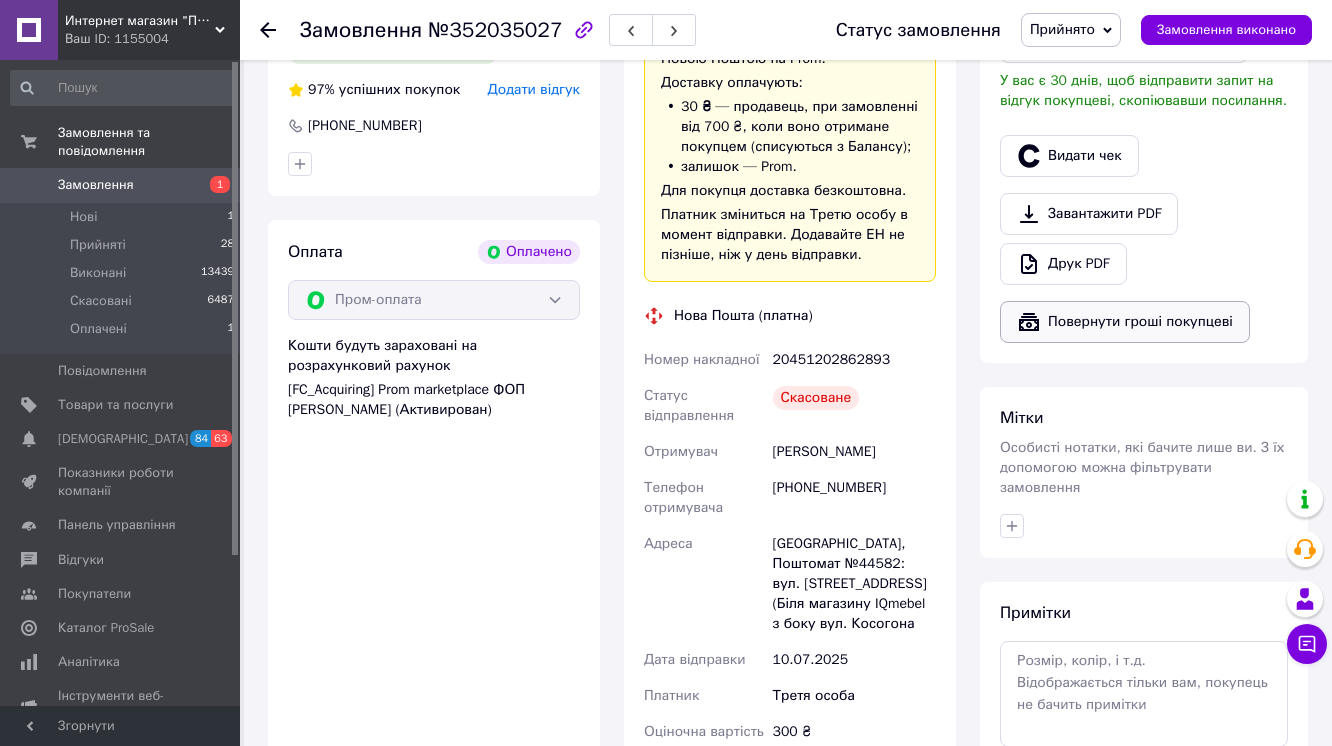 click on "Повернути гроші покупцеві" at bounding box center (1125, 322) 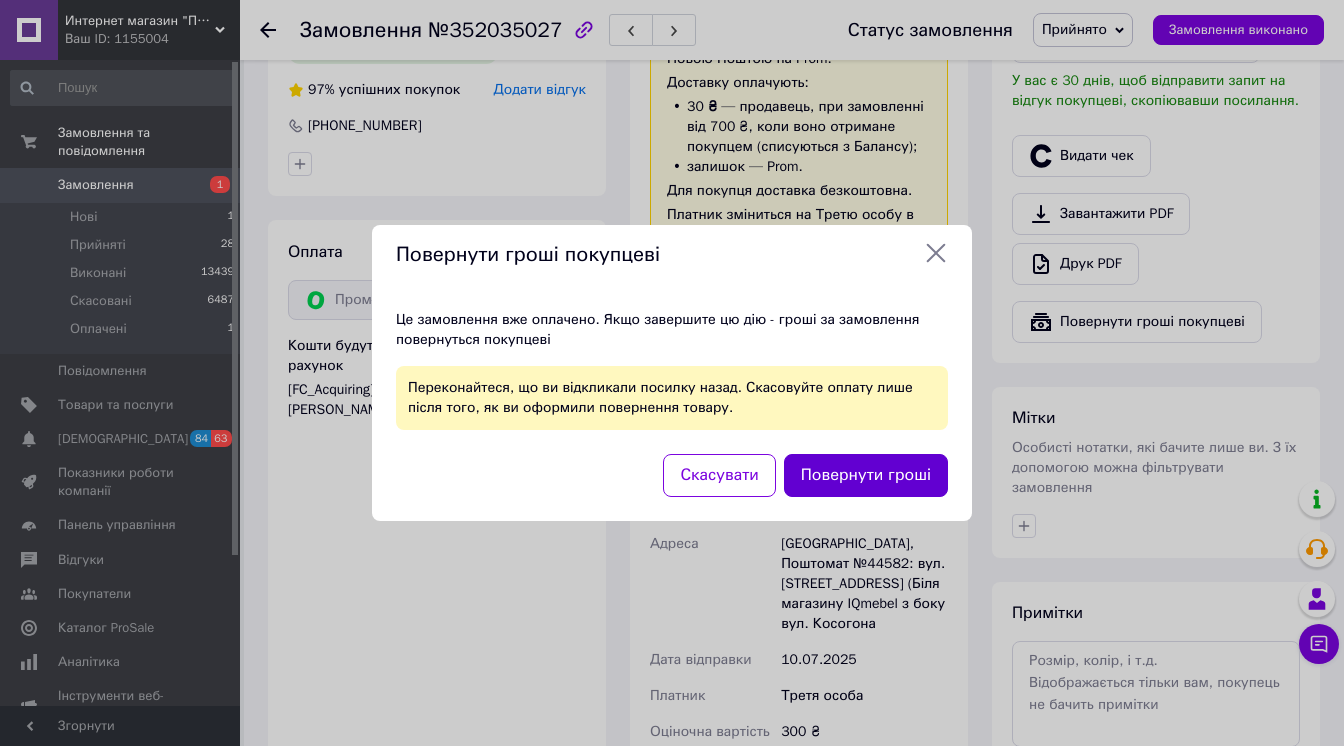 click on "Повернути гроші" at bounding box center (866, 475) 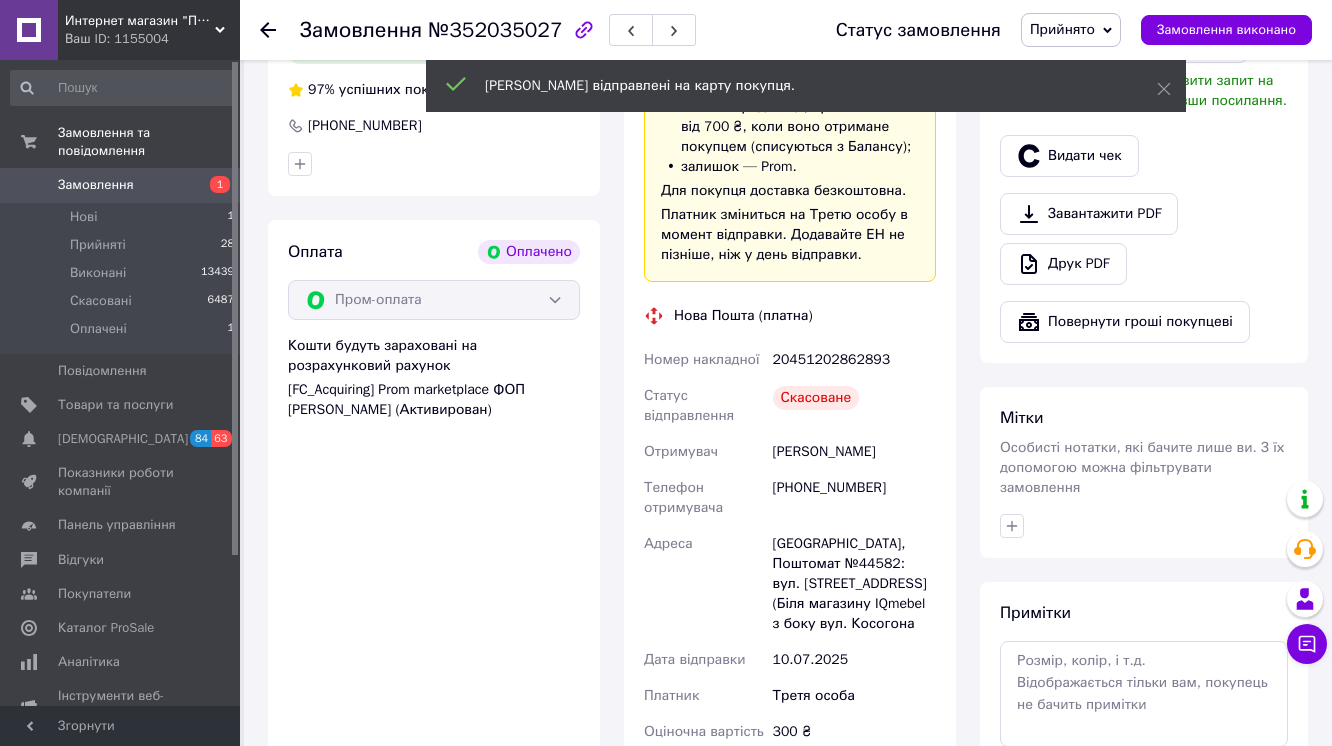 click on "Прийнято" at bounding box center [1062, 29] 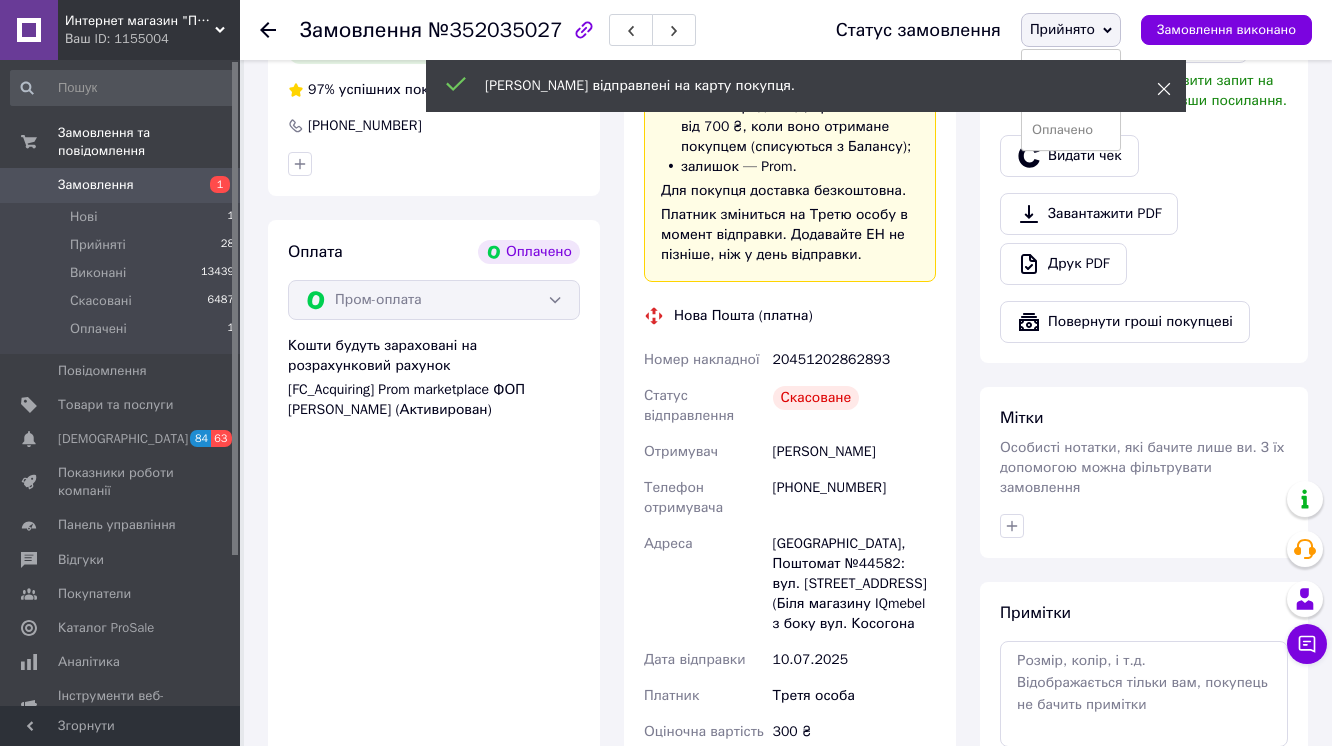 click 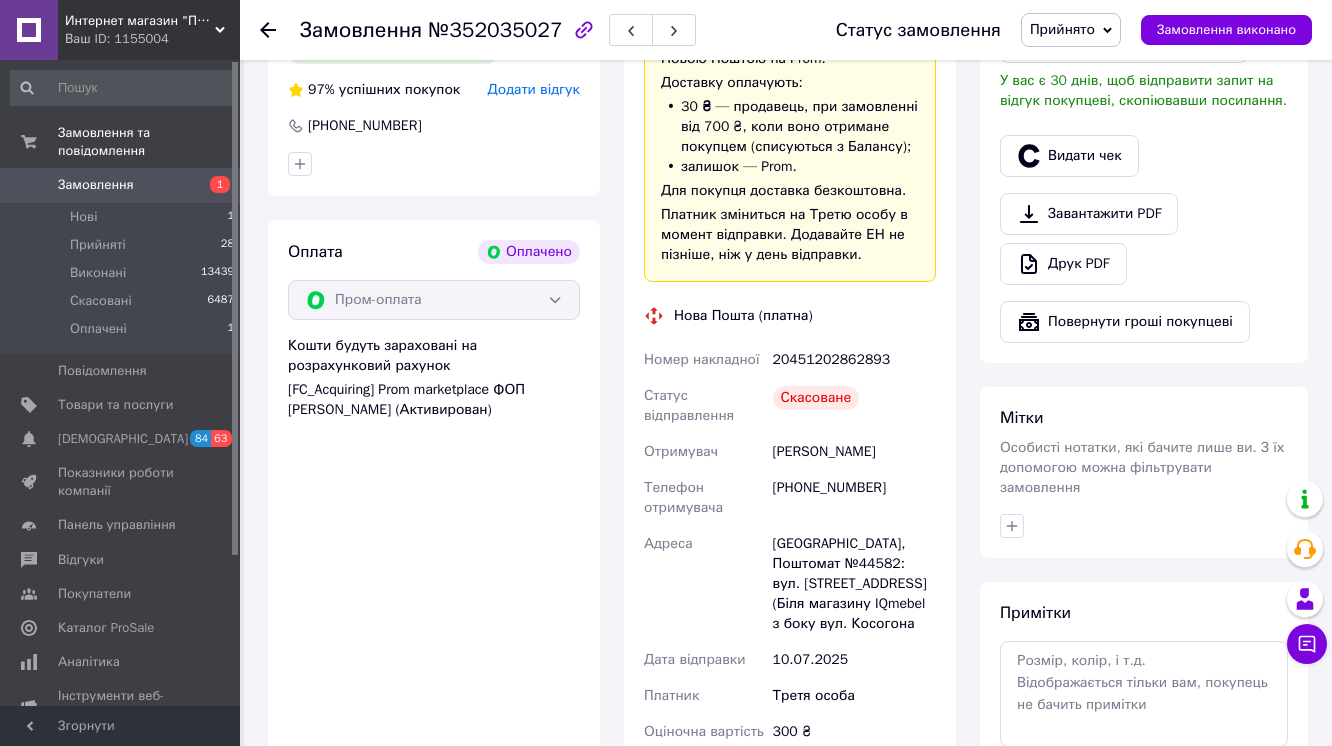 click on "Прийнято" at bounding box center [1071, 30] 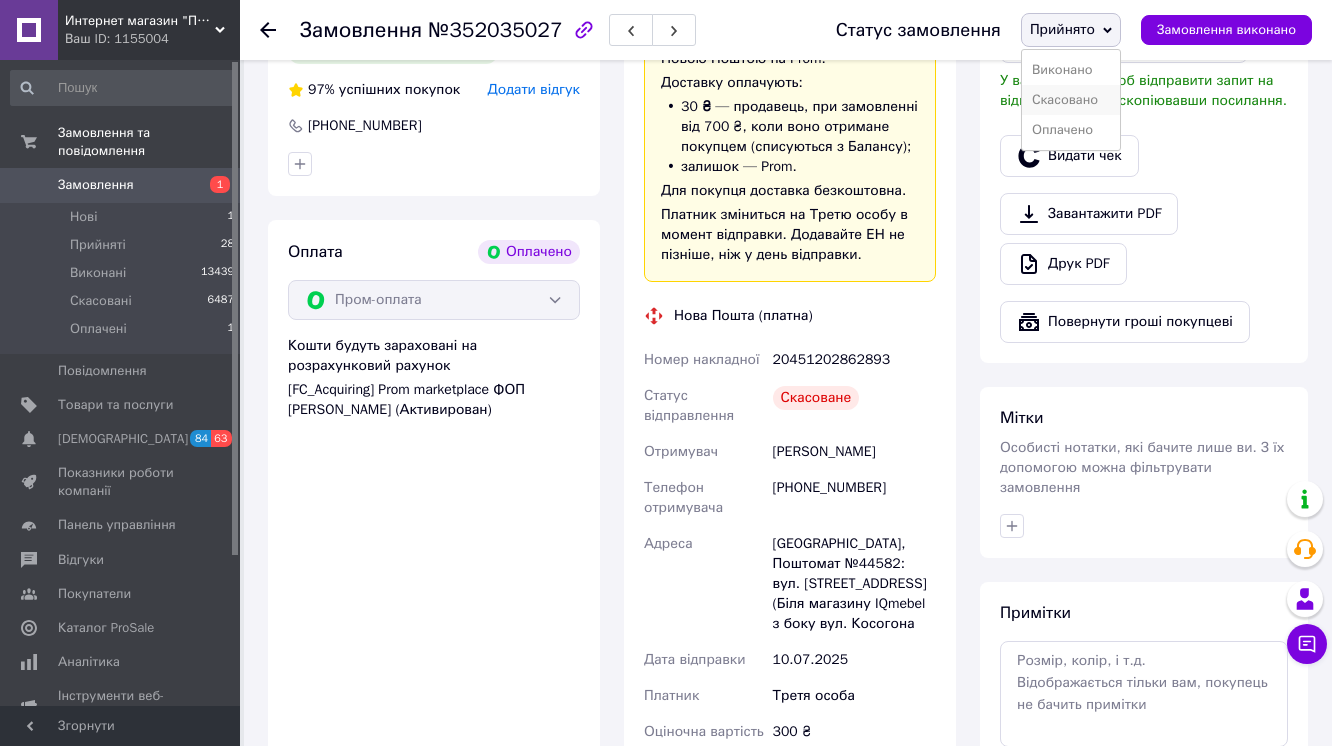 click on "Скасовано" at bounding box center (1071, 100) 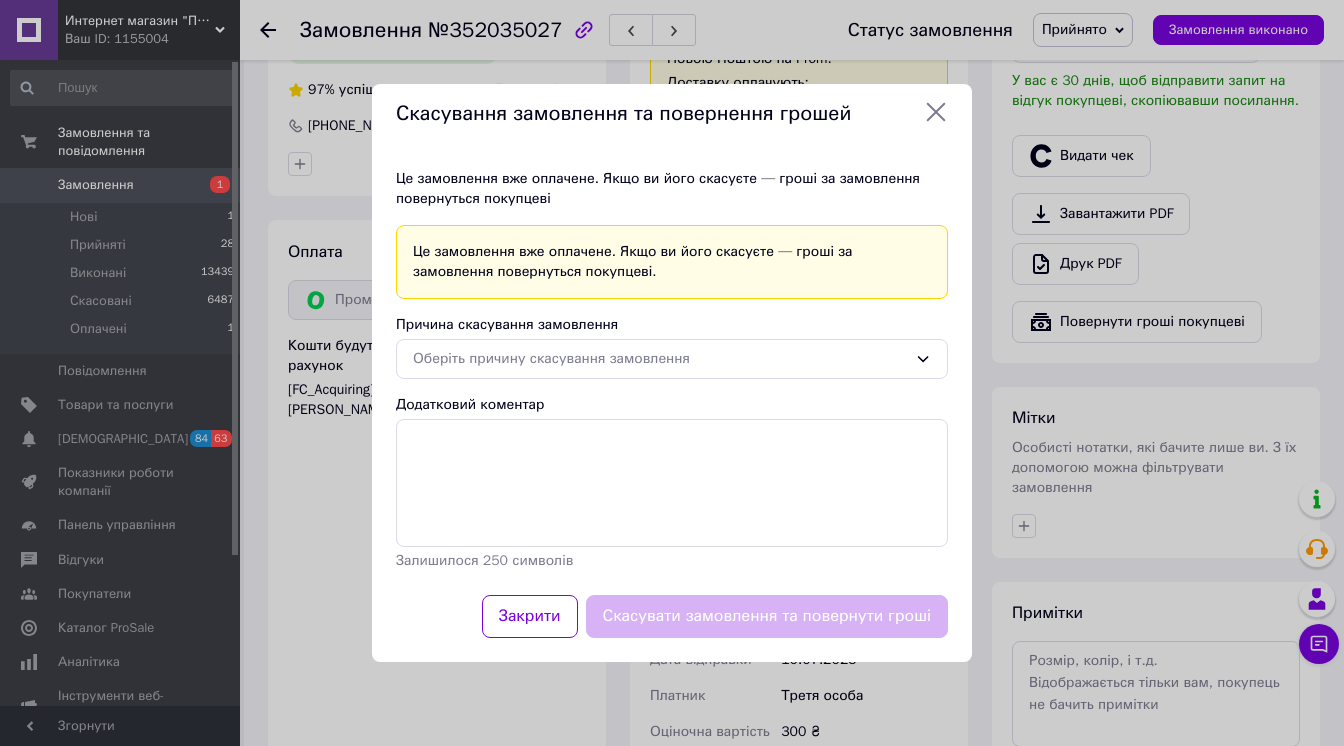 scroll, scrollTop: 71, scrollLeft: 0, axis: vertical 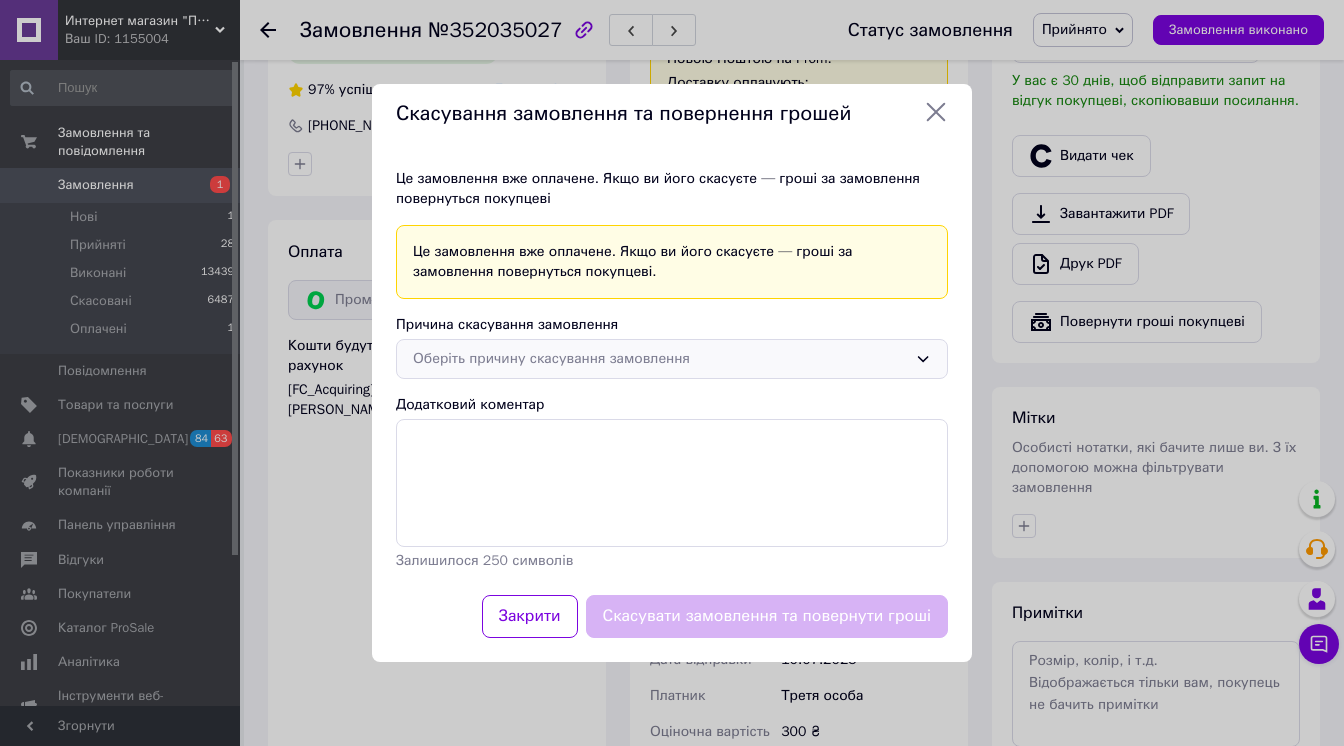 click on "Оберіть причину скасування замовлення" at bounding box center (660, 359) 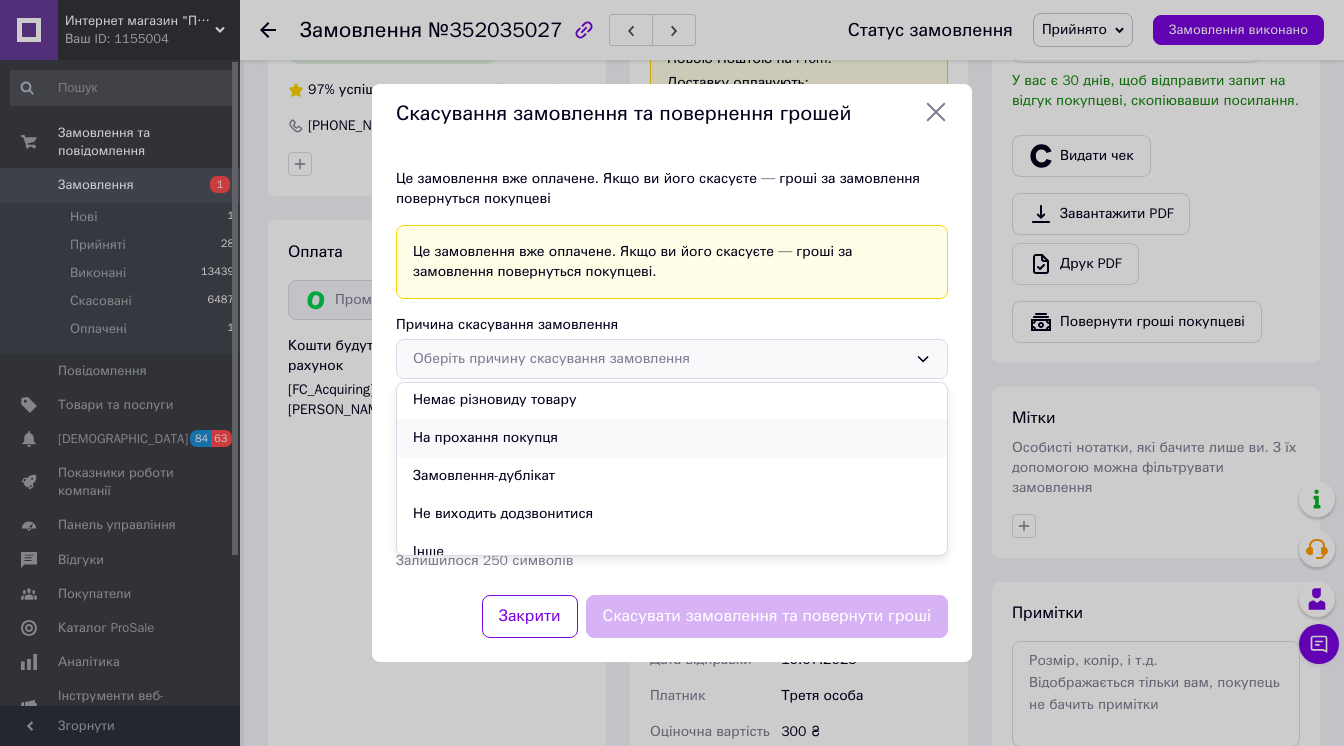 scroll, scrollTop: 63, scrollLeft: 0, axis: vertical 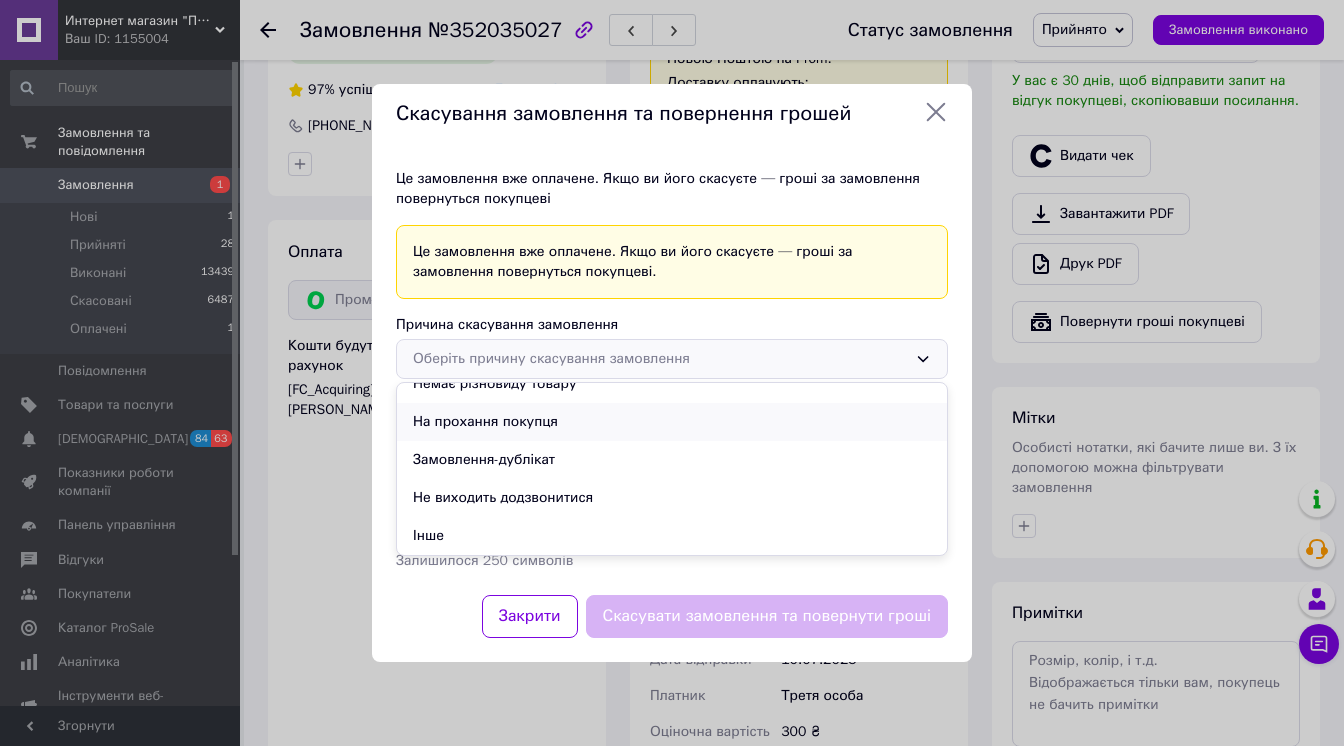 click on "На прохання покупця" at bounding box center (672, 422) 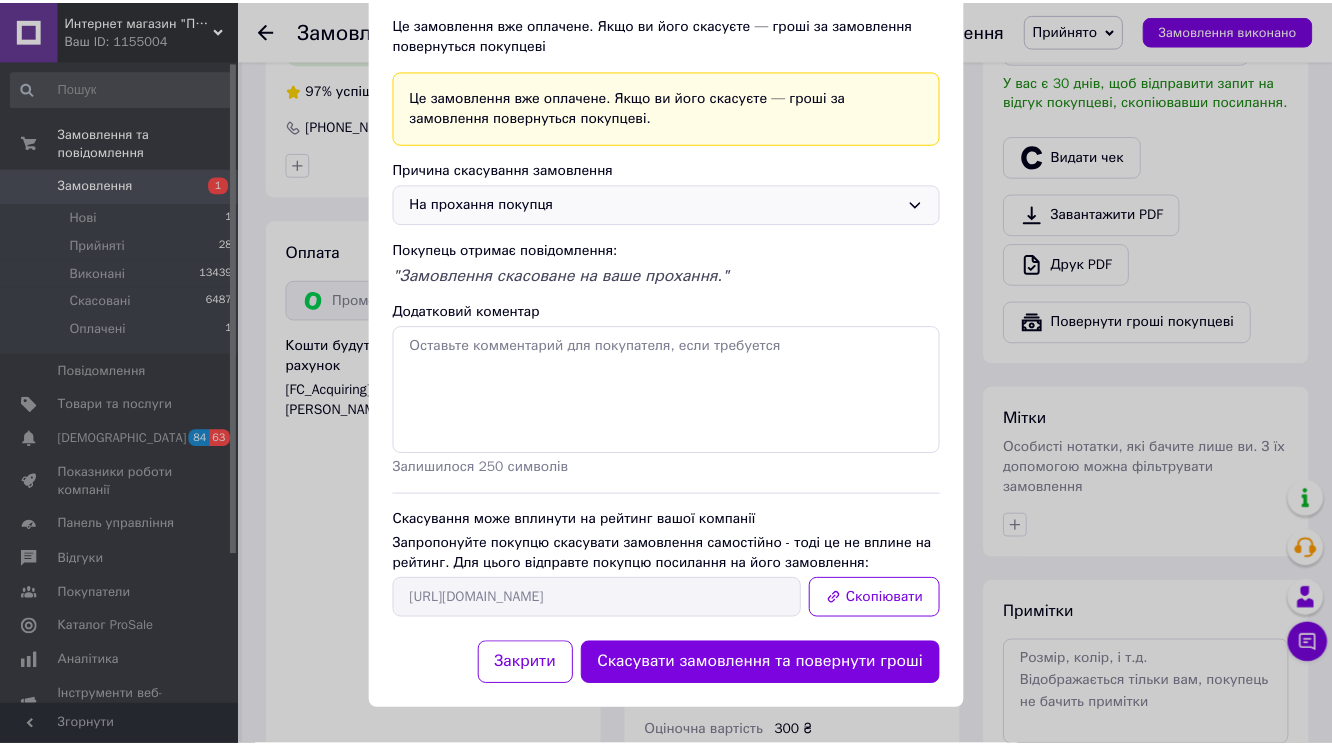 scroll, scrollTop: 330, scrollLeft: 0, axis: vertical 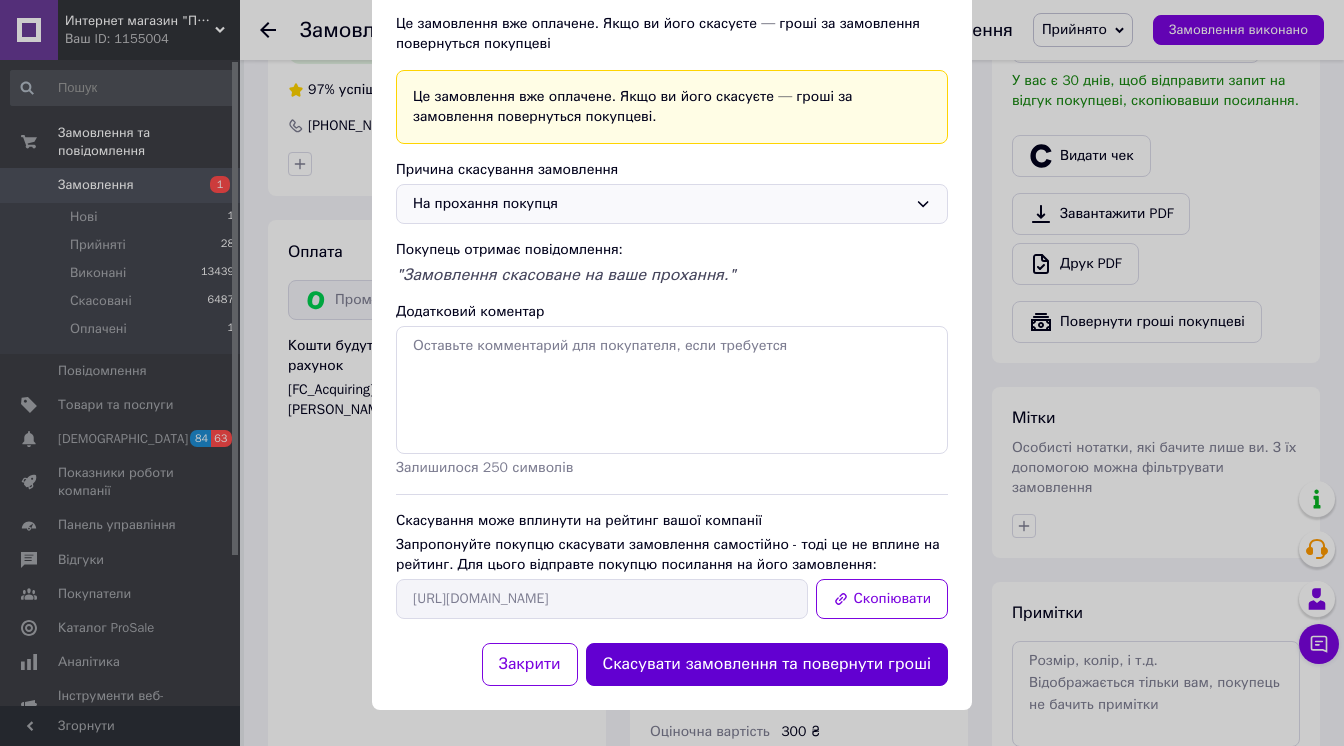 click on "Скасувати замовлення та повернути гроші" at bounding box center [767, 664] 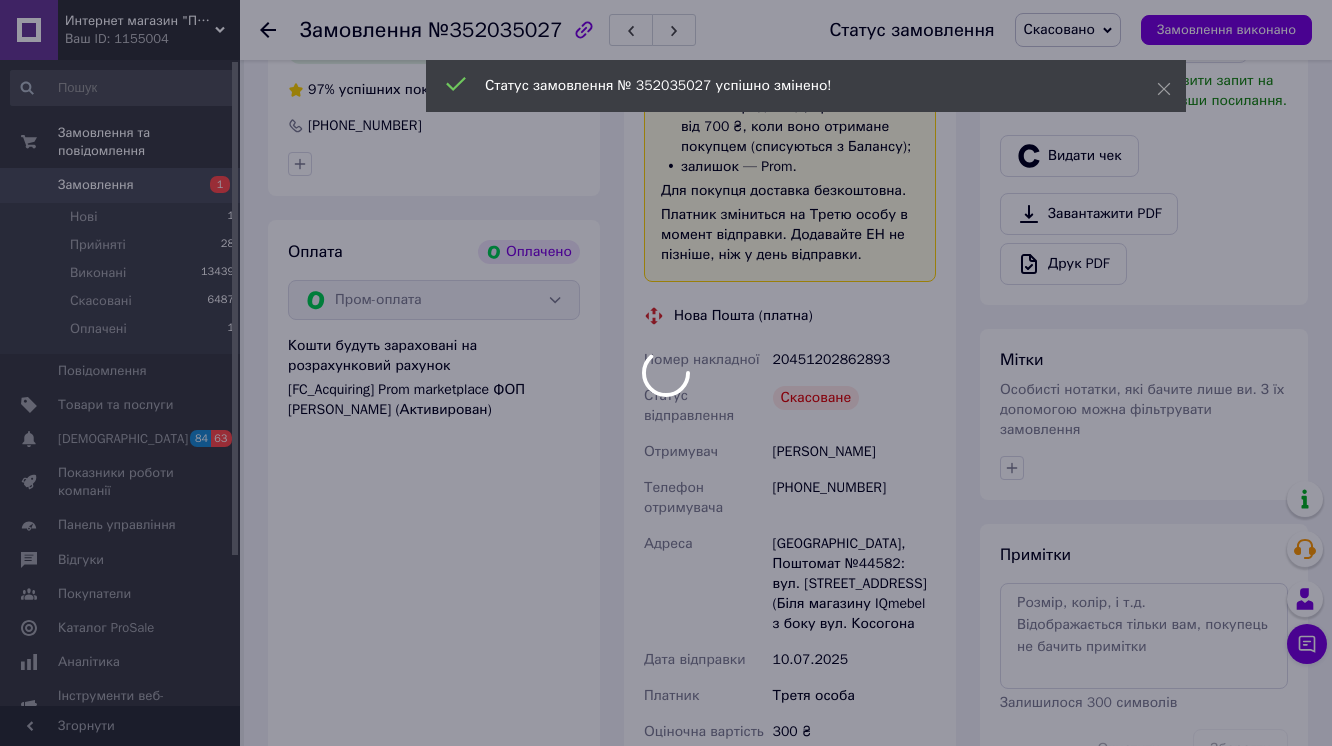 scroll, scrollTop: 573, scrollLeft: 0, axis: vertical 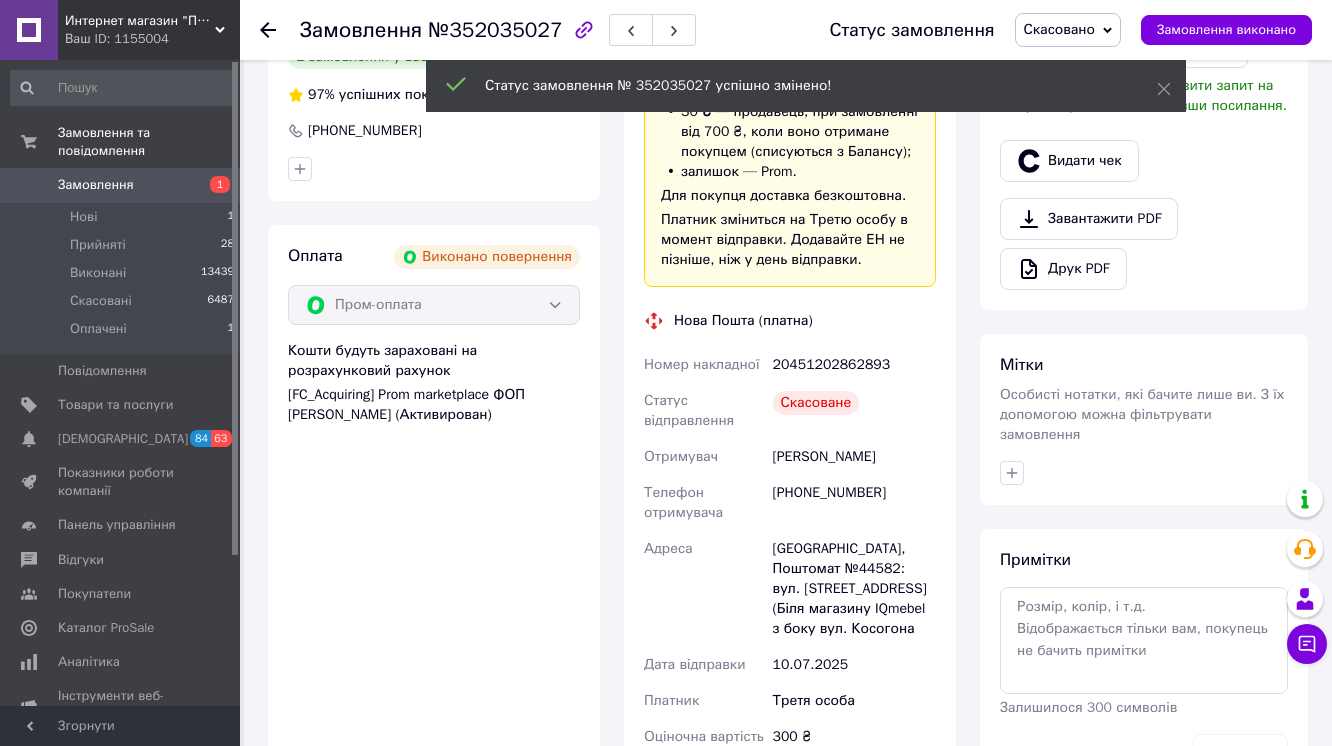 click on "Замовлення" at bounding box center [96, 185] 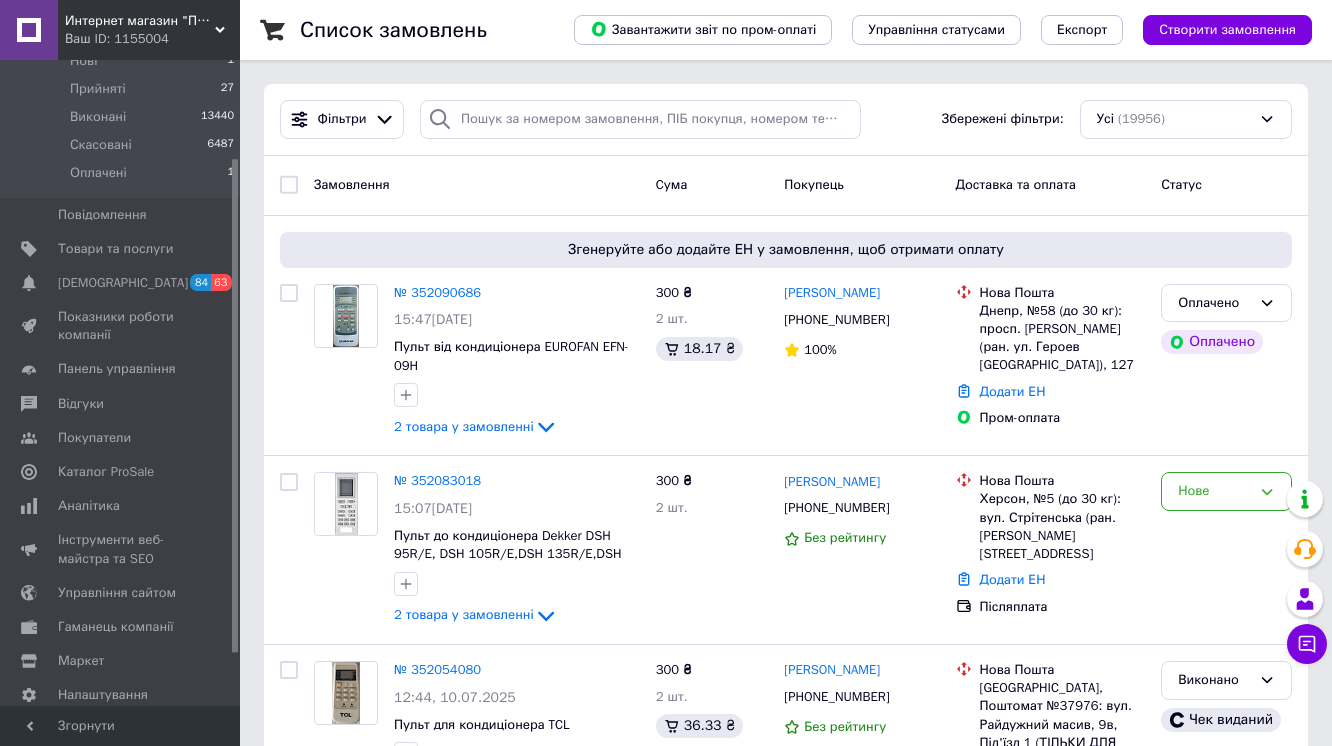 scroll, scrollTop: 160, scrollLeft: 0, axis: vertical 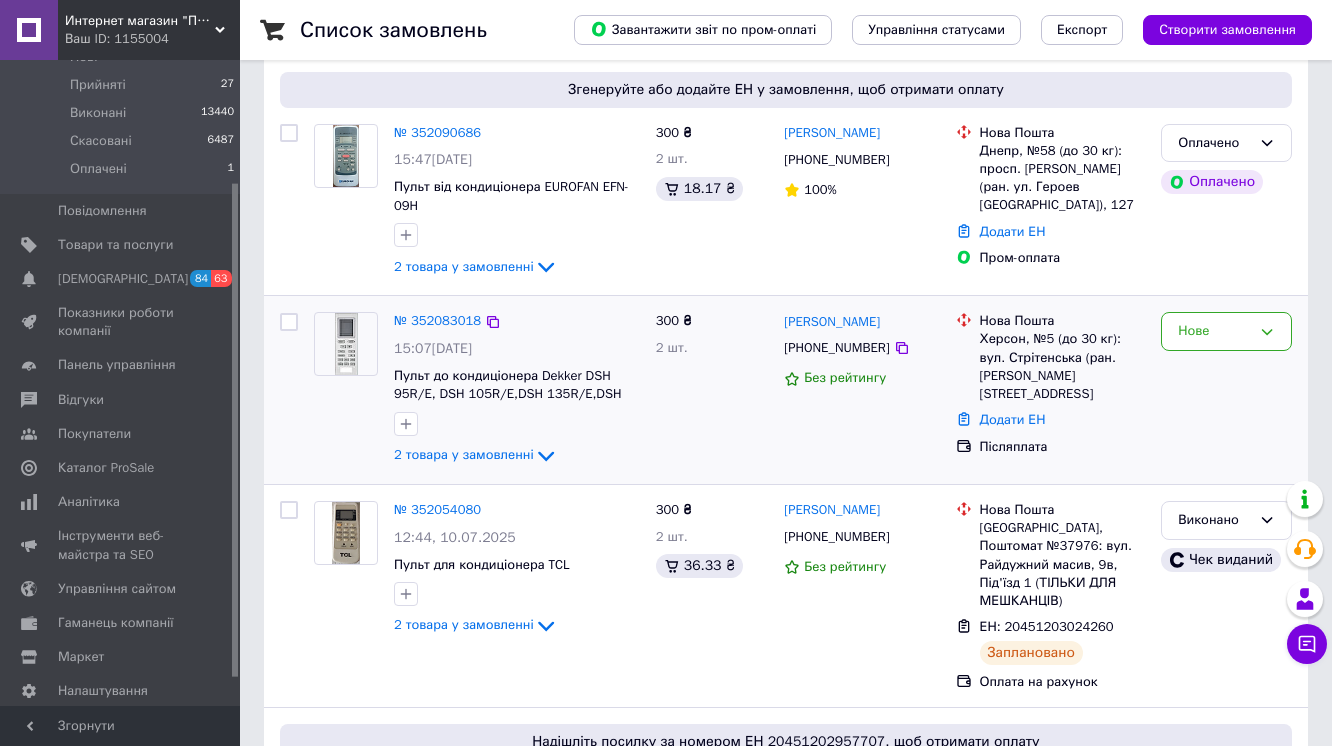 click on "№ 352083018" at bounding box center (437, 321) 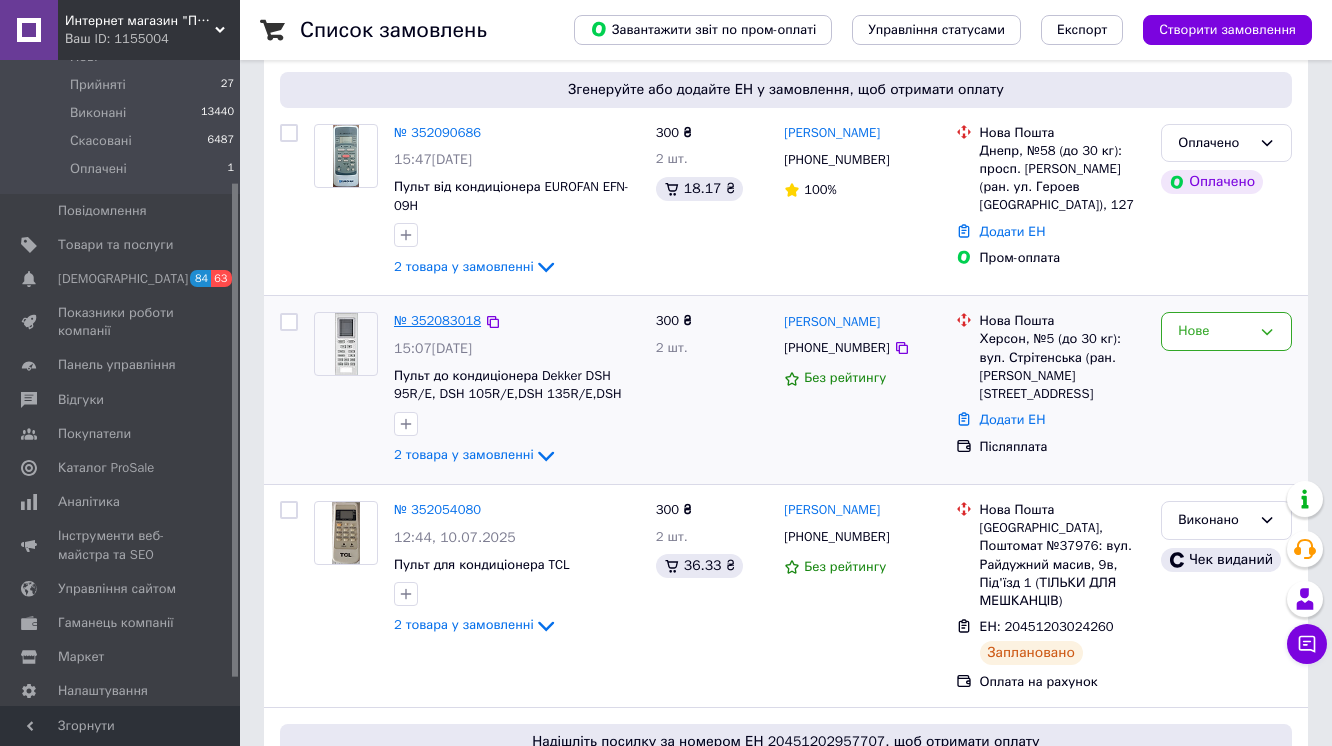 click on "№ 352083018" at bounding box center [437, 320] 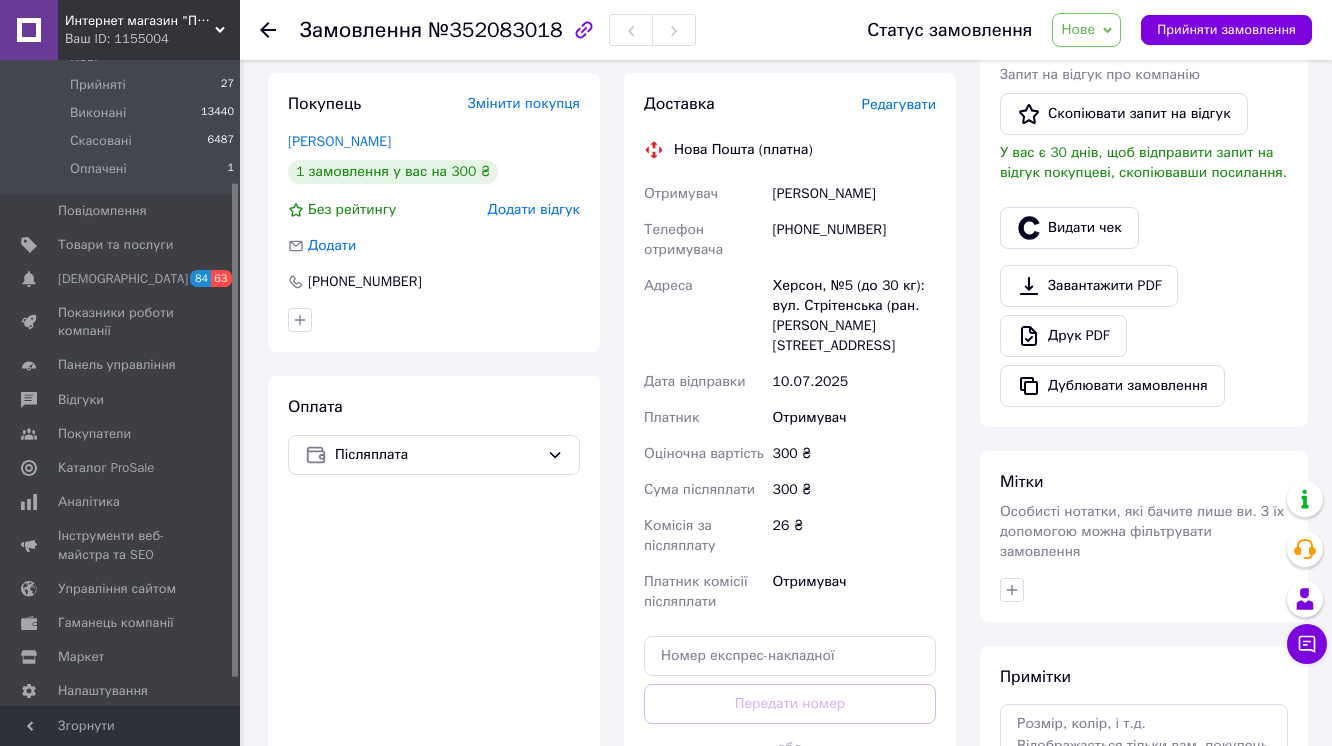 scroll, scrollTop: 480, scrollLeft: 0, axis: vertical 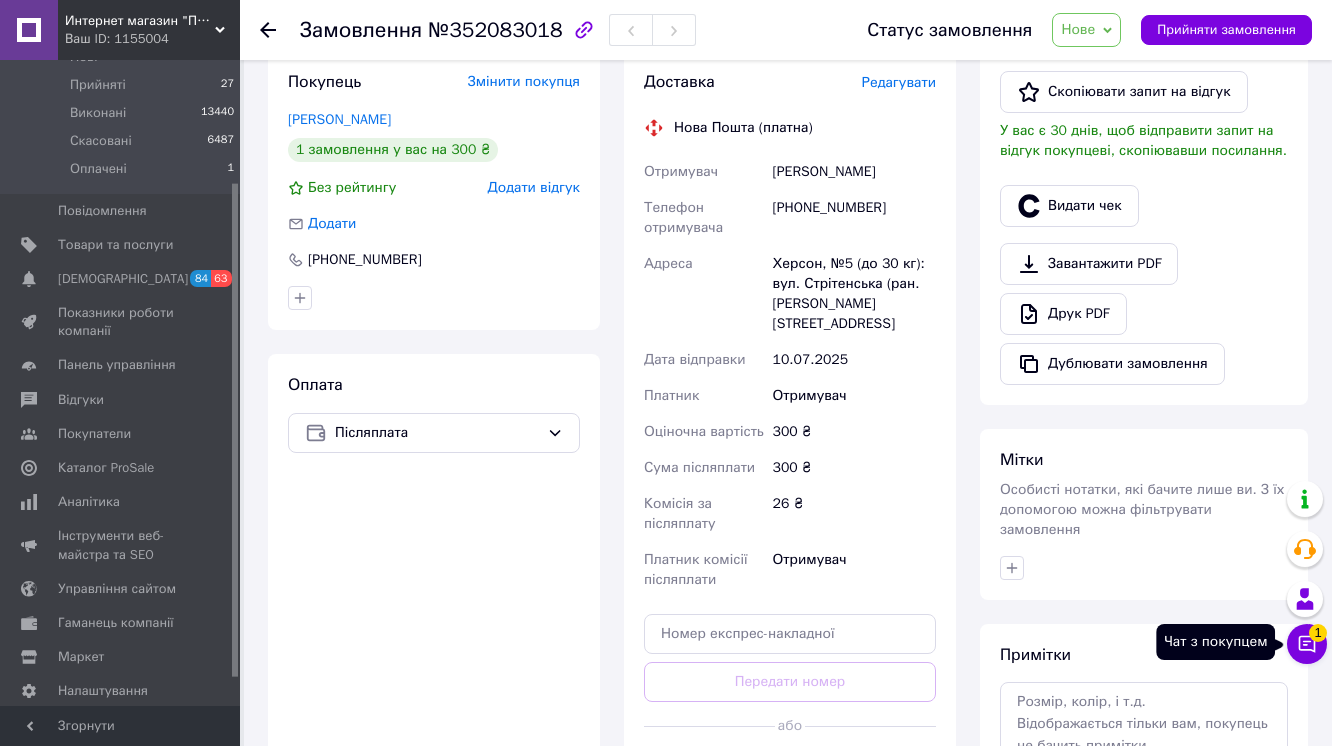 click 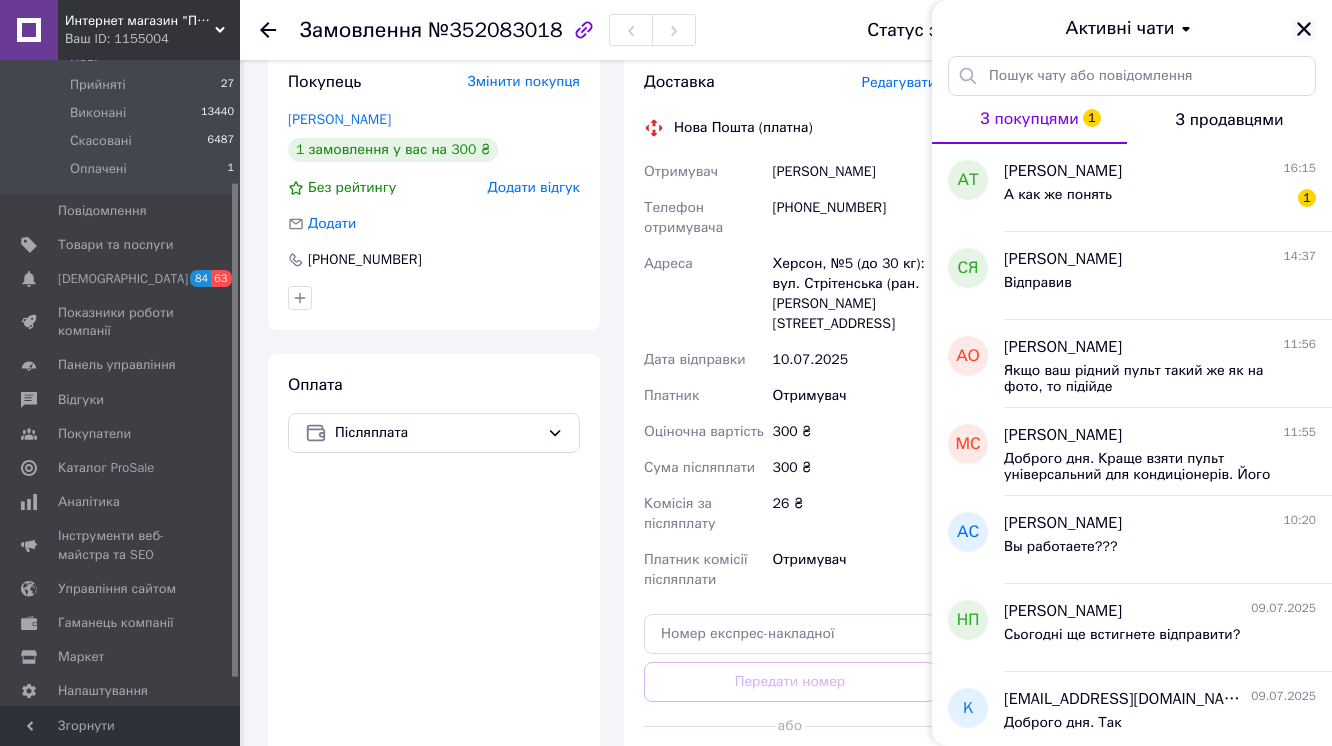 click 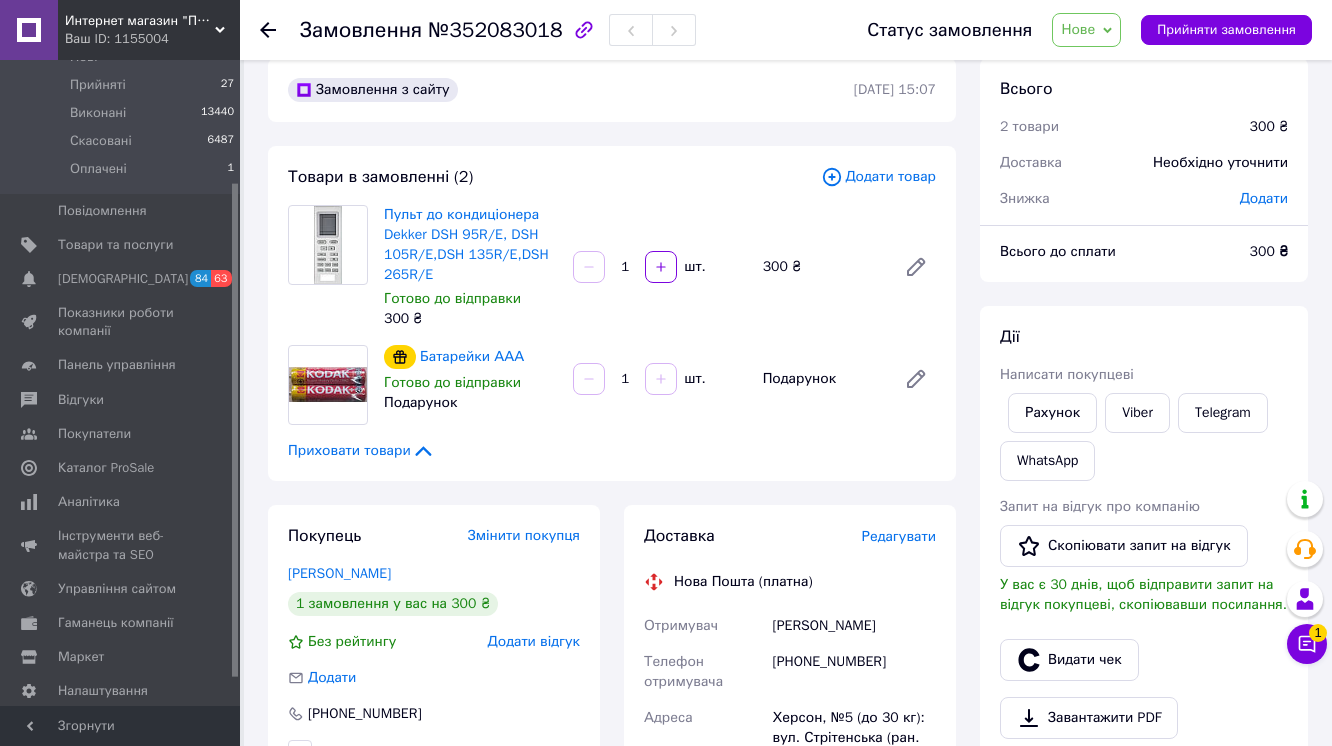 scroll, scrollTop: 0, scrollLeft: 0, axis: both 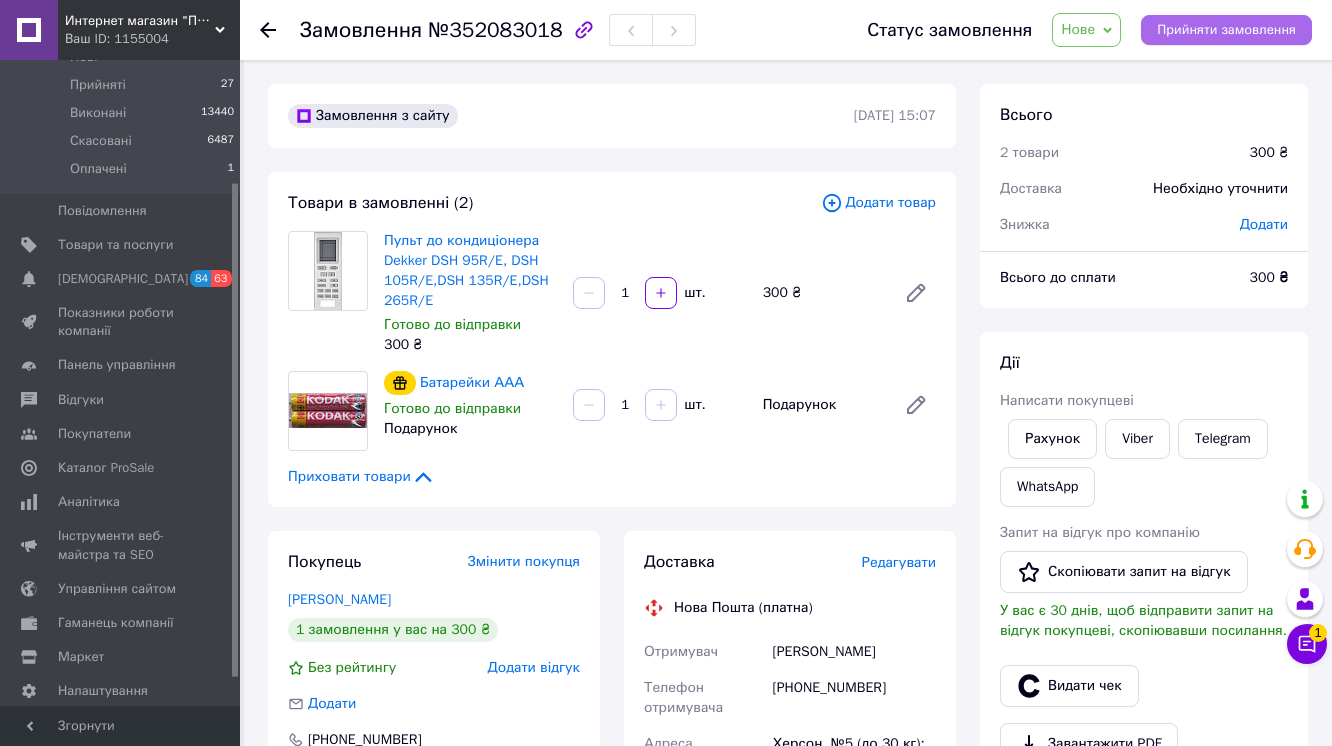 click on "Прийняти замовлення" at bounding box center (1226, 30) 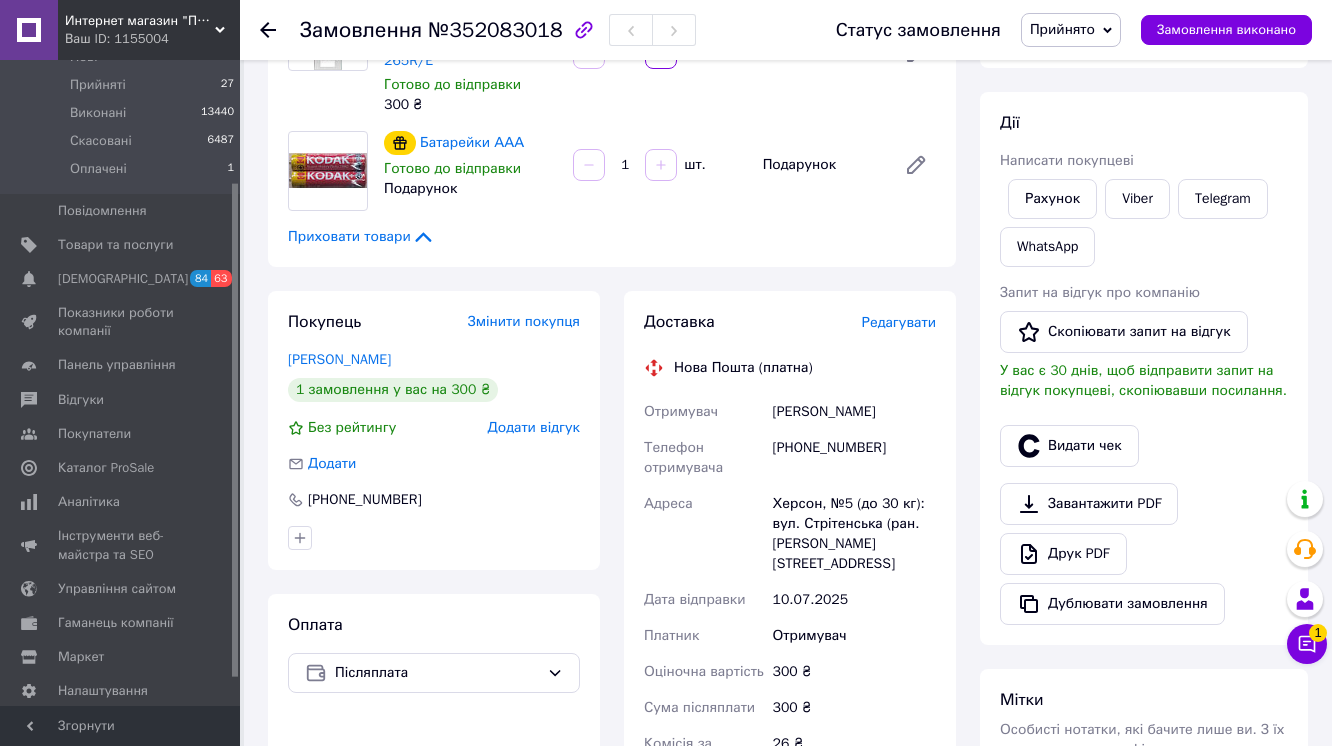 scroll, scrollTop: 0, scrollLeft: 0, axis: both 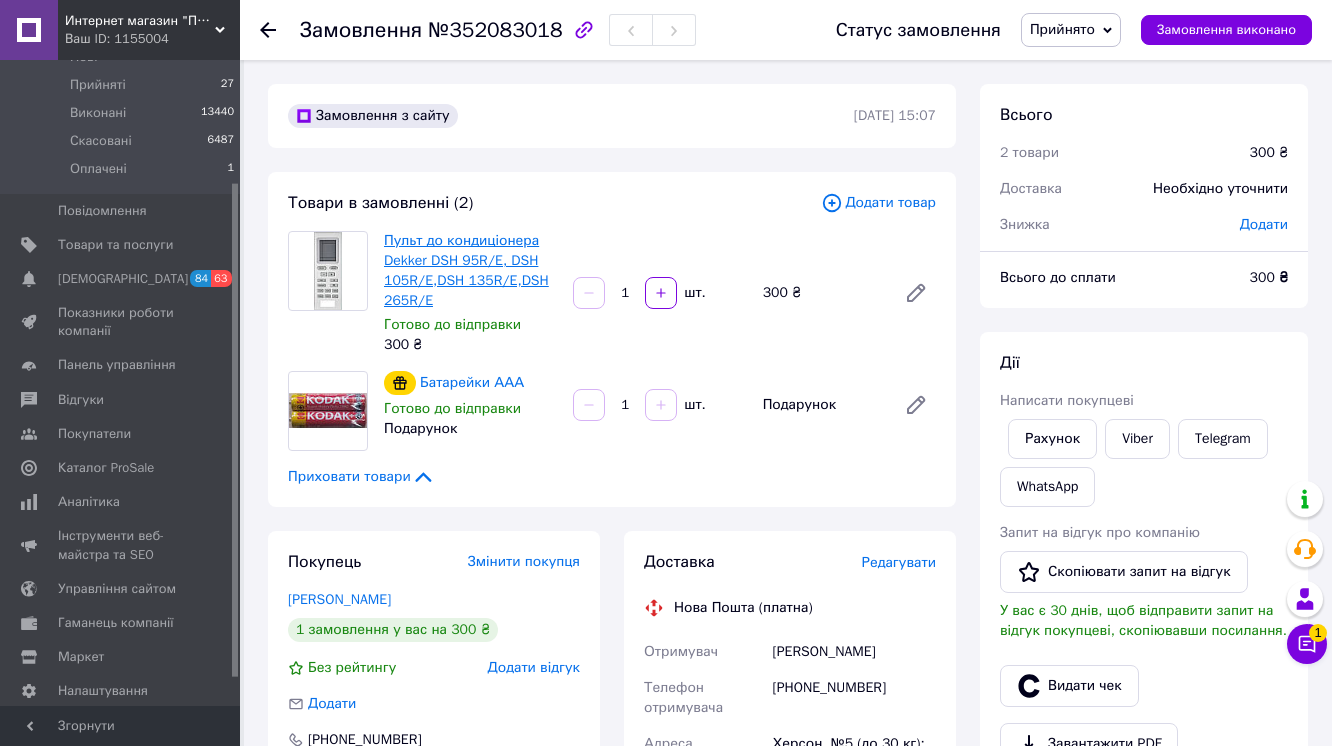 click on "Пульт до кондиціонера Dekker DSH 95R/E, DSH 105R/E,DSH 135R/E,DSH 265R/E" at bounding box center [466, 270] 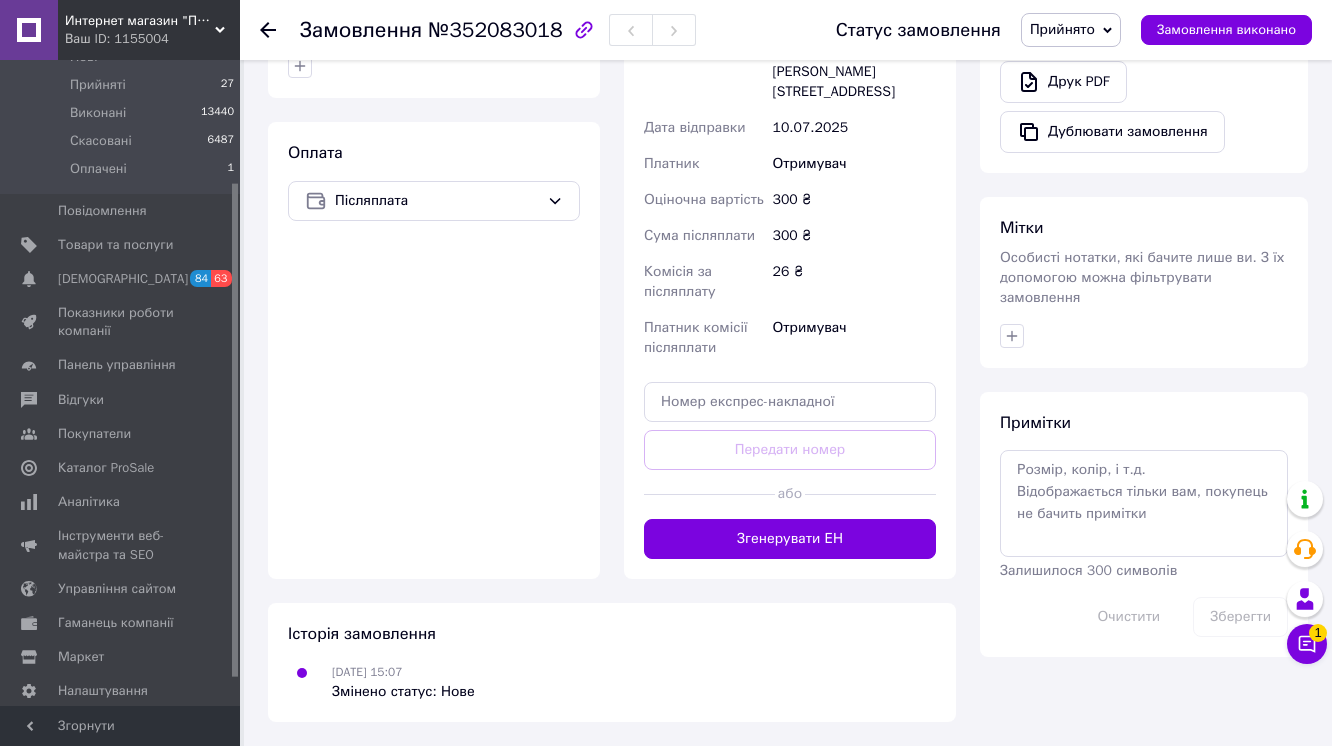 scroll, scrollTop: 960, scrollLeft: 0, axis: vertical 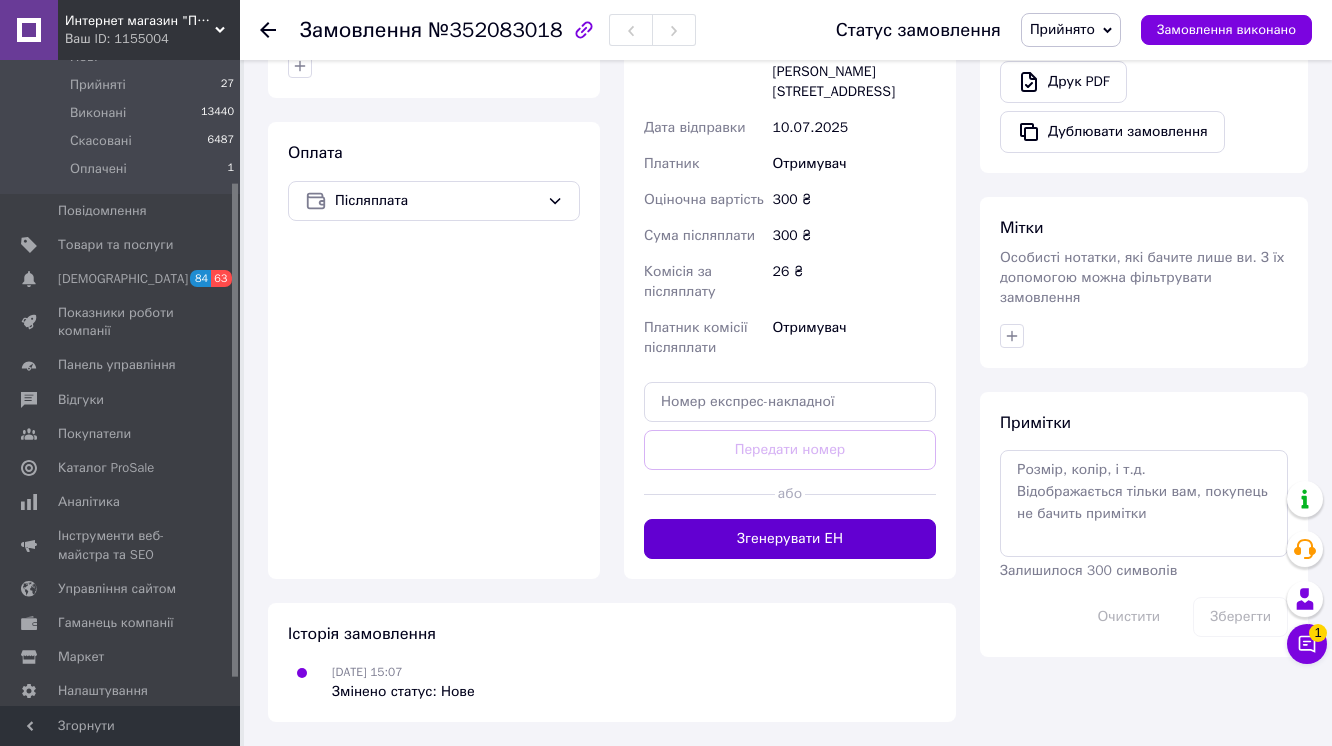 click on "Згенерувати ЕН" at bounding box center [790, 539] 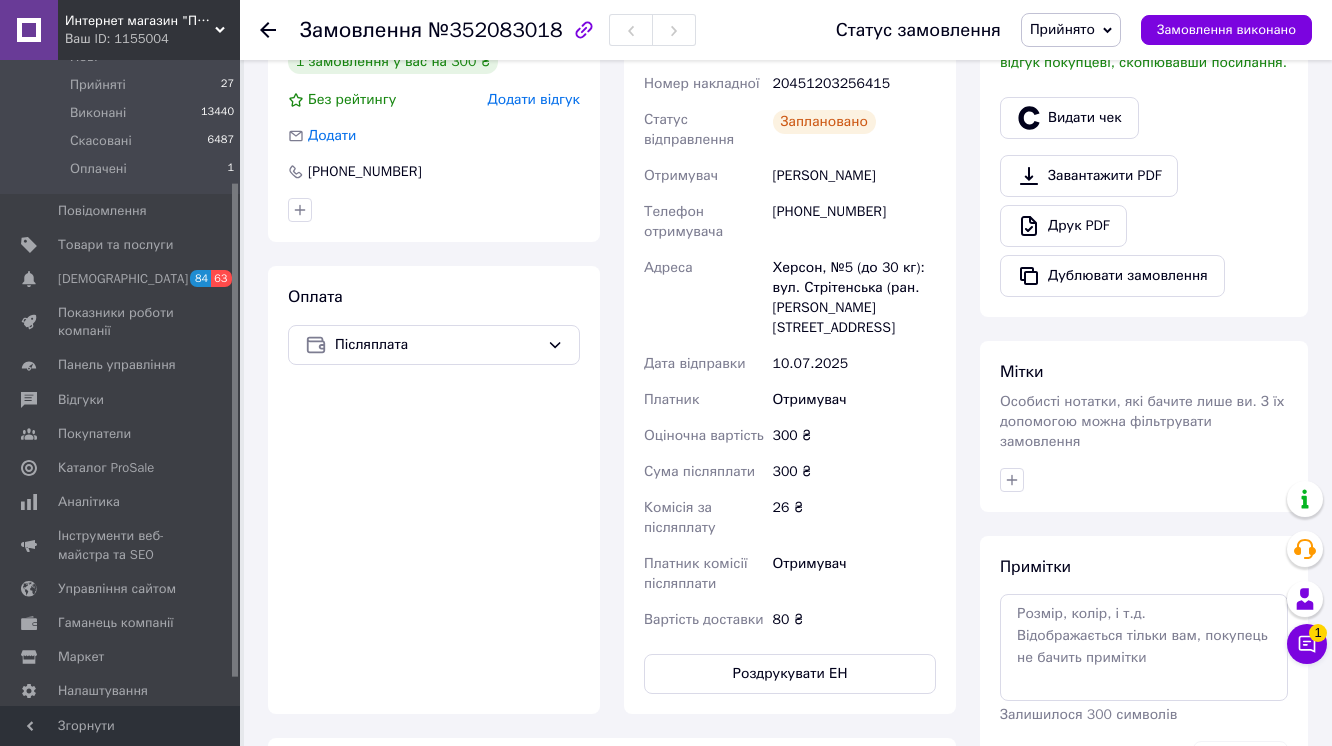 scroll, scrollTop: 480, scrollLeft: 0, axis: vertical 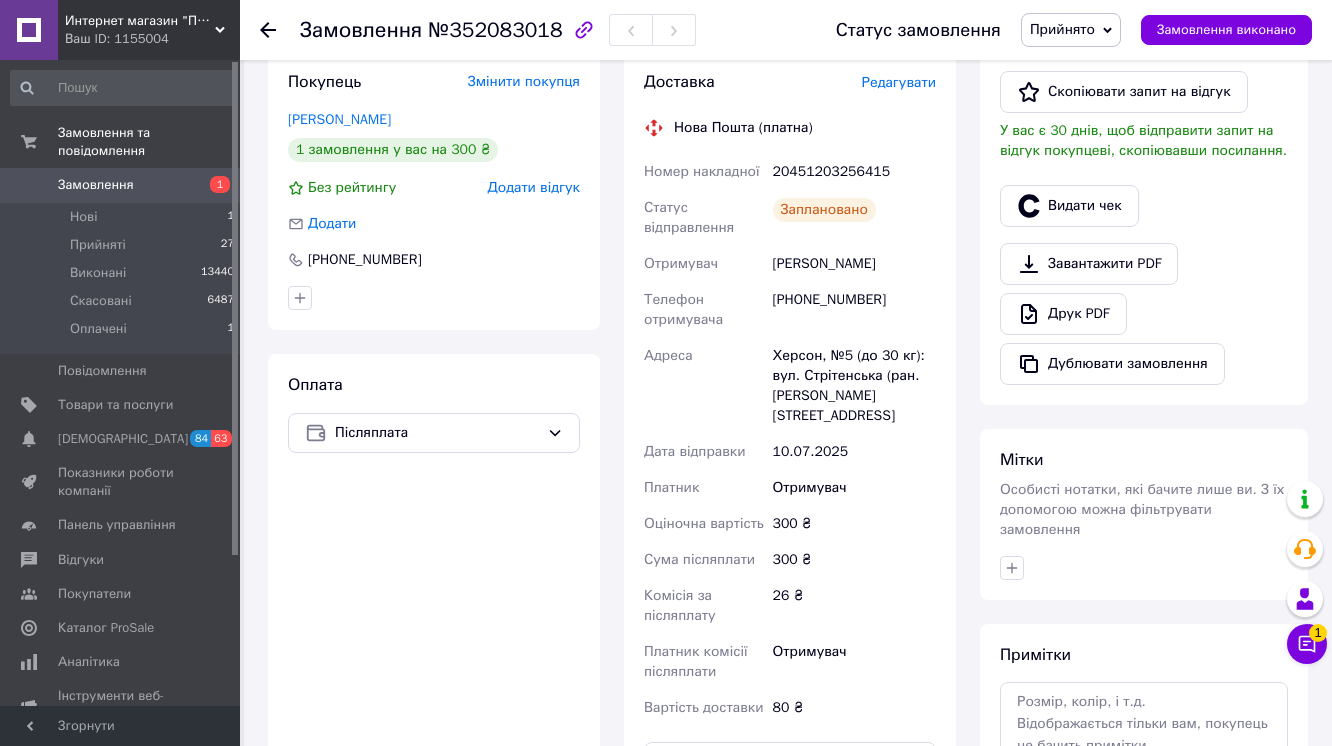 click on "Замовлення" at bounding box center [121, 185] 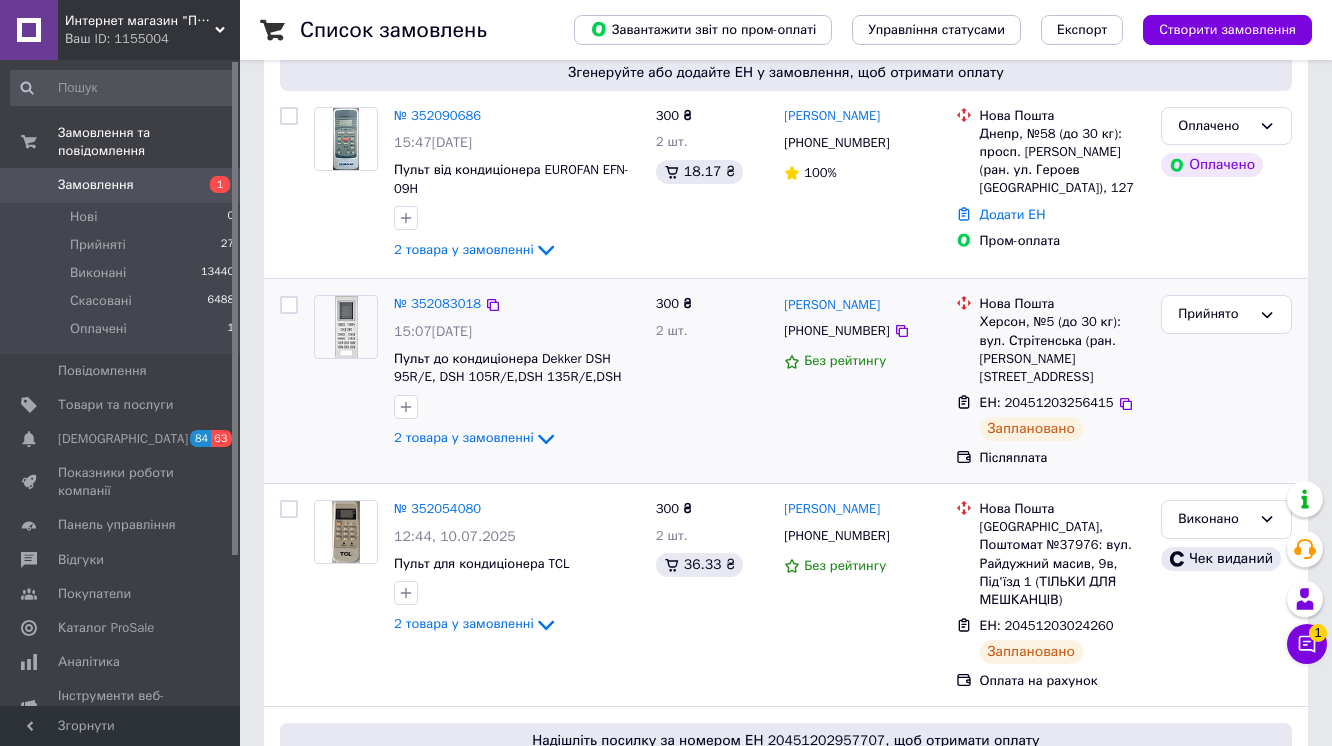scroll, scrollTop: 80, scrollLeft: 0, axis: vertical 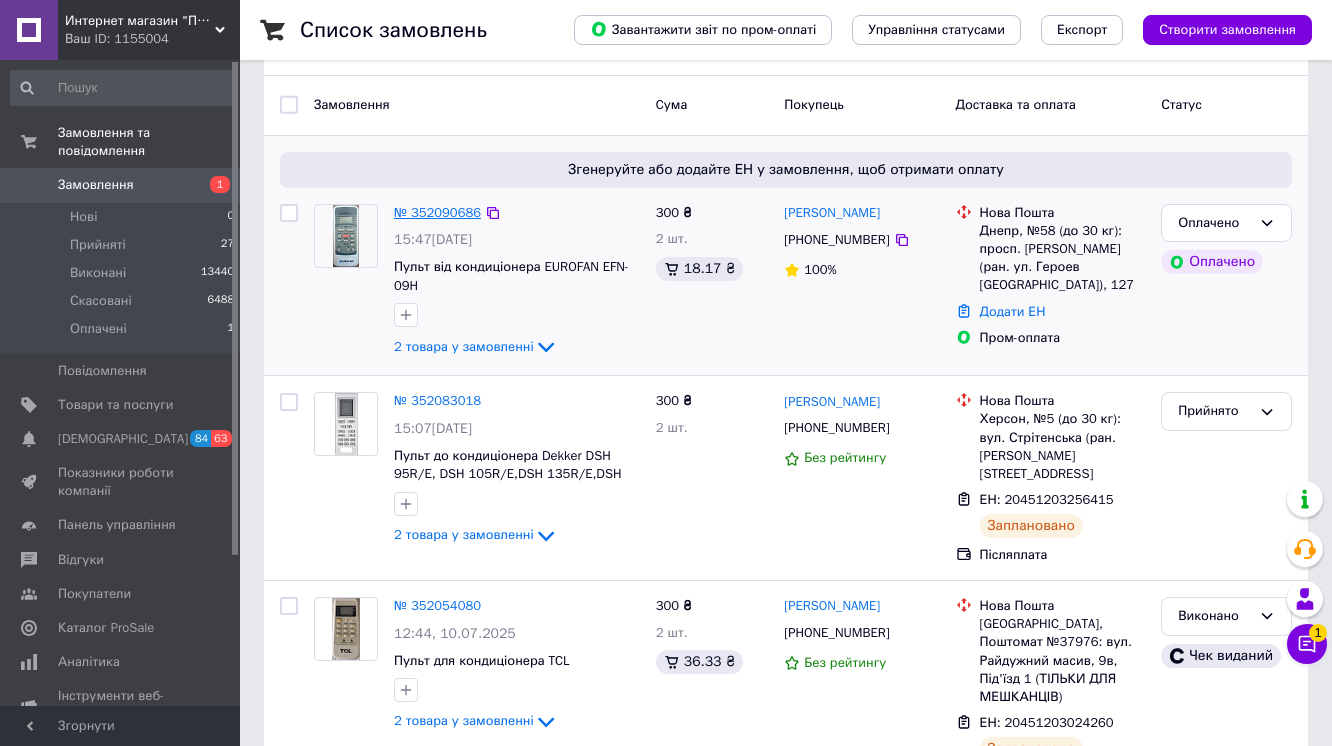 click on "№ 352090686" at bounding box center [437, 212] 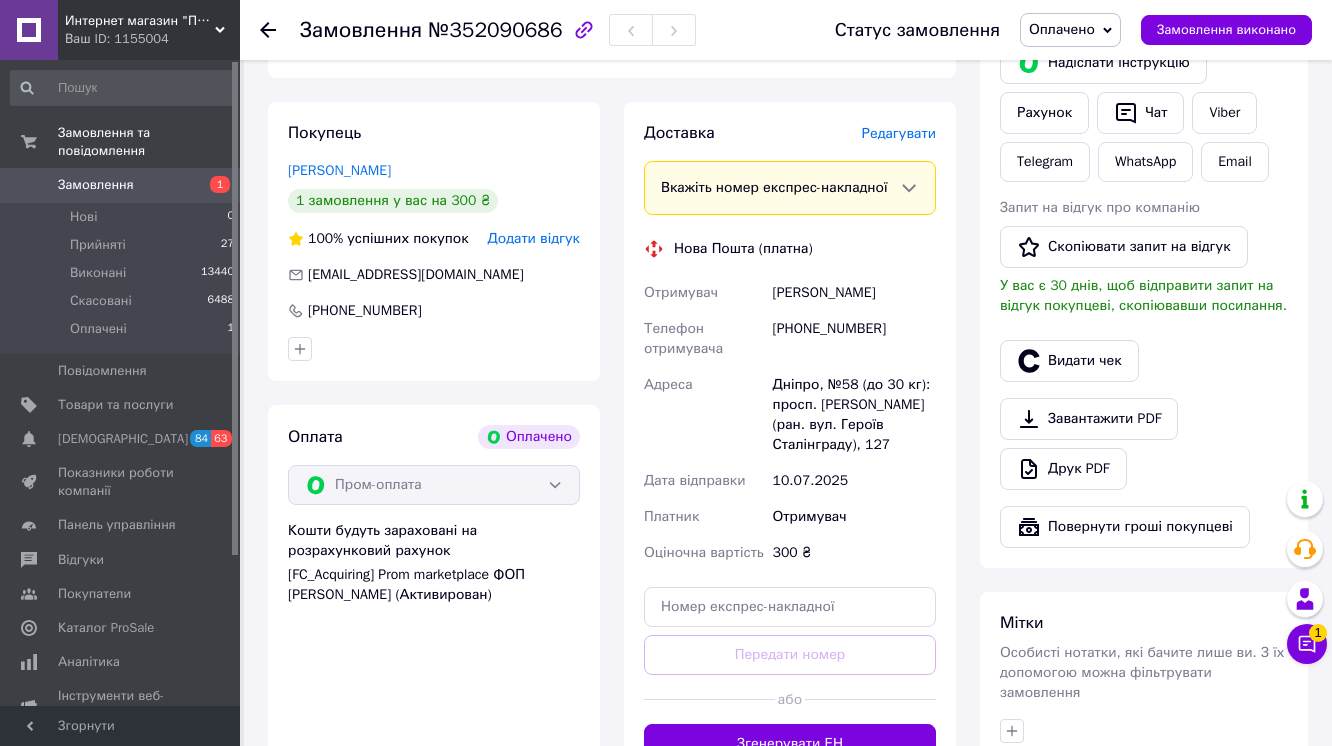 scroll, scrollTop: 320, scrollLeft: 0, axis: vertical 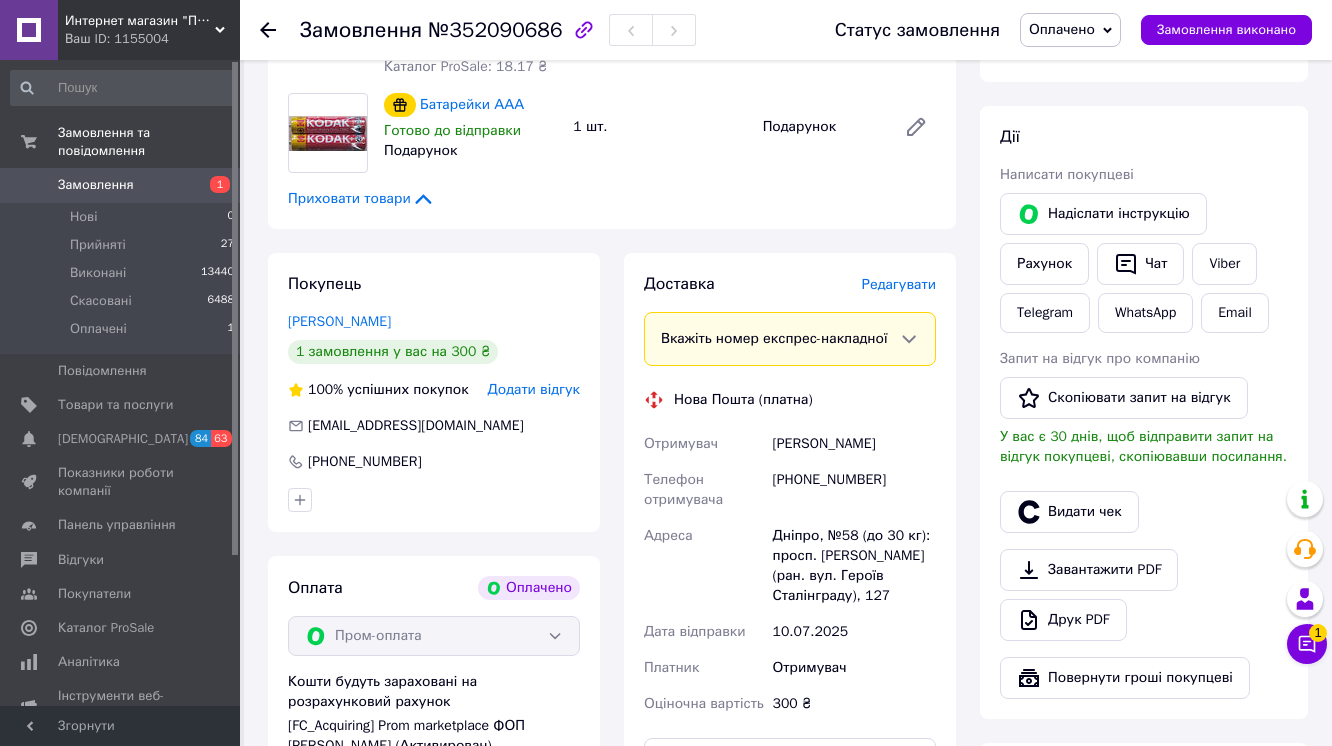 click on "Оплачено" at bounding box center (1070, 30) 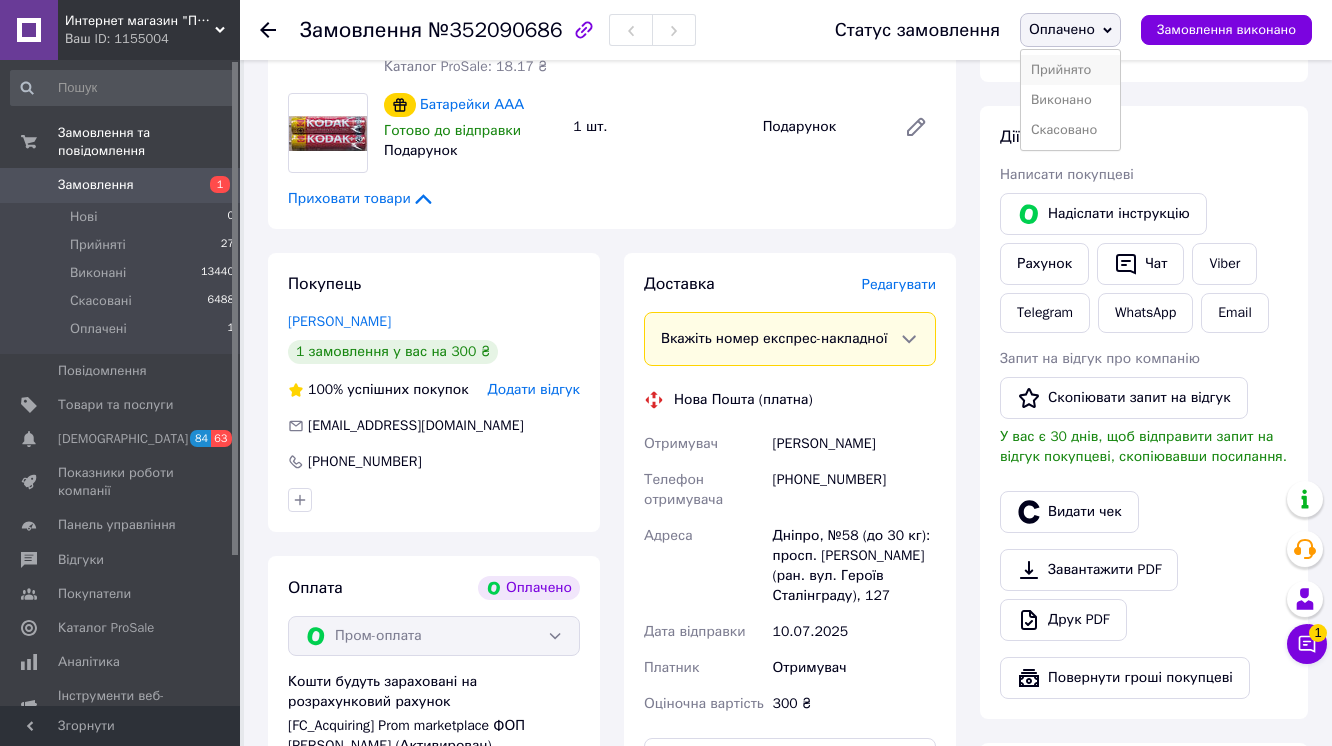 click on "Прийнято" at bounding box center [1070, 70] 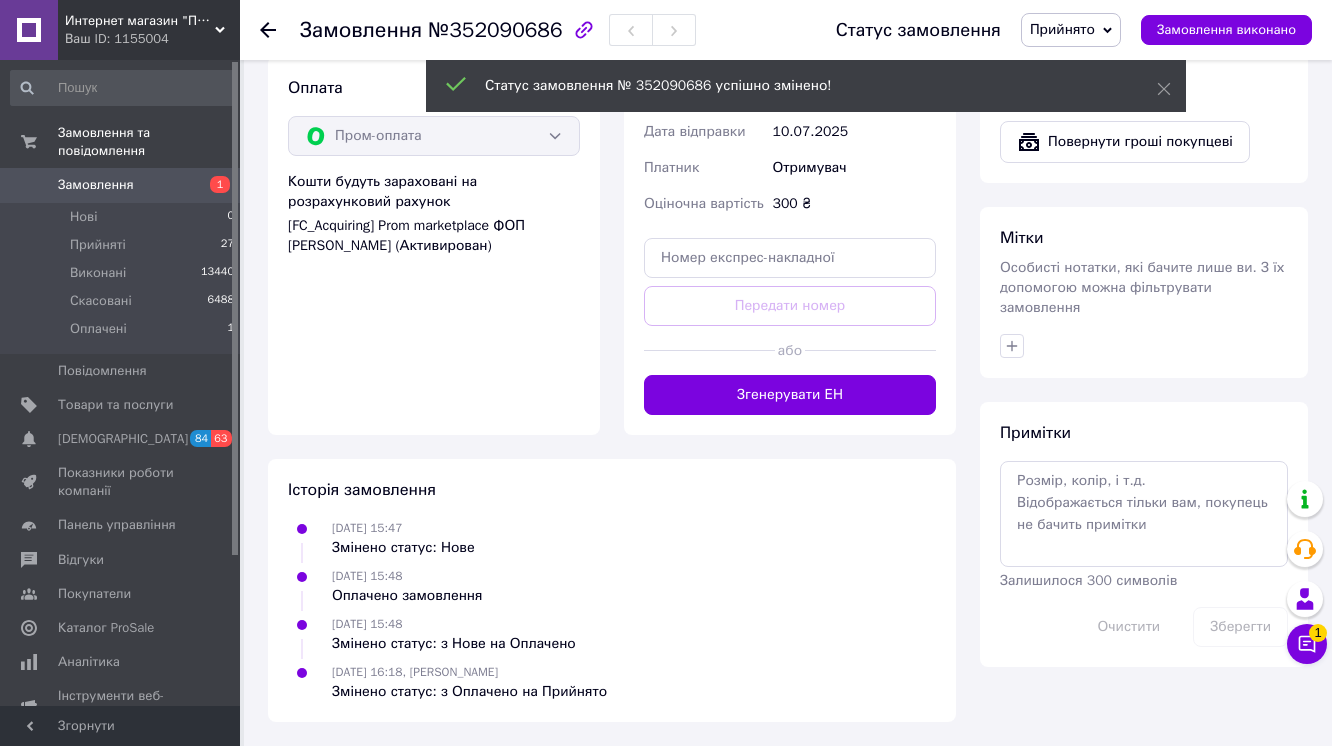 scroll, scrollTop: 1120, scrollLeft: 0, axis: vertical 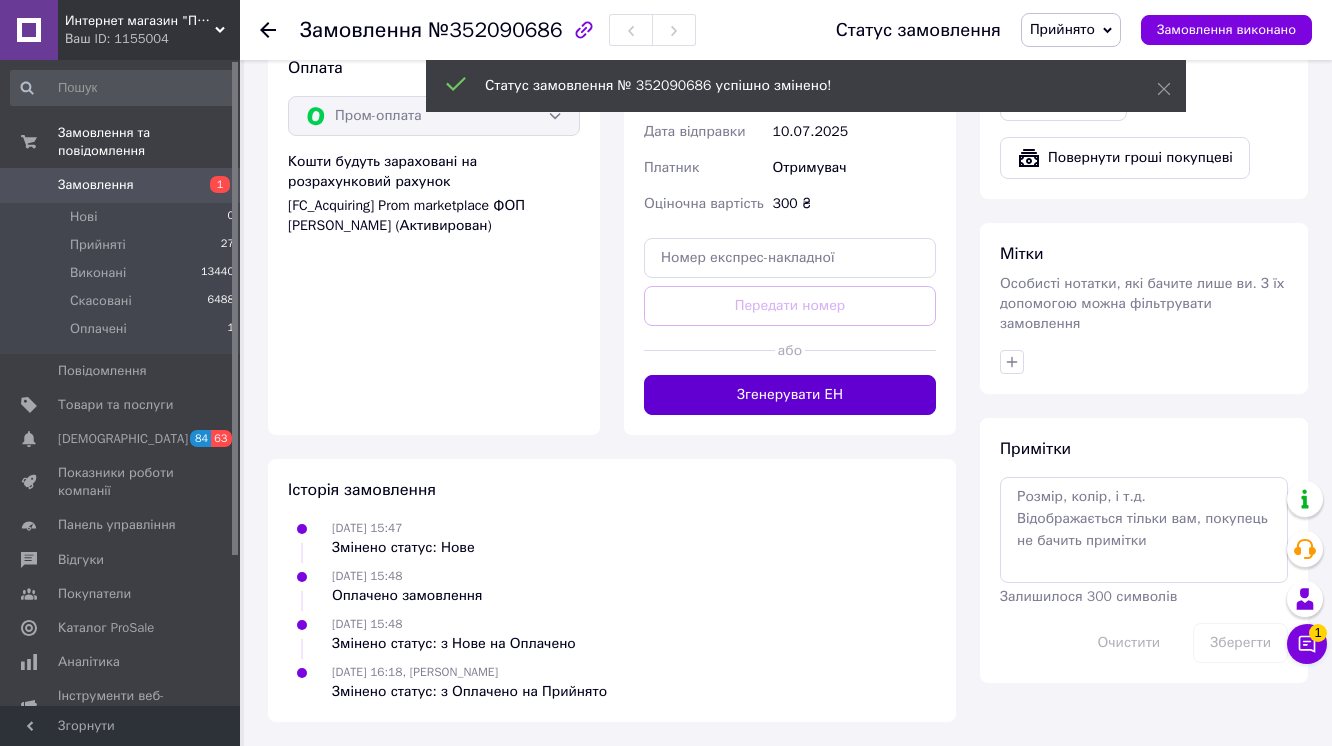click on "Згенерувати ЕН" at bounding box center [790, 395] 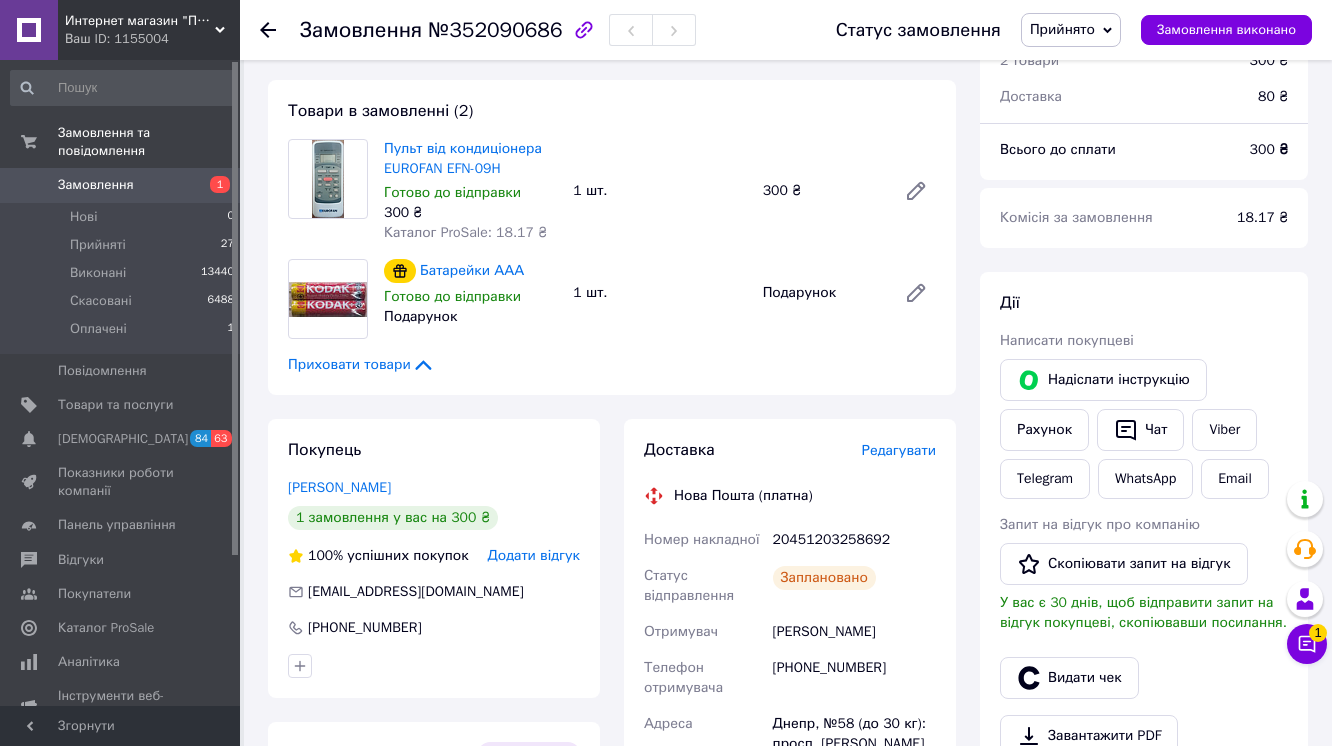 scroll, scrollTop: 0, scrollLeft: 0, axis: both 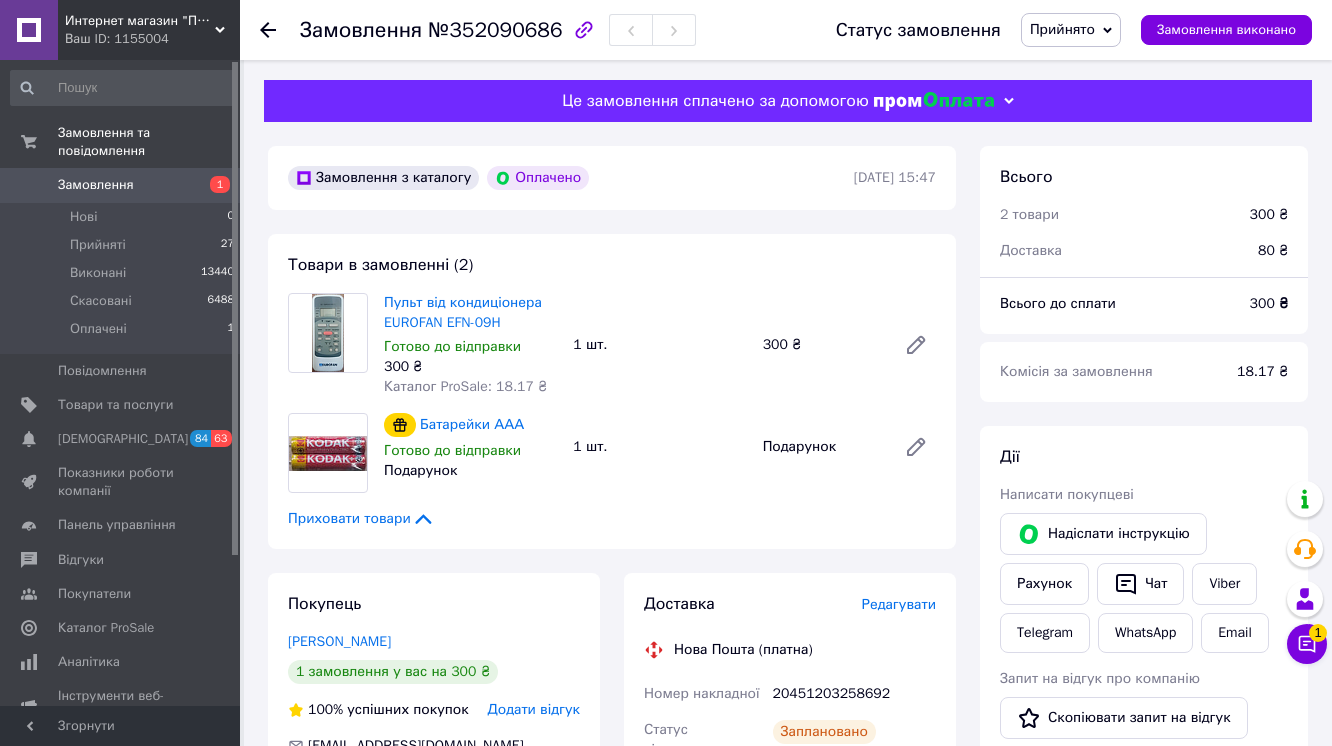 click on "Замовлення" at bounding box center (121, 185) 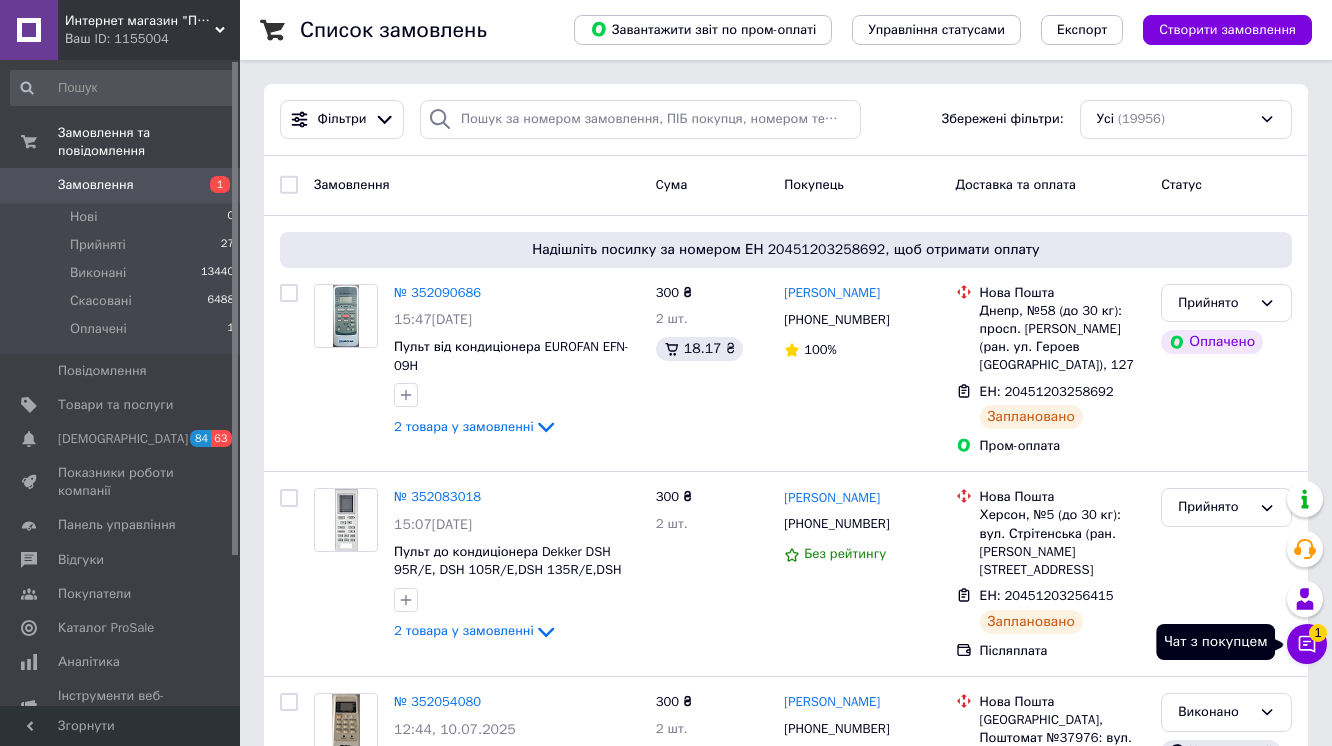click 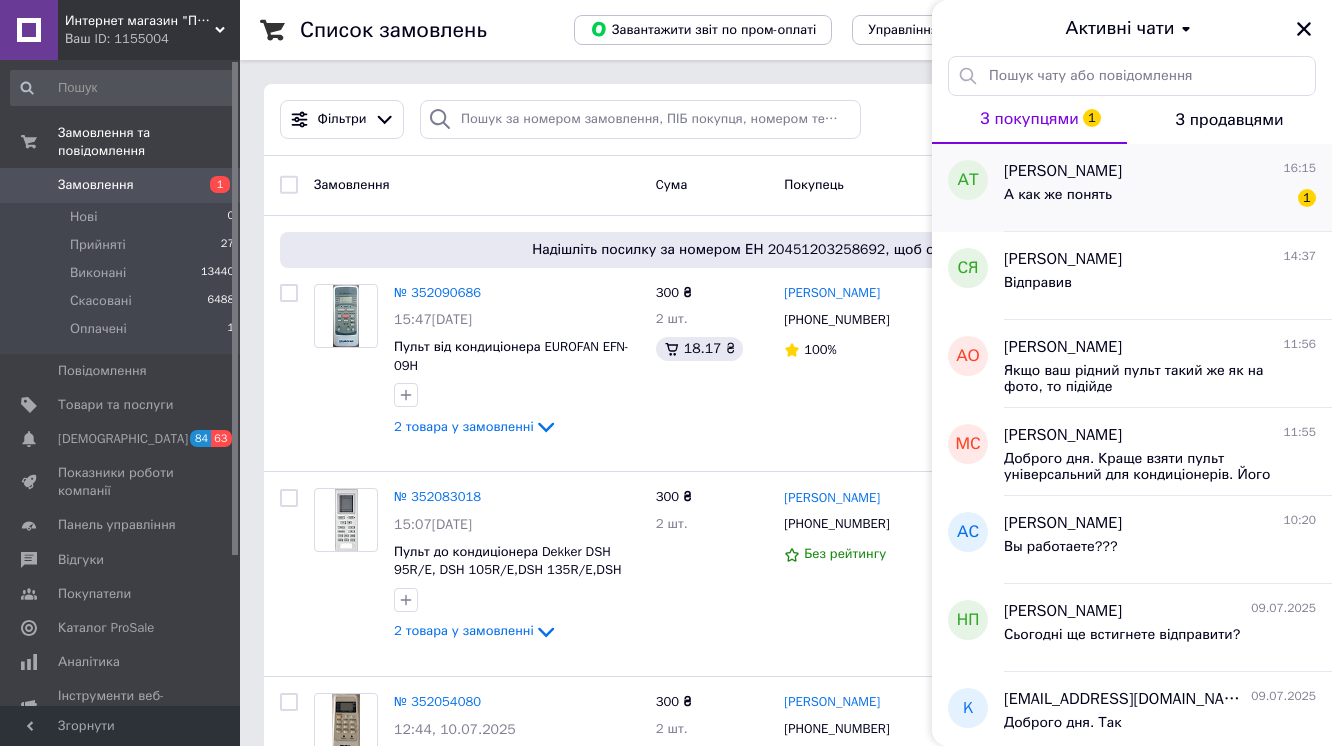 click on "А как же понять" at bounding box center (1058, 195) 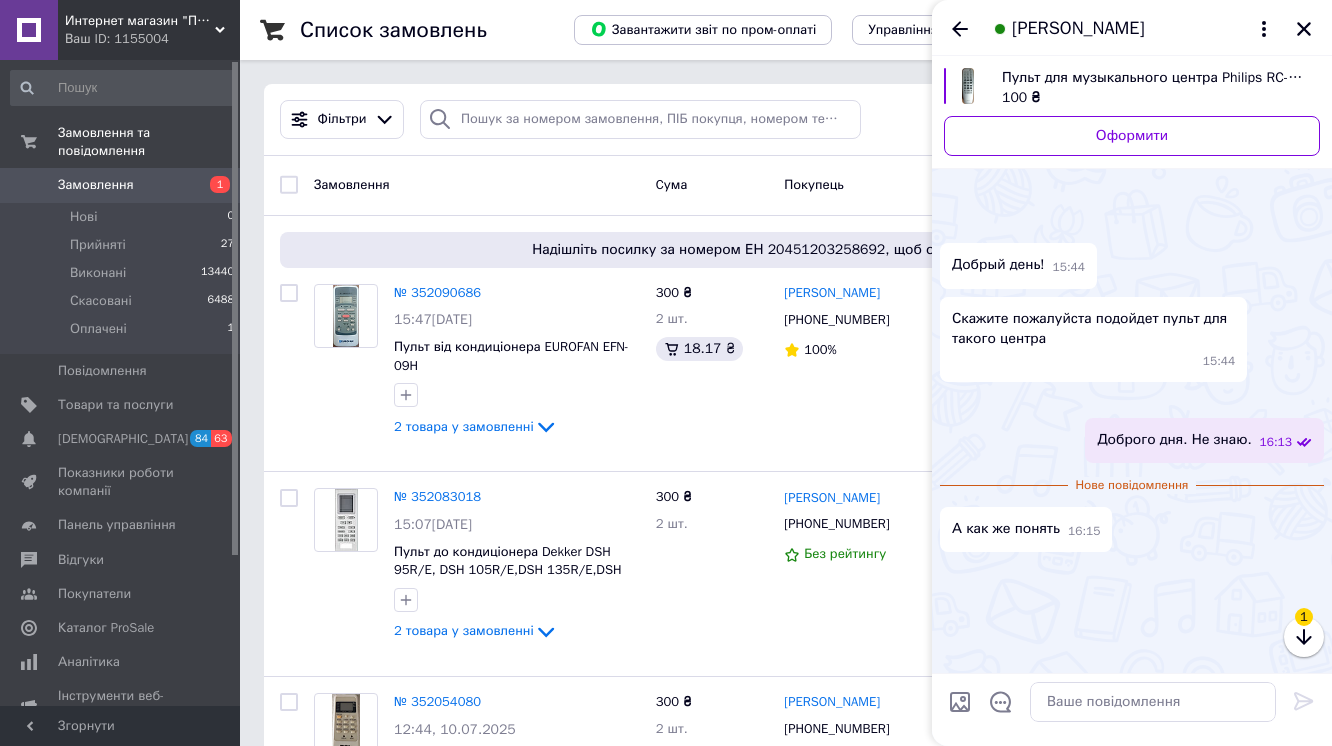 scroll, scrollTop: 160, scrollLeft: 0, axis: vertical 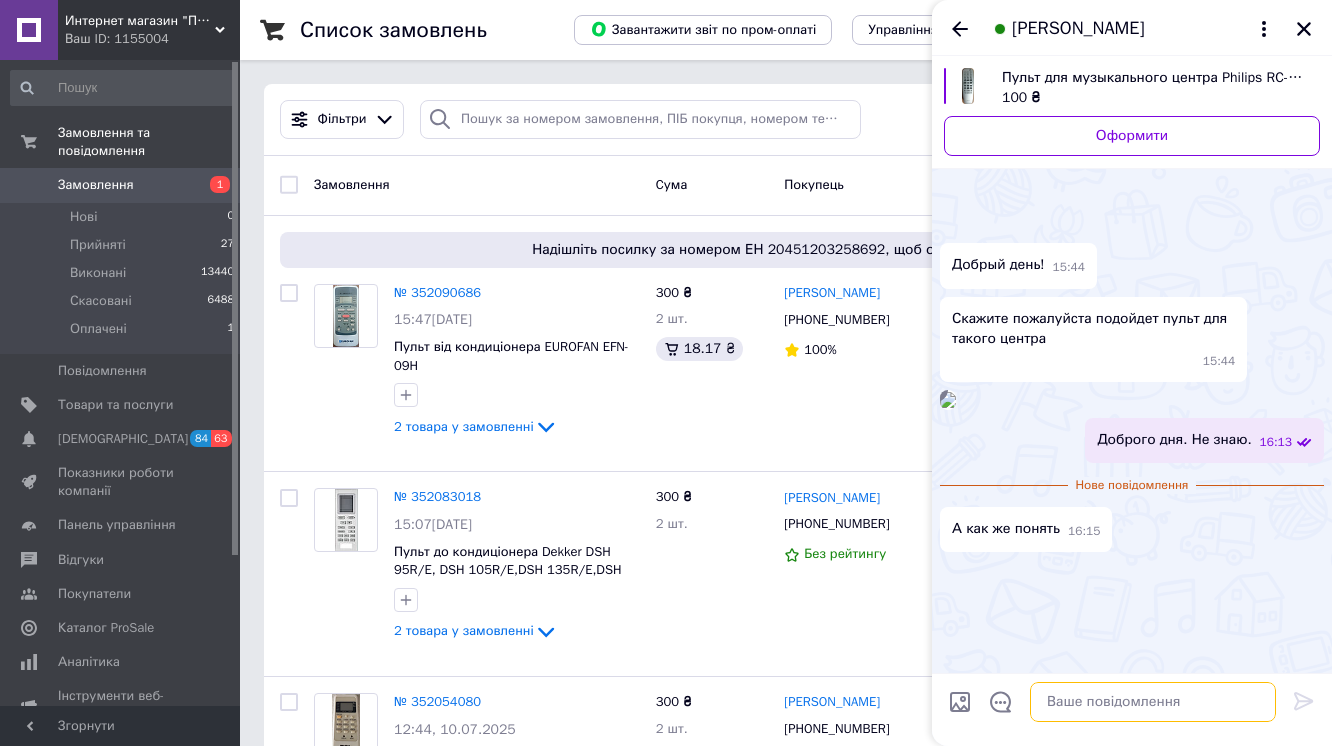 click at bounding box center [1153, 702] 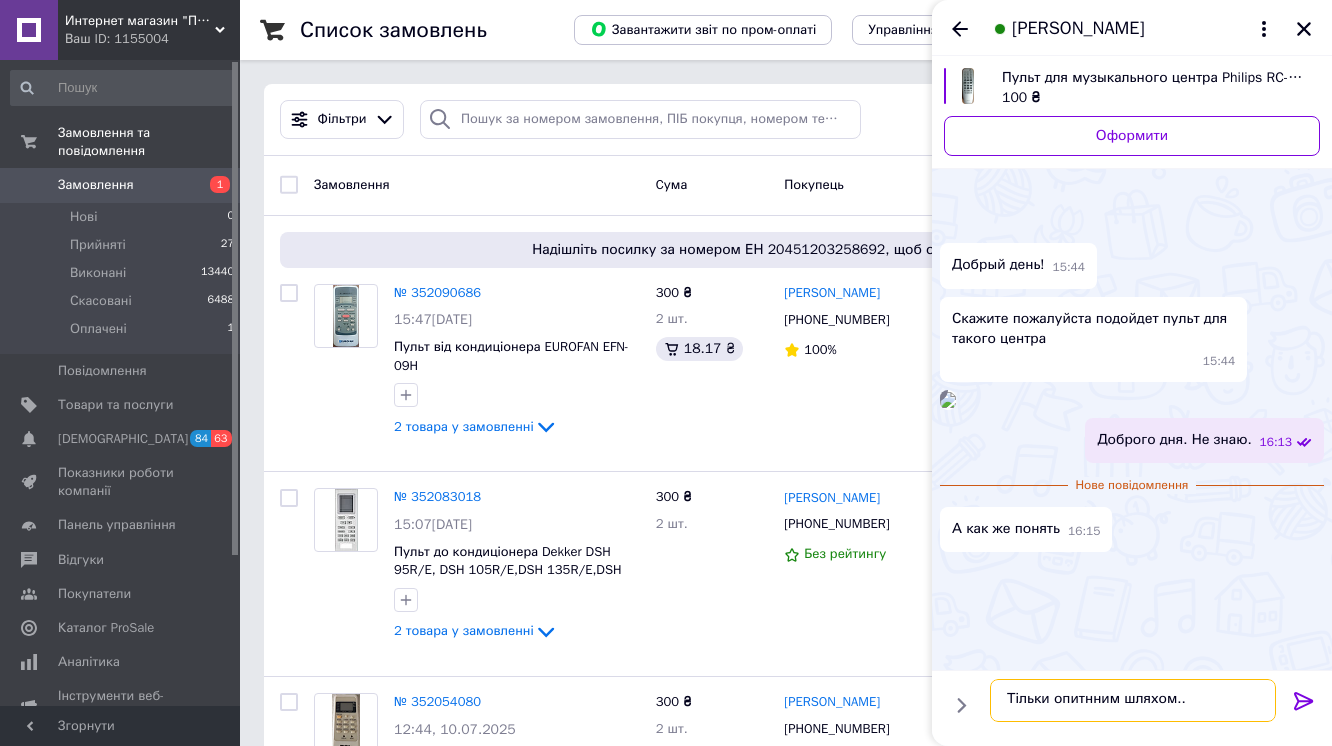 type on "Тільки опитнним шляхом..." 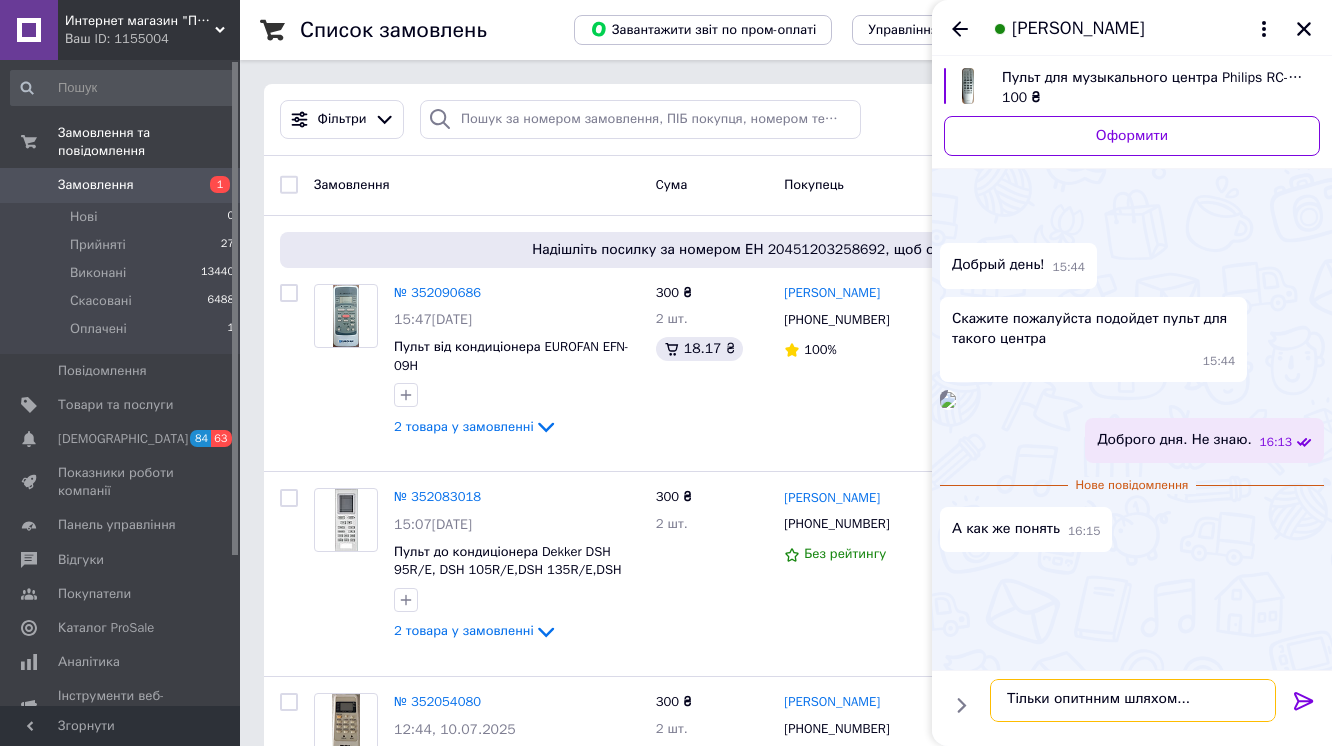 type 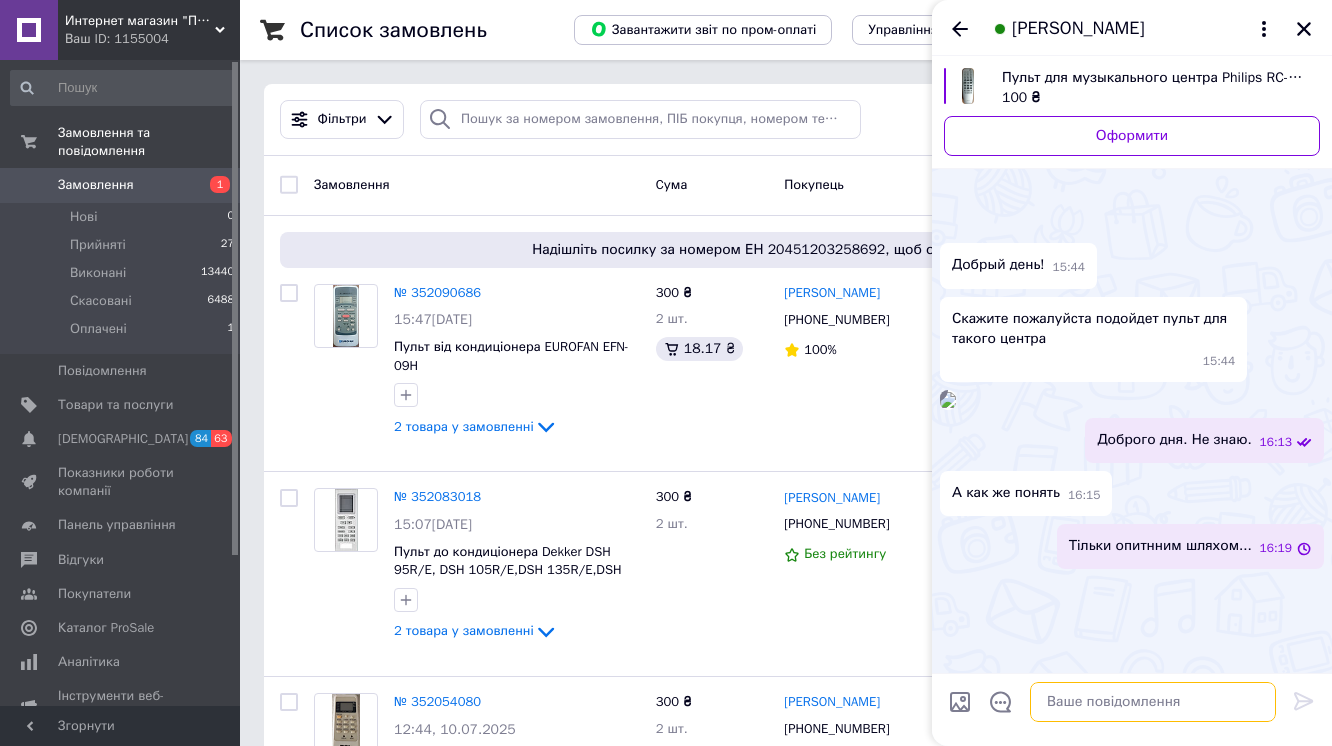 scroll, scrollTop: 220, scrollLeft: 0, axis: vertical 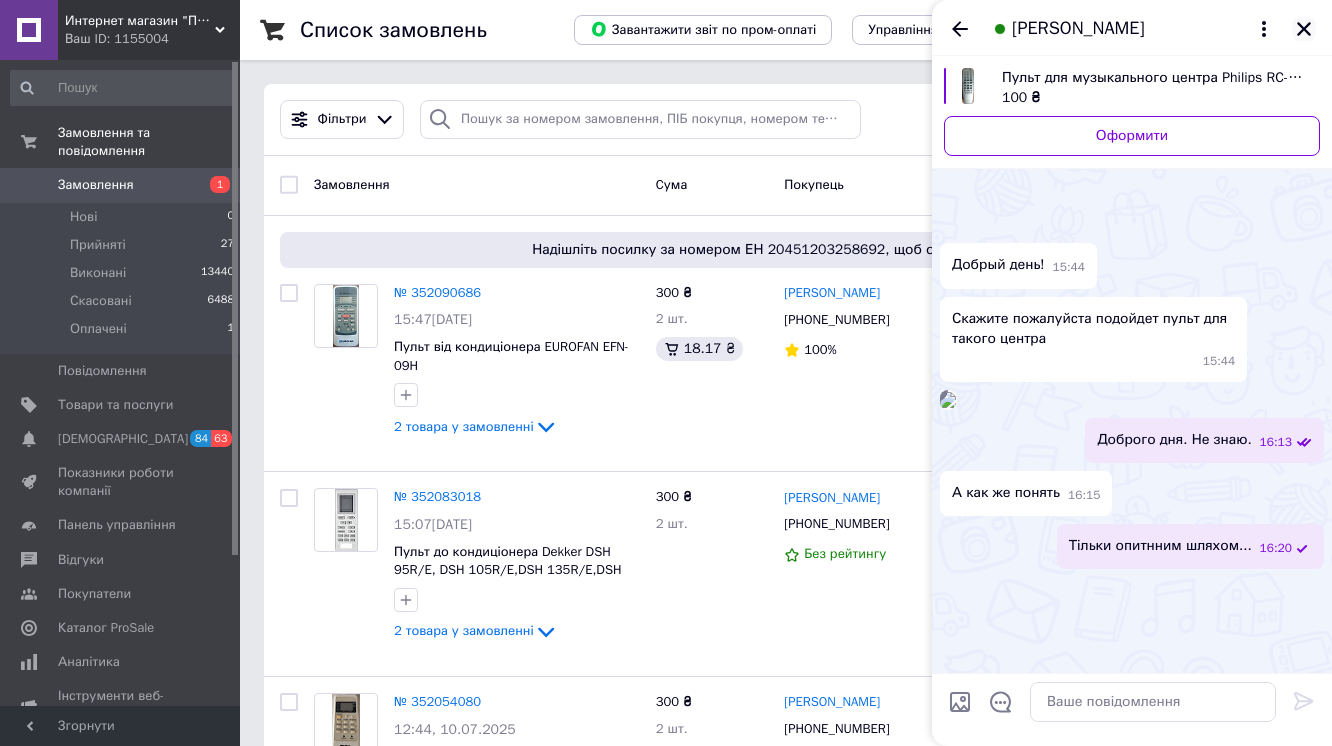 click 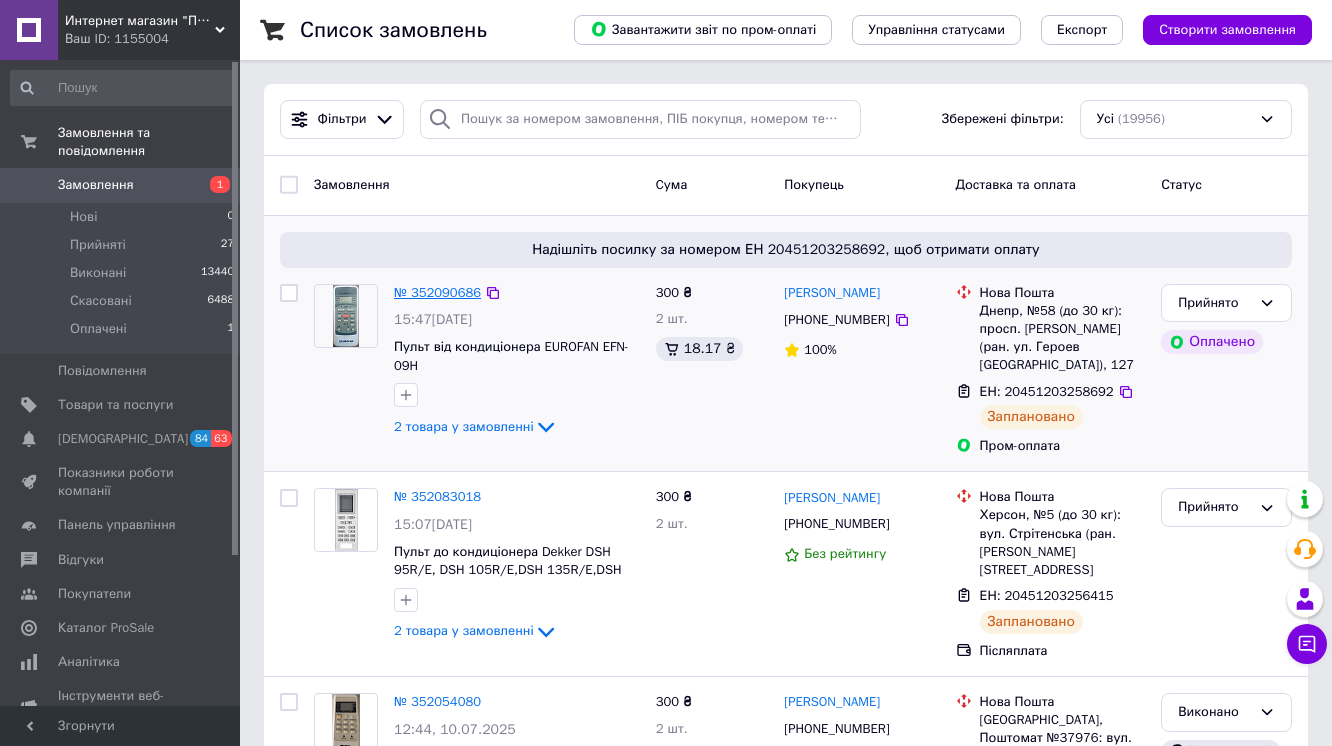 click on "№ 352090686" at bounding box center (437, 292) 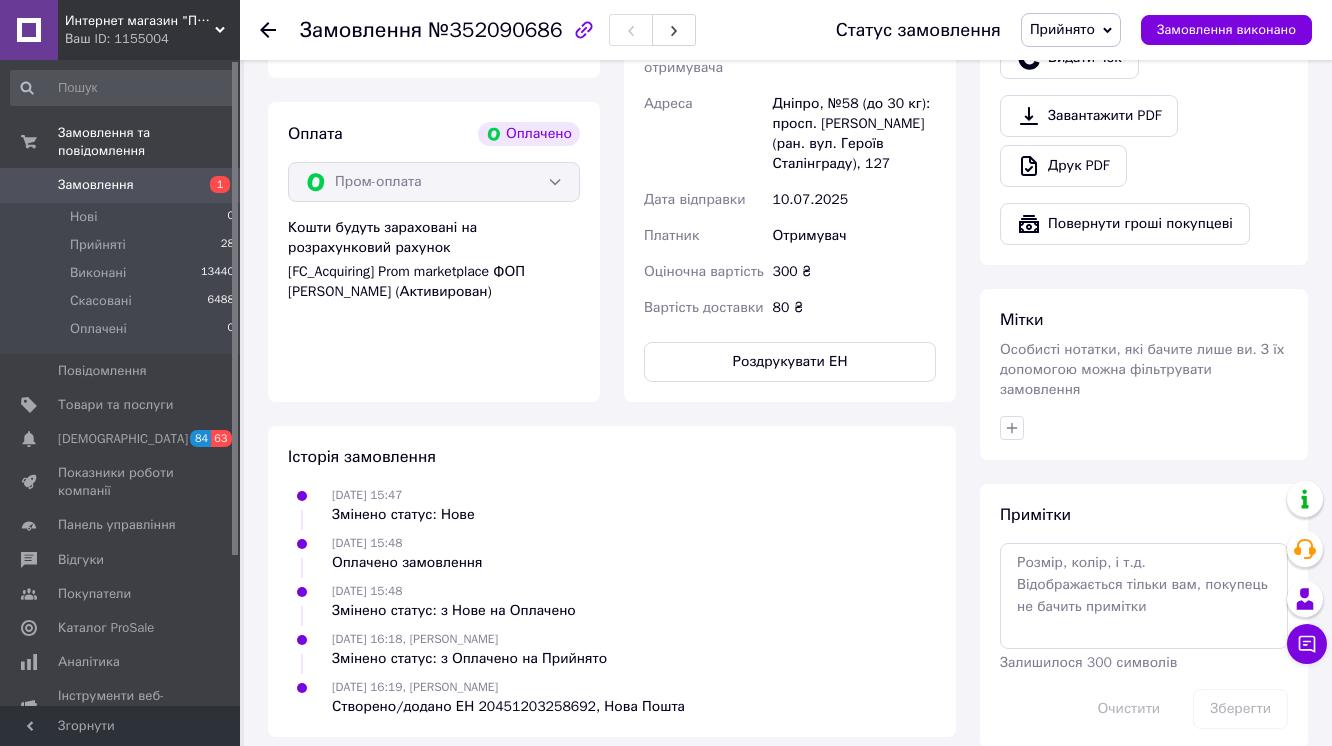 scroll, scrollTop: 754, scrollLeft: 0, axis: vertical 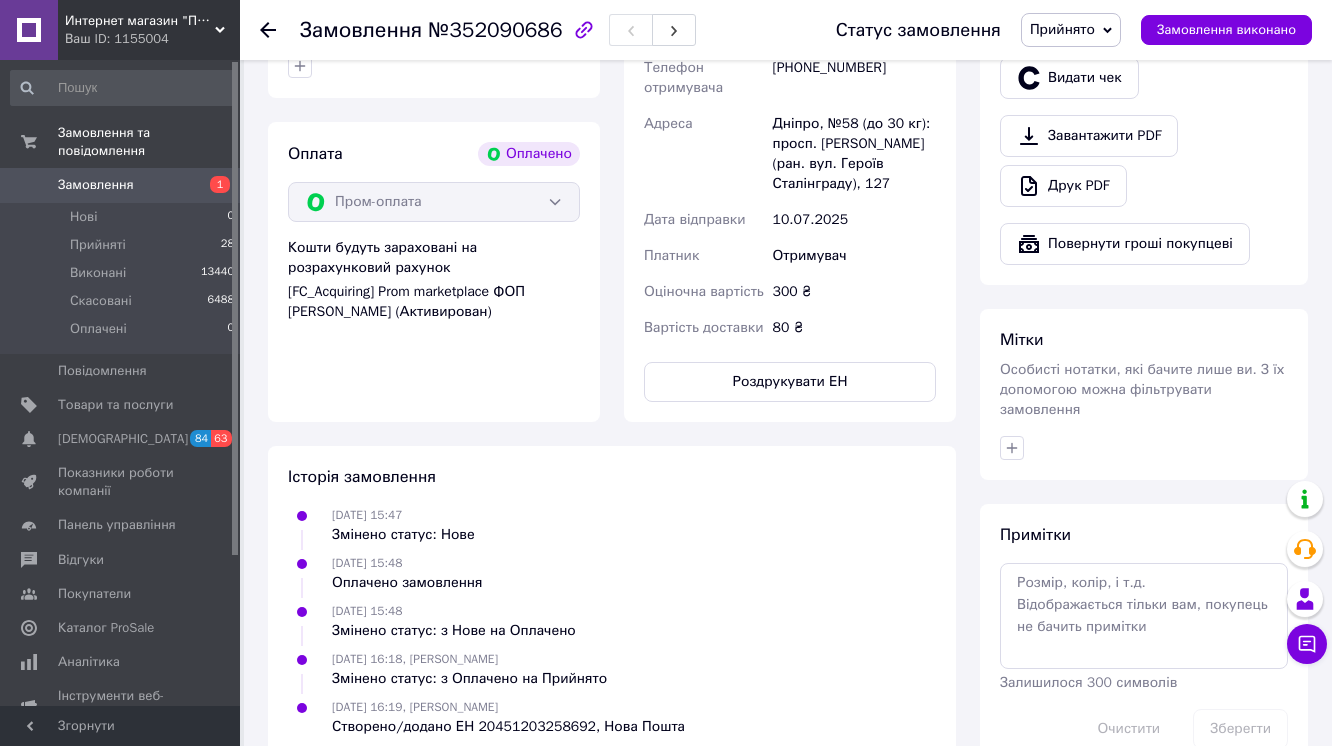click on "Замовлення" at bounding box center [121, 185] 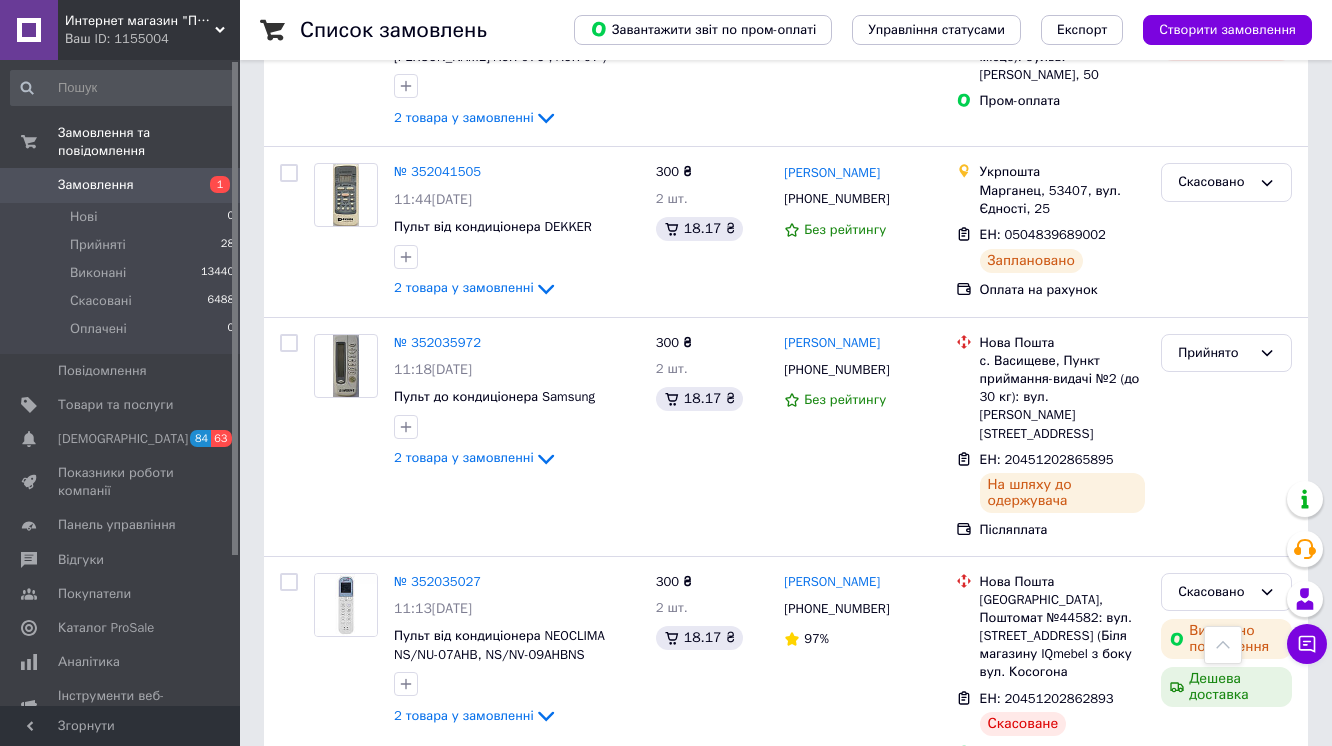 scroll, scrollTop: 2160, scrollLeft: 0, axis: vertical 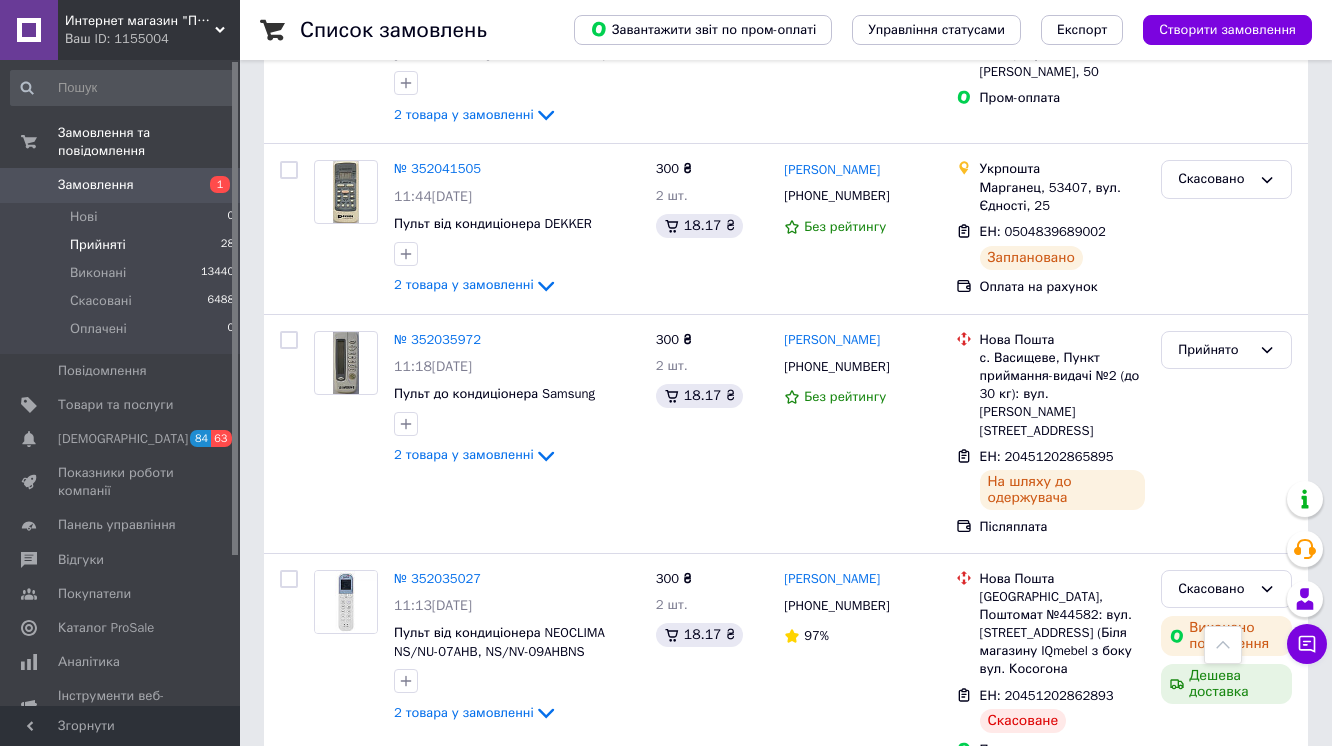 click on "Прийняті" at bounding box center [98, 245] 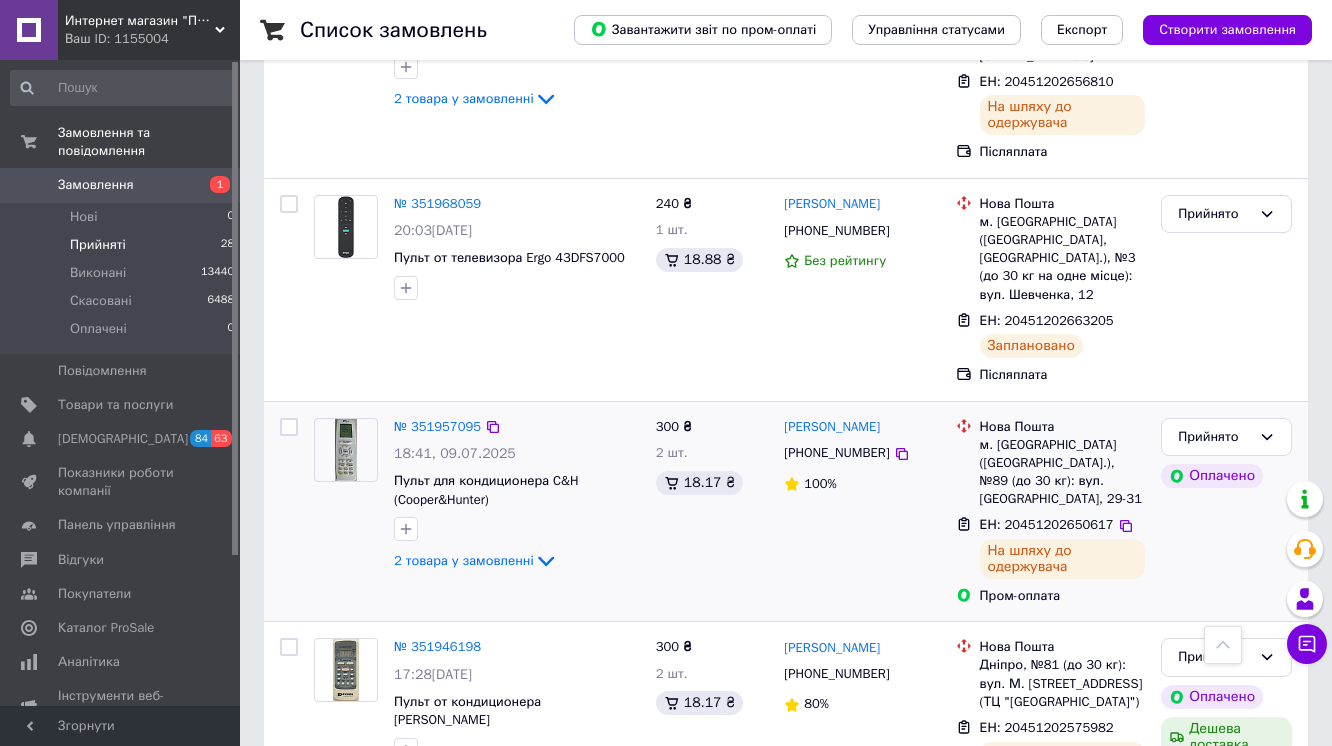 scroll, scrollTop: 5913, scrollLeft: 0, axis: vertical 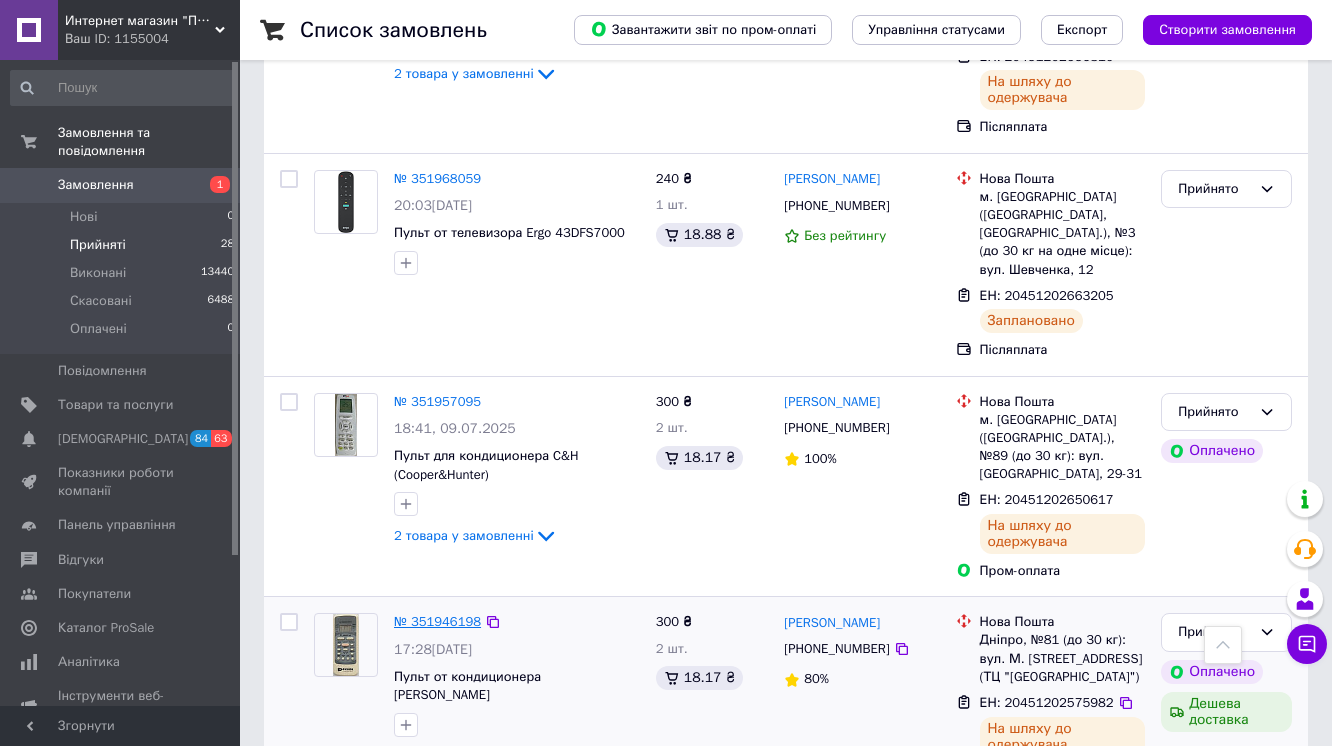 click on "№ 351946198" at bounding box center (437, 621) 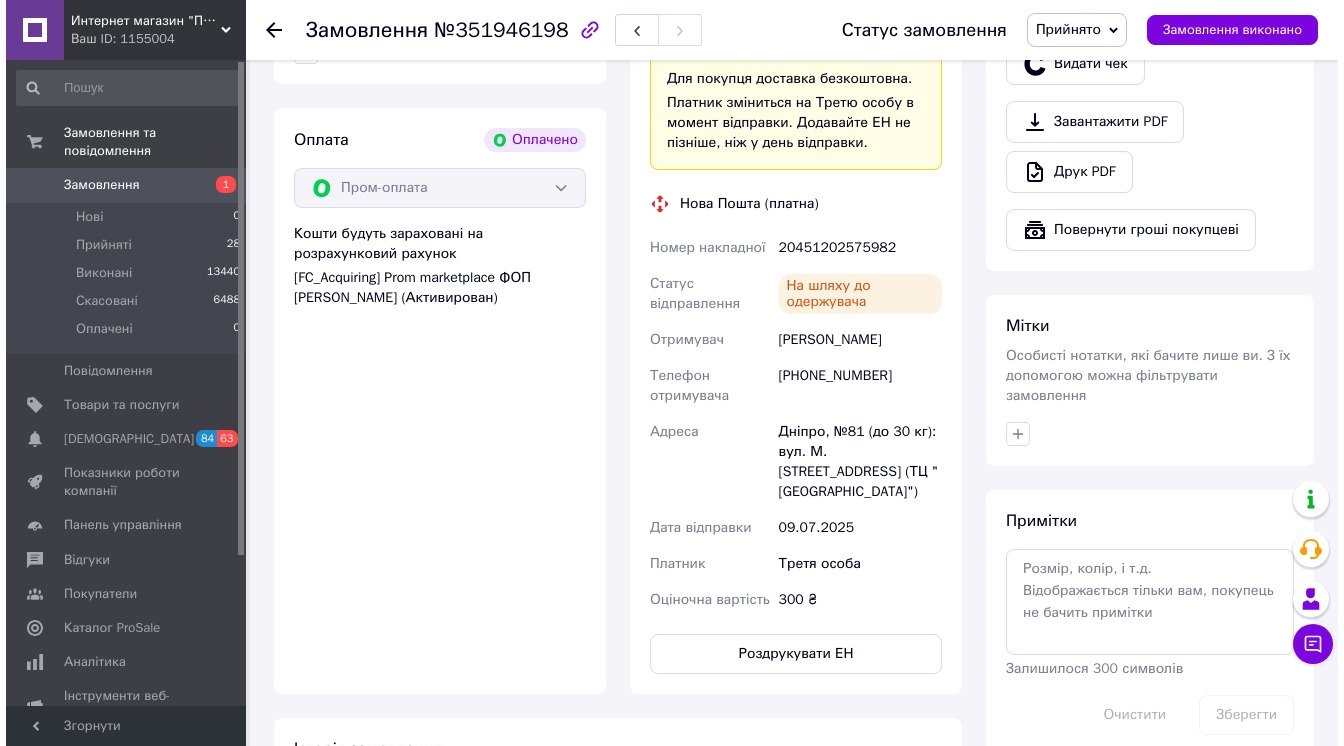 scroll, scrollTop: 732, scrollLeft: 0, axis: vertical 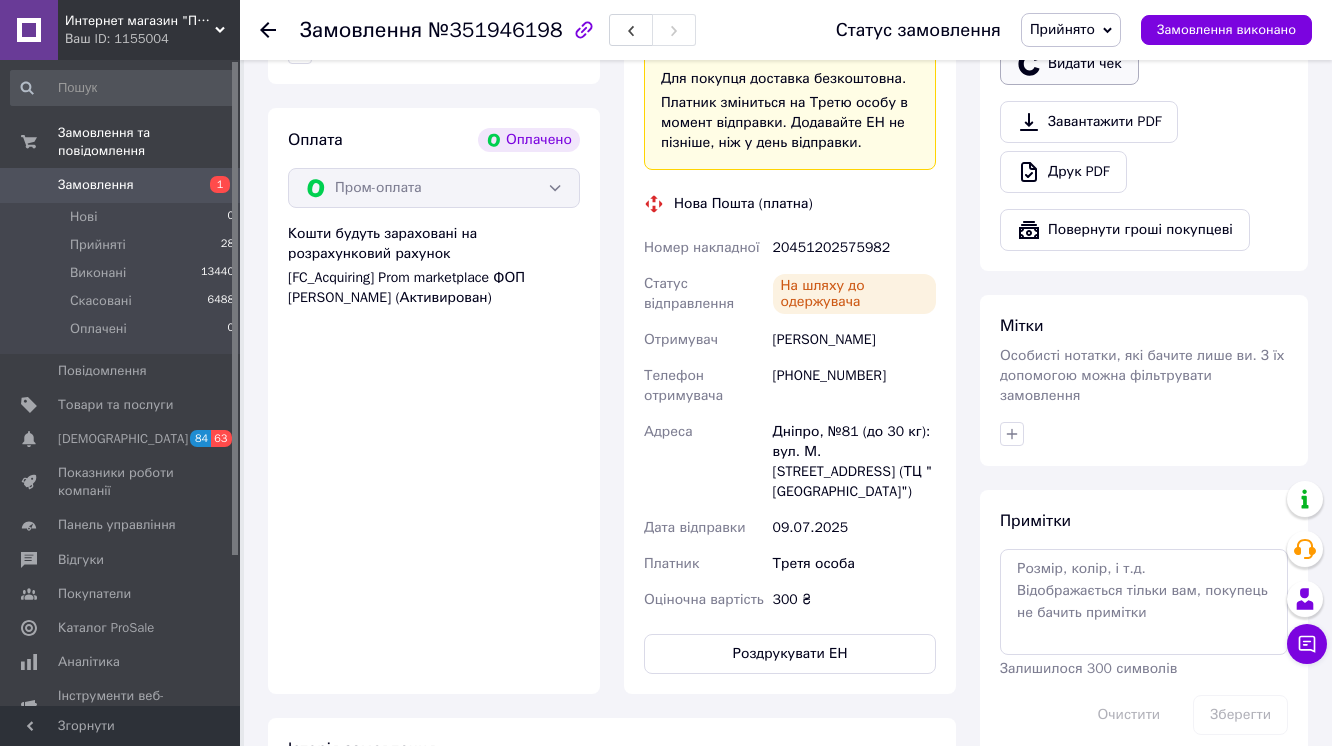 click on "Видати чек" at bounding box center [1069, 64] 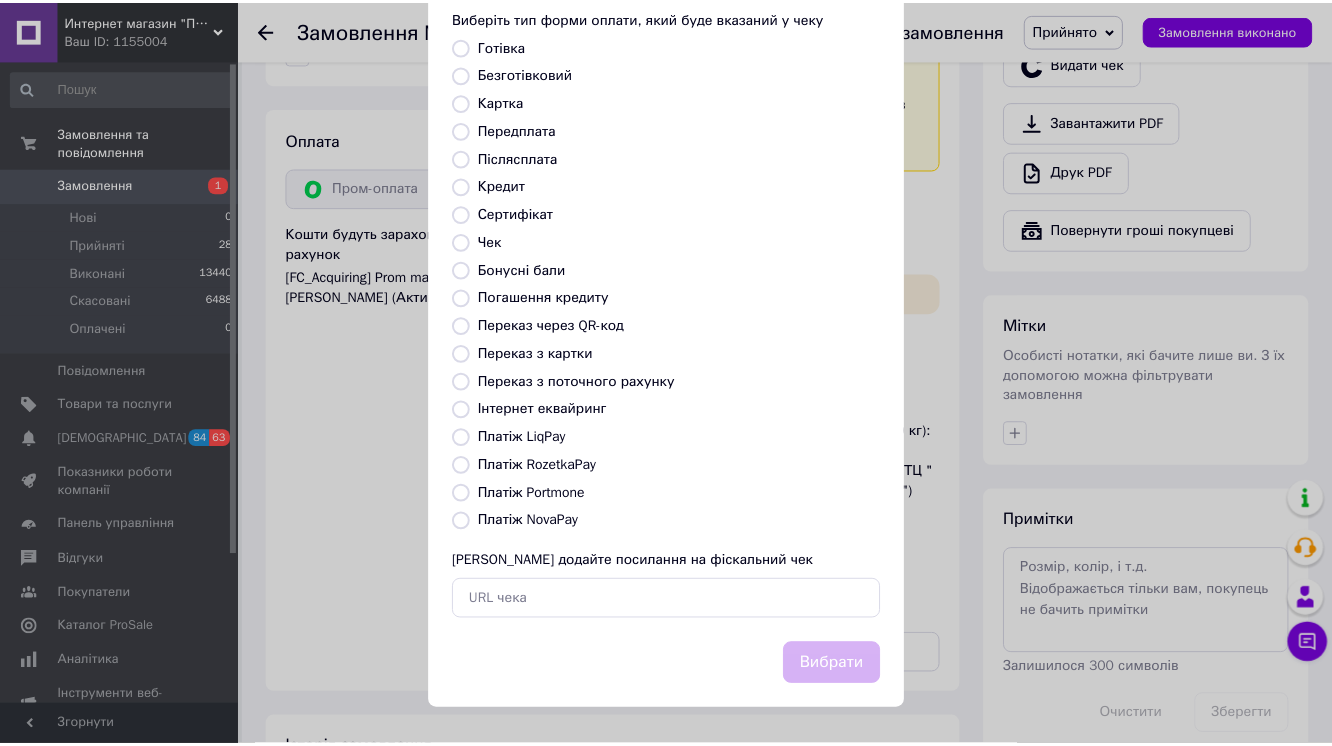 scroll, scrollTop: 240, scrollLeft: 0, axis: vertical 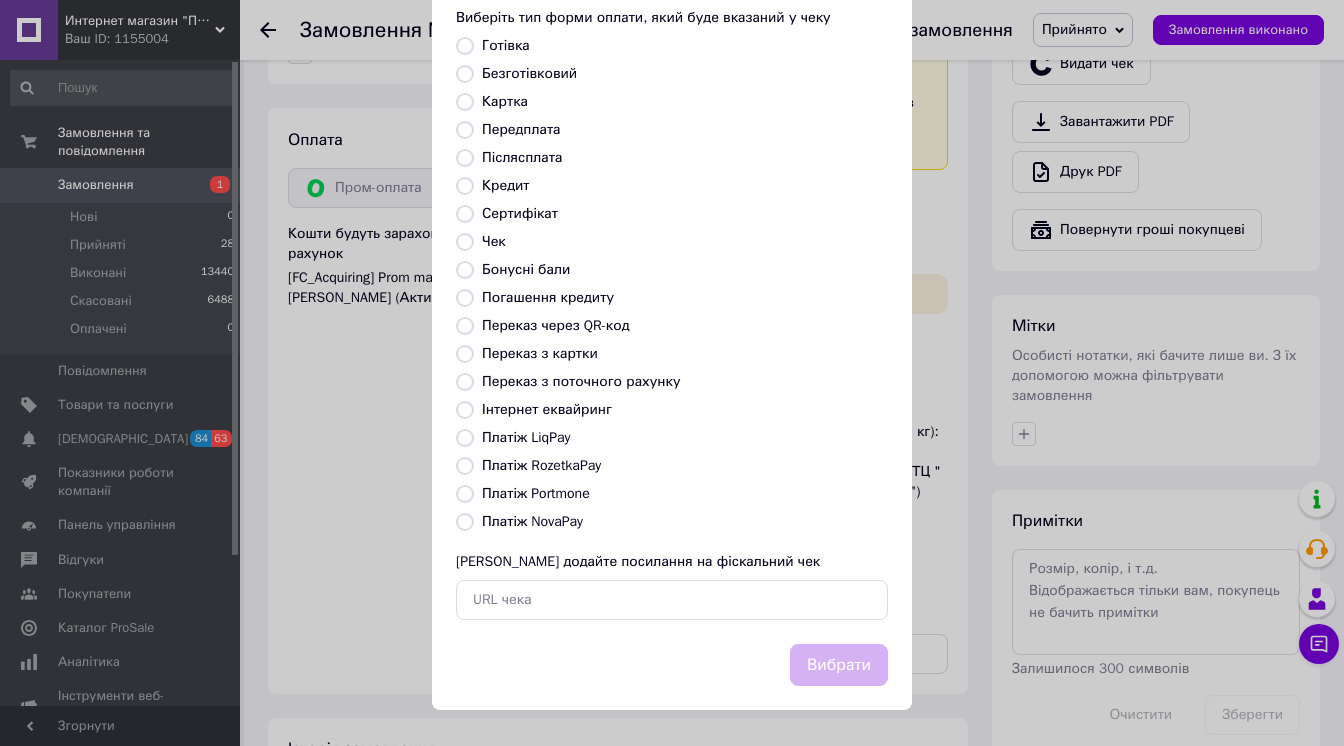 click on "Платіж RozetkaPay" at bounding box center (465, 466) 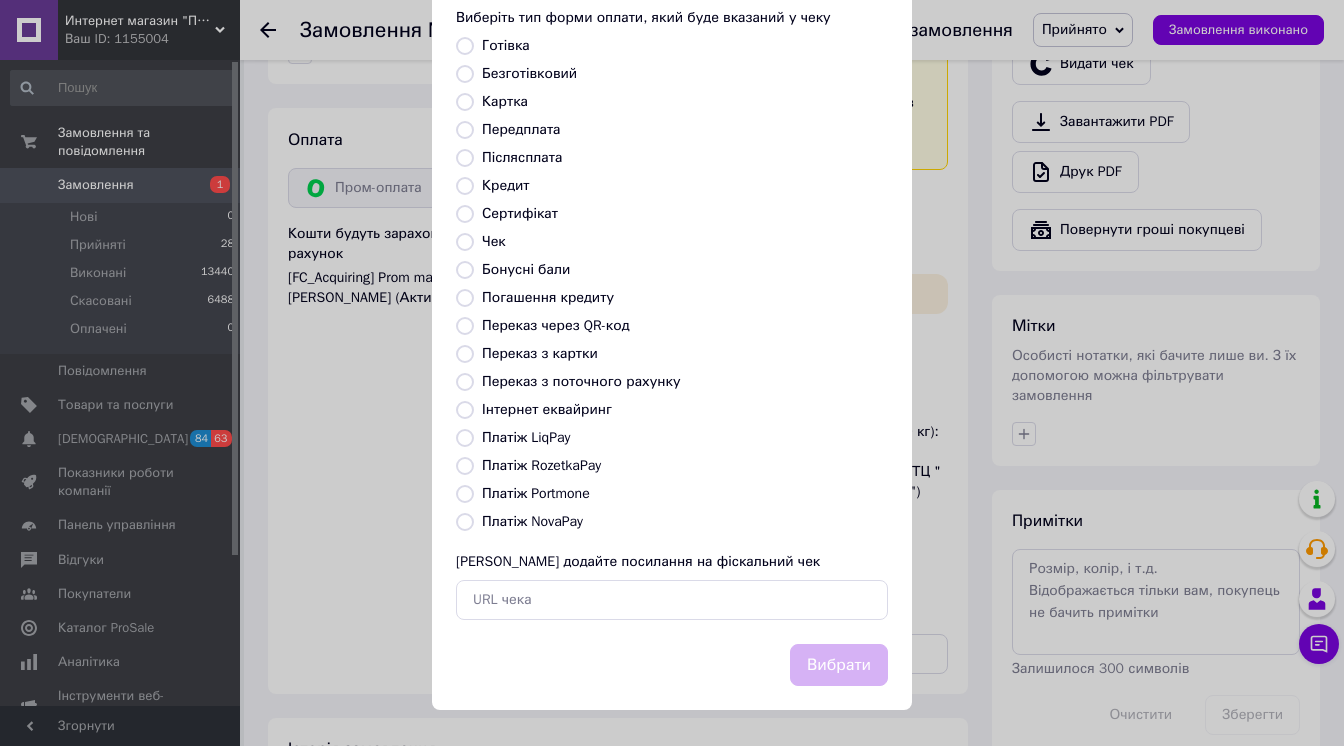radio on "true" 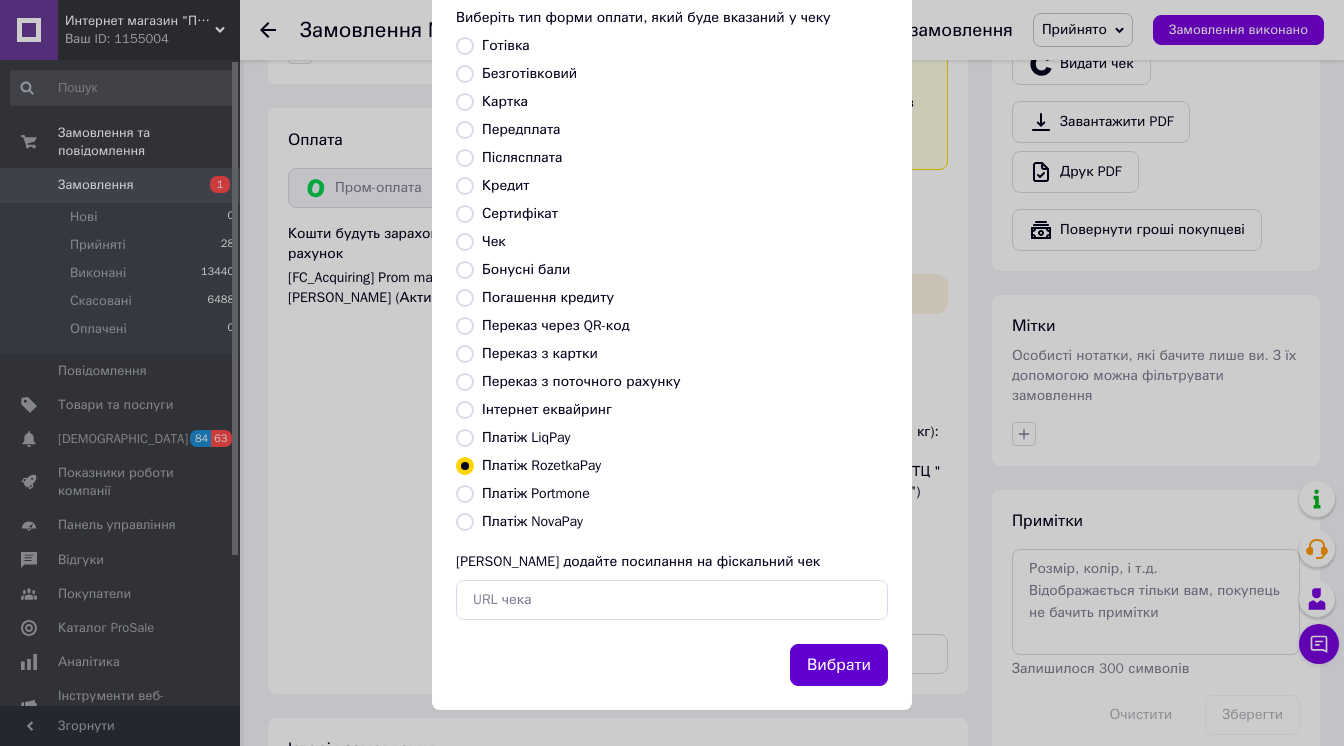 click on "Вибрати" at bounding box center (839, 665) 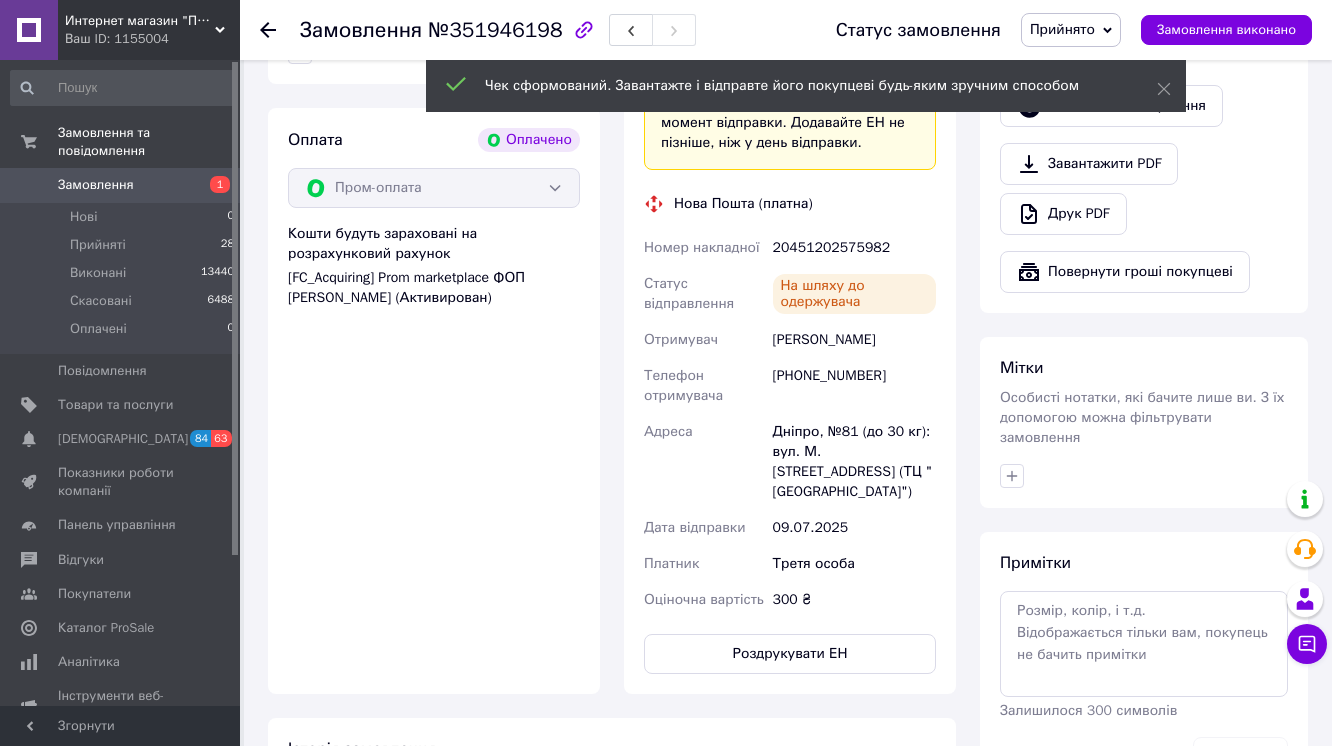click on "Замовлення виконано" at bounding box center [1226, 30] 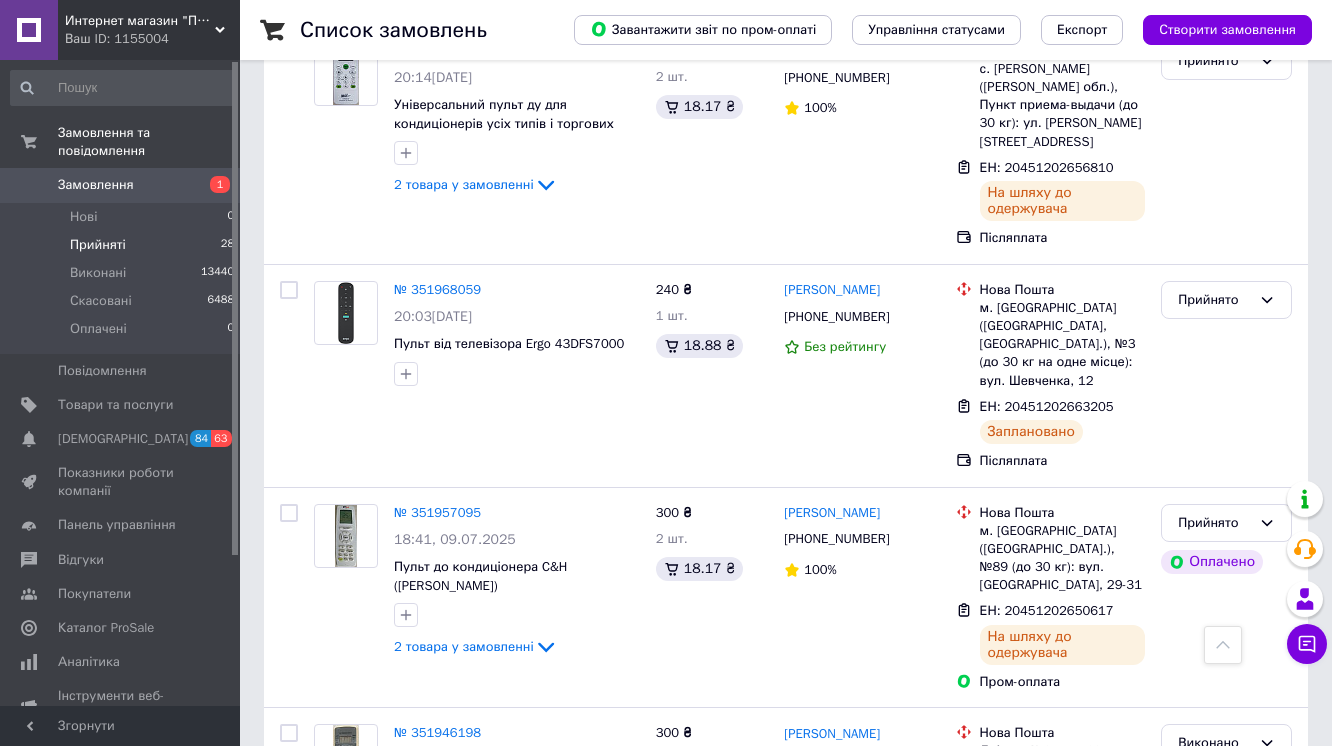 scroll, scrollTop: 5779, scrollLeft: 0, axis: vertical 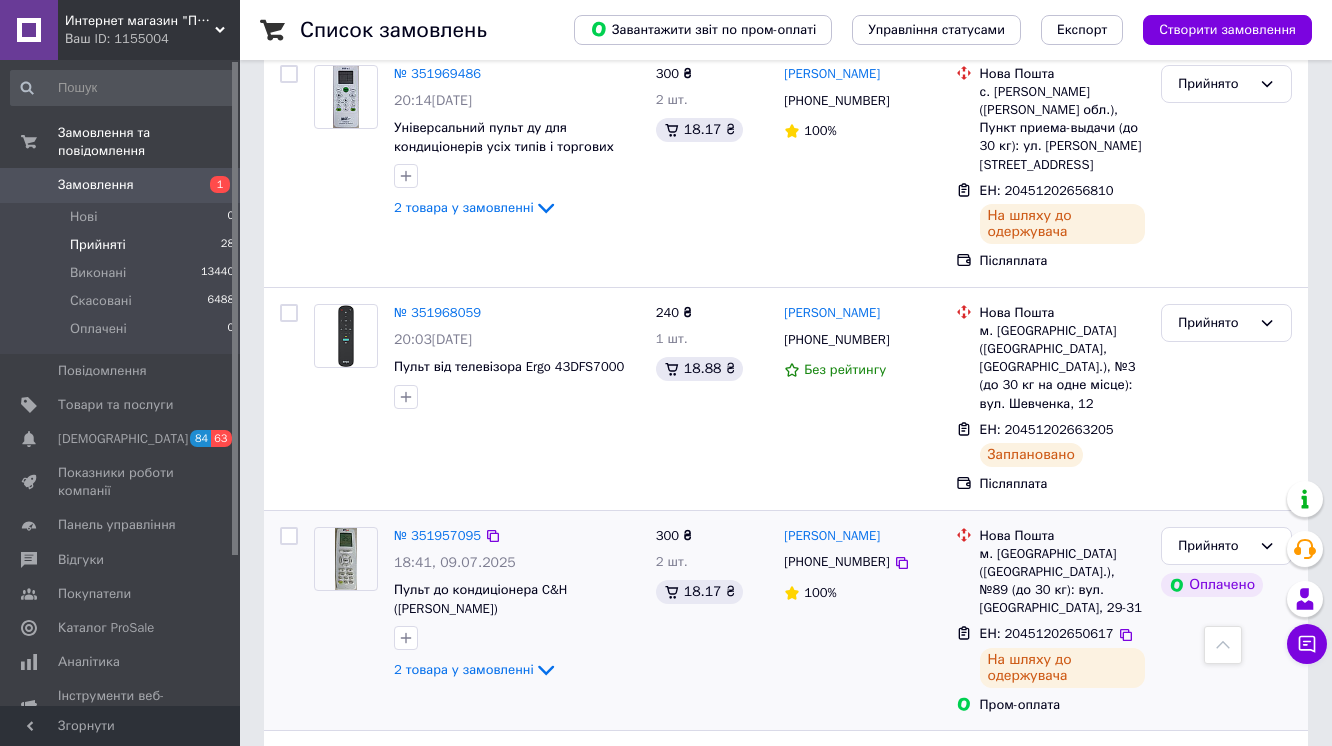 drag, startPoint x: 579, startPoint y: 443, endPoint x: 339, endPoint y: 515, distance: 250.56735 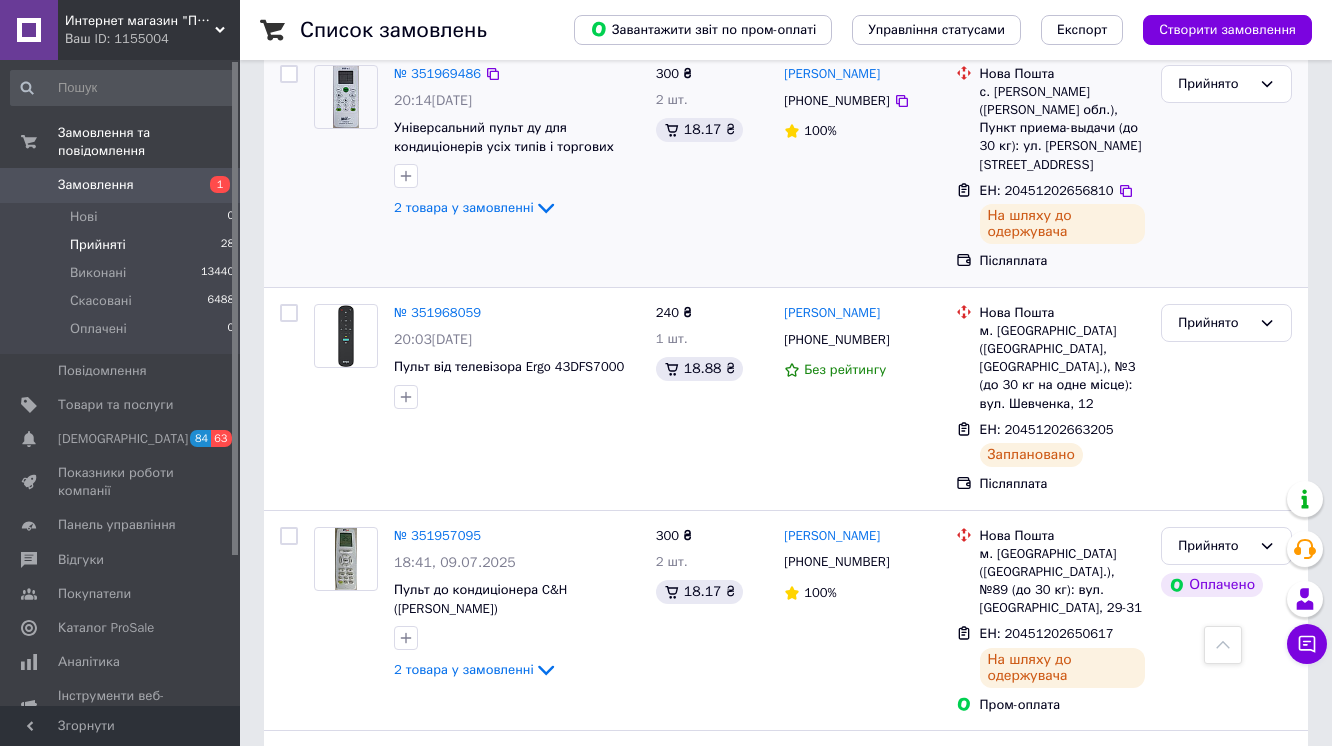 drag, startPoint x: 454, startPoint y: 208, endPoint x: 733, endPoint y: 162, distance: 282.7667 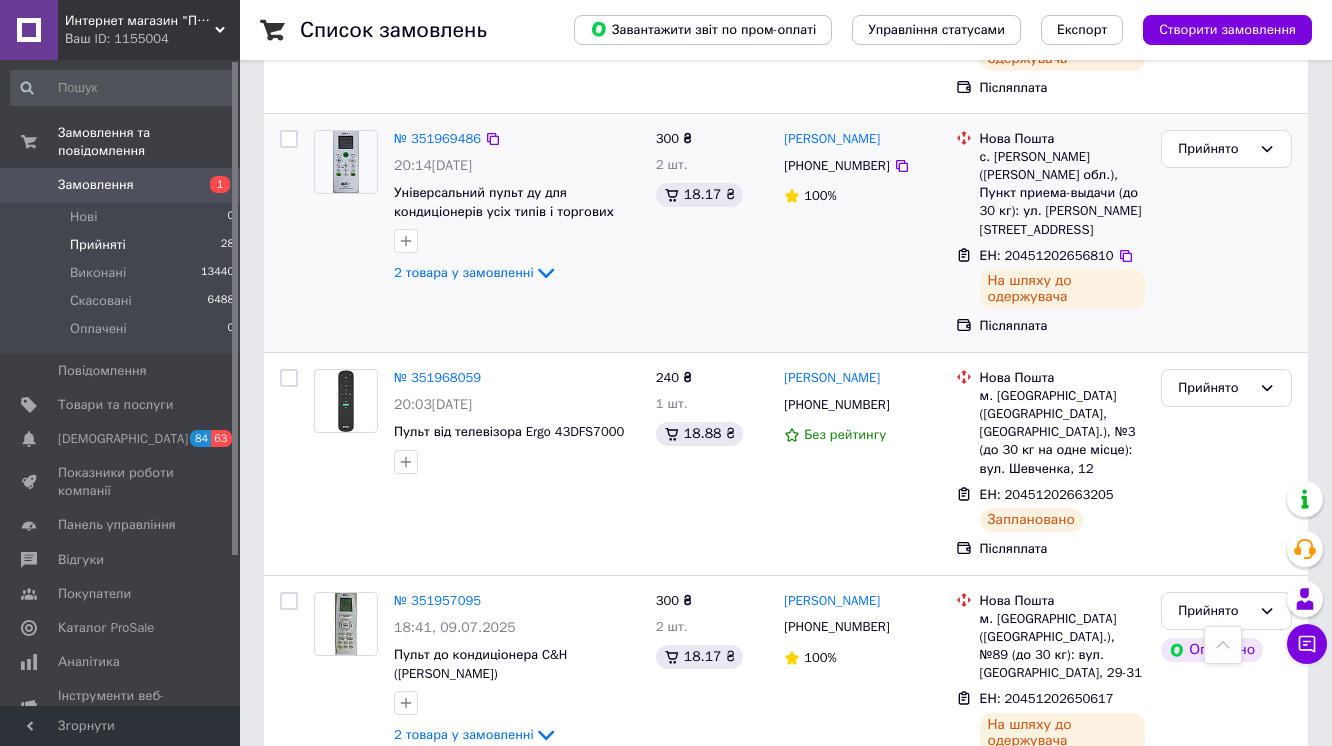 scroll, scrollTop: 5619, scrollLeft: 0, axis: vertical 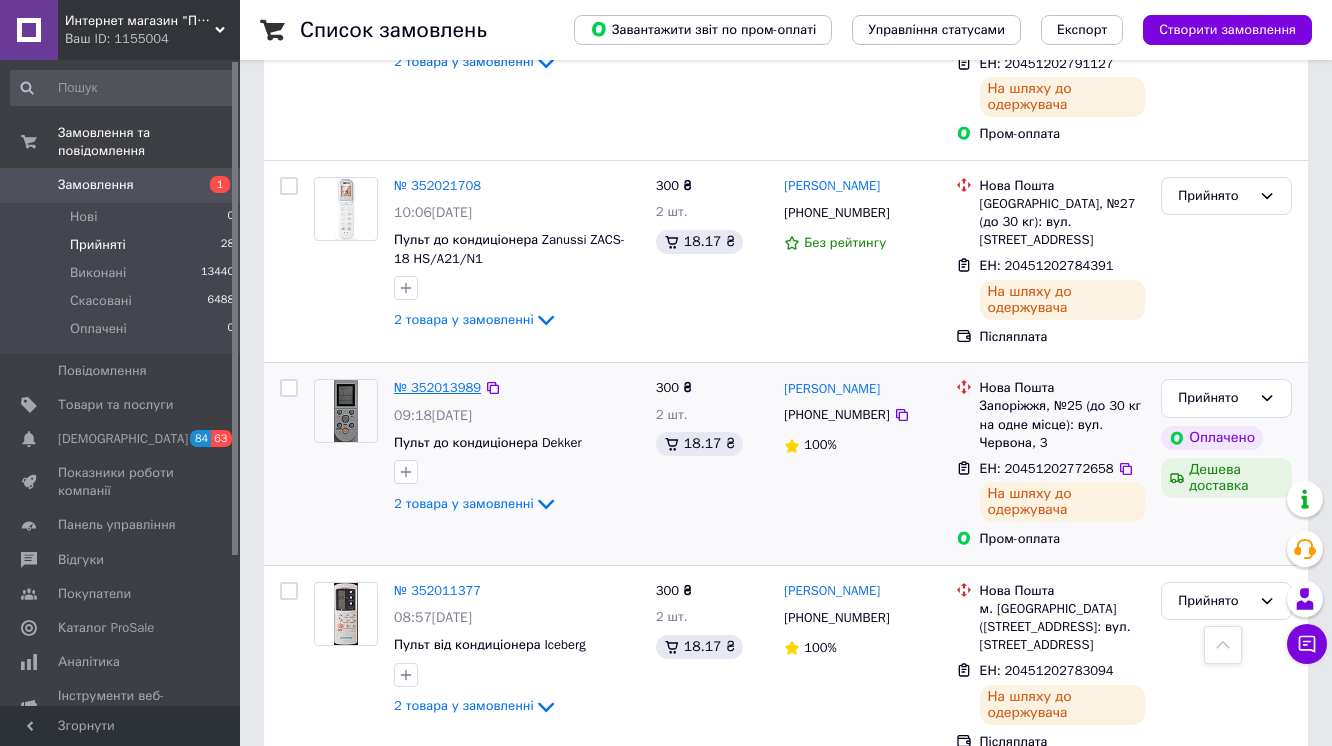 click on "№ 352013989" at bounding box center (437, 387) 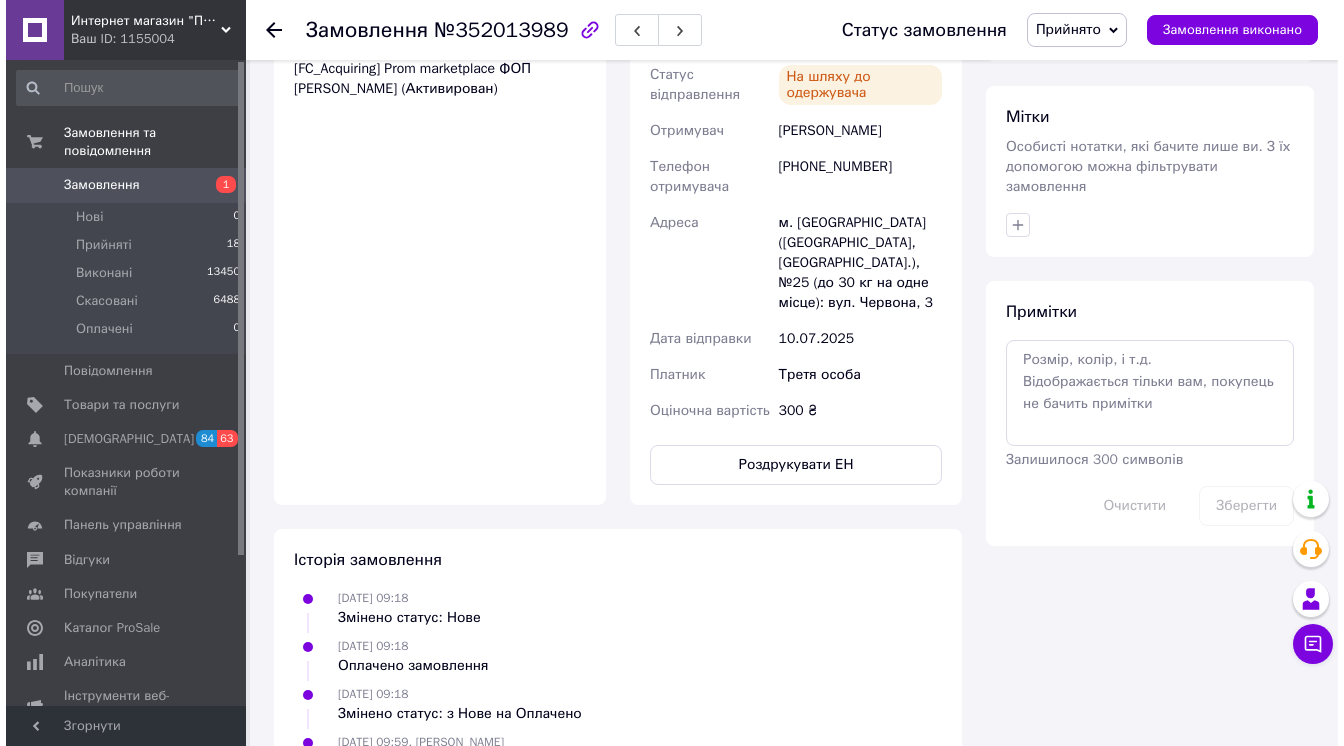 scroll, scrollTop: 621, scrollLeft: 0, axis: vertical 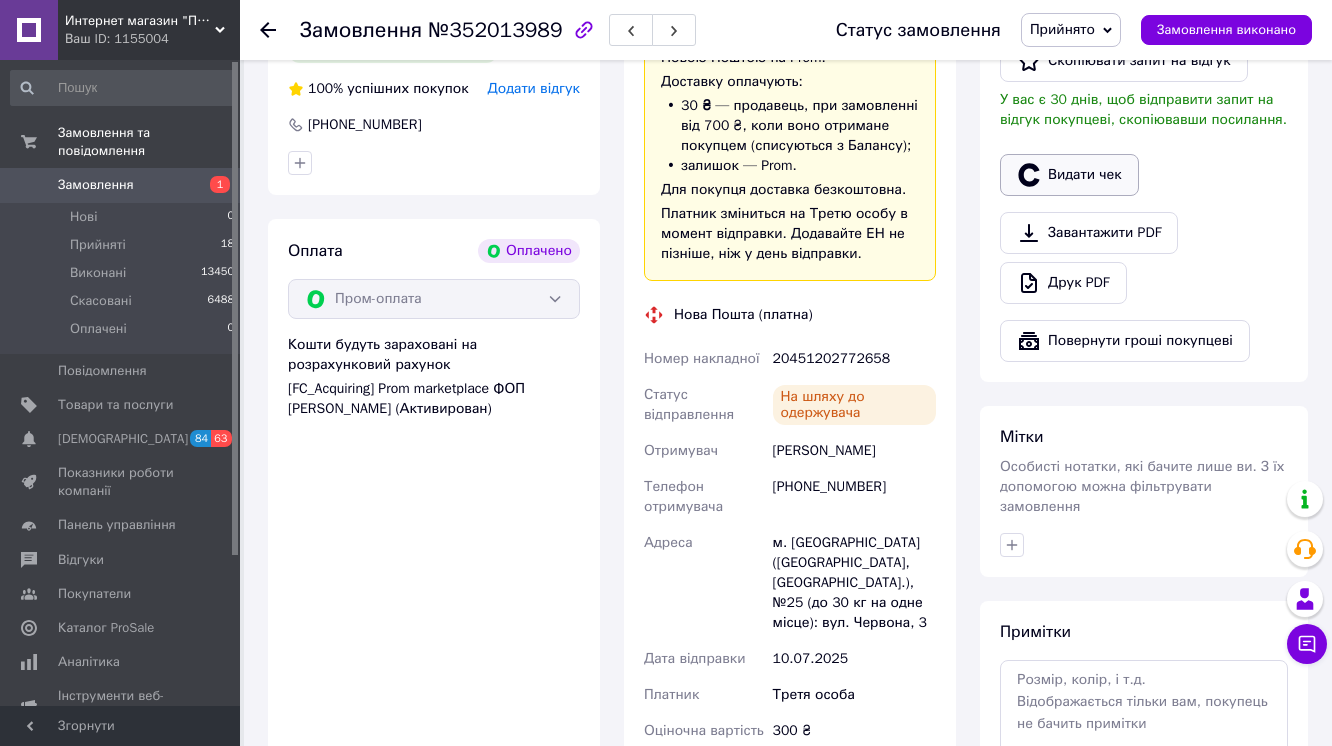 click on "Видати чек" at bounding box center (1069, 175) 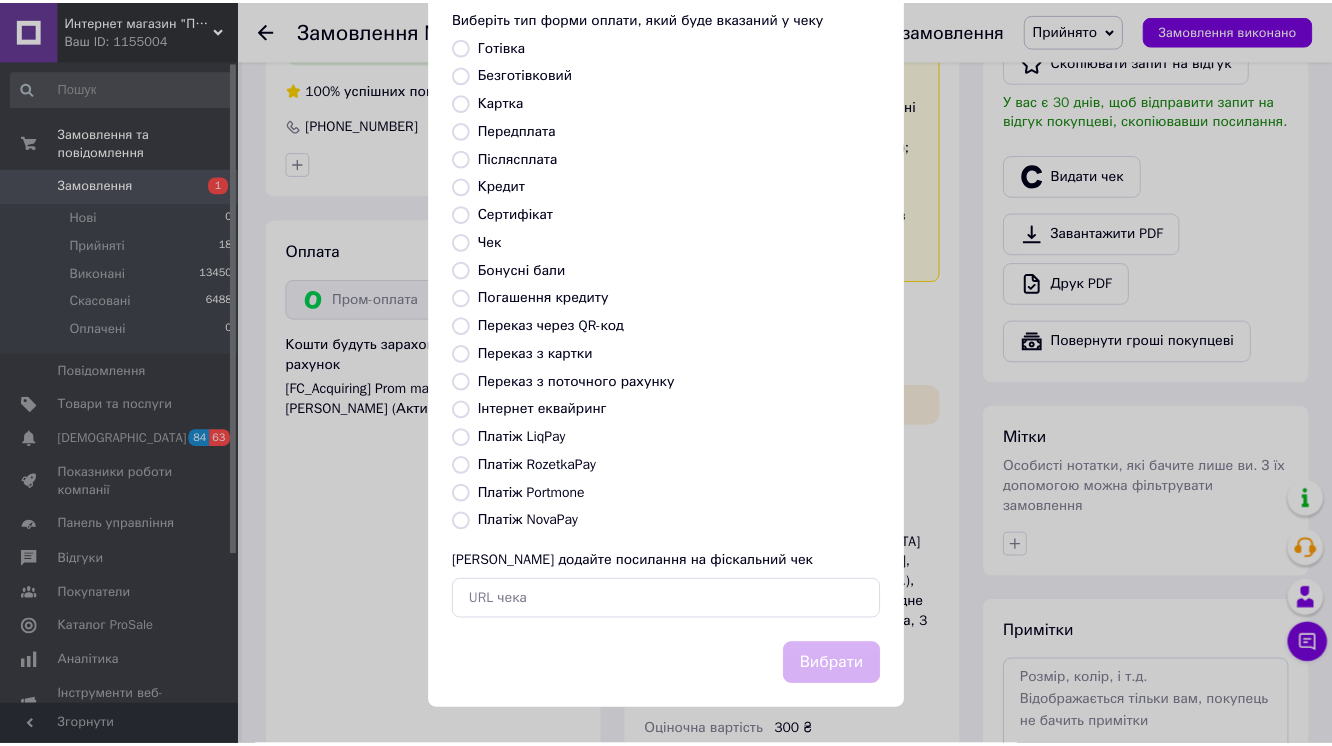 scroll, scrollTop: 255, scrollLeft: 0, axis: vertical 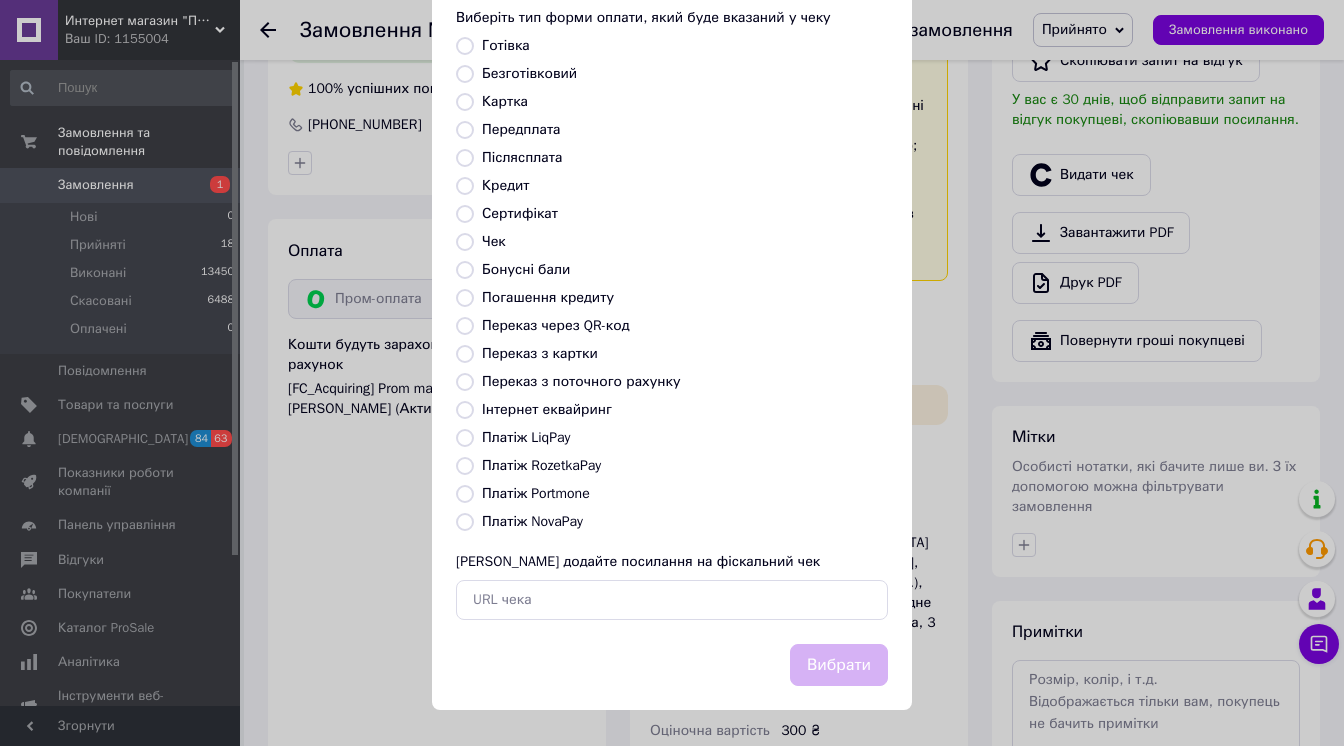 click on "Платіж RozetkaPay" at bounding box center (465, 466) 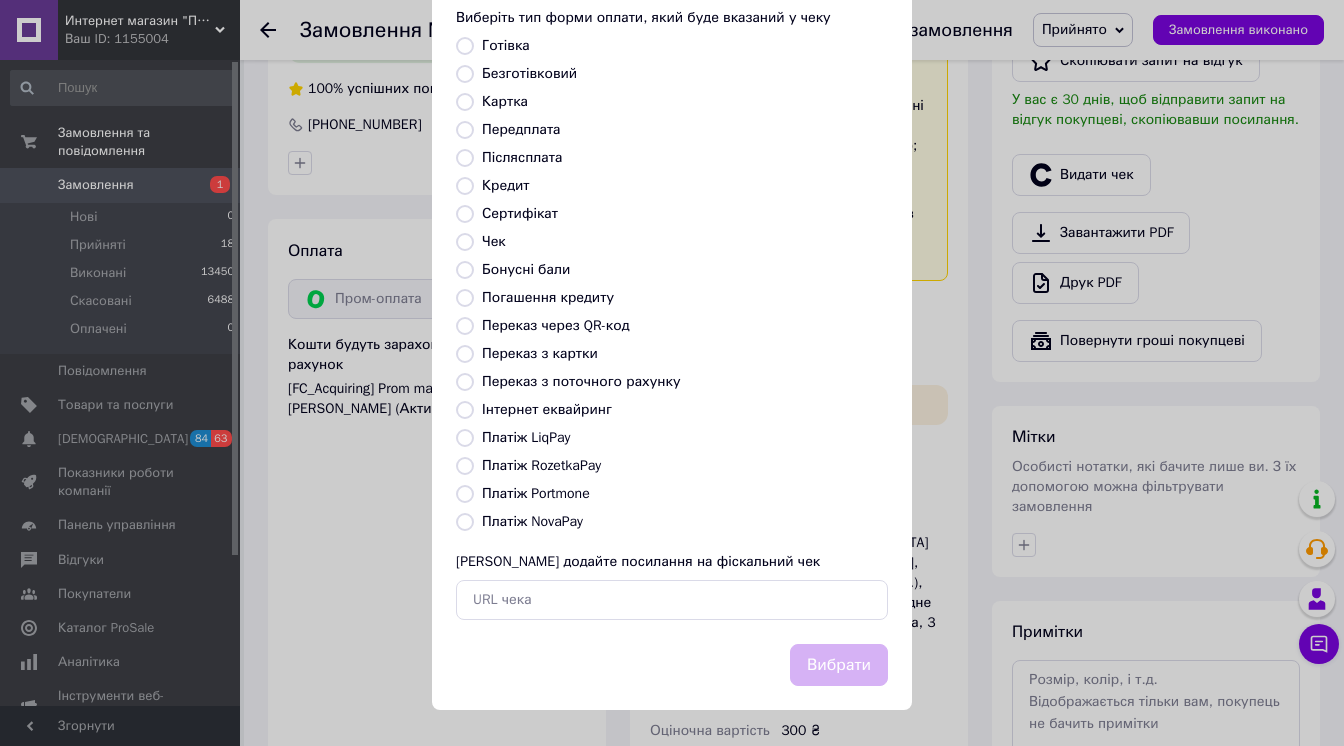 radio on "true" 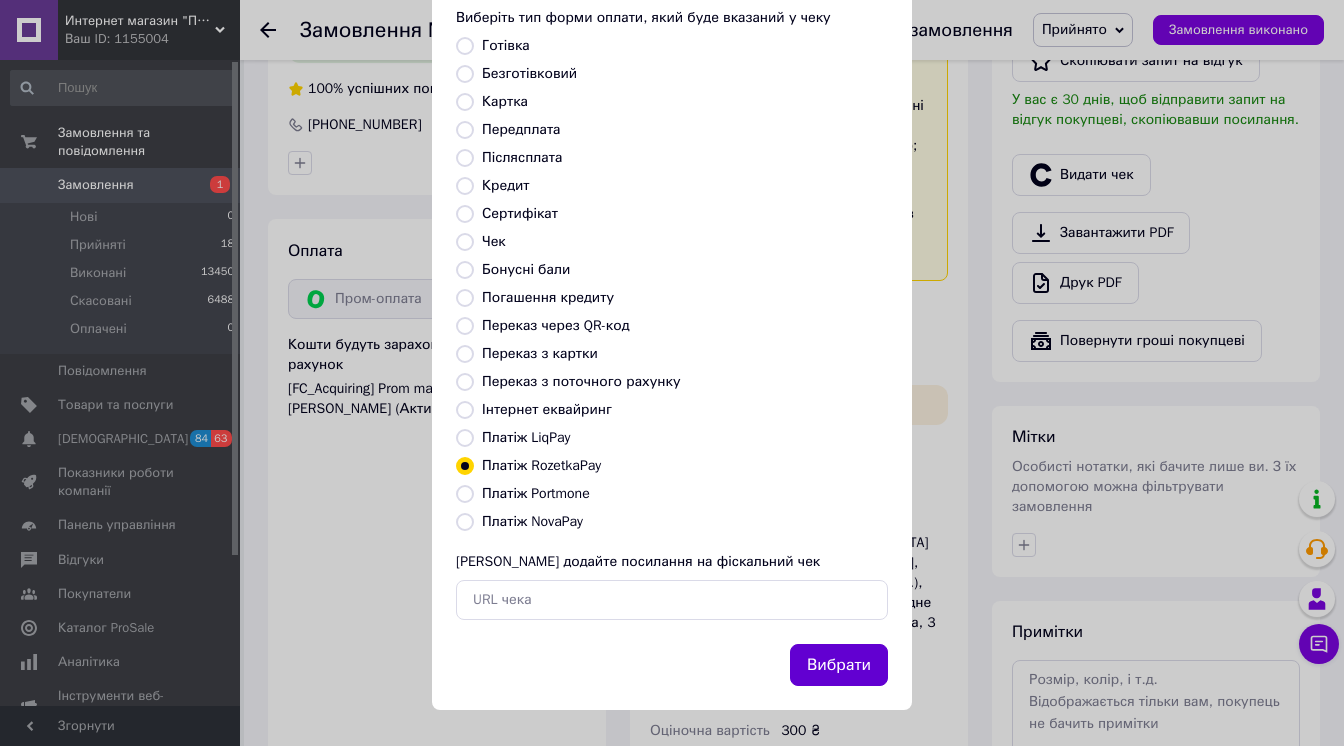 click on "Вибрати" at bounding box center [839, 665] 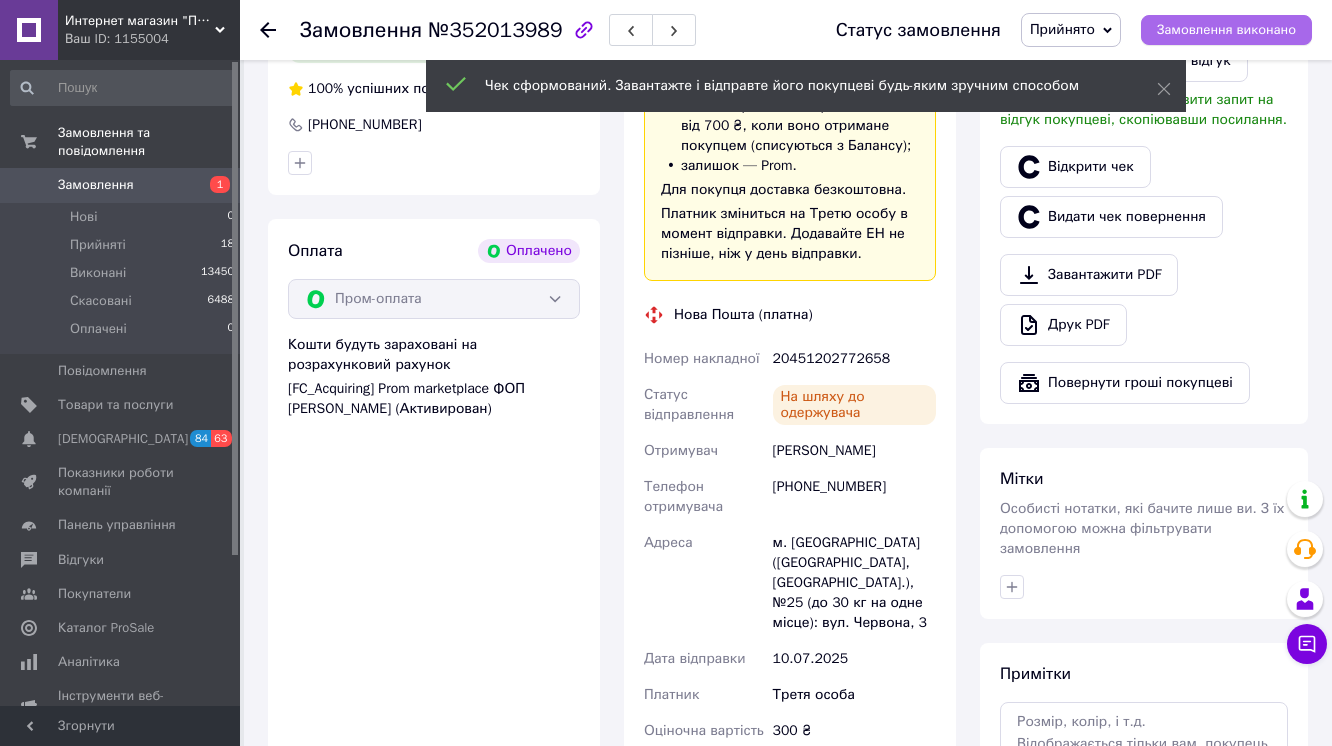click on "Замовлення виконано" at bounding box center (1226, 30) 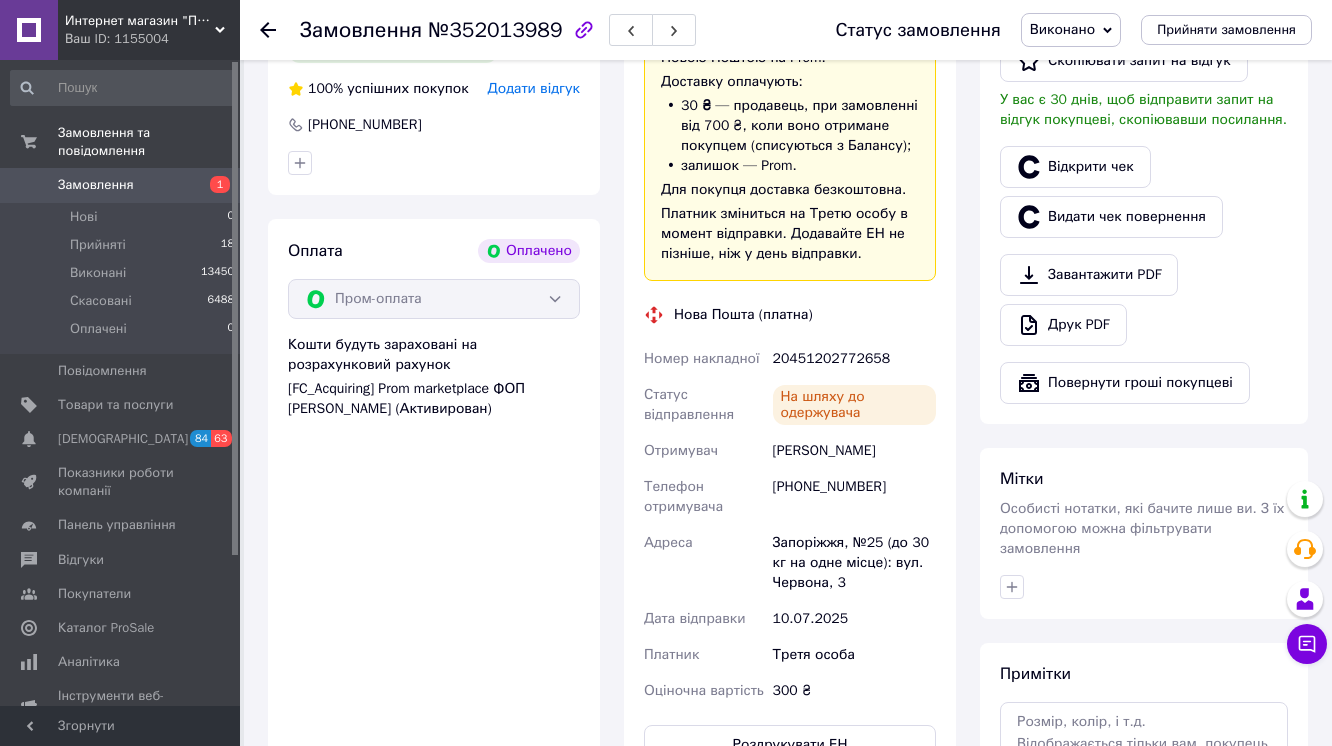 click 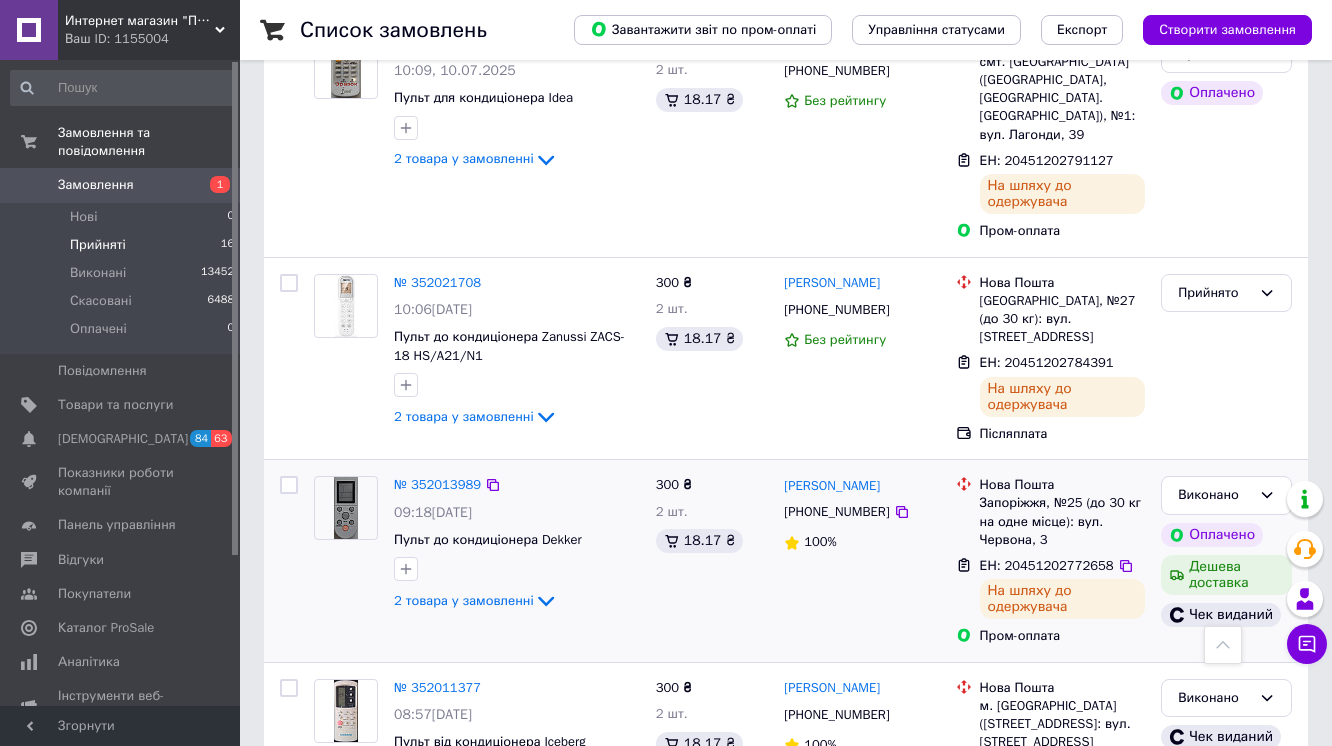 scroll, scrollTop: 3120, scrollLeft: 0, axis: vertical 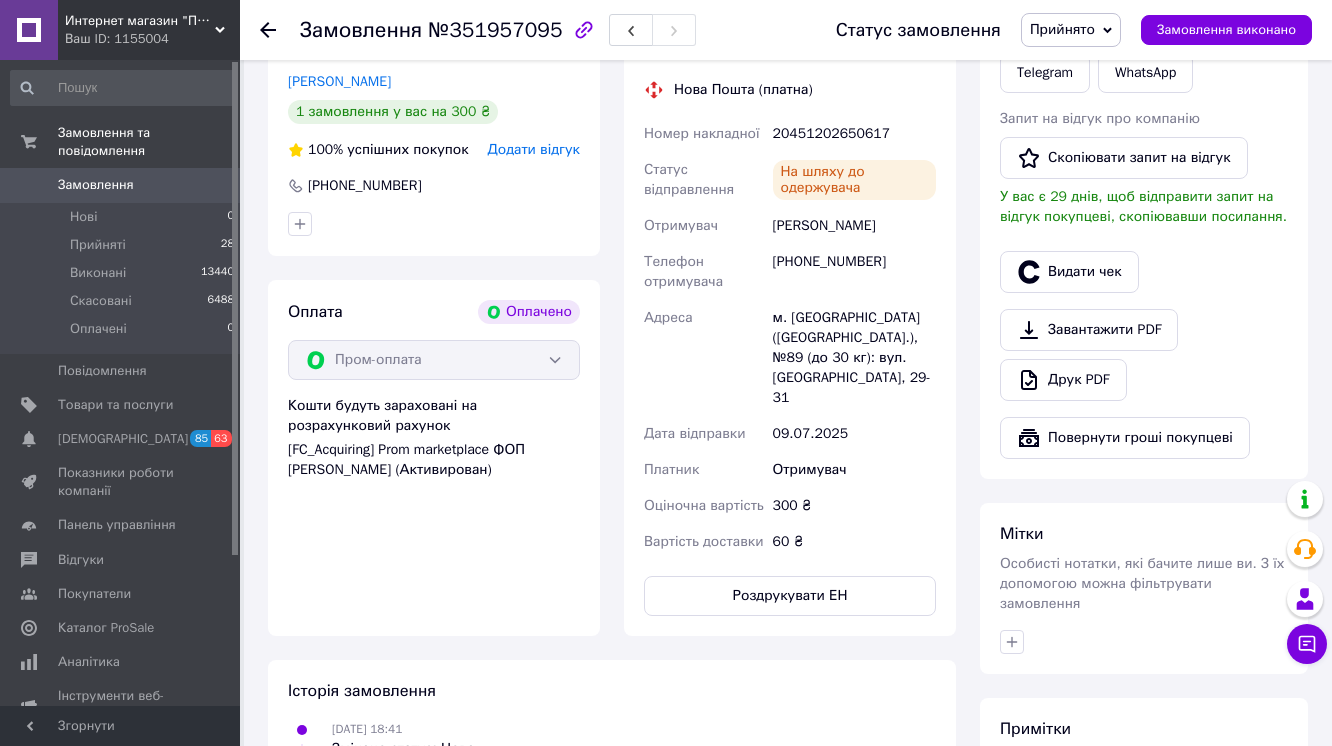 drag, startPoint x: 1043, startPoint y: 384, endPoint x: 610, endPoint y: 593, distance: 480.80142 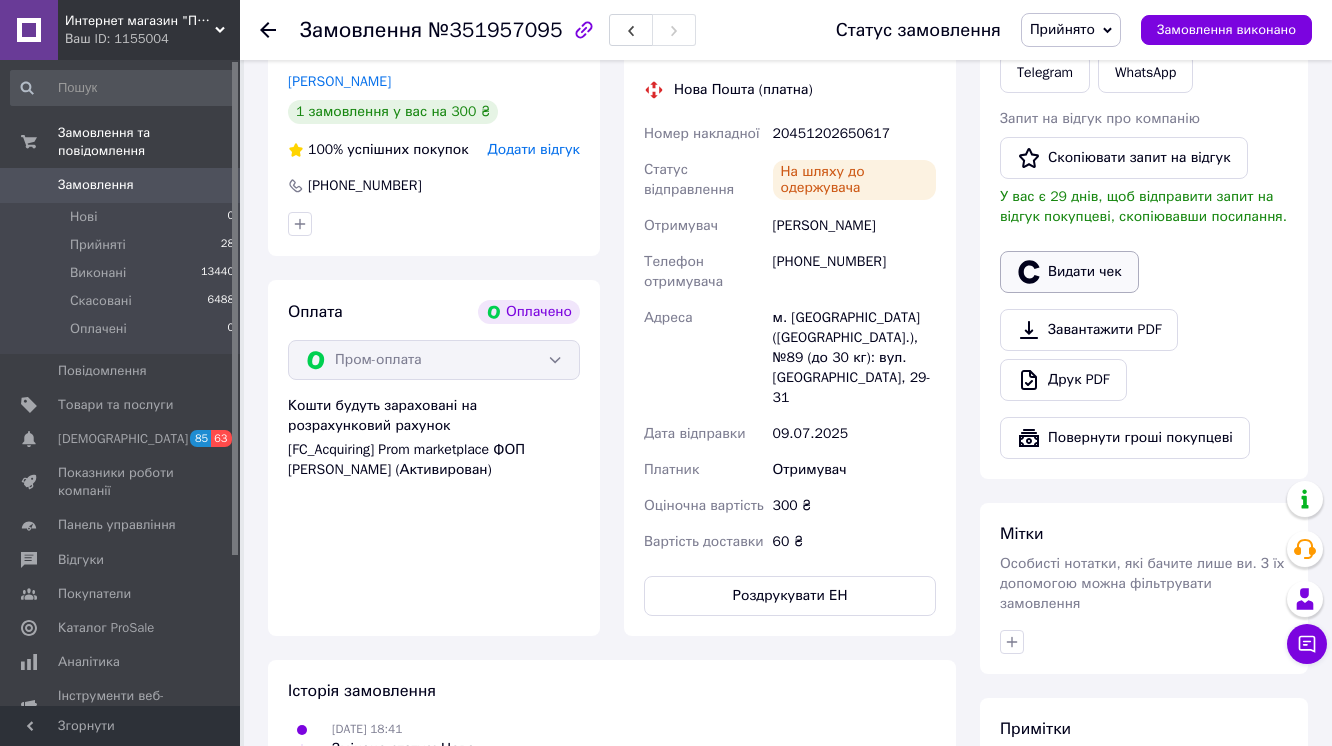 click on "Видати чек" at bounding box center (1069, 272) 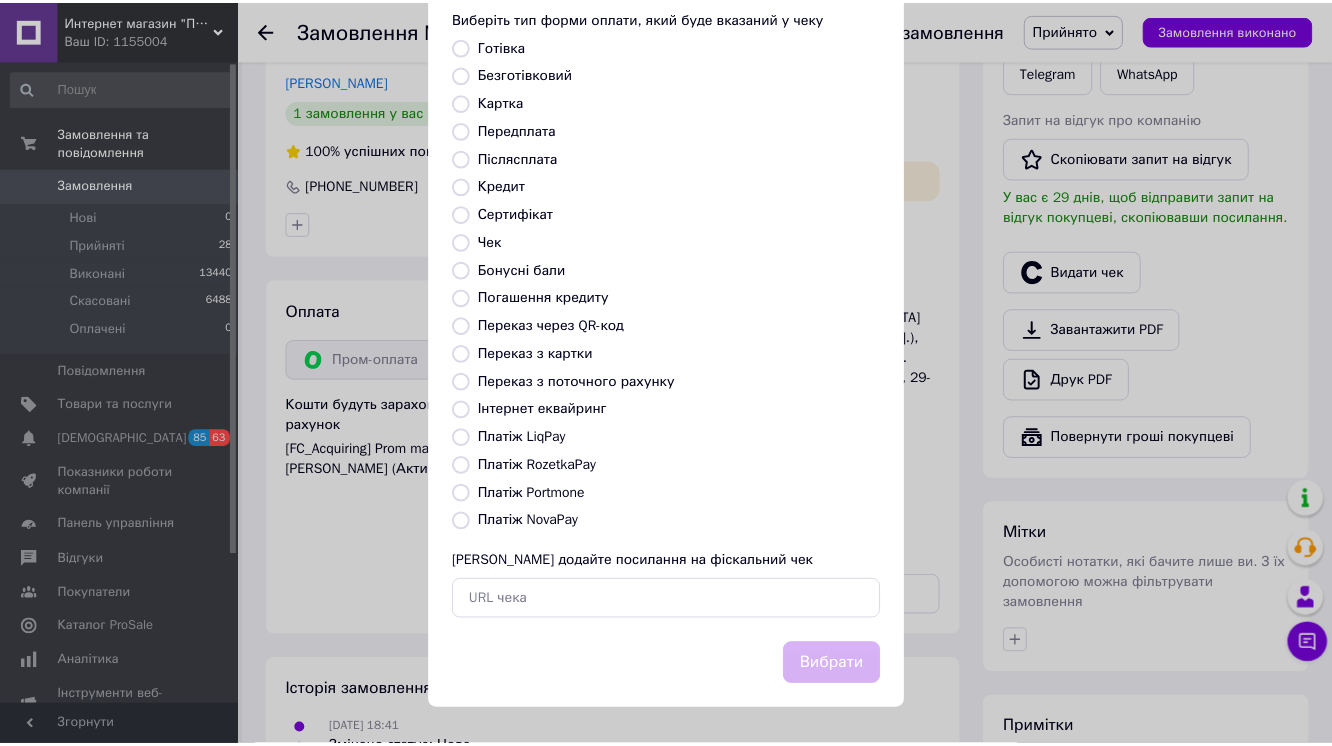 scroll, scrollTop: 255, scrollLeft: 0, axis: vertical 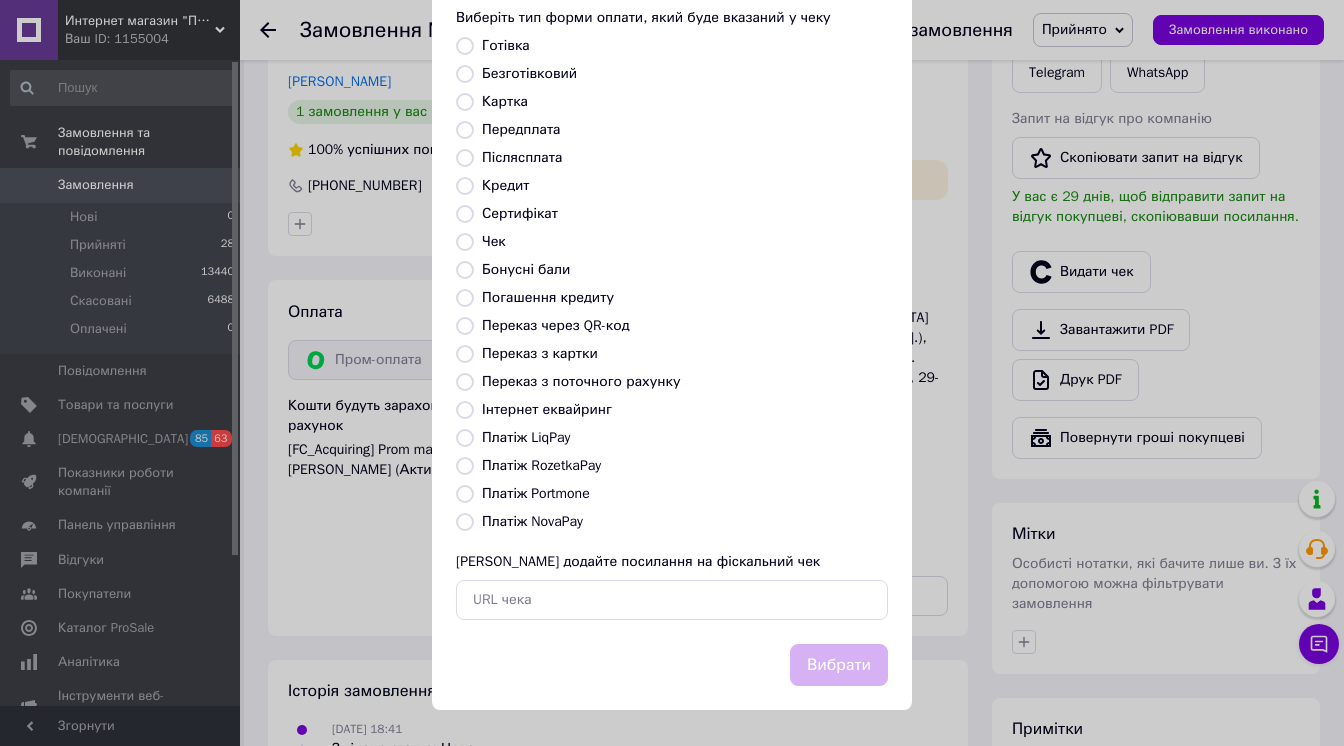 click on "Платіж RozetkaPay" at bounding box center [465, 466] 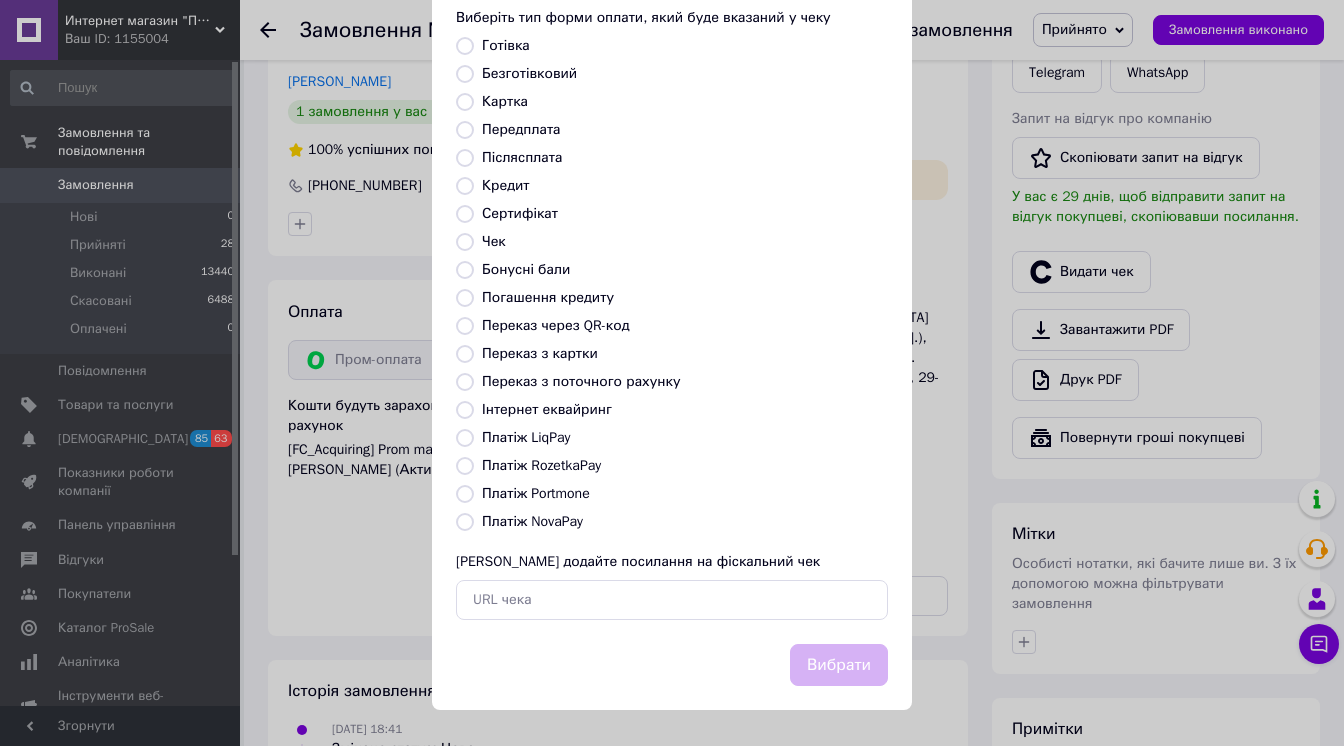 radio on "true" 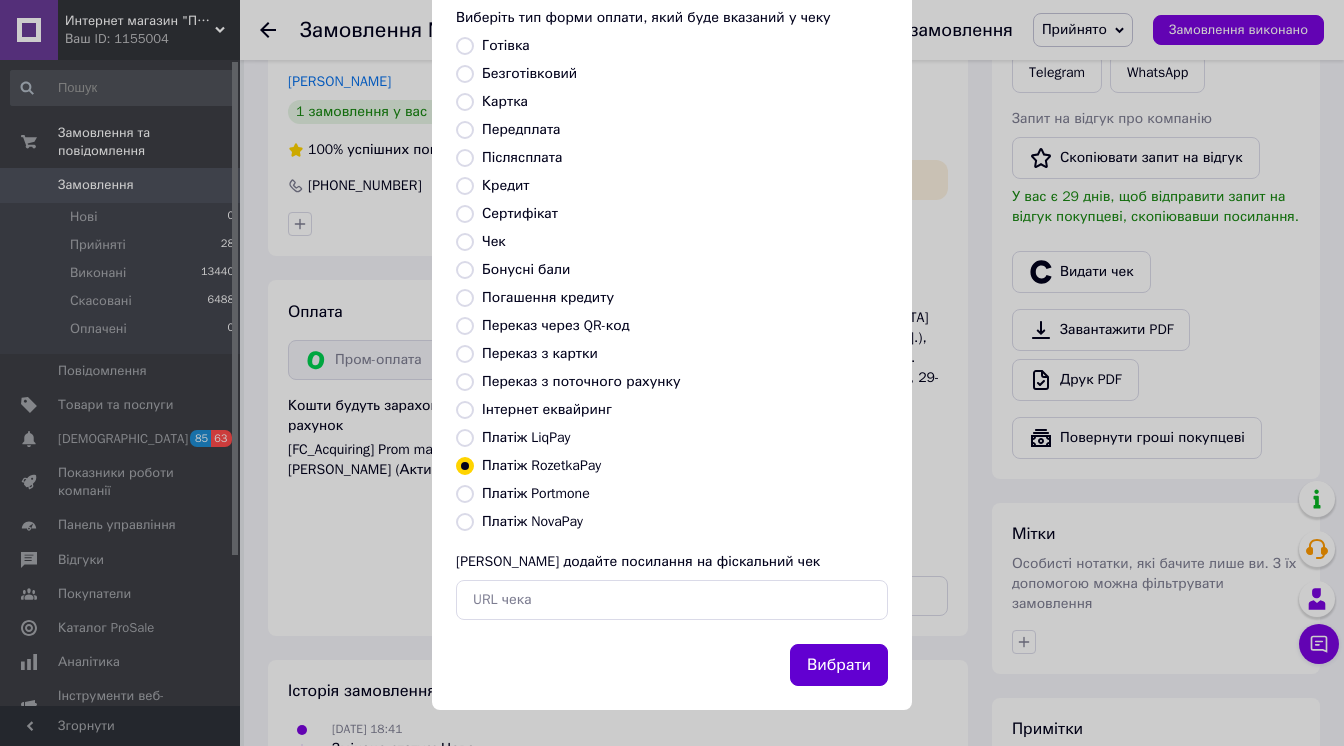 click on "Вибрати" at bounding box center [839, 665] 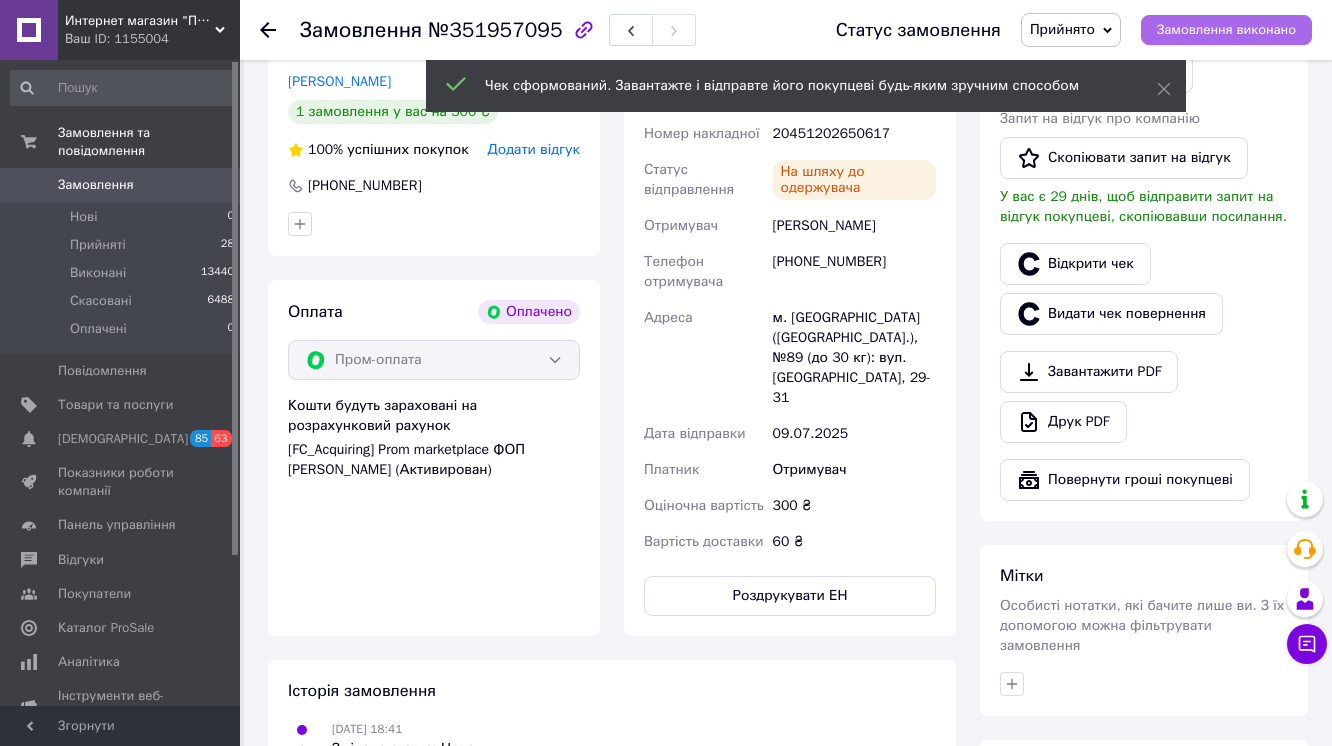 click on "Замовлення виконано" at bounding box center (1226, 30) 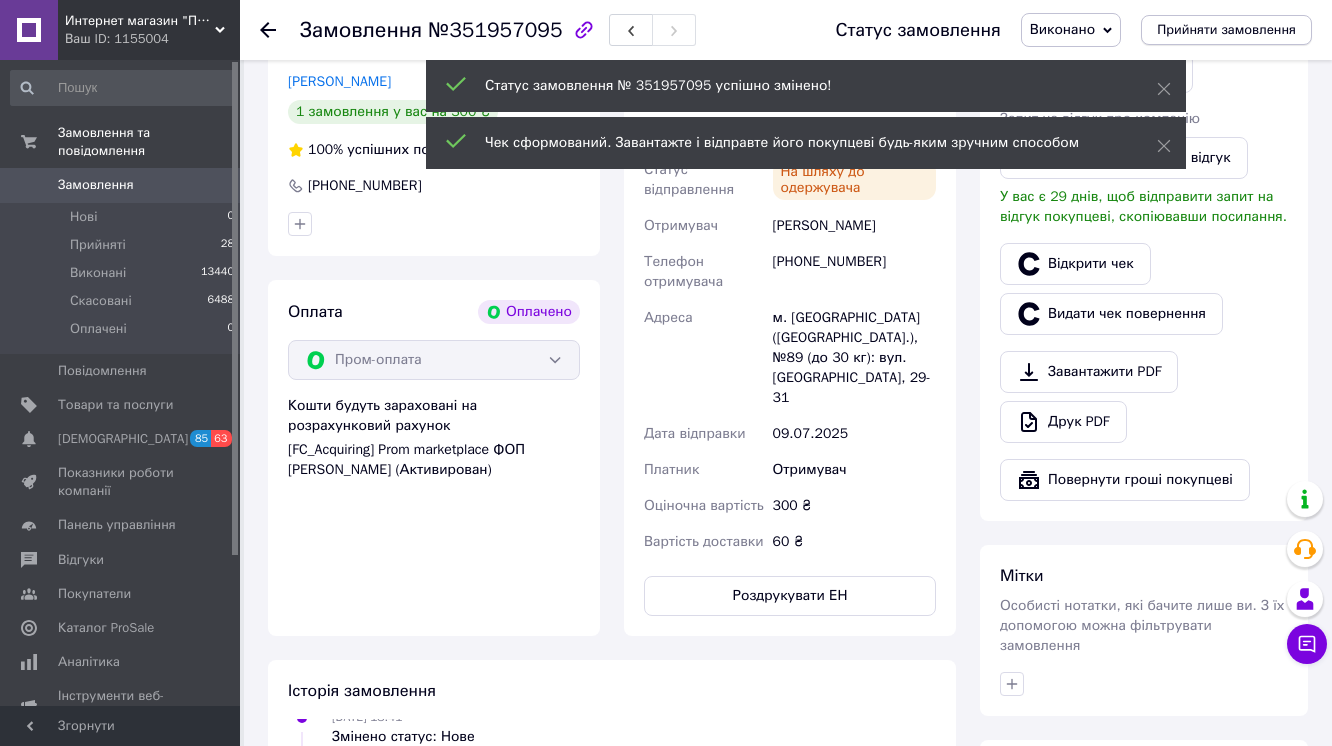 scroll, scrollTop: 201, scrollLeft: 0, axis: vertical 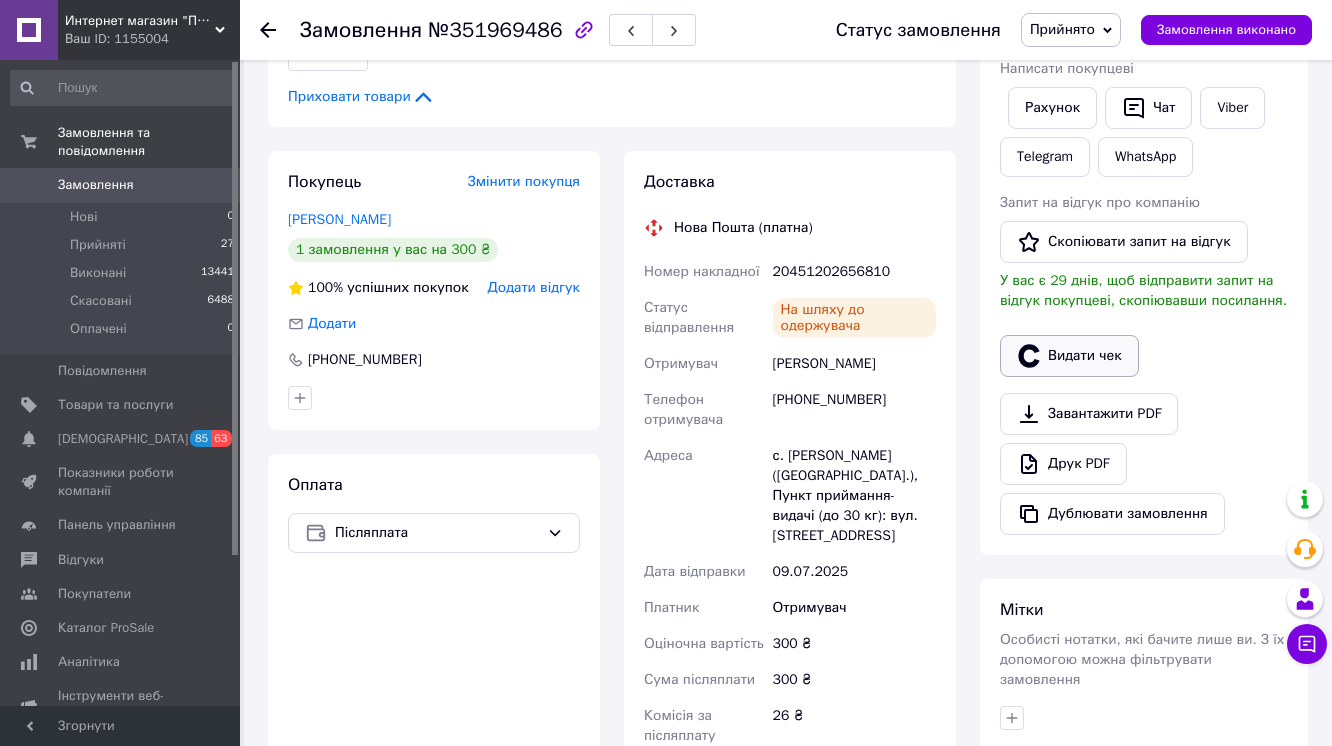 click on "Видати чек" at bounding box center [1069, 356] 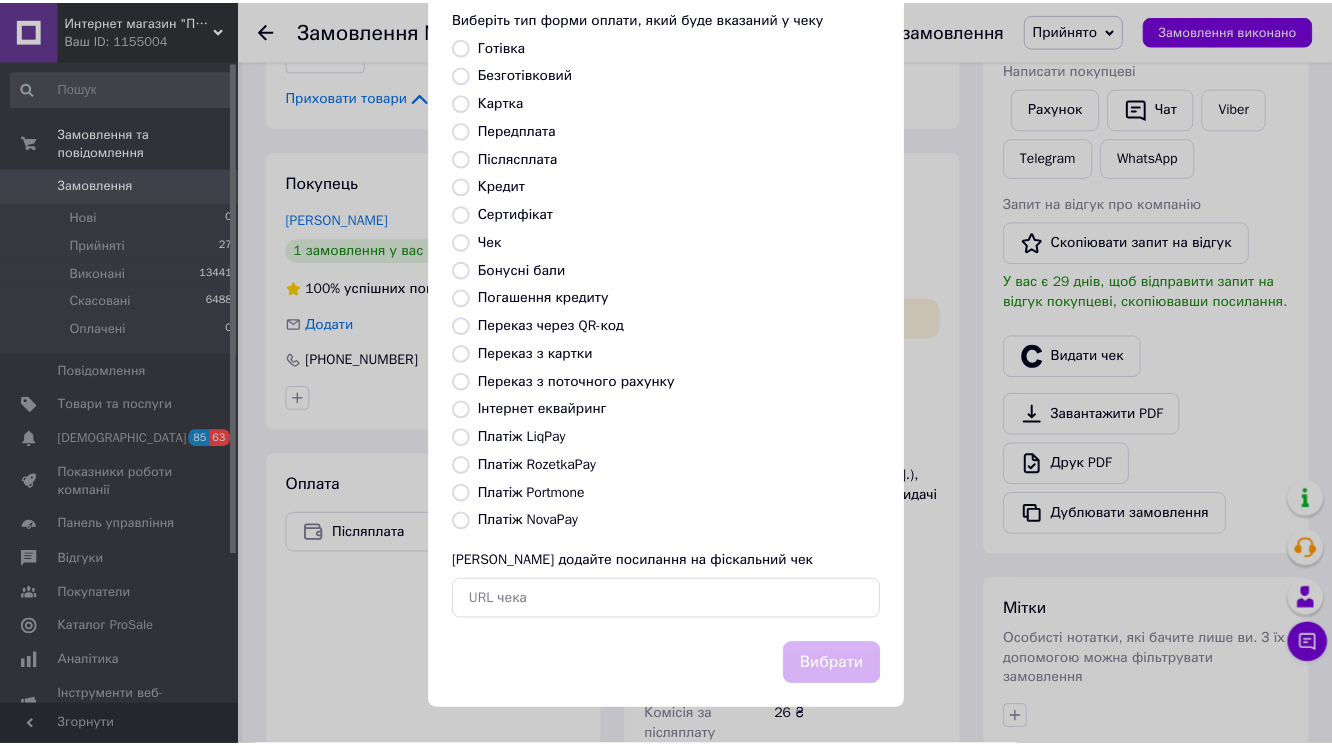 scroll, scrollTop: 255, scrollLeft: 0, axis: vertical 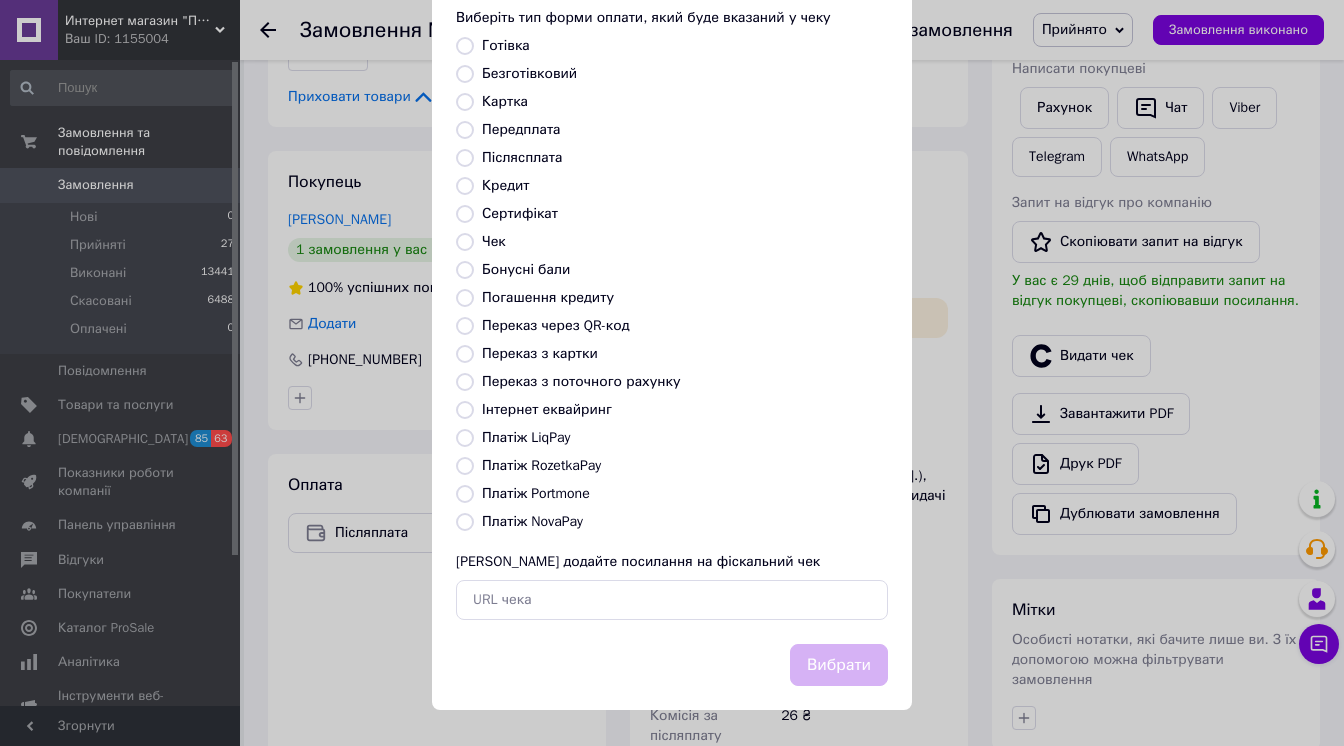 click on "Платіж NovaPay" at bounding box center [465, 522] 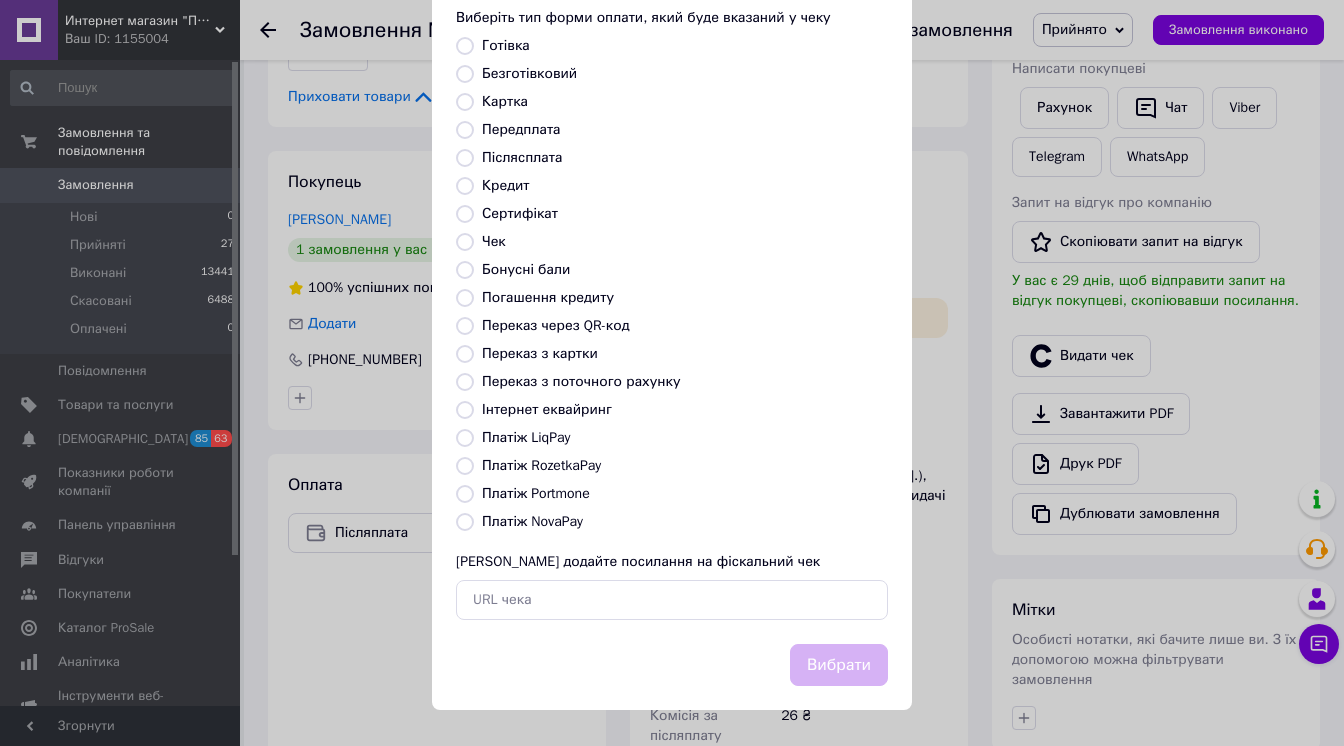 radio on "true" 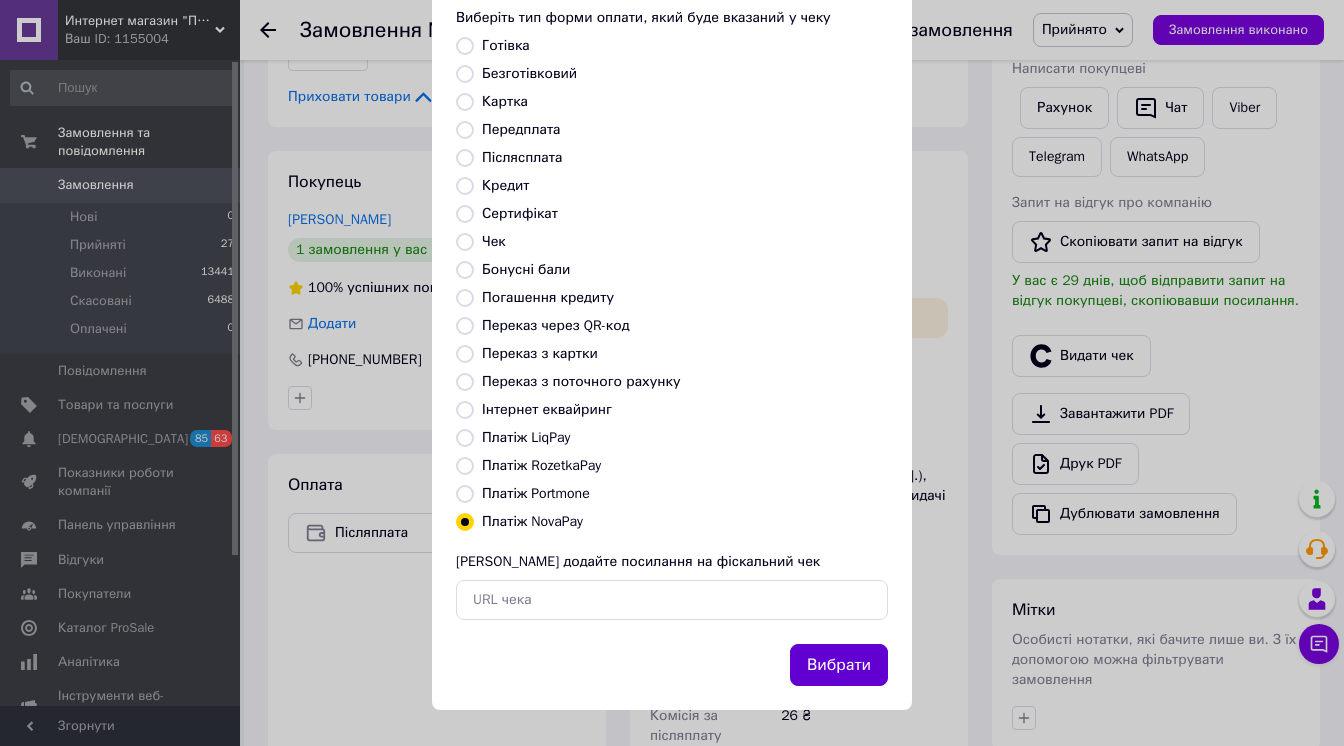 click on "Вибрати" at bounding box center [839, 665] 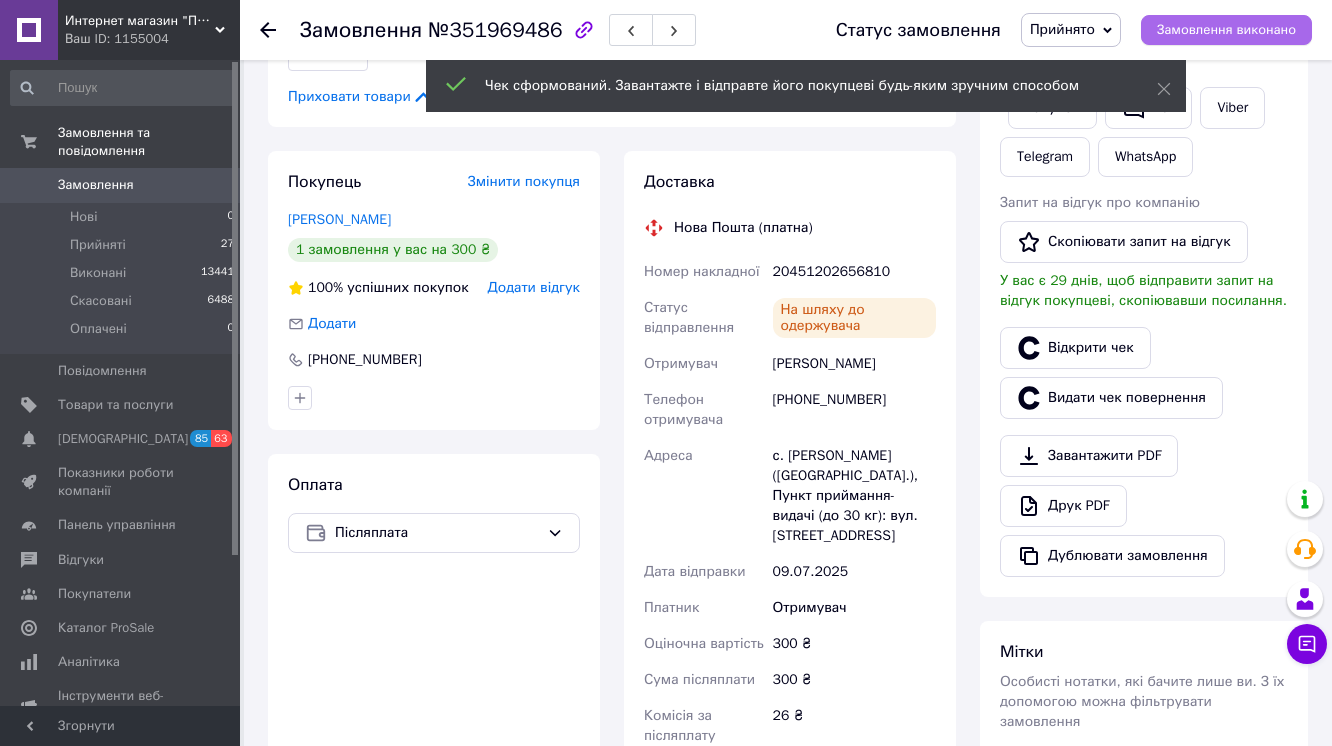 click on "Замовлення виконано" at bounding box center (1226, 30) 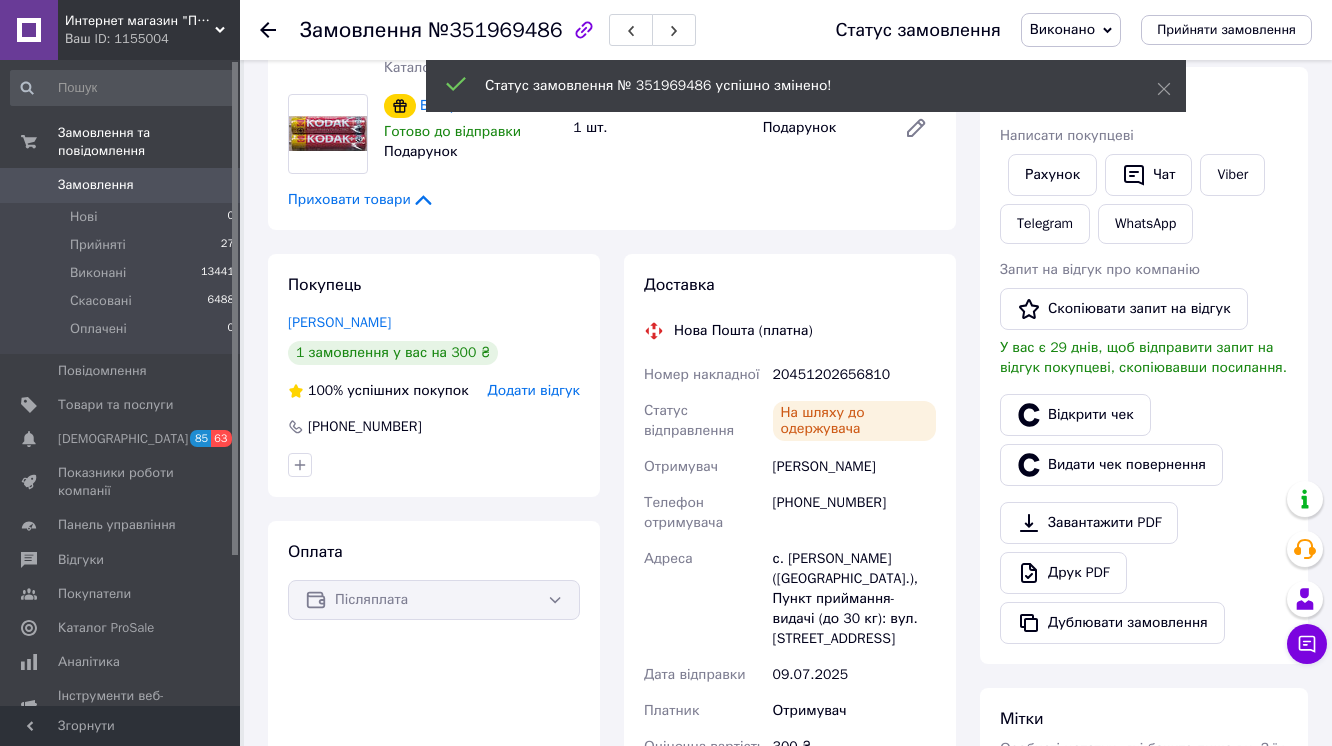scroll, scrollTop: 160, scrollLeft: 0, axis: vertical 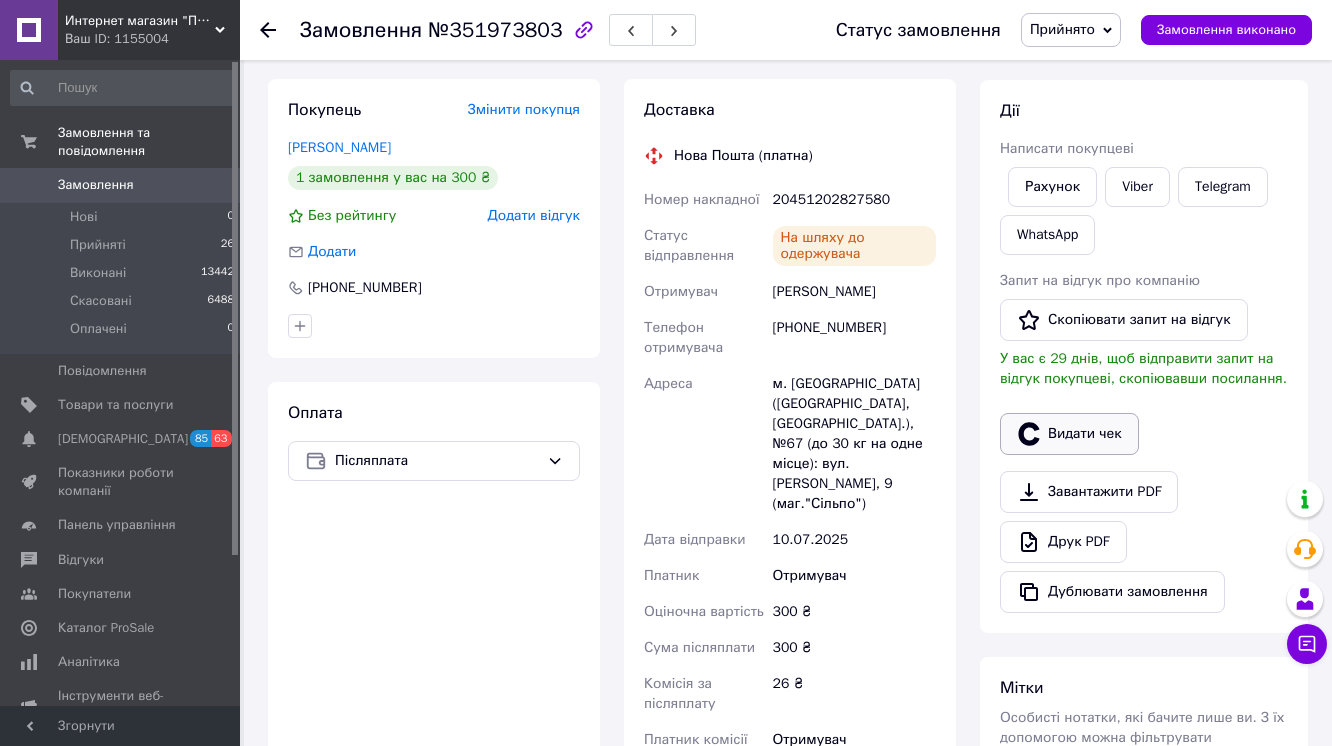 click on "Видати чек" at bounding box center [1069, 434] 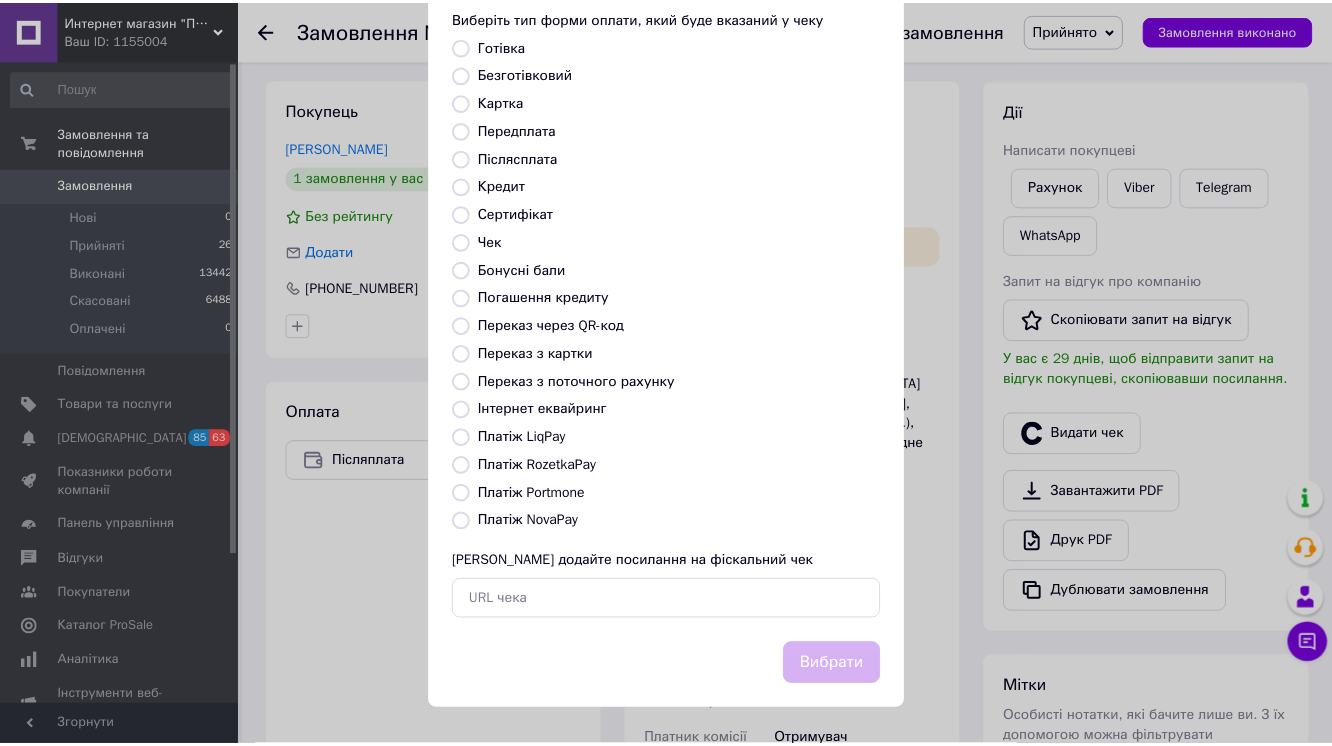 scroll, scrollTop: 255, scrollLeft: 0, axis: vertical 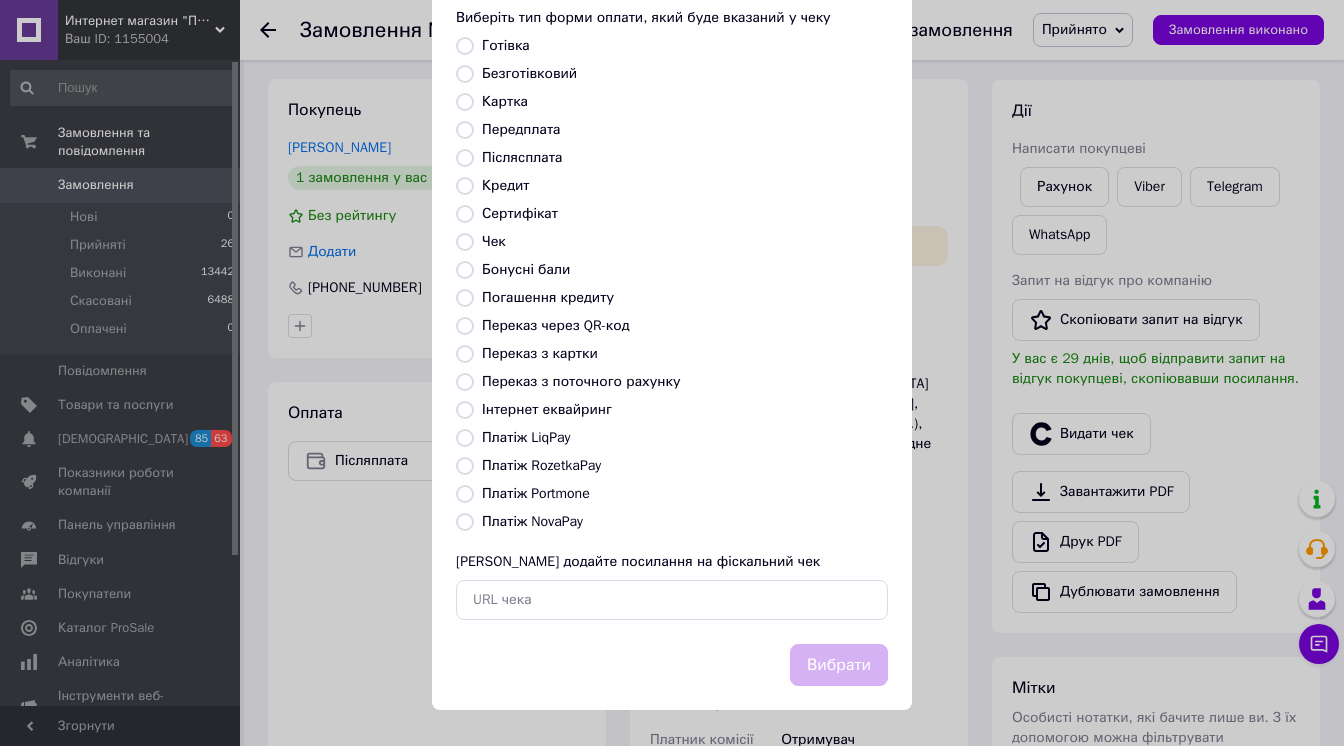 click on "Платіж NovaPay" at bounding box center (465, 522) 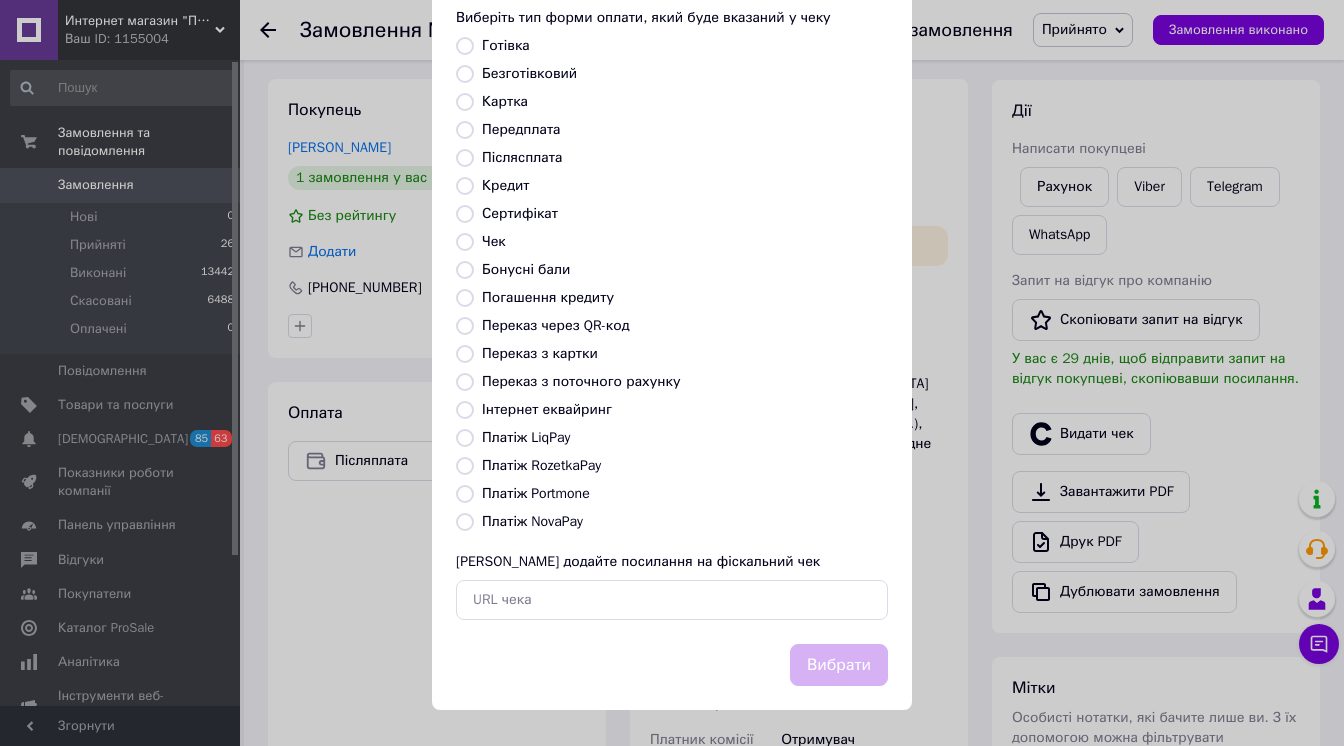 radio on "true" 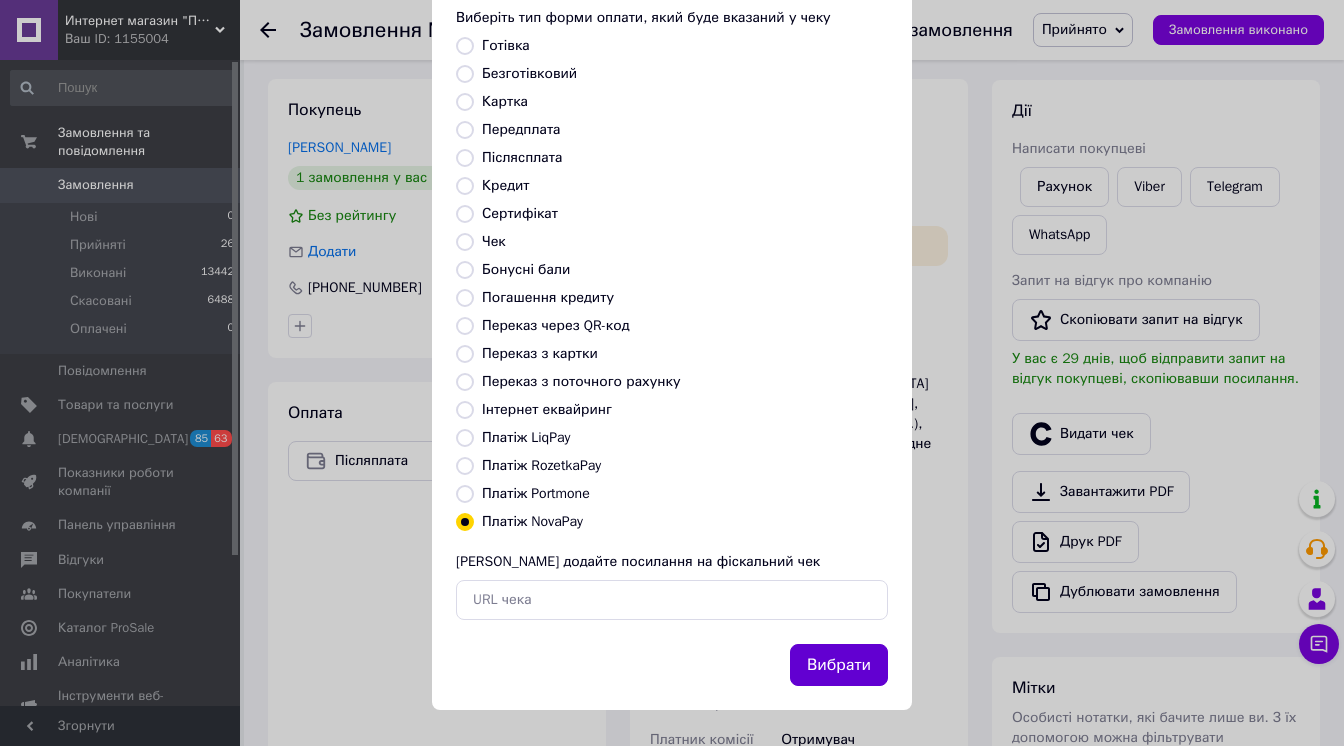 click on "Вибрати" at bounding box center (839, 665) 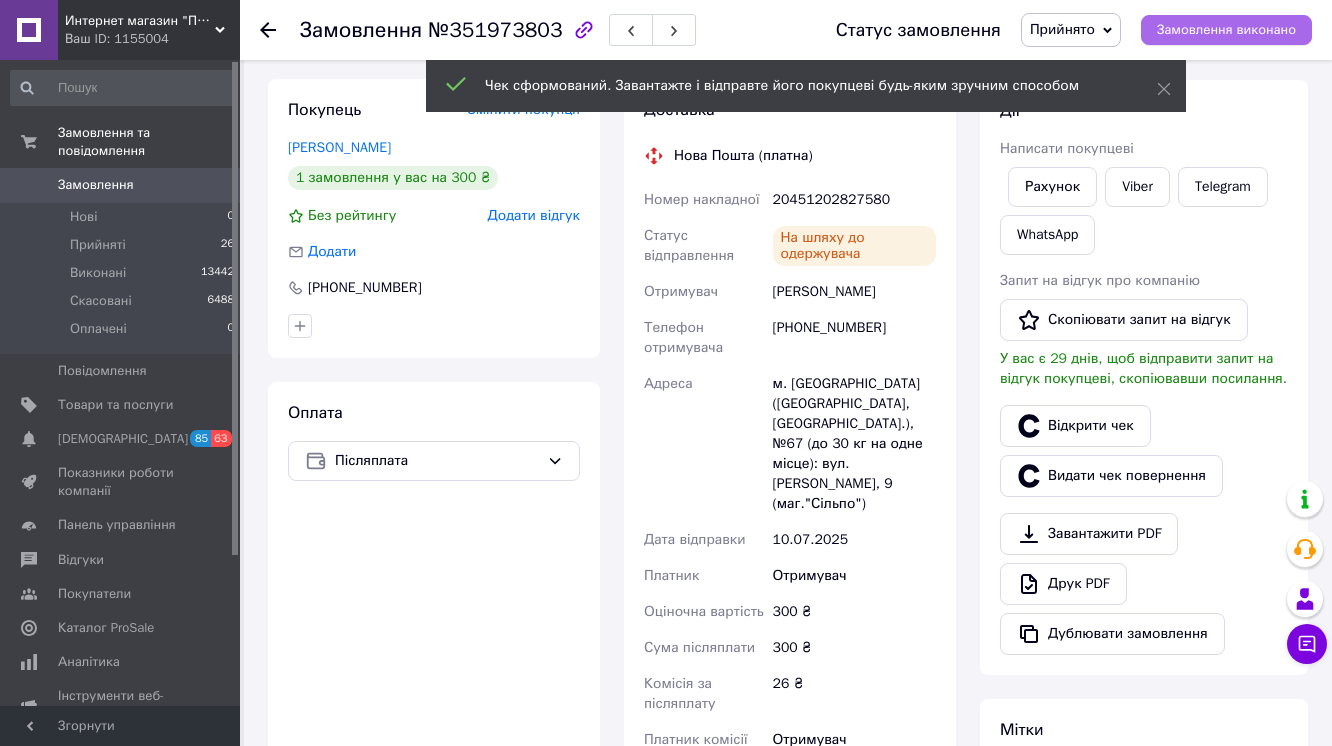 click on "Замовлення виконано" at bounding box center (1226, 30) 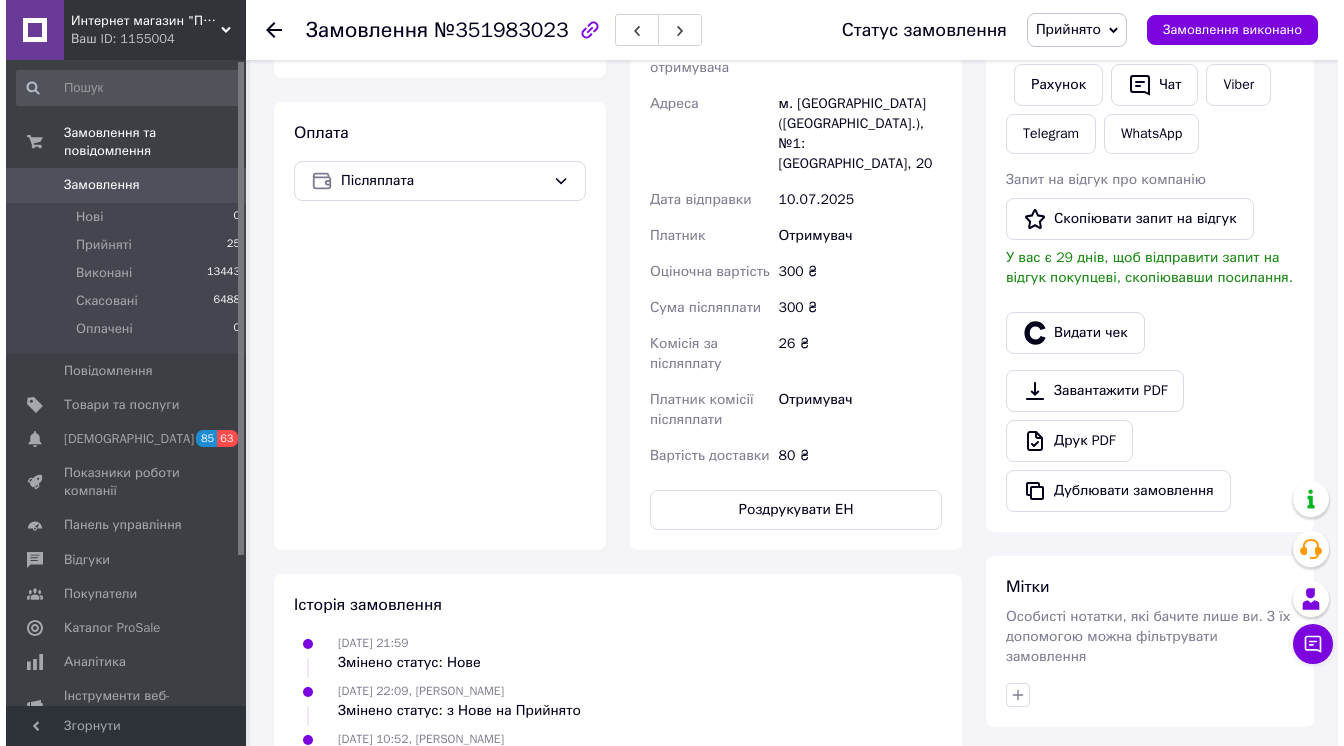 scroll, scrollTop: 771, scrollLeft: 0, axis: vertical 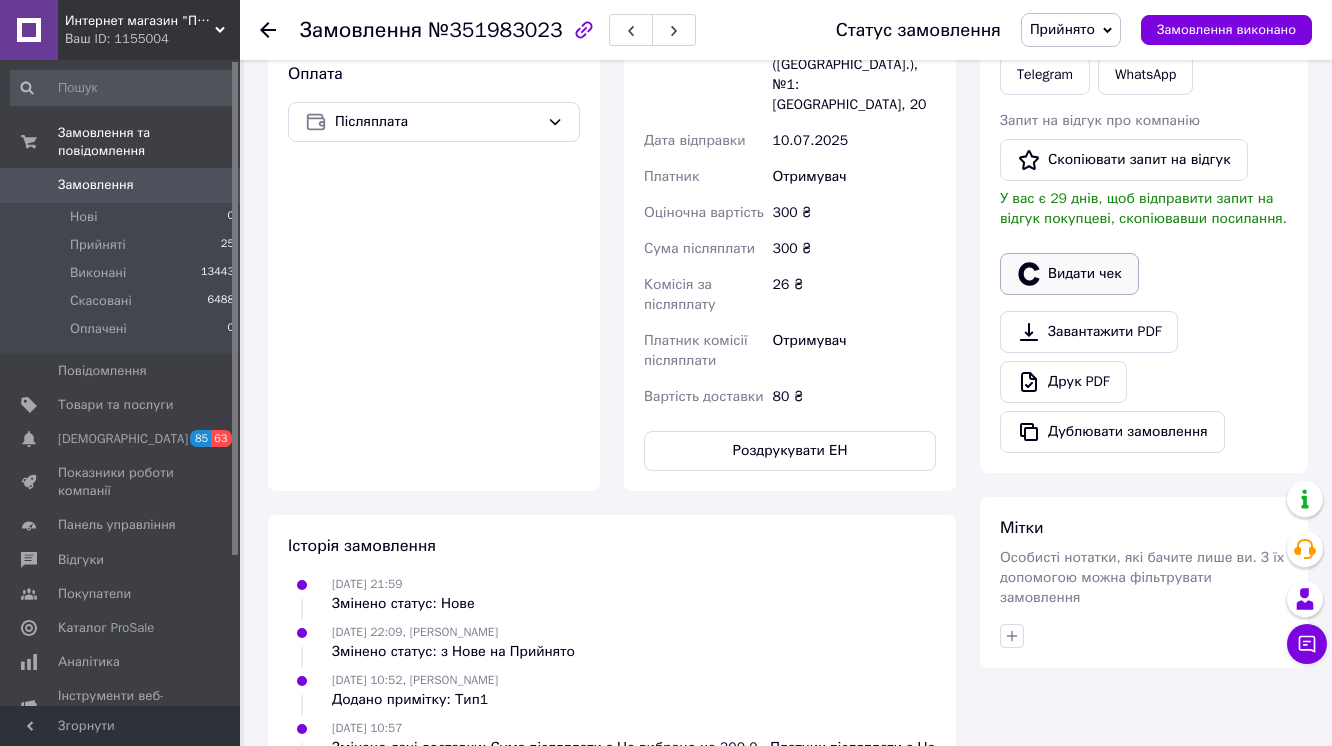 click on "Видати чек" at bounding box center [1069, 274] 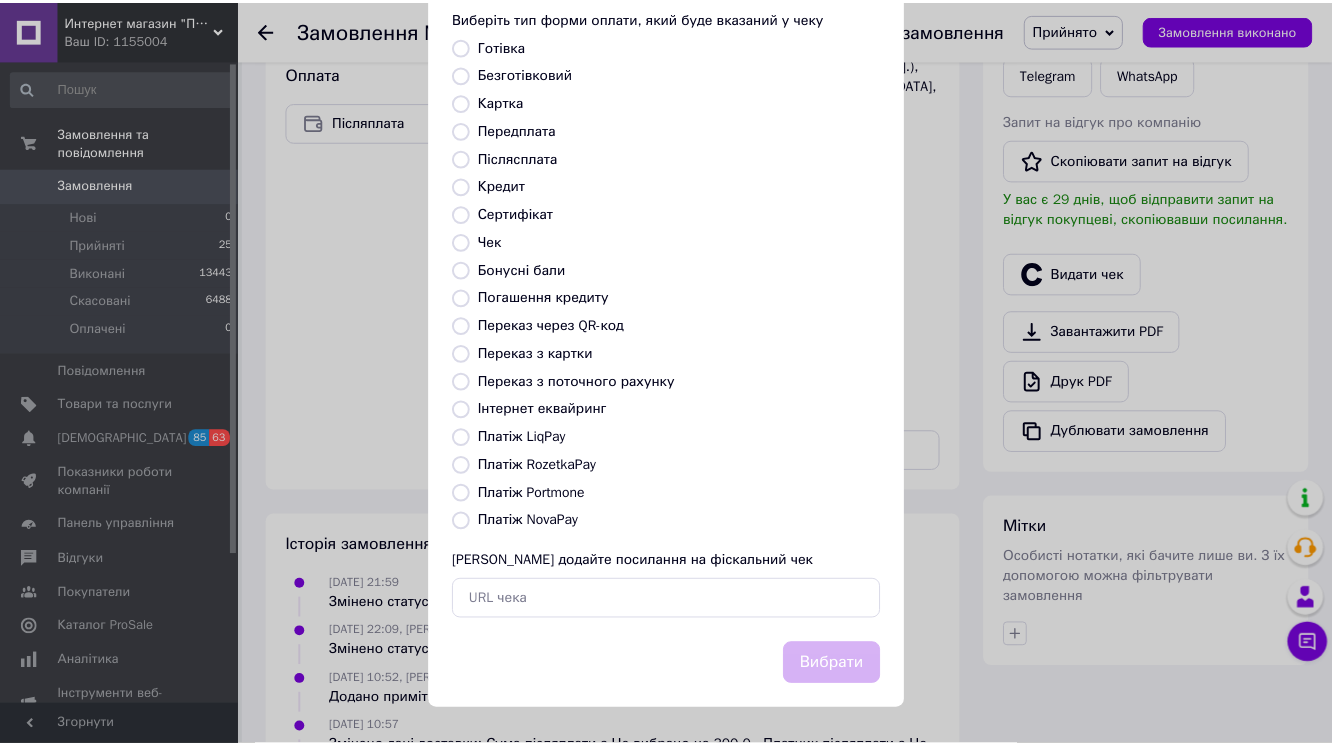 scroll, scrollTop: 255, scrollLeft: 0, axis: vertical 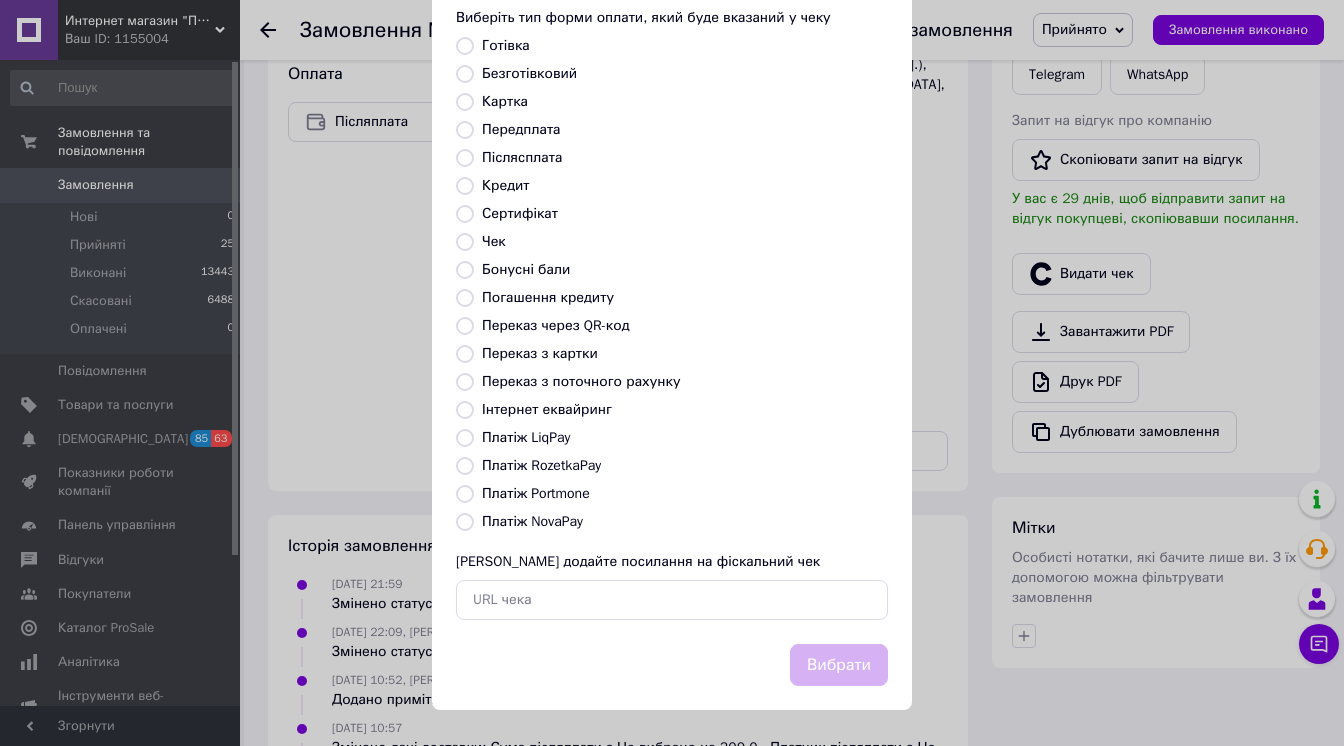 click on "Платіж NovaPay" at bounding box center [465, 522] 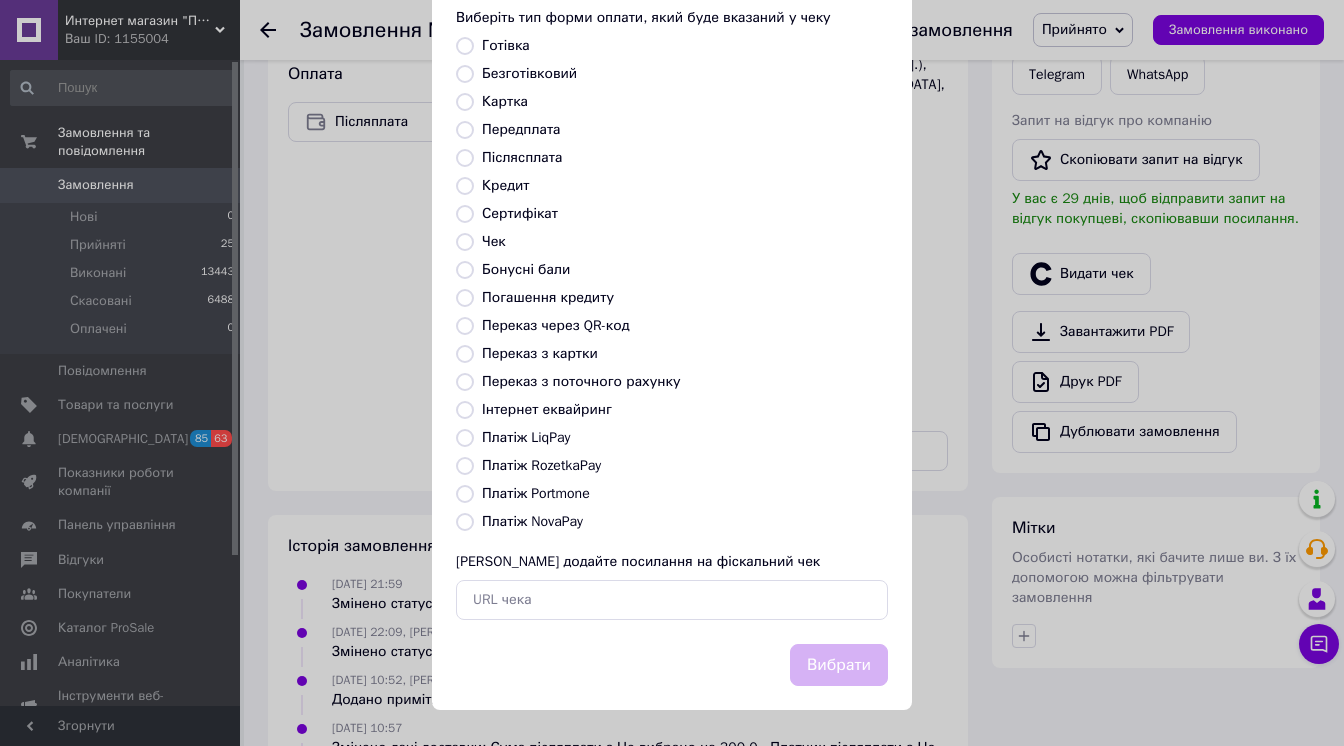 radio on "true" 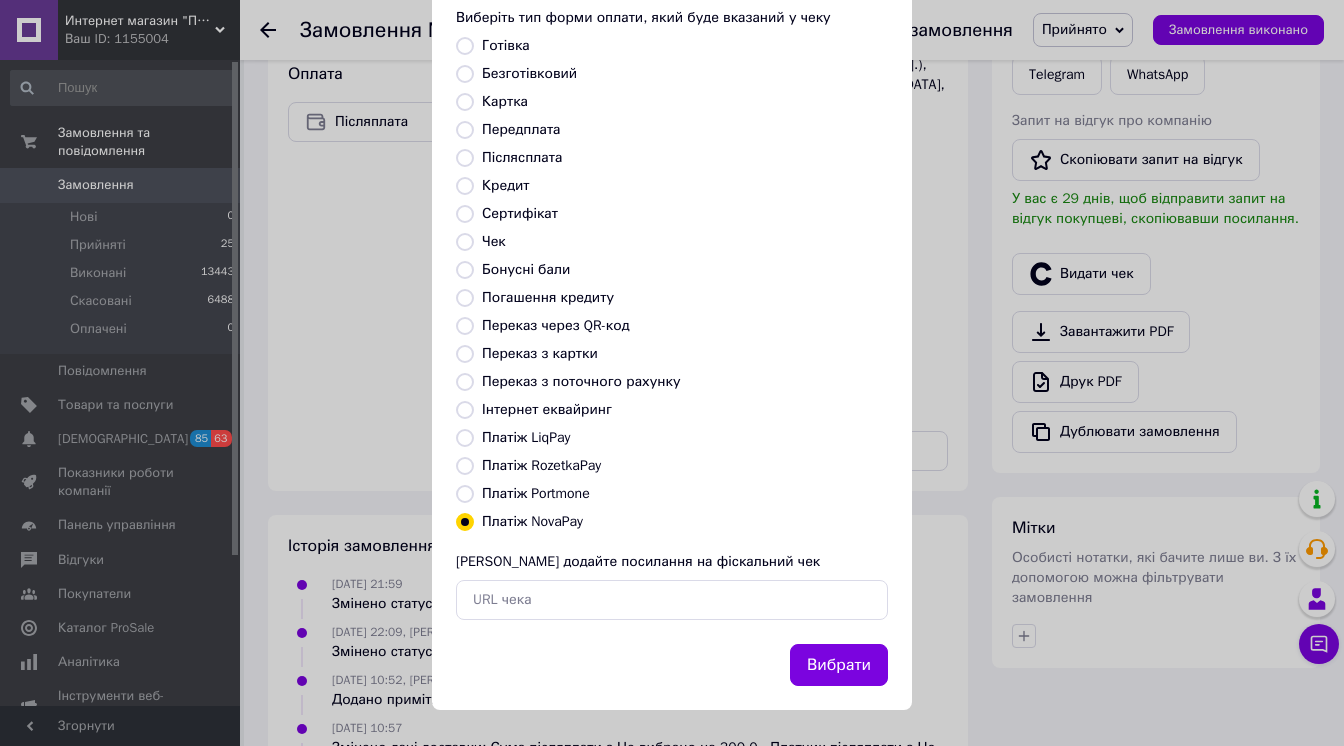 click on "Вибрати" at bounding box center (839, 665) 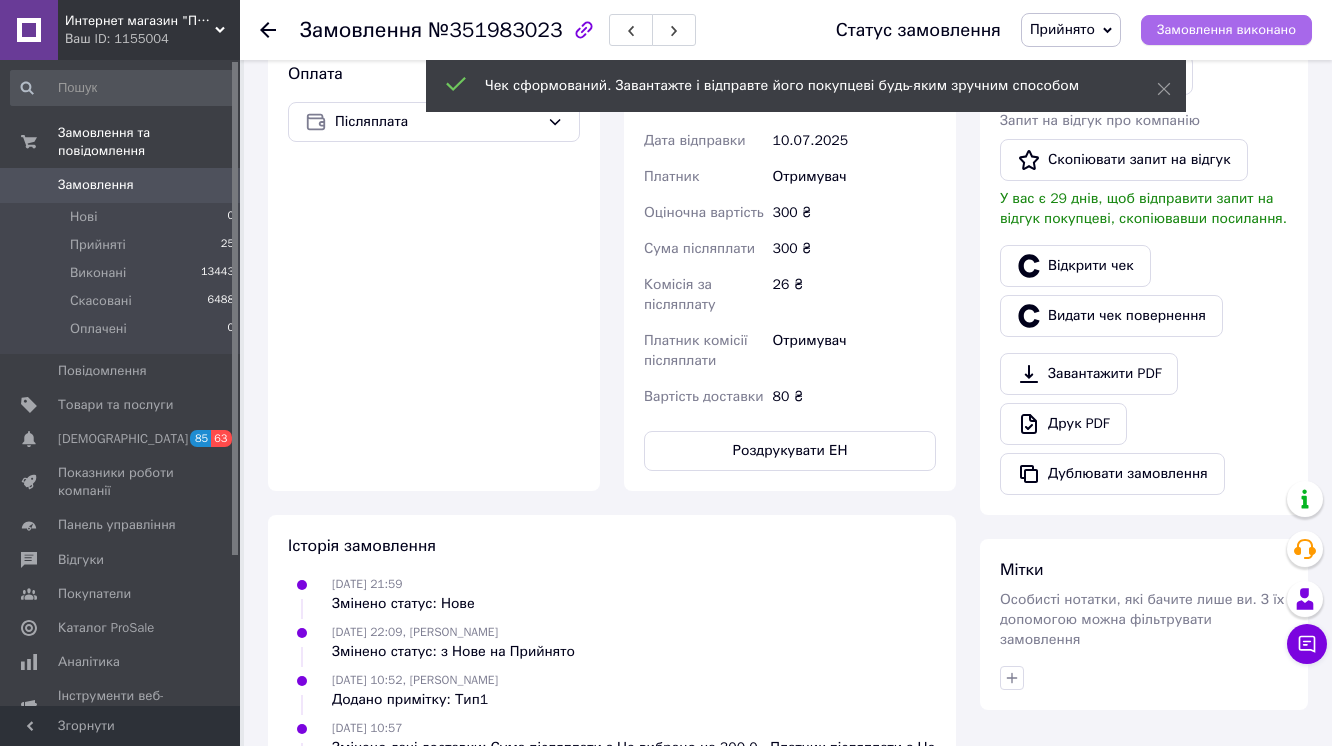 click on "Замовлення виконано" at bounding box center (1226, 30) 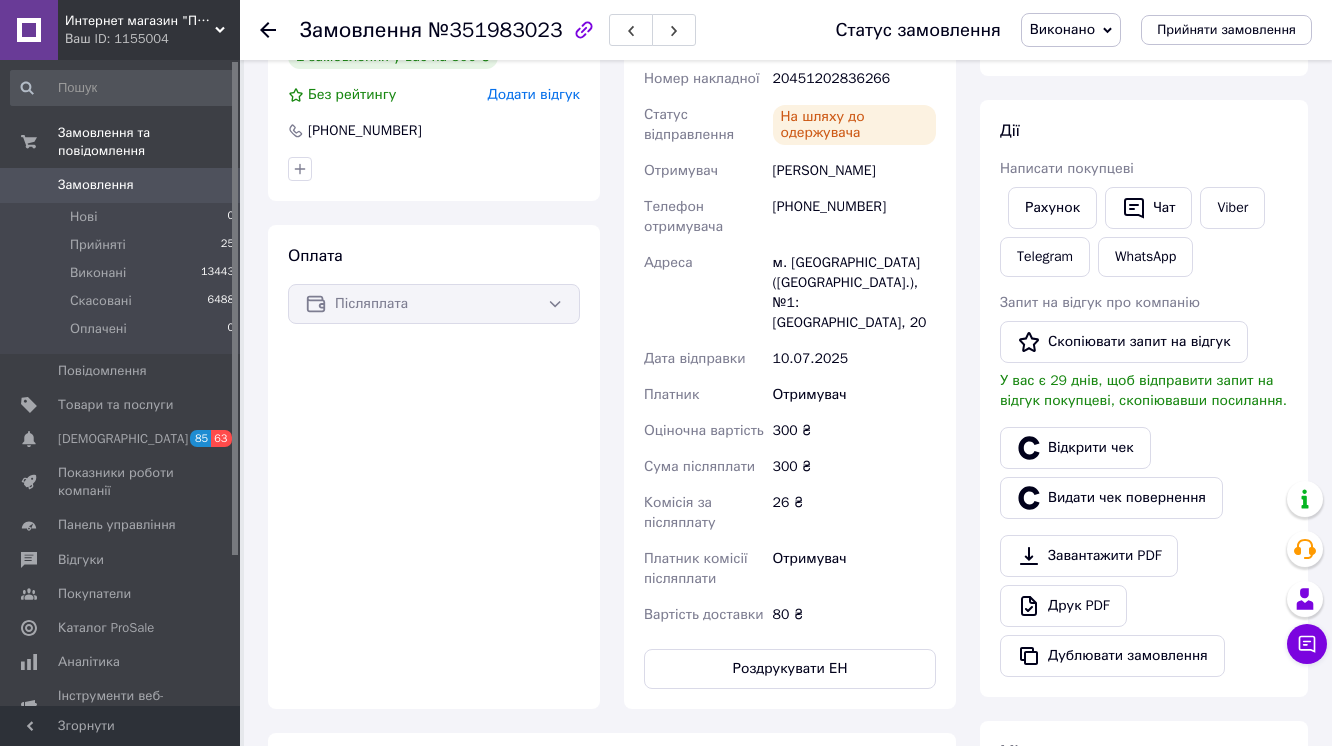 scroll, scrollTop: 560, scrollLeft: 0, axis: vertical 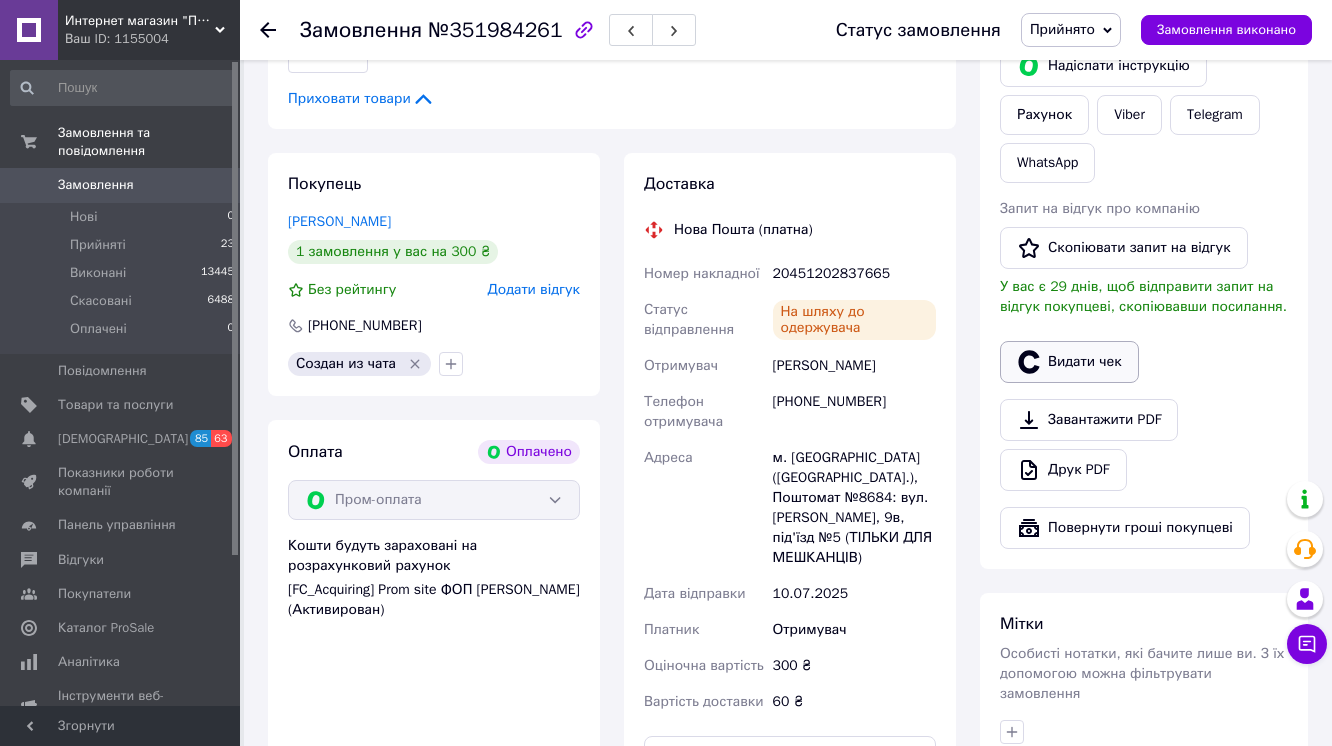 click on "Видати чек" at bounding box center (1069, 362) 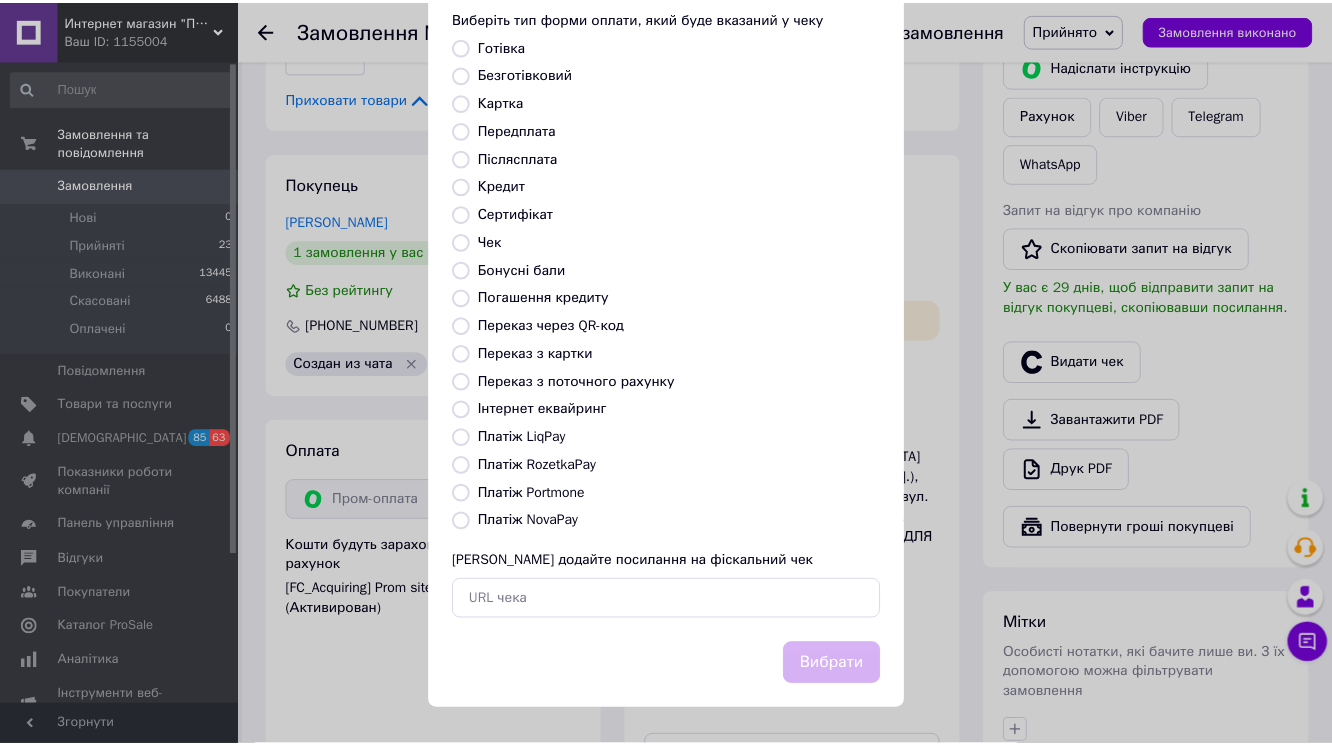 scroll, scrollTop: 255, scrollLeft: 0, axis: vertical 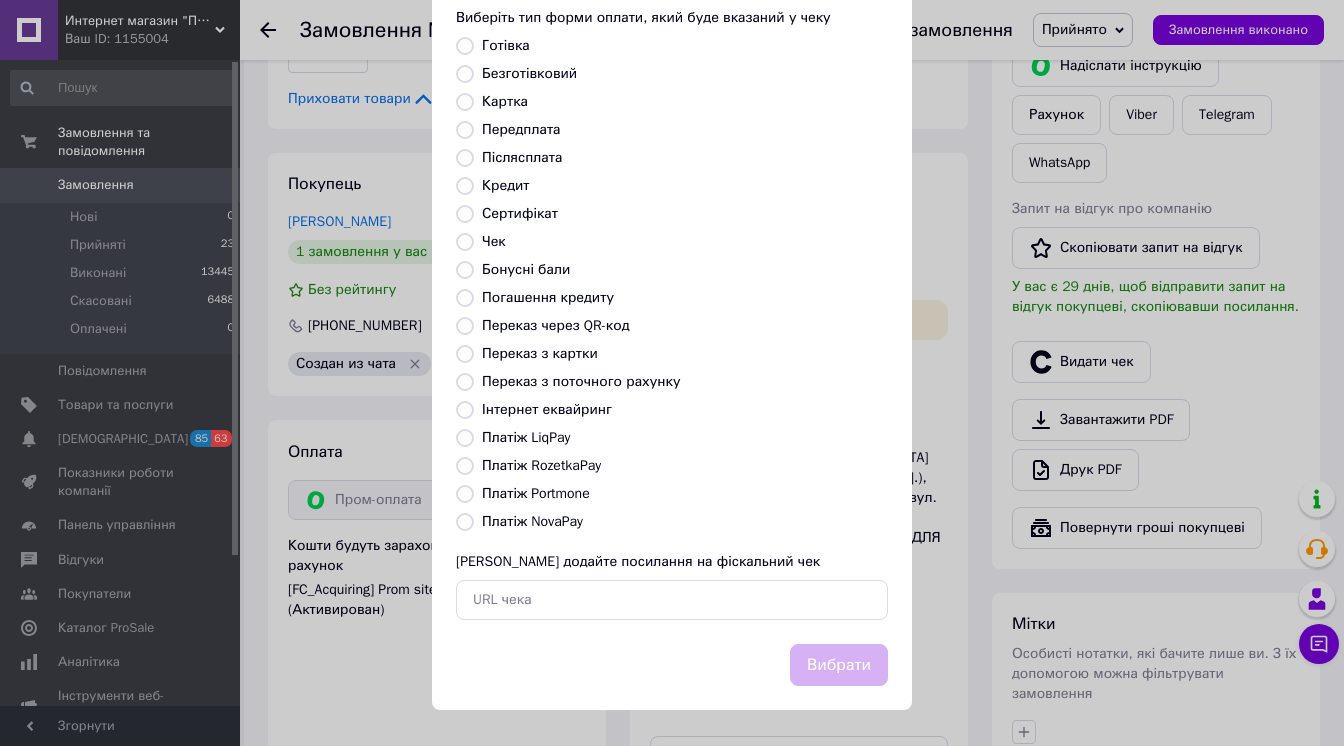 click on "Платіж RozetkaPay" at bounding box center (465, 466) 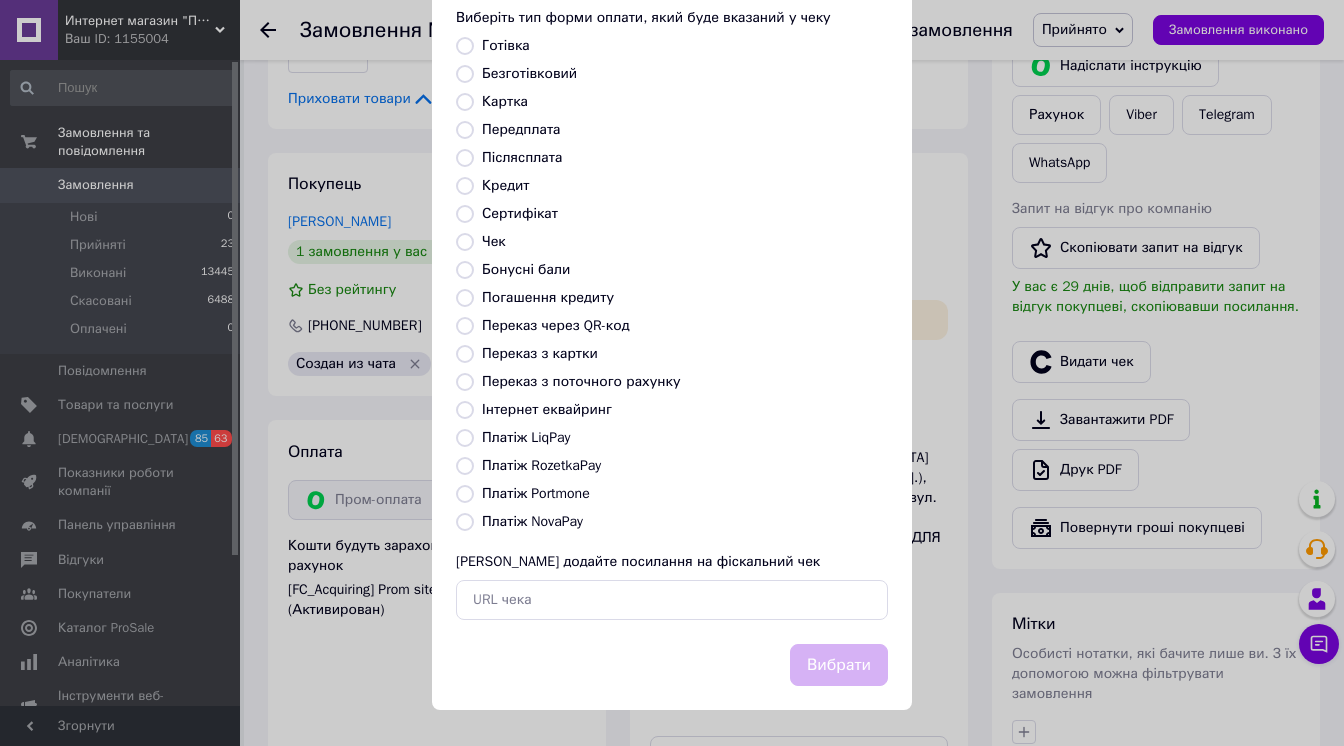 radio on "true" 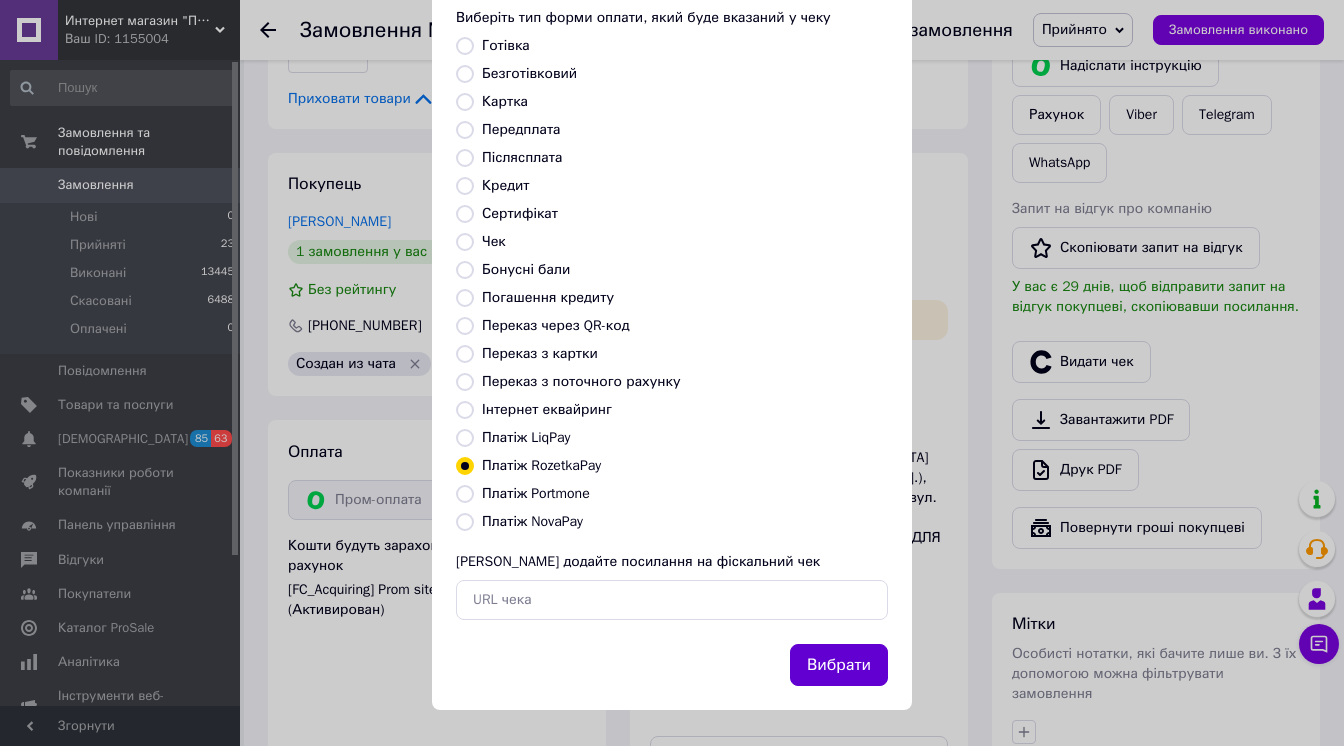 click on "Вибрати" at bounding box center [839, 665] 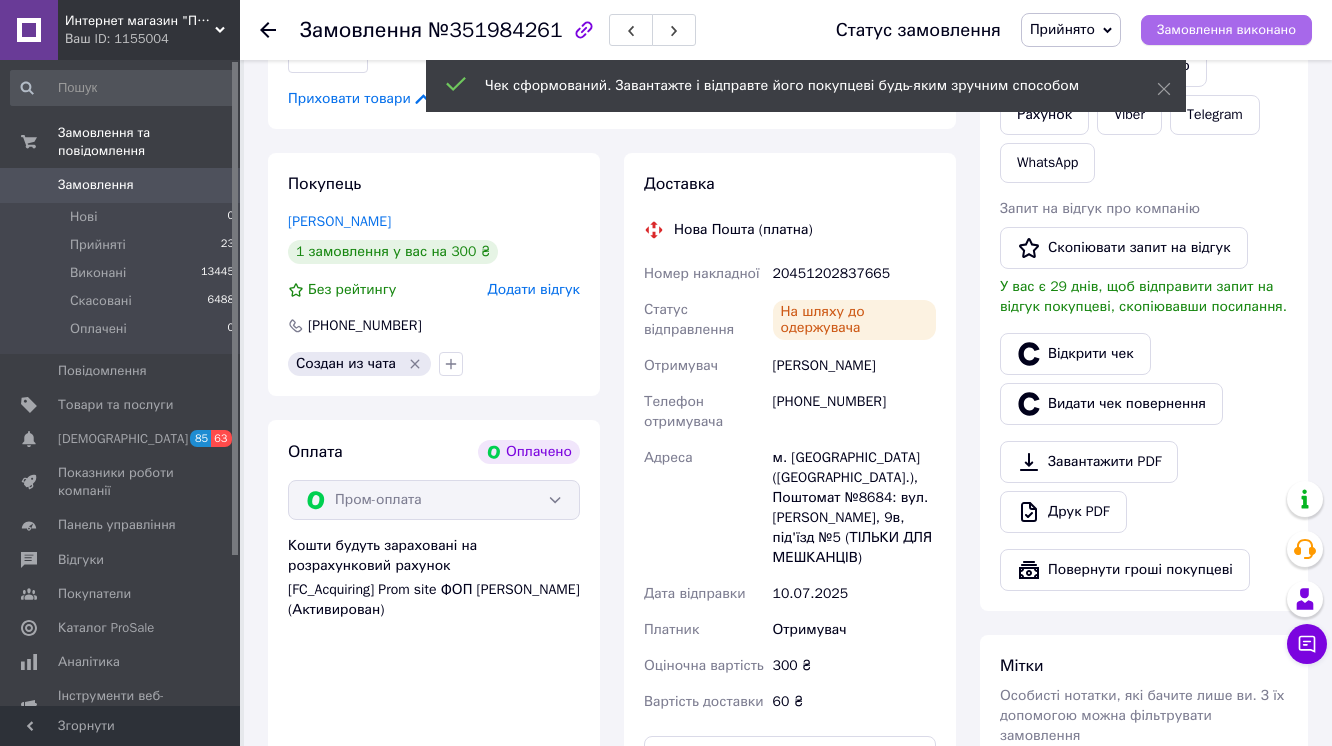 click on "Замовлення виконано" at bounding box center (1226, 30) 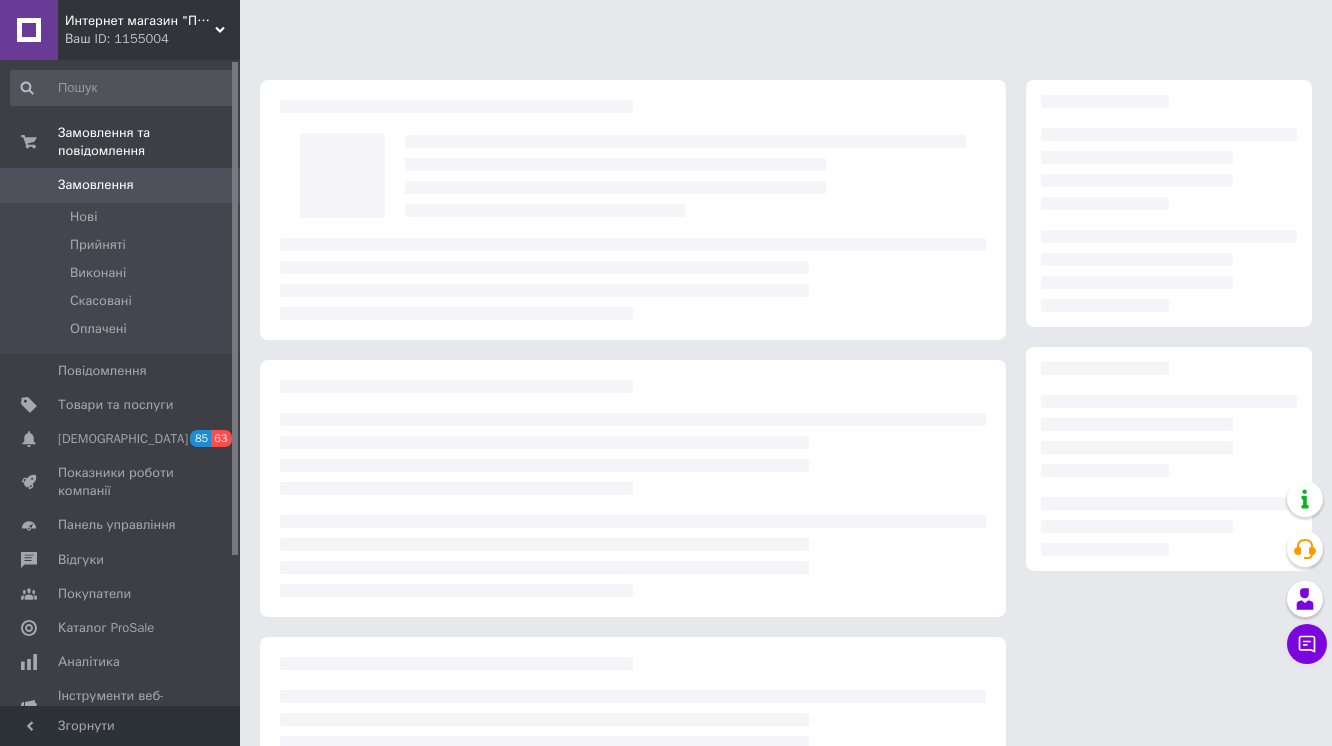 scroll, scrollTop: 0, scrollLeft: 0, axis: both 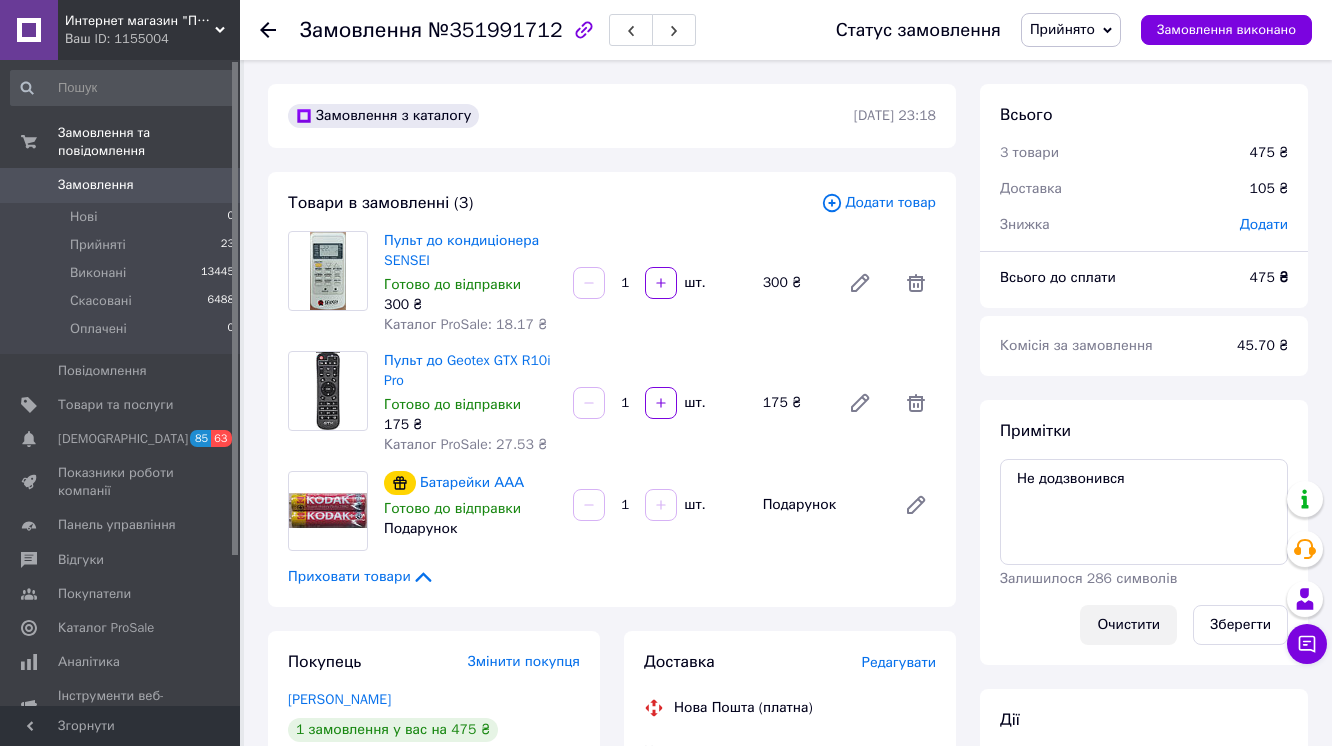 click on "Очистити" at bounding box center (1128, 625) 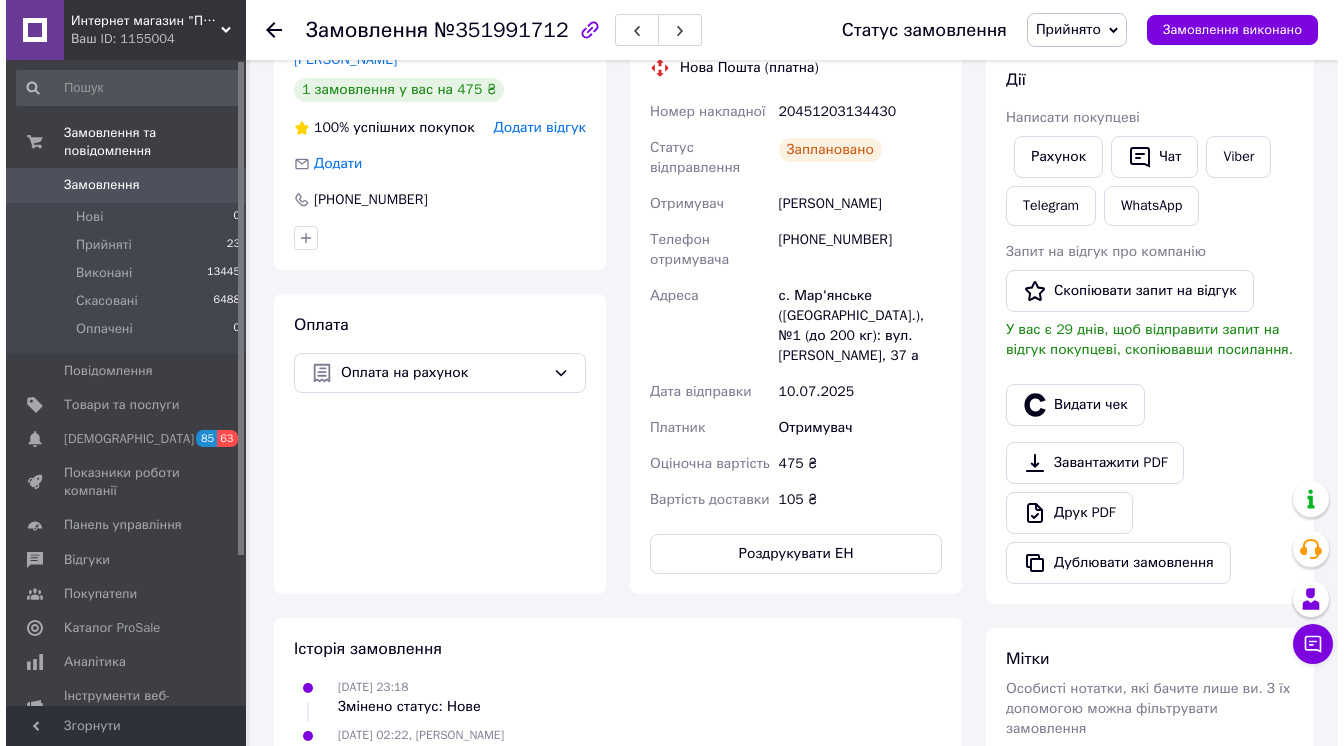 scroll, scrollTop: 720, scrollLeft: 0, axis: vertical 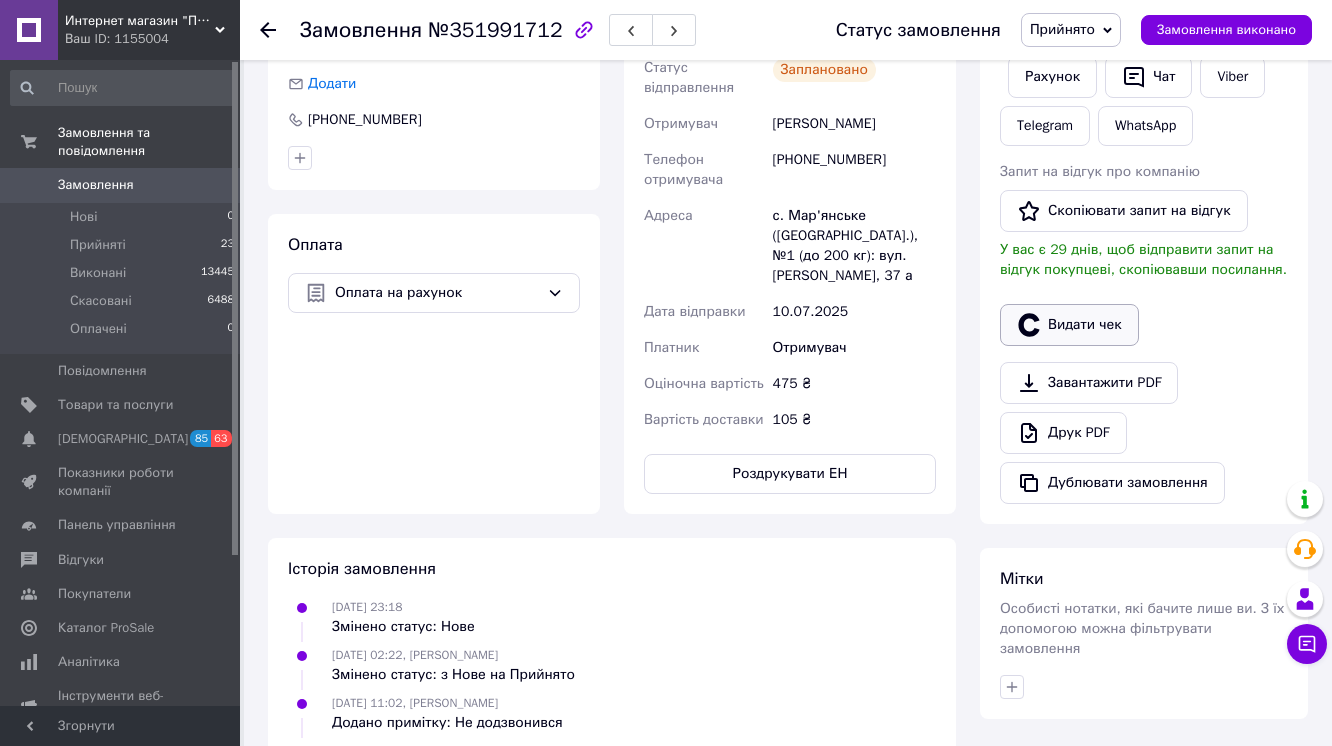 click on "Видати чек" at bounding box center (1069, 325) 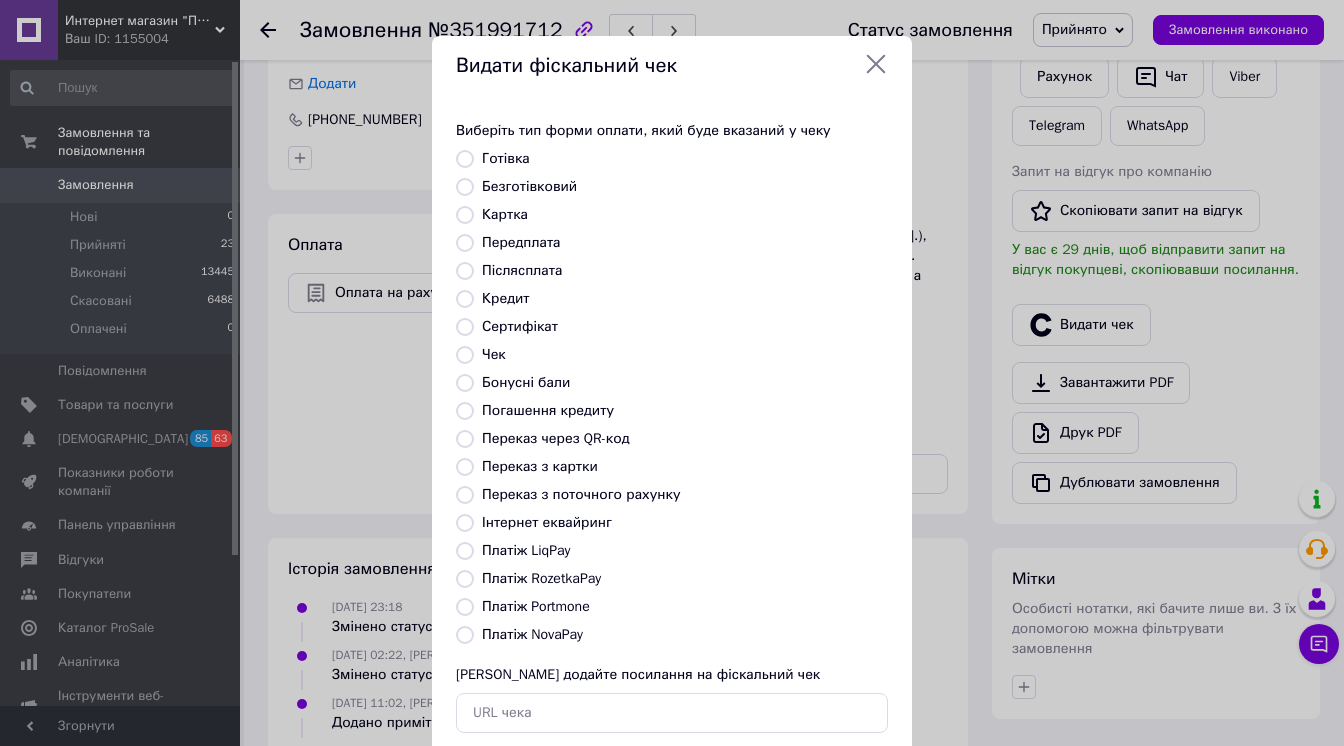 scroll, scrollTop: 80, scrollLeft: 0, axis: vertical 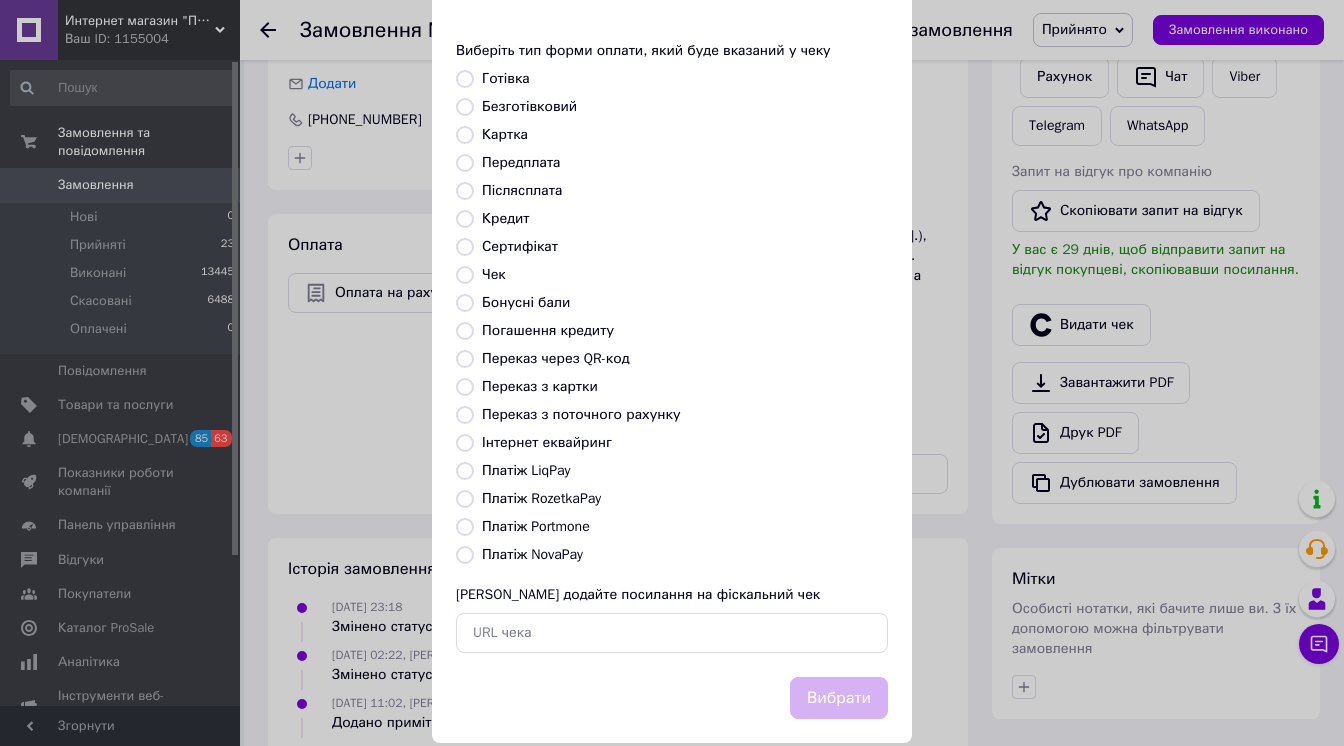 click on "Інтернет еквайринг" at bounding box center [465, 443] 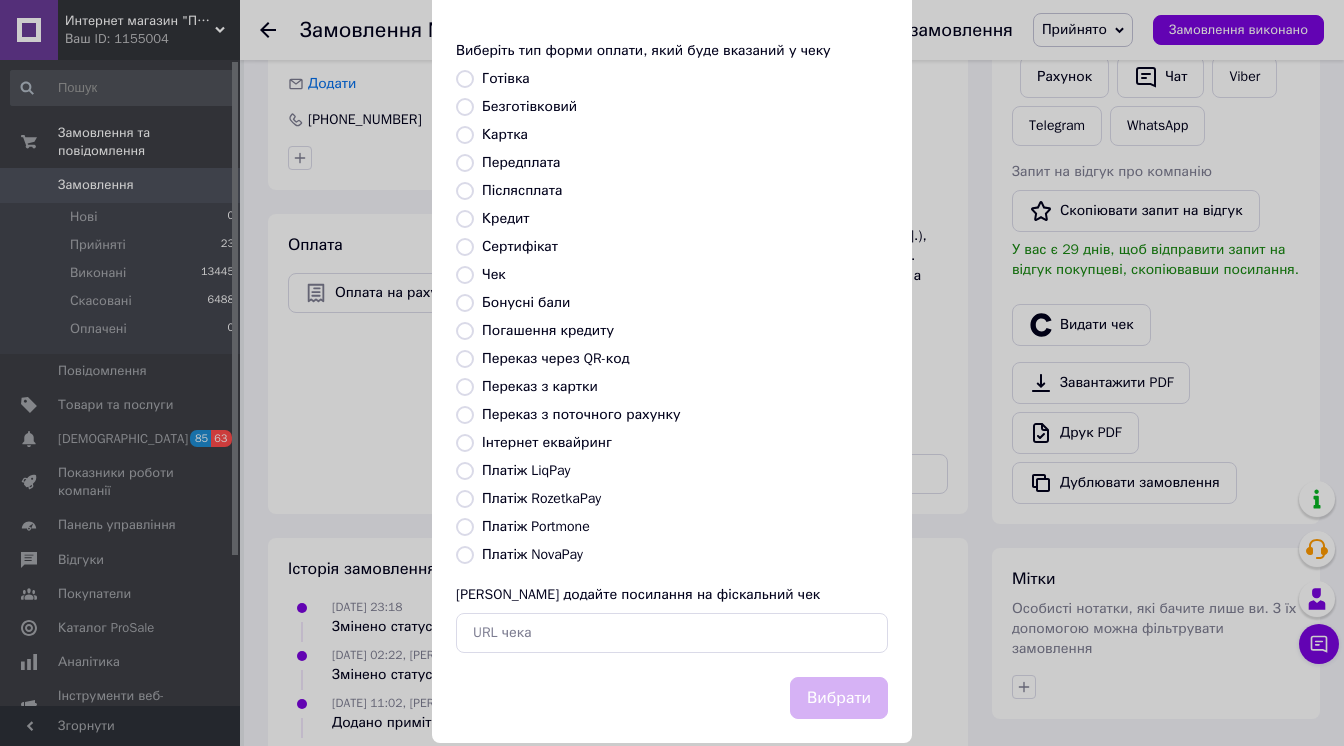 radio on "true" 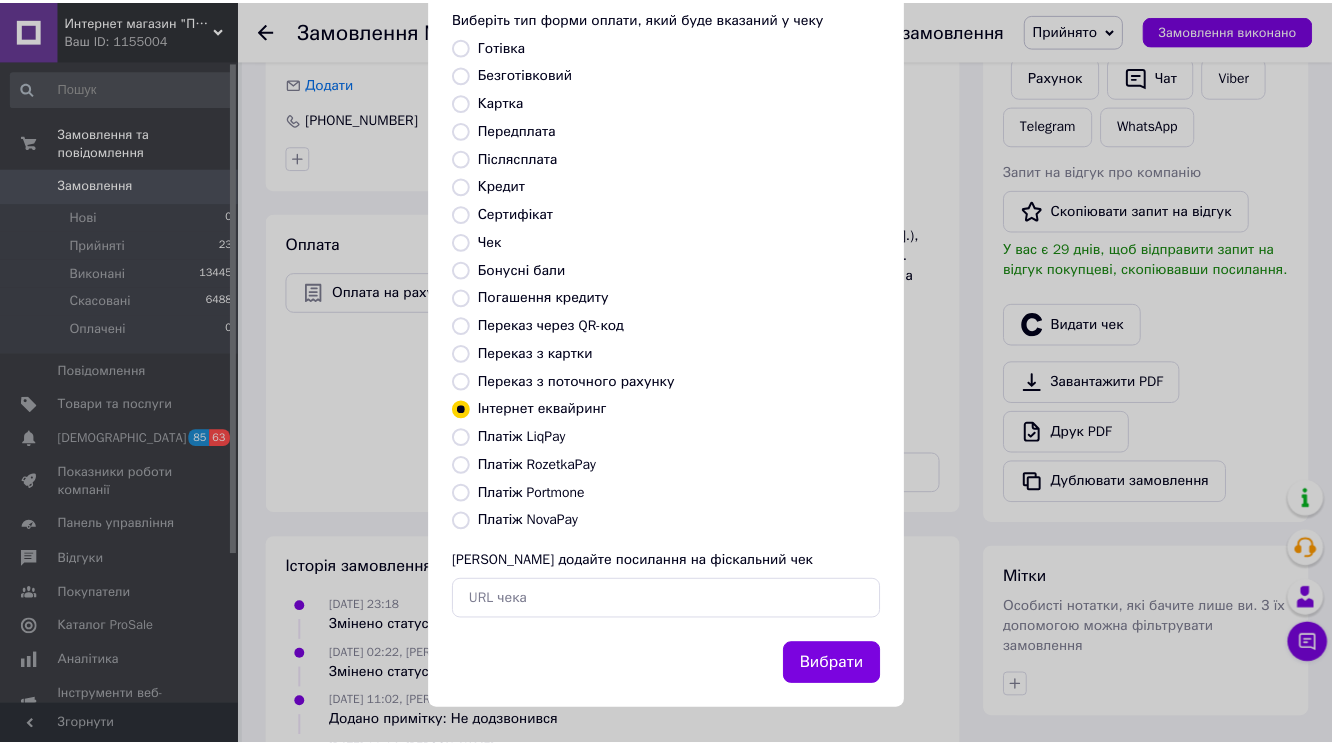 scroll, scrollTop: 255, scrollLeft: 0, axis: vertical 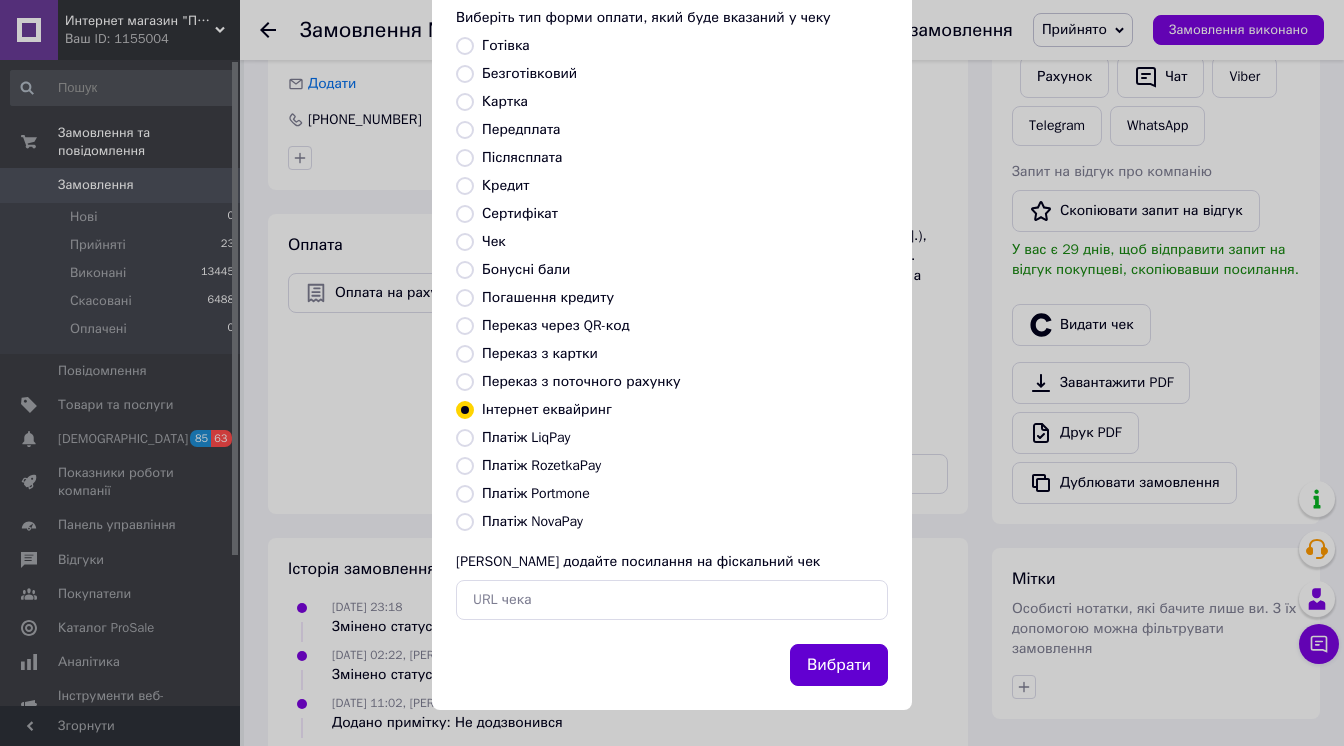 click on "Вибрати" at bounding box center (839, 665) 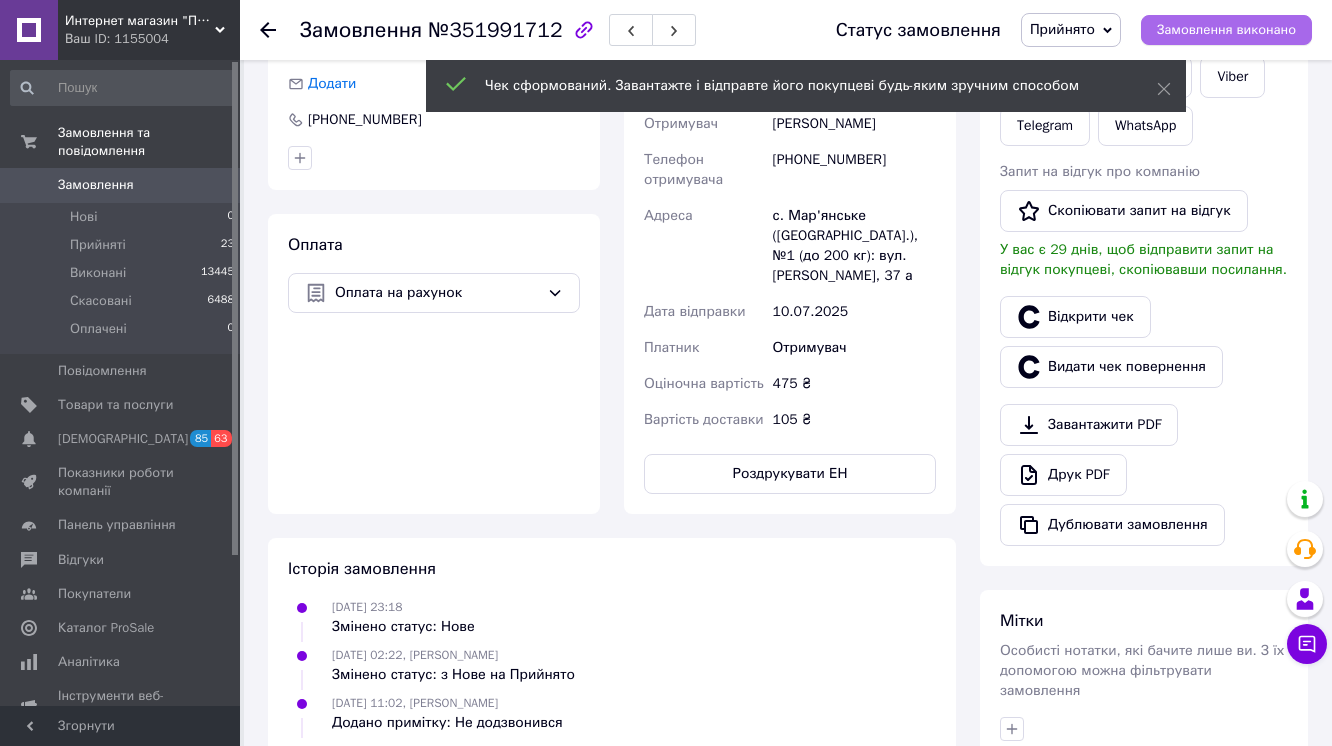 click on "Замовлення виконано" at bounding box center (1226, 30) 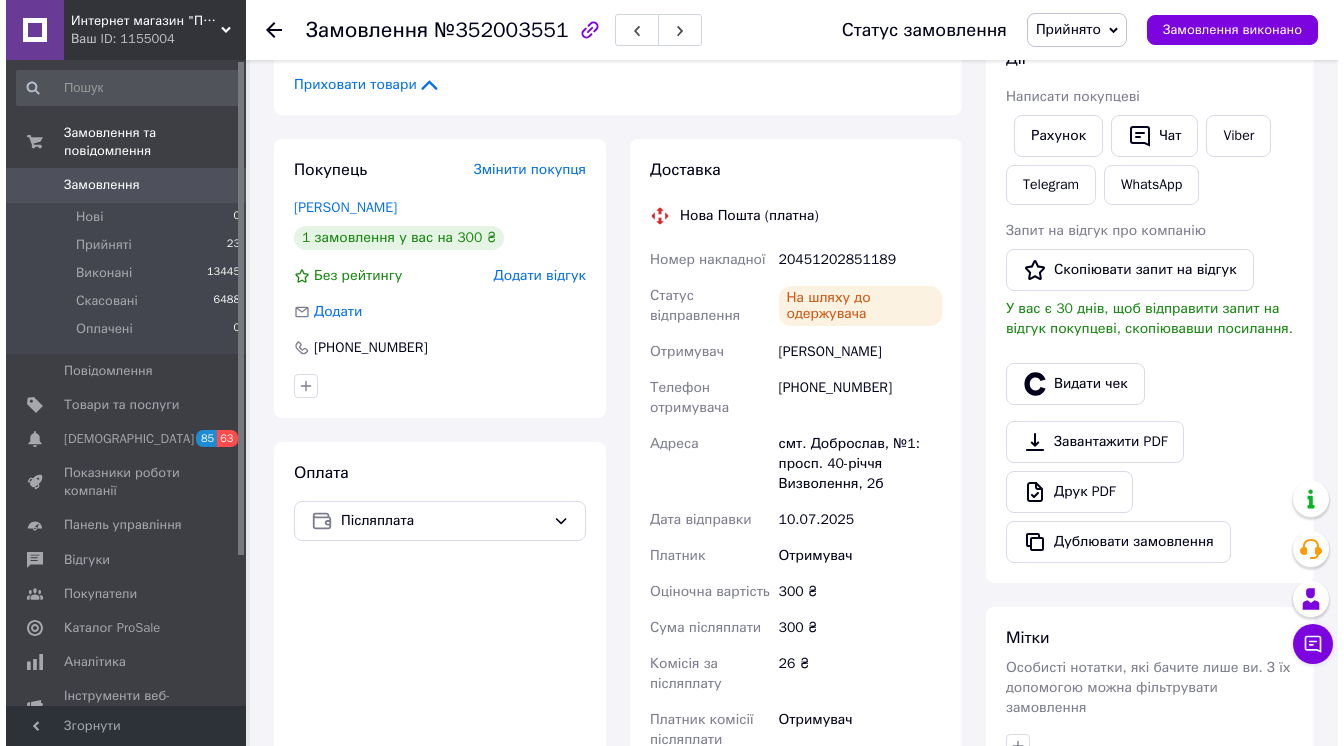 scroll, scrollTop: 400, scrollLeft: 0, axis: vertical 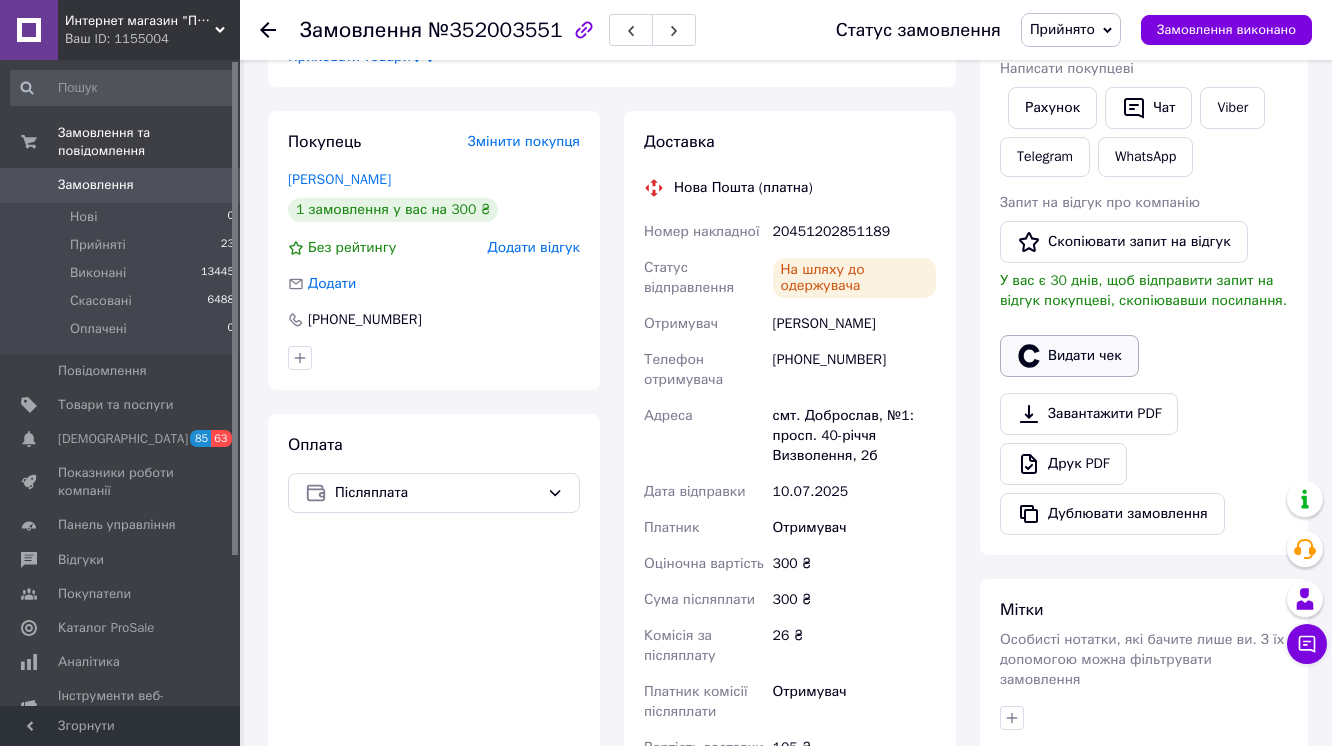 click 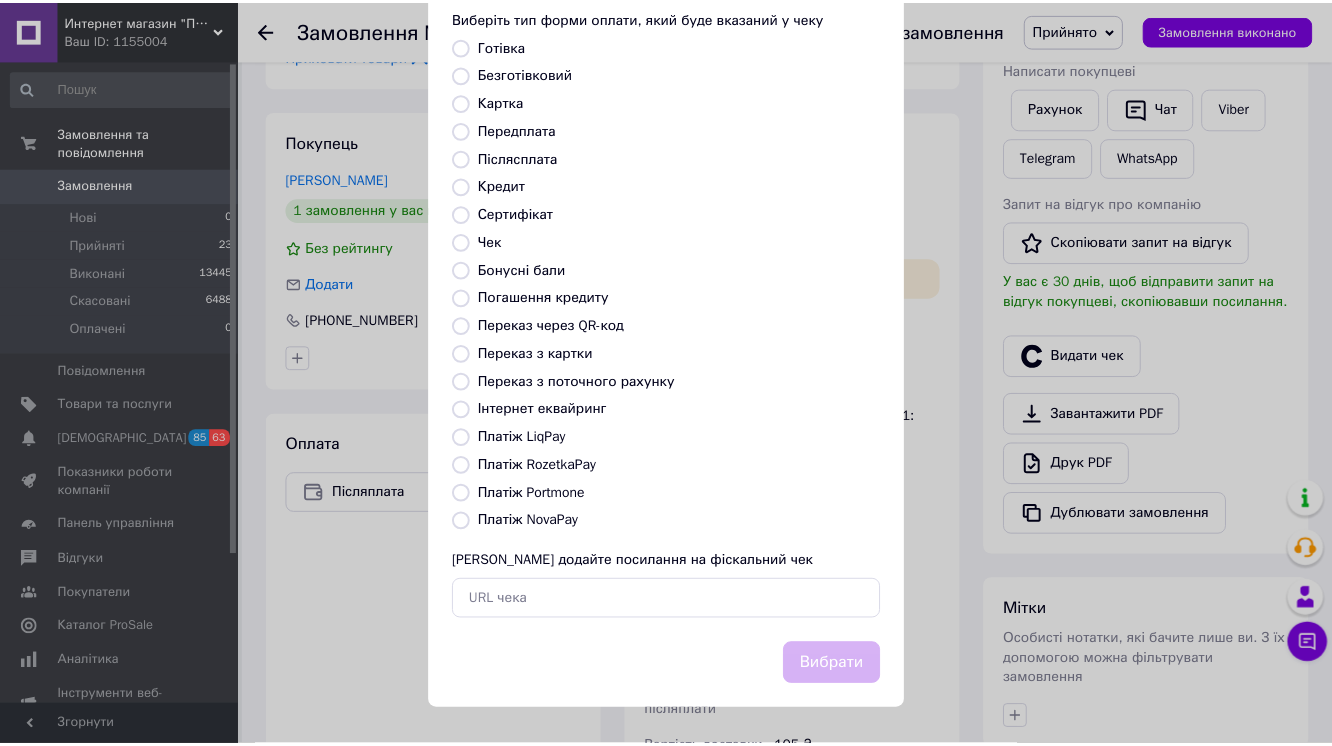 scroll, scrollTop: 255, scrollLeft: 0, axis: vertical 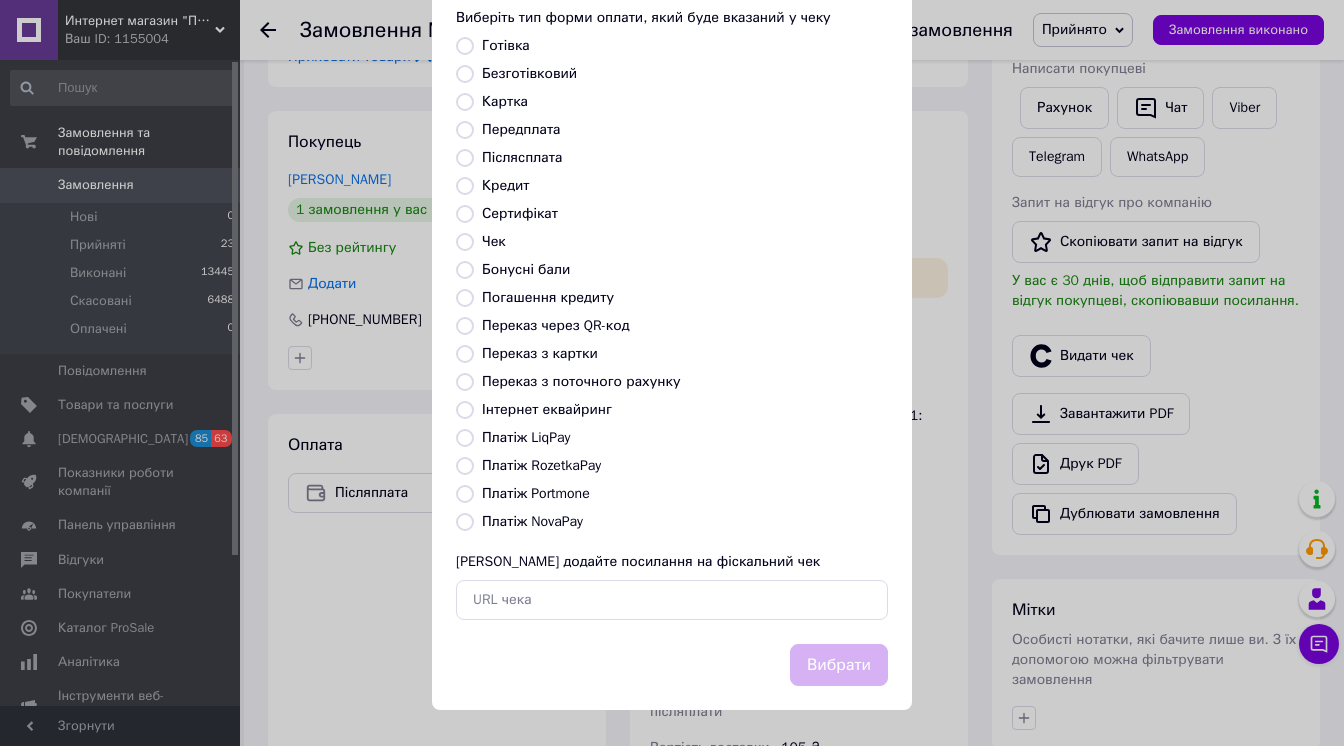 click at bounding box center [465, 522] 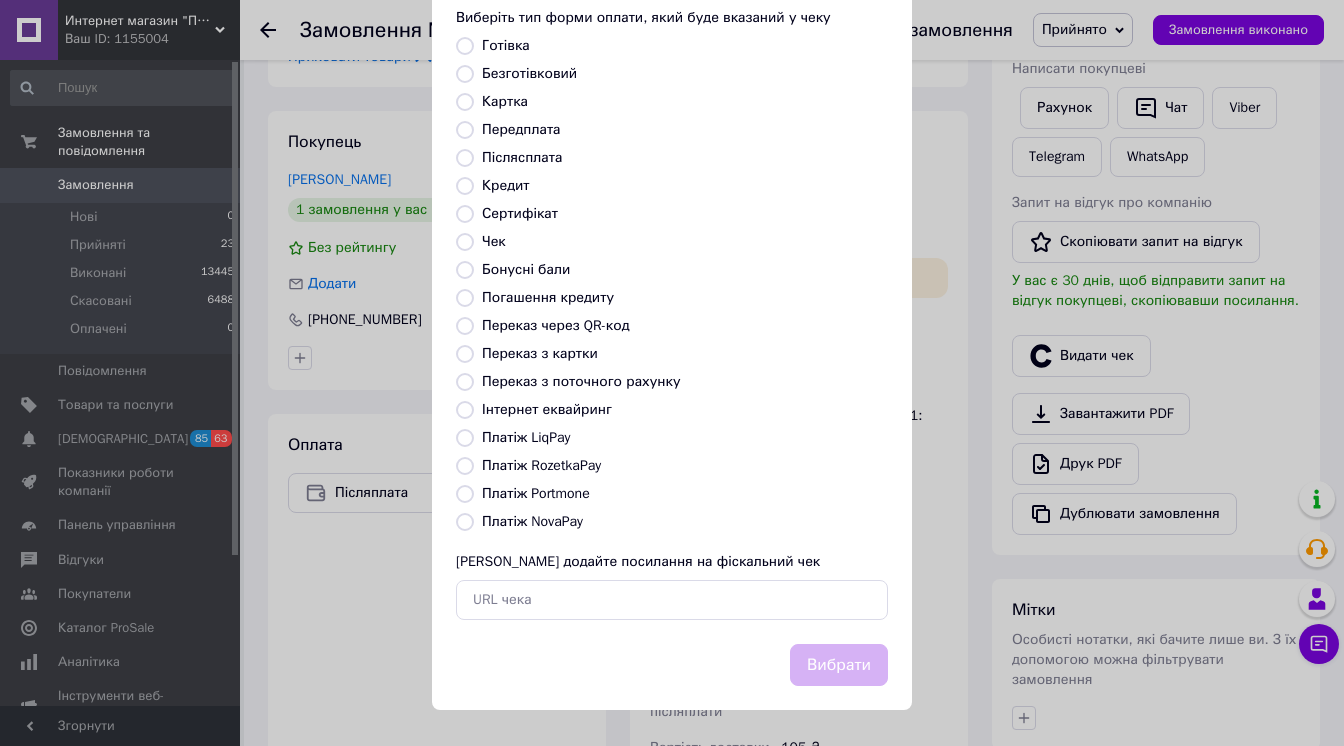 radio on "true" 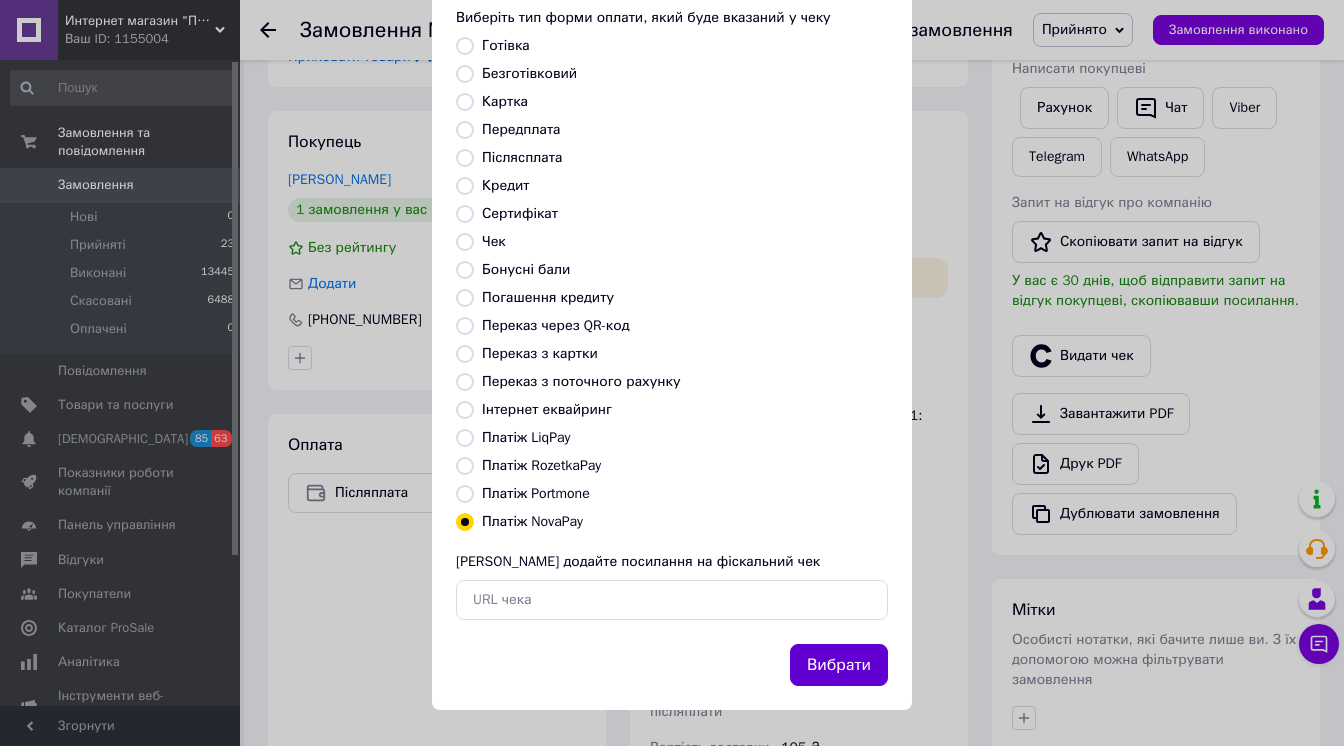click on "Вибрати" at bounding box center (839, 665) 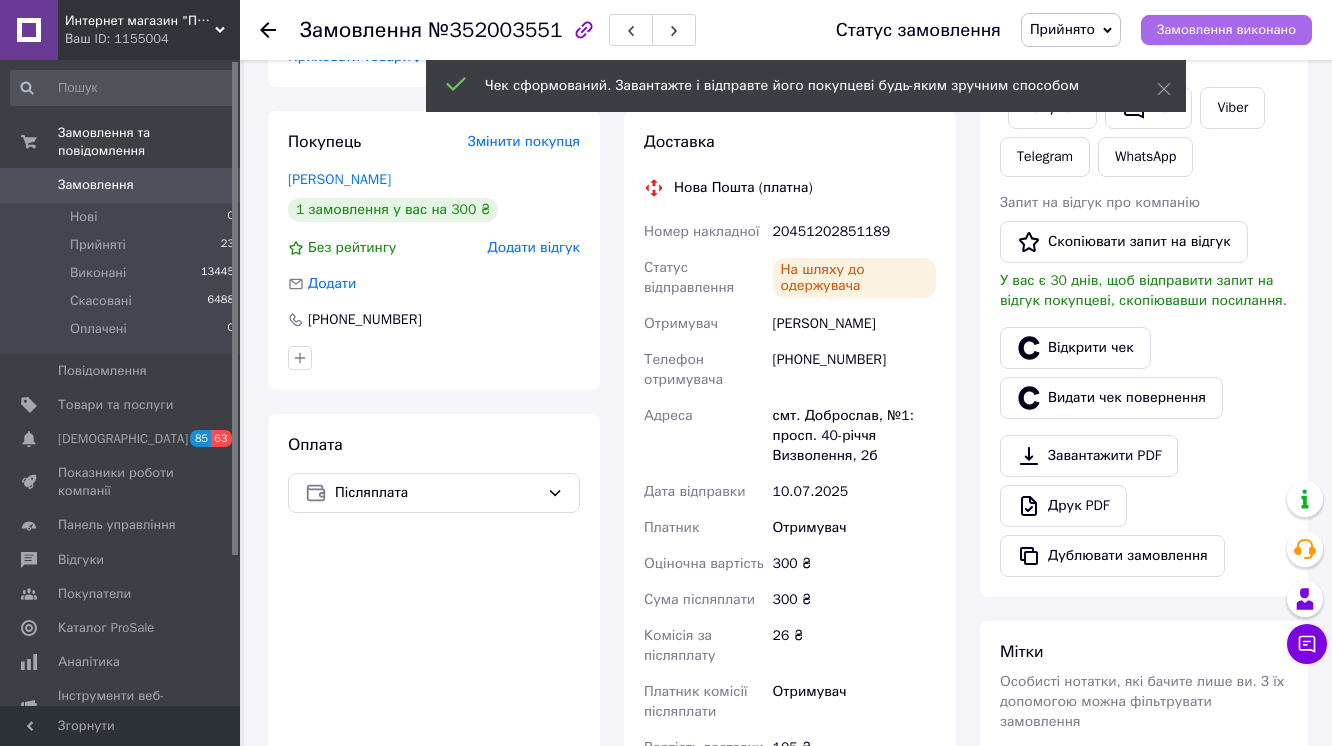 click on "Замовлення виконано" at bounding box center (1226, 30) 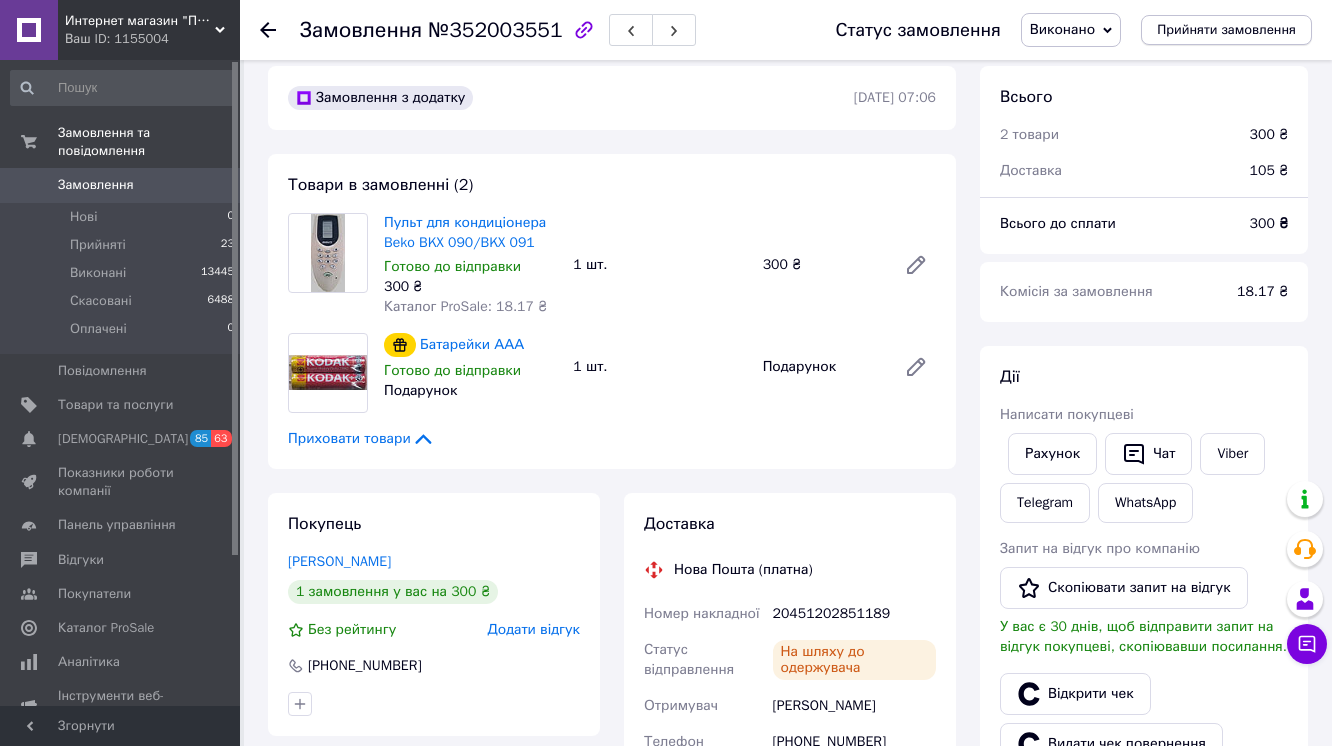 scroll, scrollTop: 0, scrollLeft: 0, axis: both 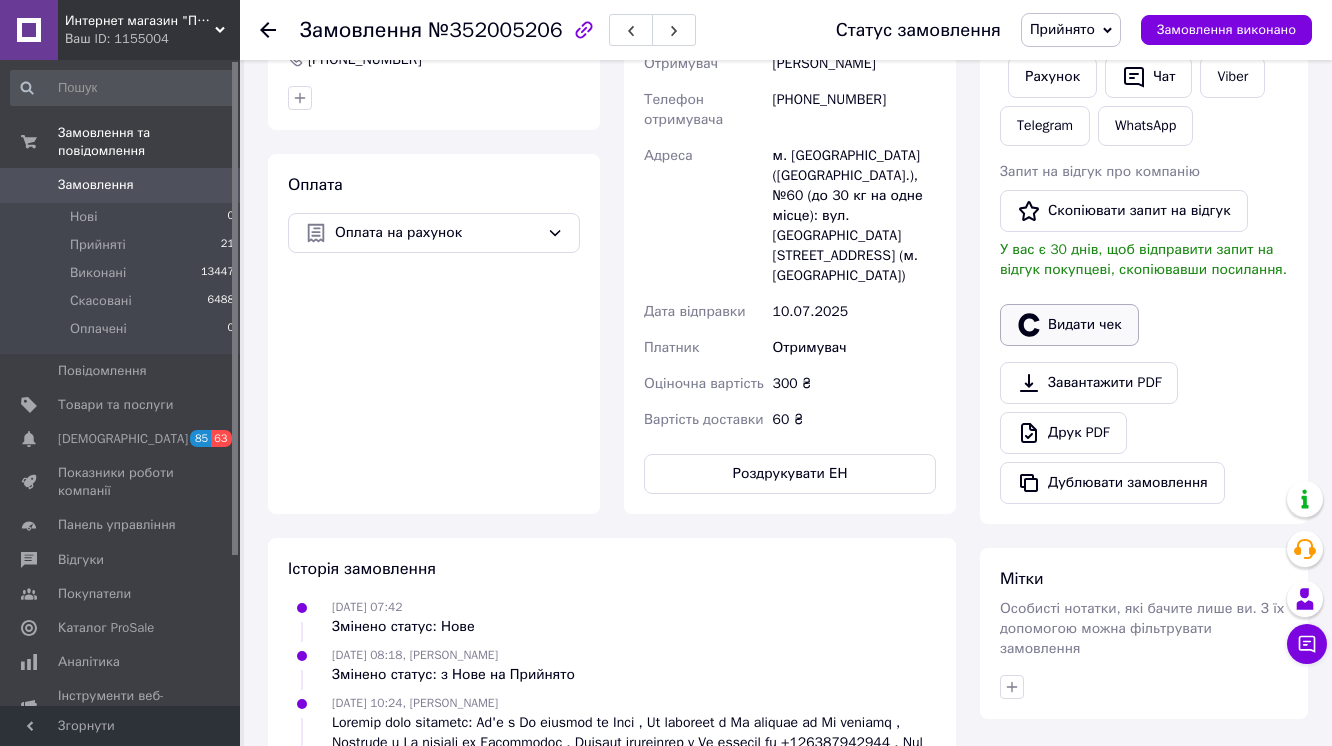 click on "Видати чек" at bounding box center (1069, 325) 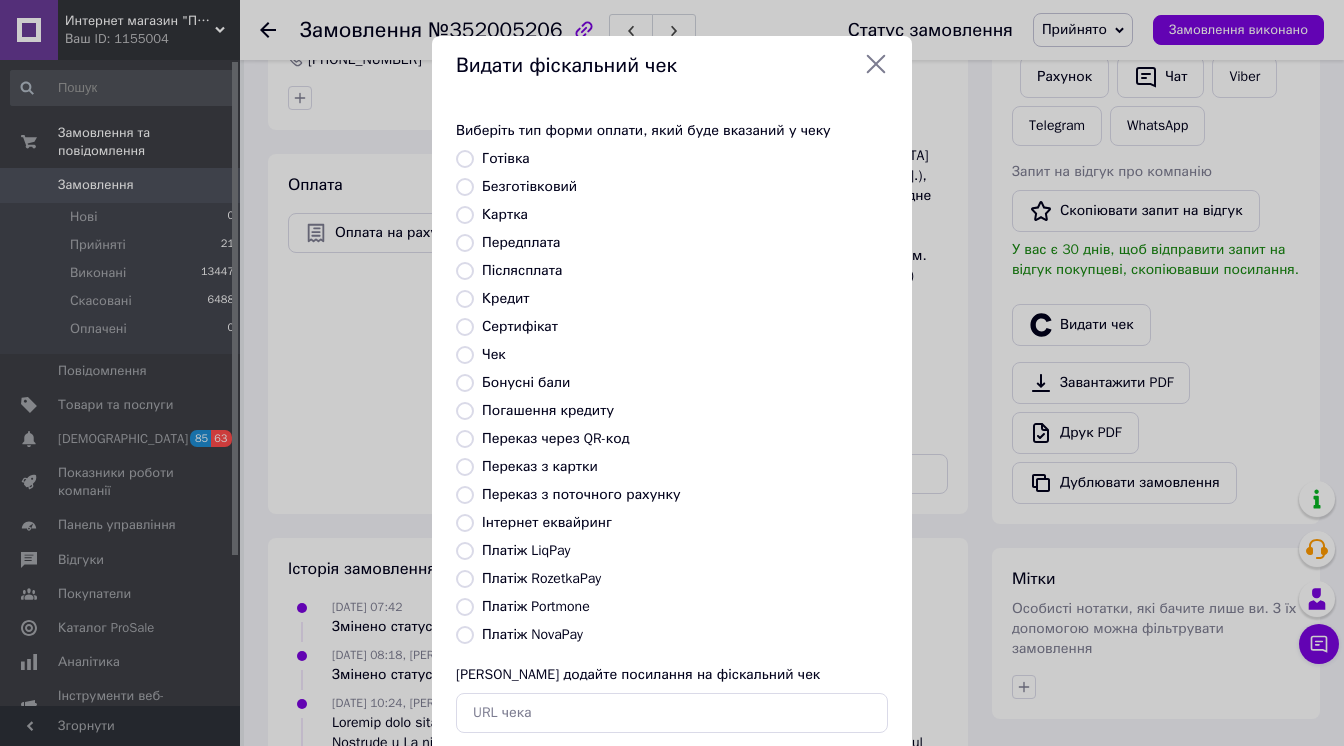 scroll, scrollTop: 80, scrollLeft: 0, axis: vertical 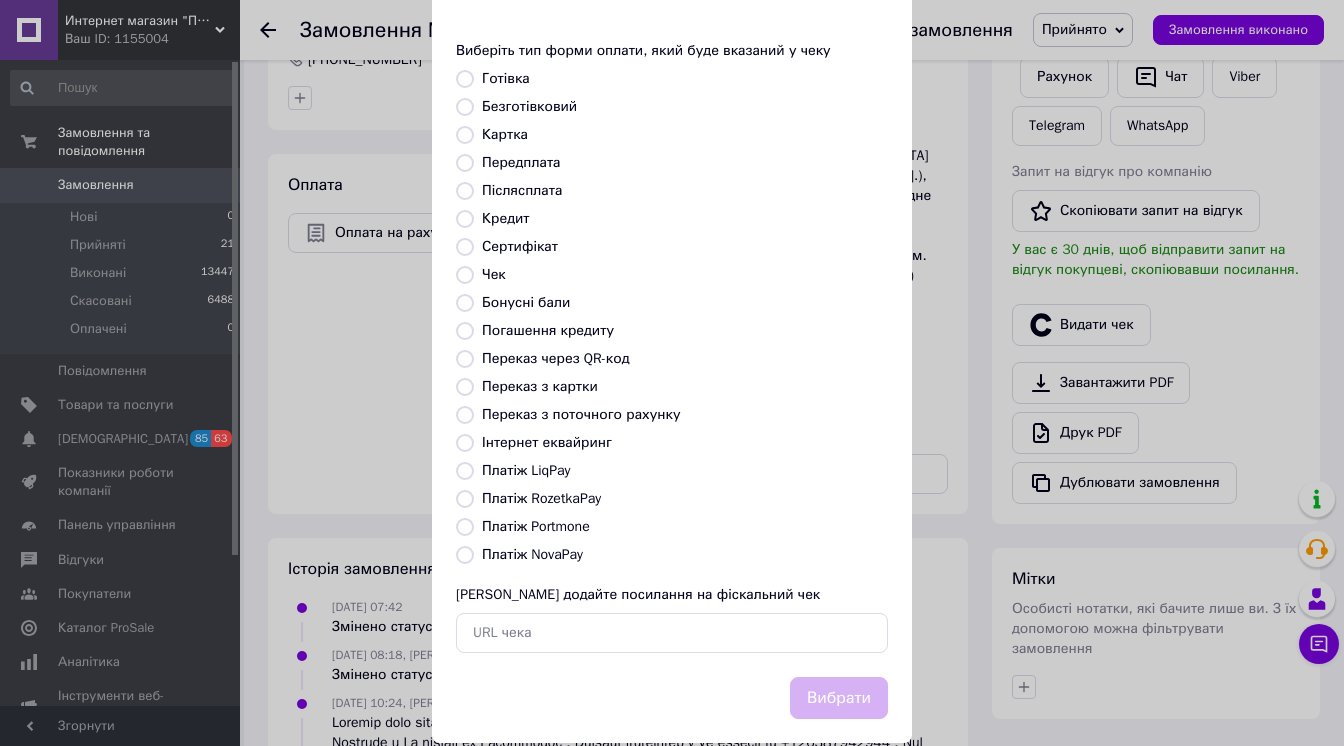 click on "Інтернет еквайринг" at bounding box center [465, 443] 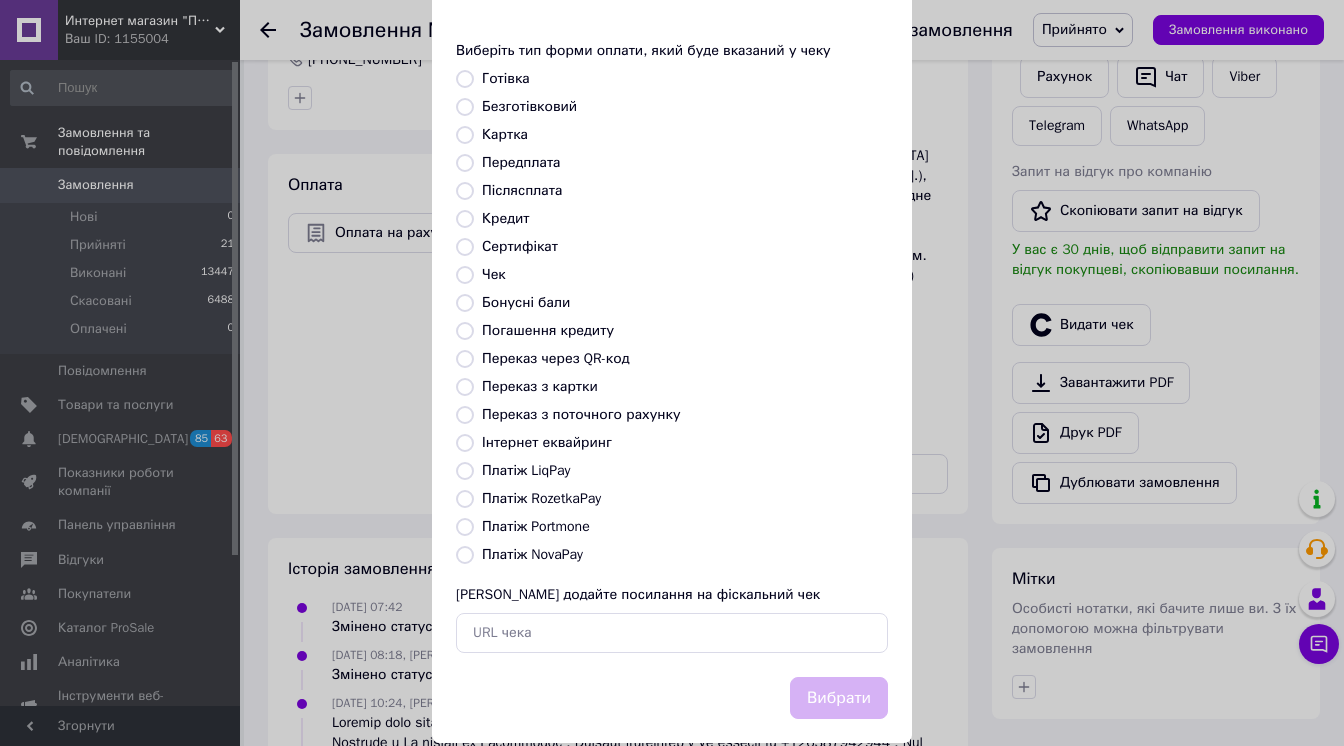 radio on "true" 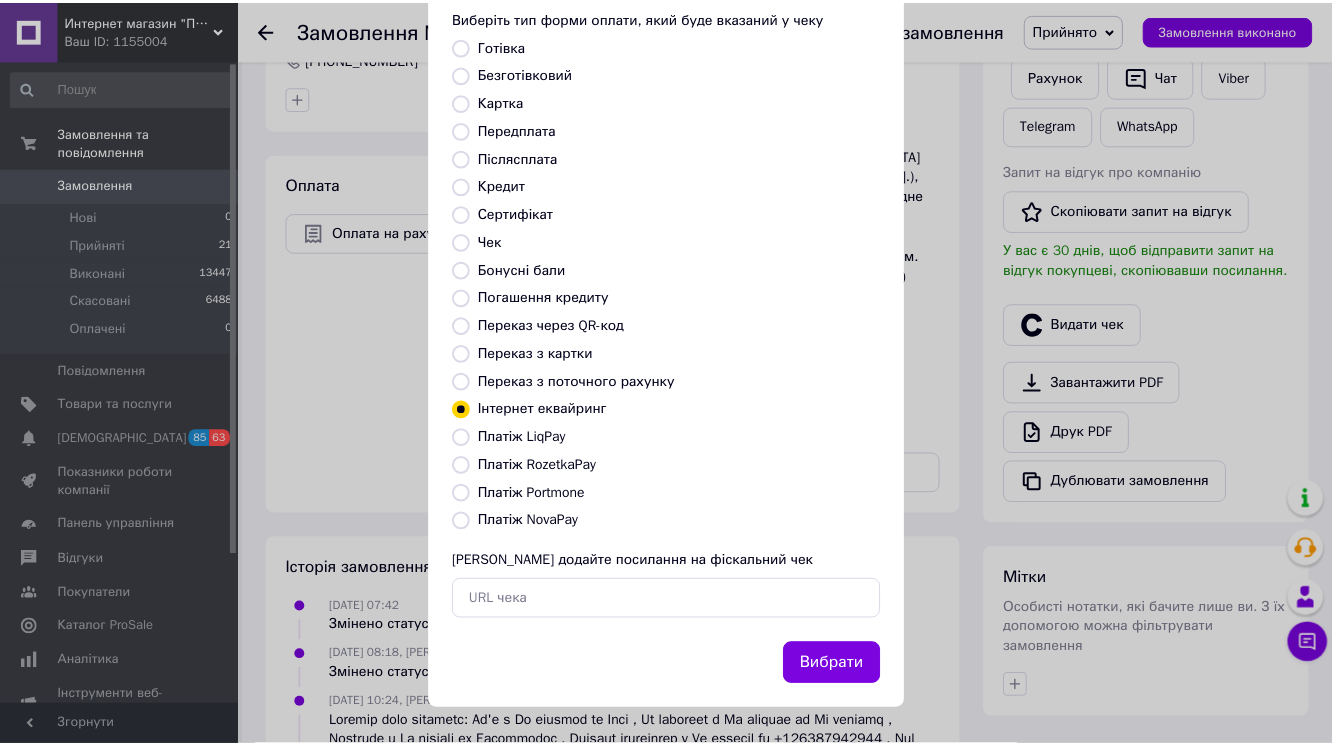 scroll, scrollTop: 255, scrollLeft: 0, axis: vertical 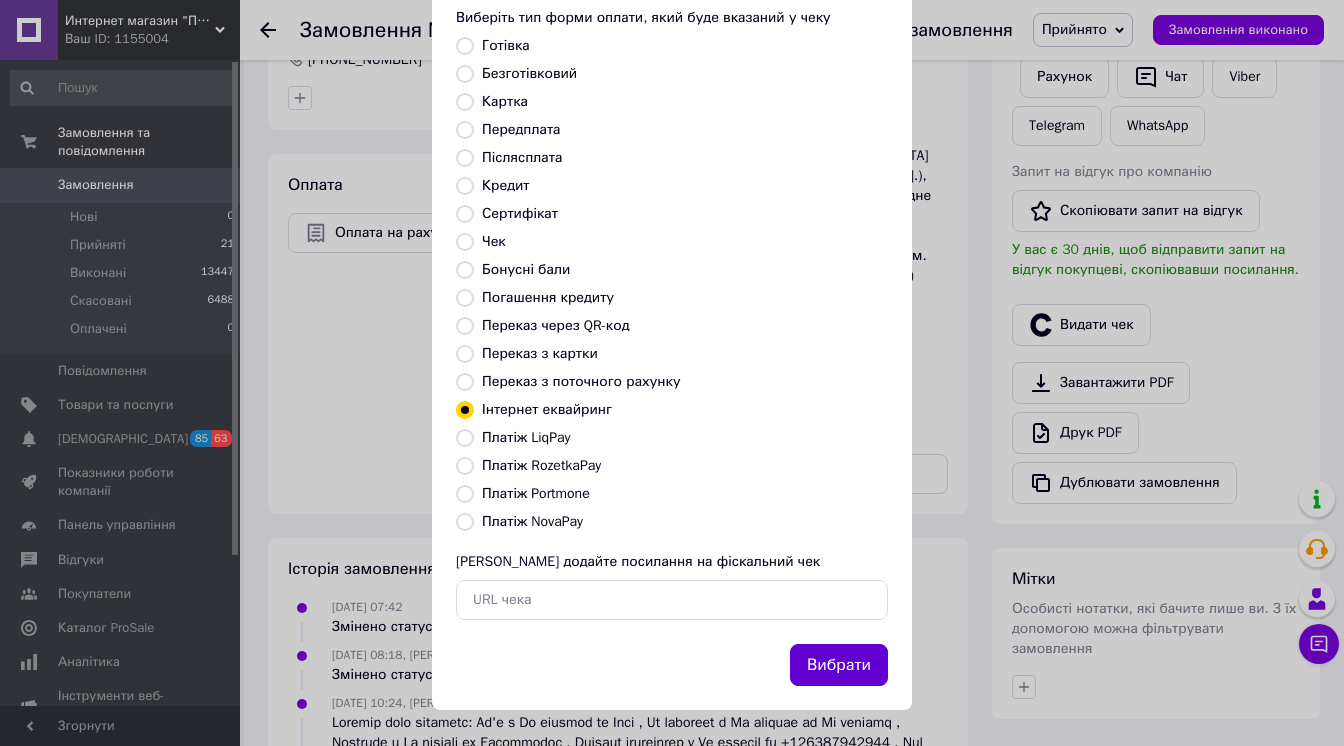 click on "Вибрати" at bounding box center (839, 665) 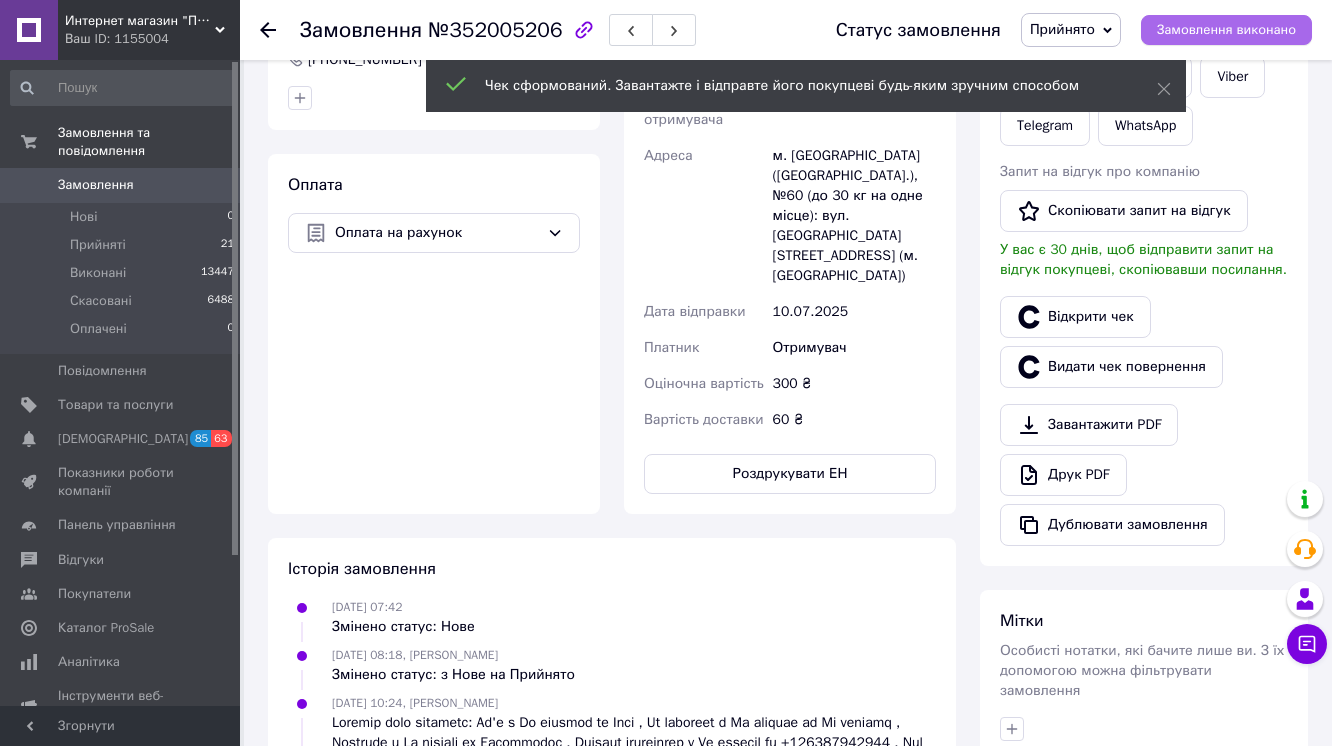 click on "Замовлення виконано" at bounding box center [1226, 30] 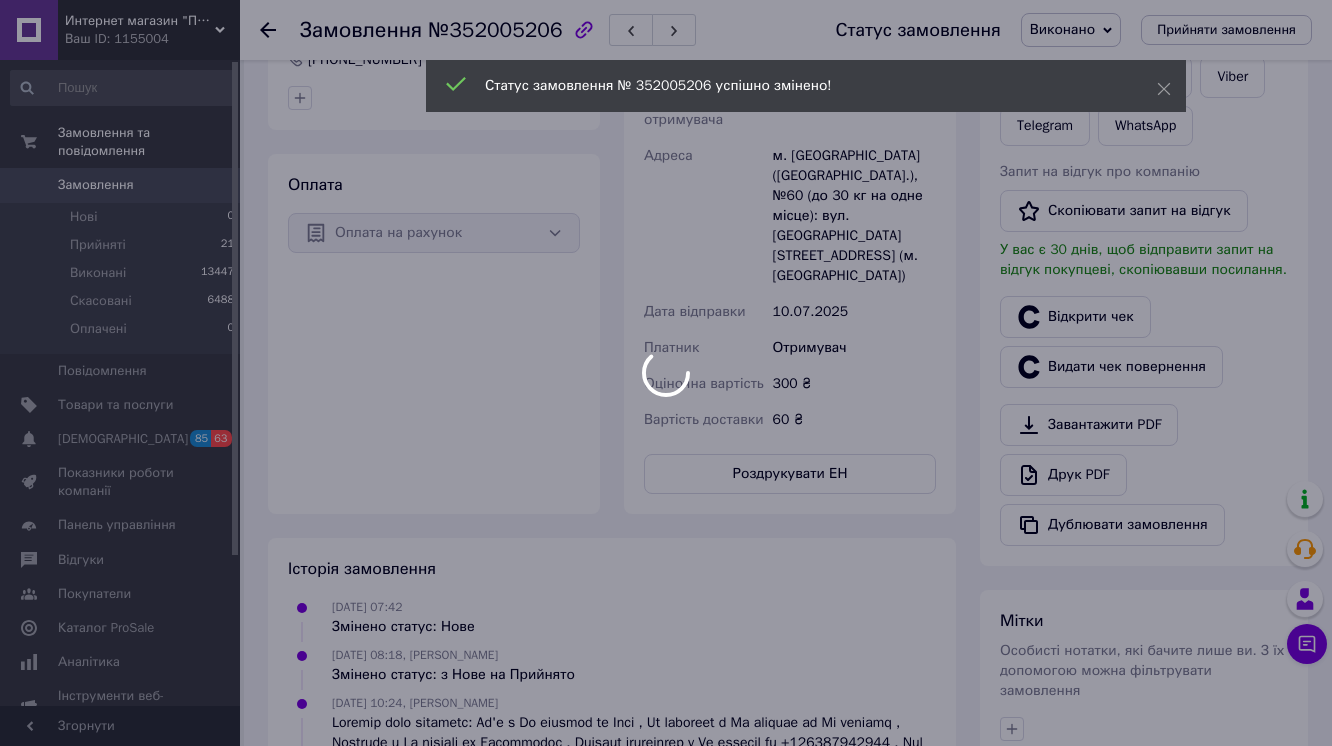 scroll, scrollTop: 243, scrollLeft: 0, axis: vertical 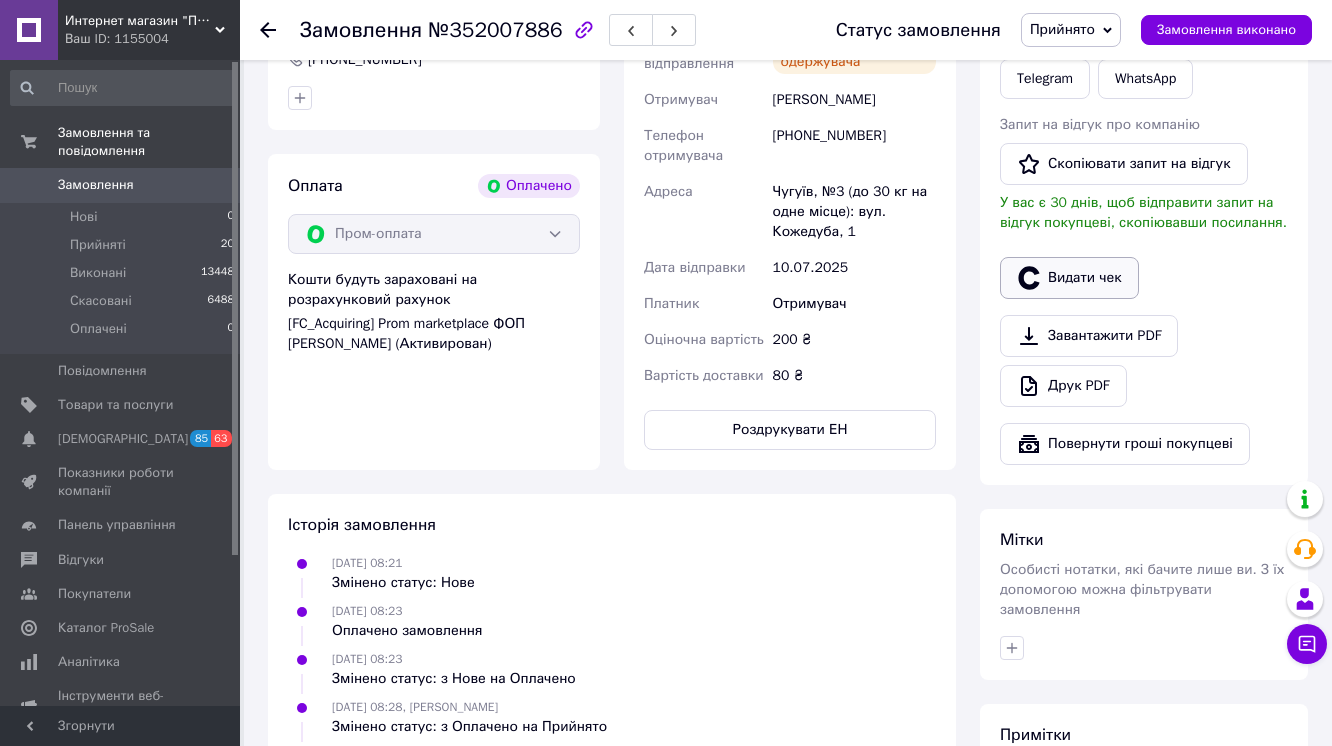 click on "Видати чек" at bounding box center [1069, 278] 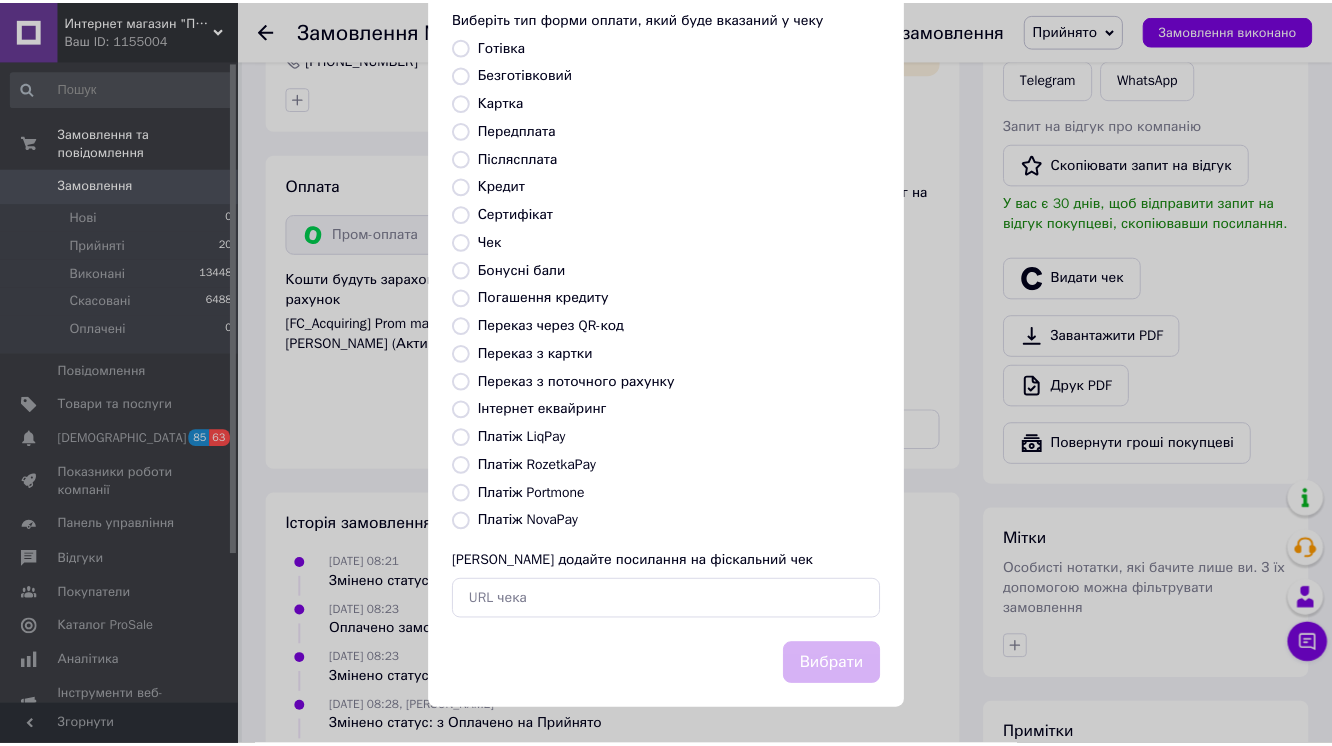scroll, scrollTop: 255, scrollLeft: 0, axis: vertical 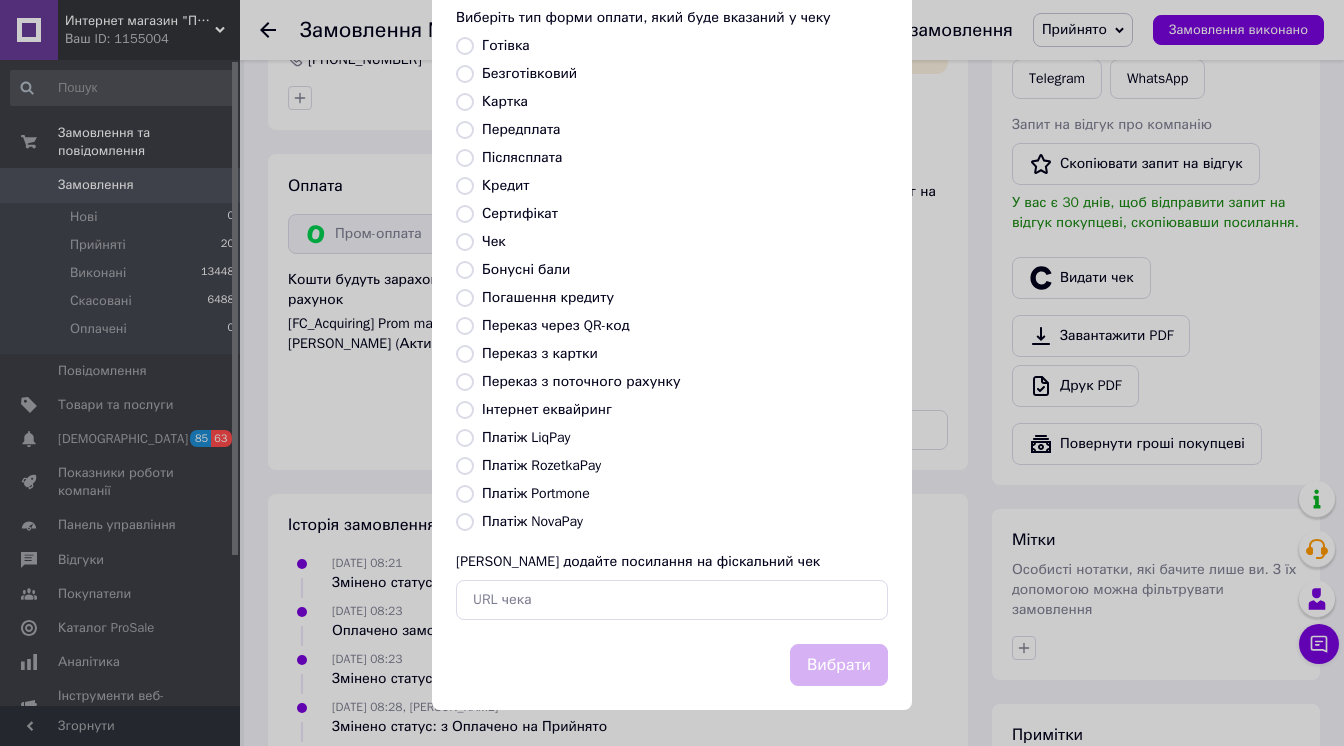 click on "Платіж RozetkaPay" at bounding box center [465, 466] 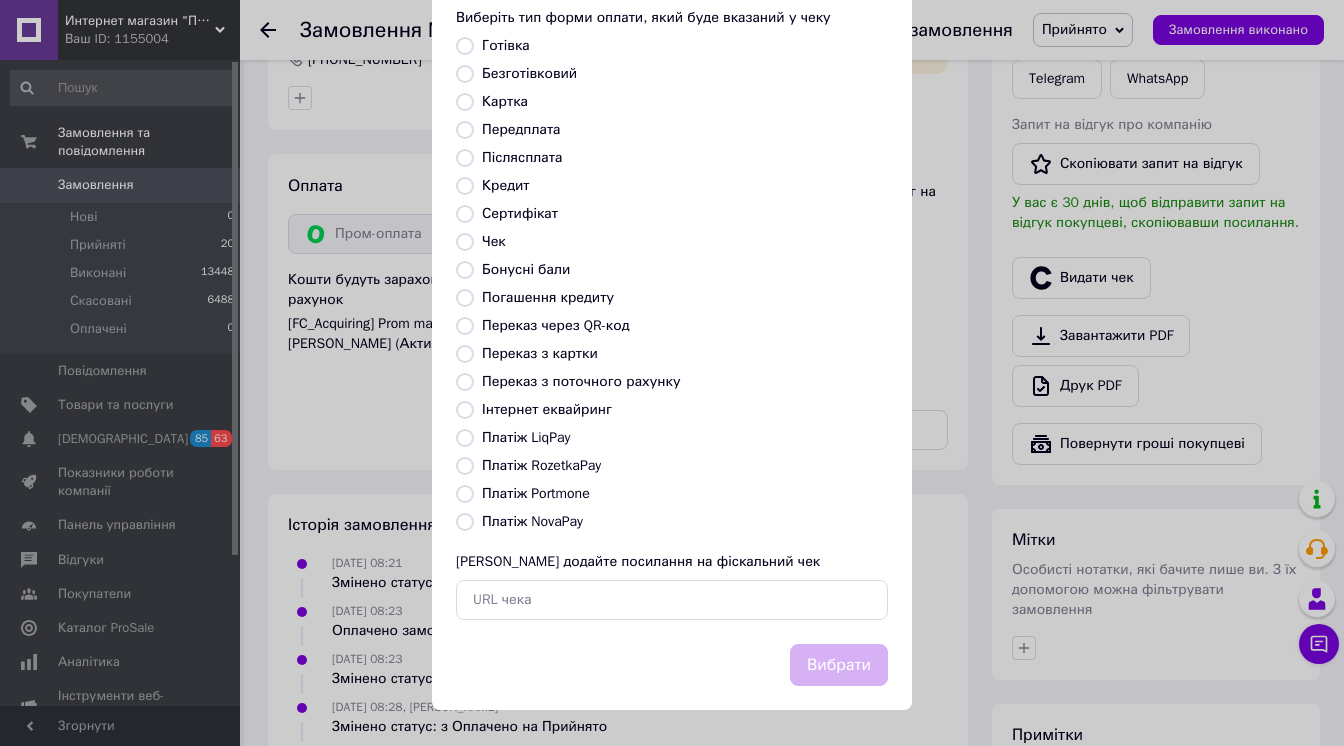radio on "true" 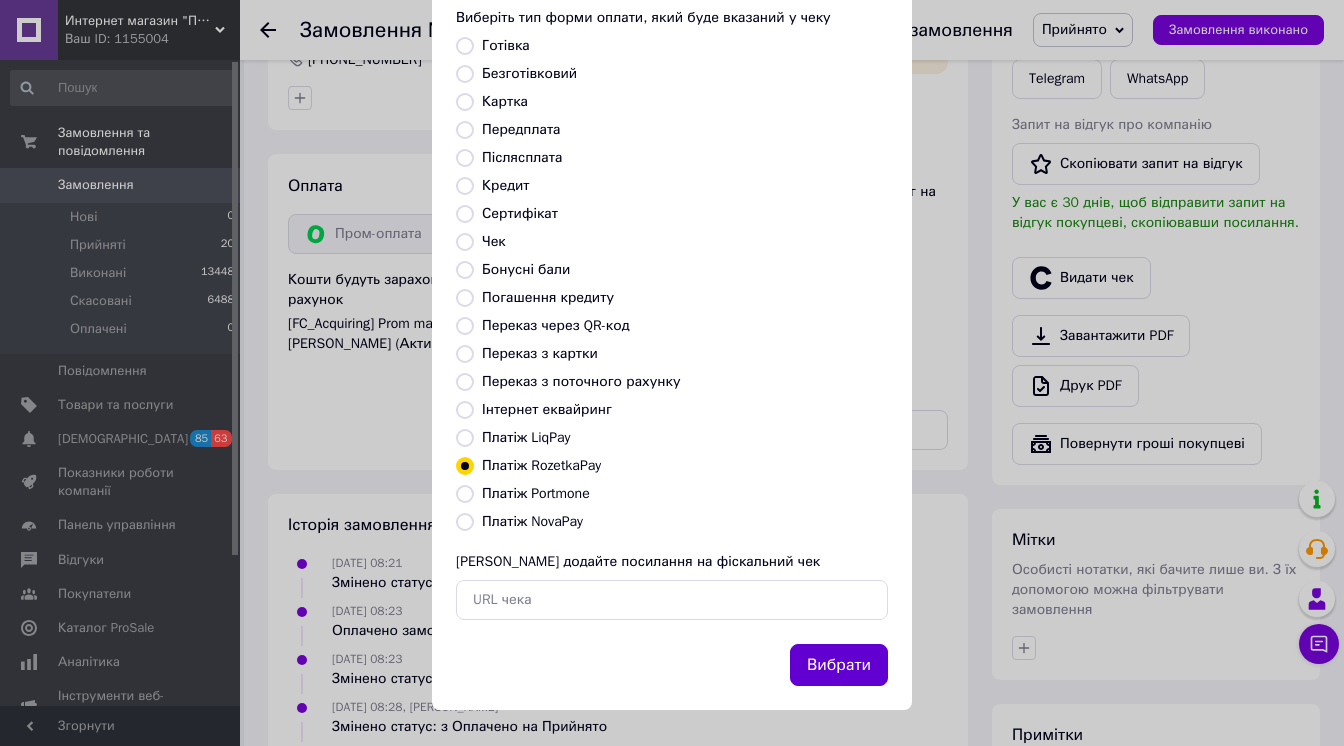 click on "Вибрати" at bounding box center (839, 665) 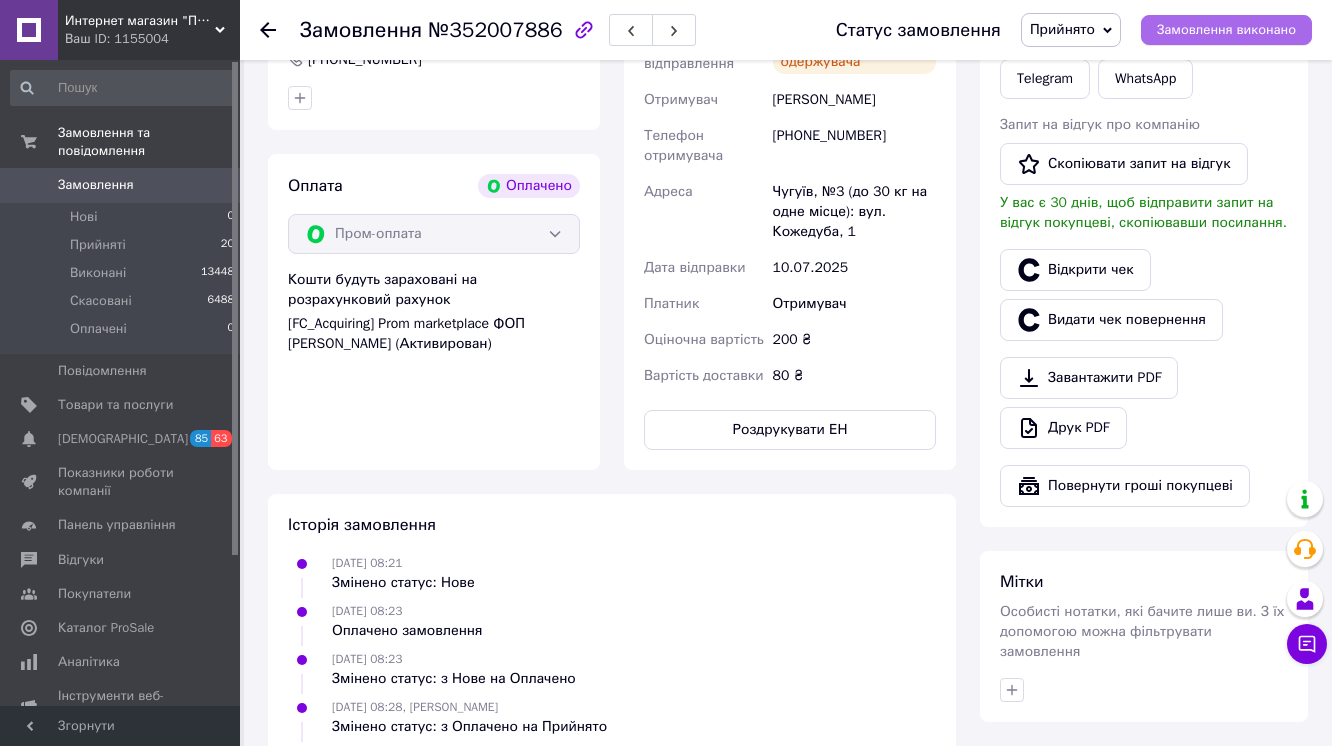 click on "Замовлення виконано" at bounding box center [1226, 30] 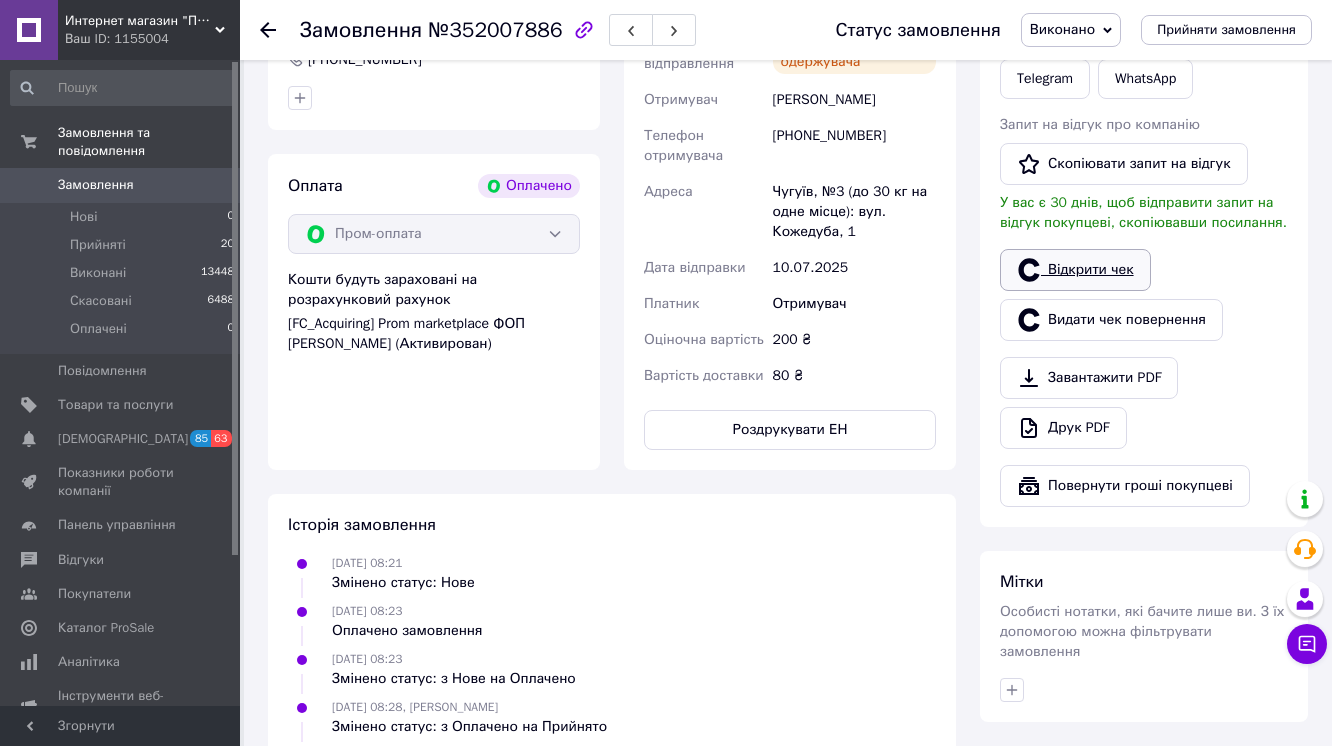 click on "Відкрити чек" at bounding box center [1075, 270] 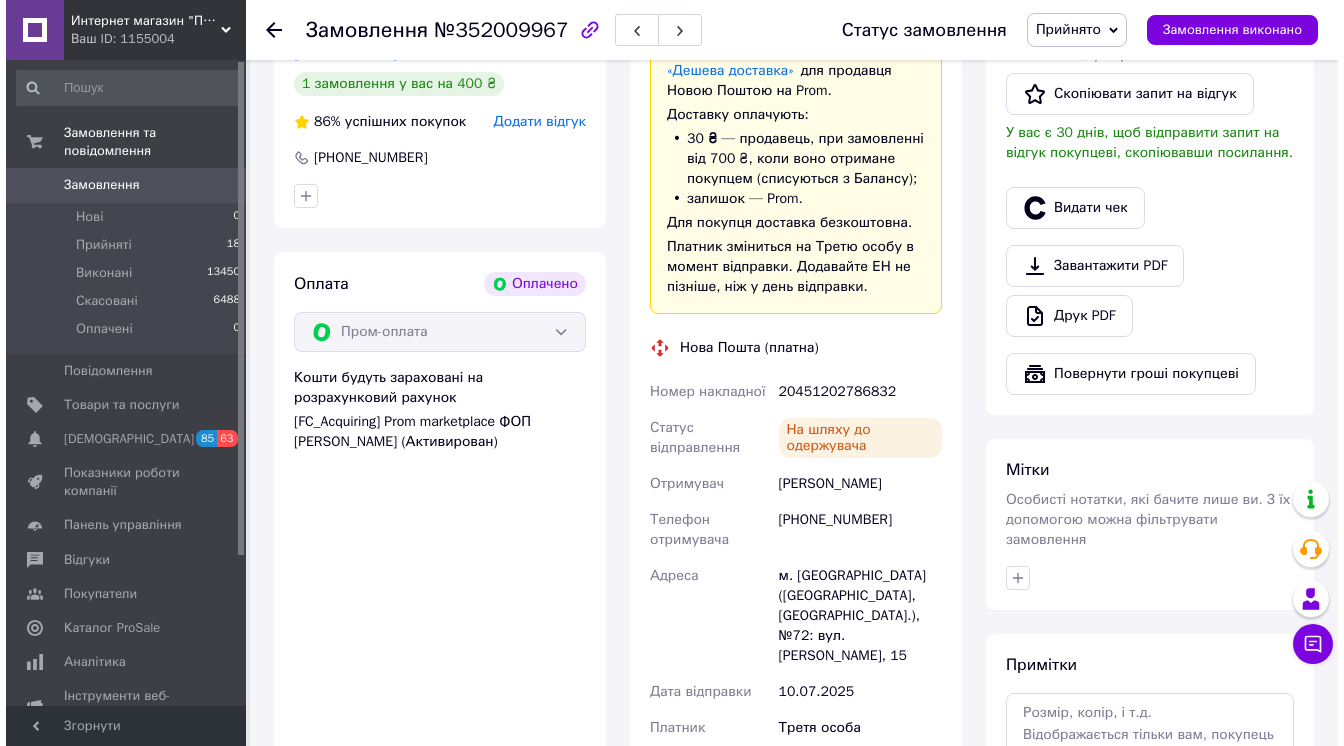 scroll, scrollTop: 560, scrollLeft: 0, axis: vertical 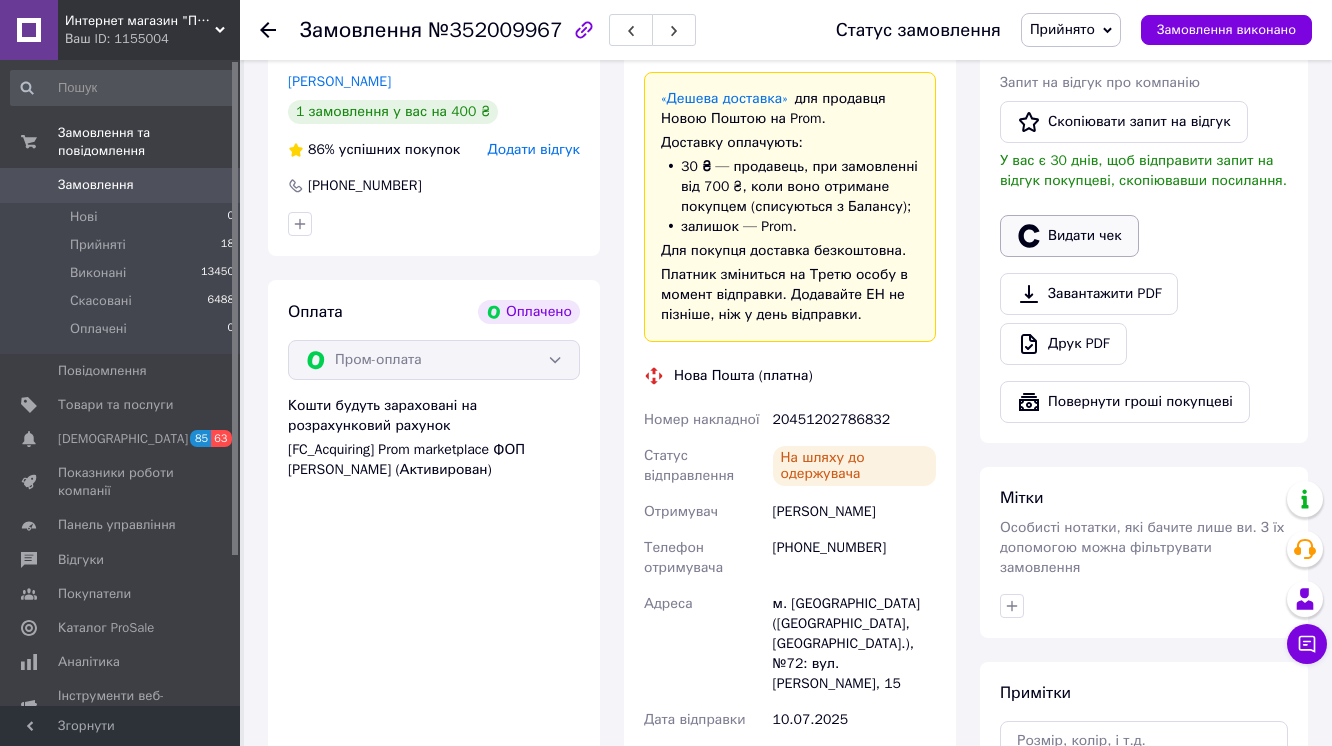 click on "Видати чек" at bounding box center (1069, 236) 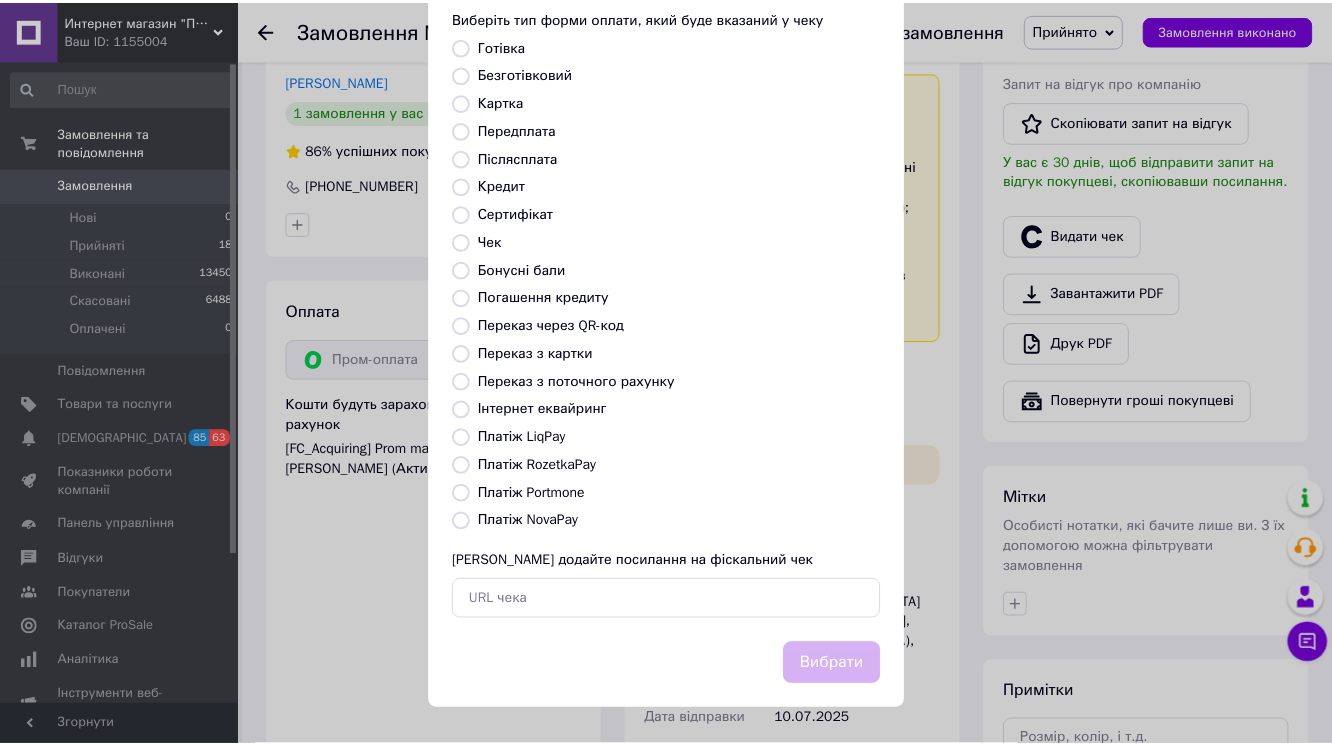 scroll, scrollTop: 255, scrollLeft: 0, axis: vertical 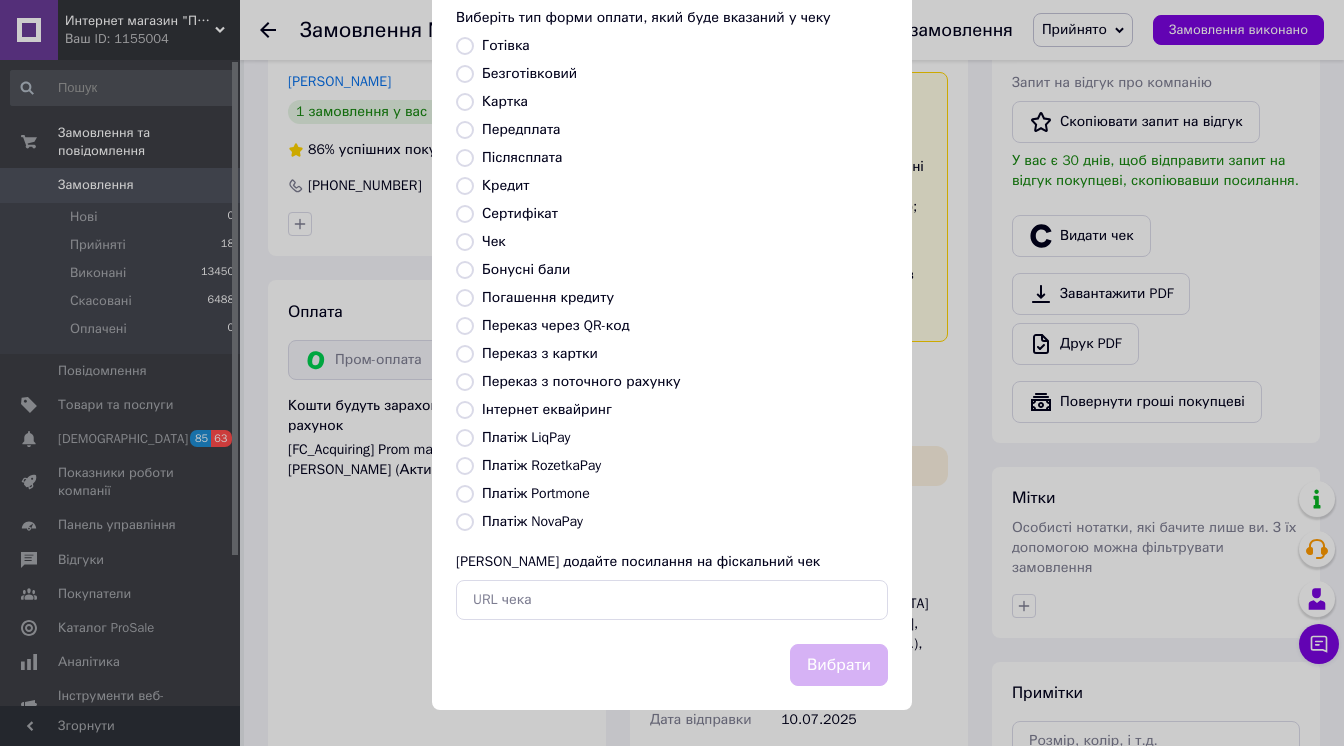 click on "Платіж RozetkaPay" at bounding box center (465, 466) 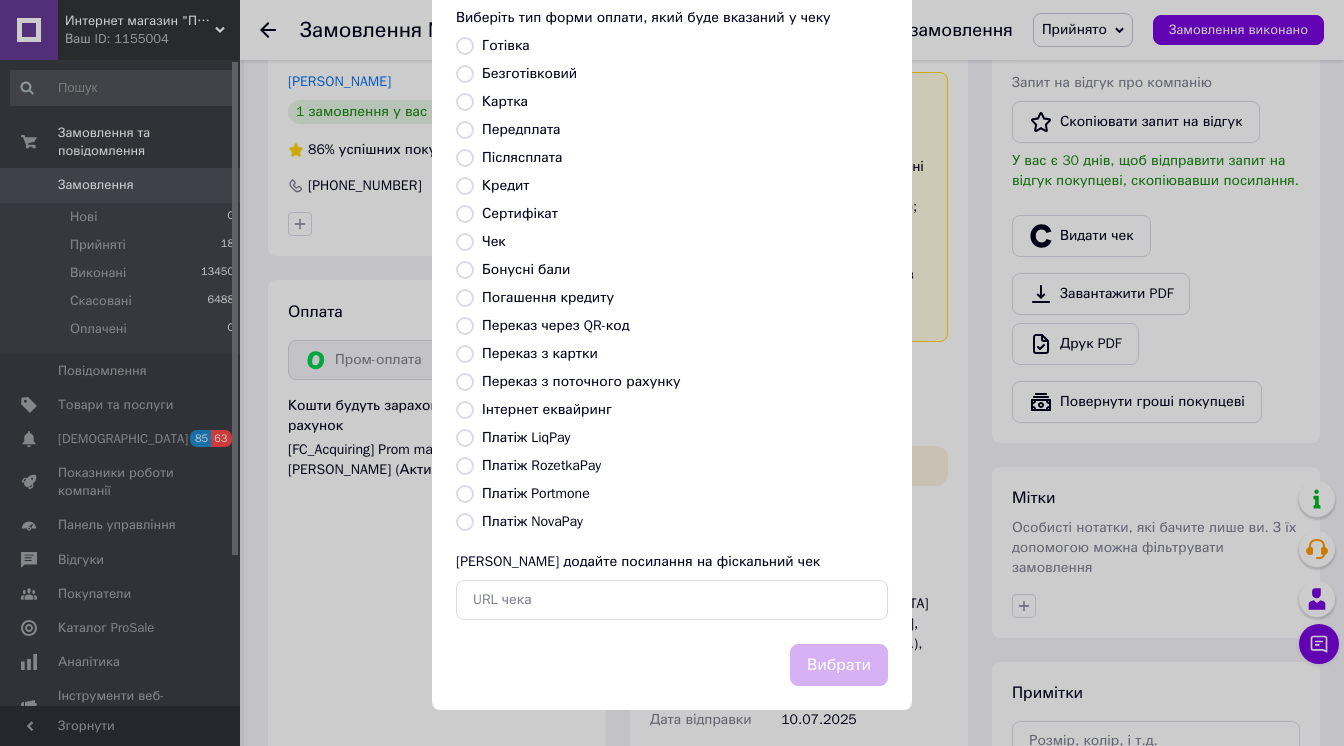 radio on "true" 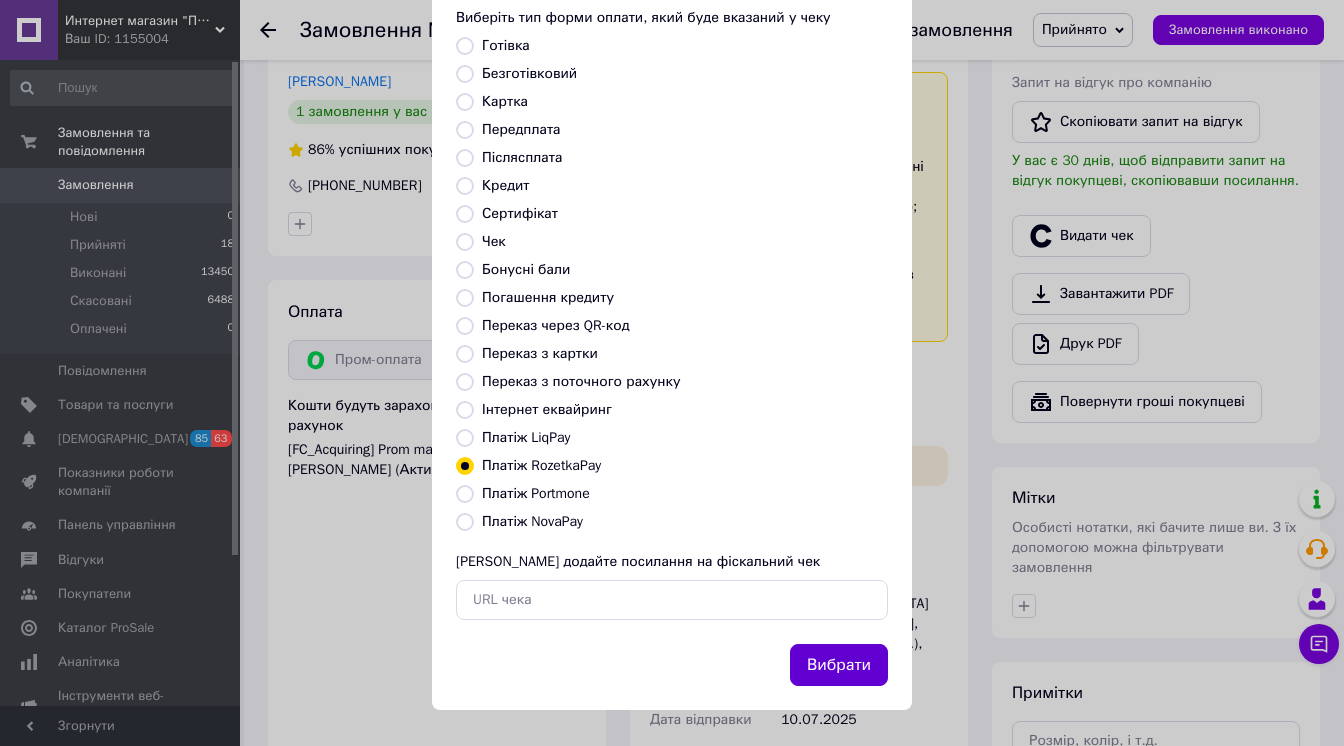 click on "Вибрати" at bounding box center (839, 665) 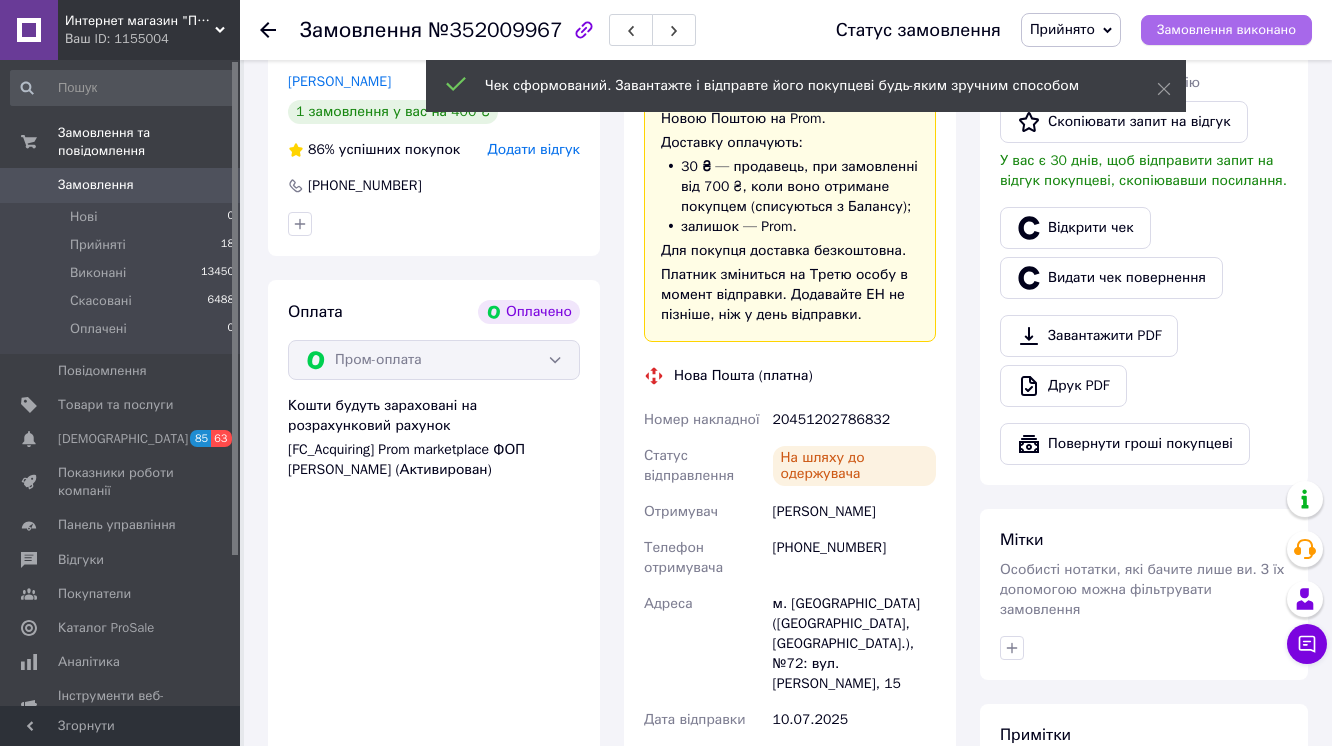 click on "Замовлення виконано" at bounding box center [1226, 30] 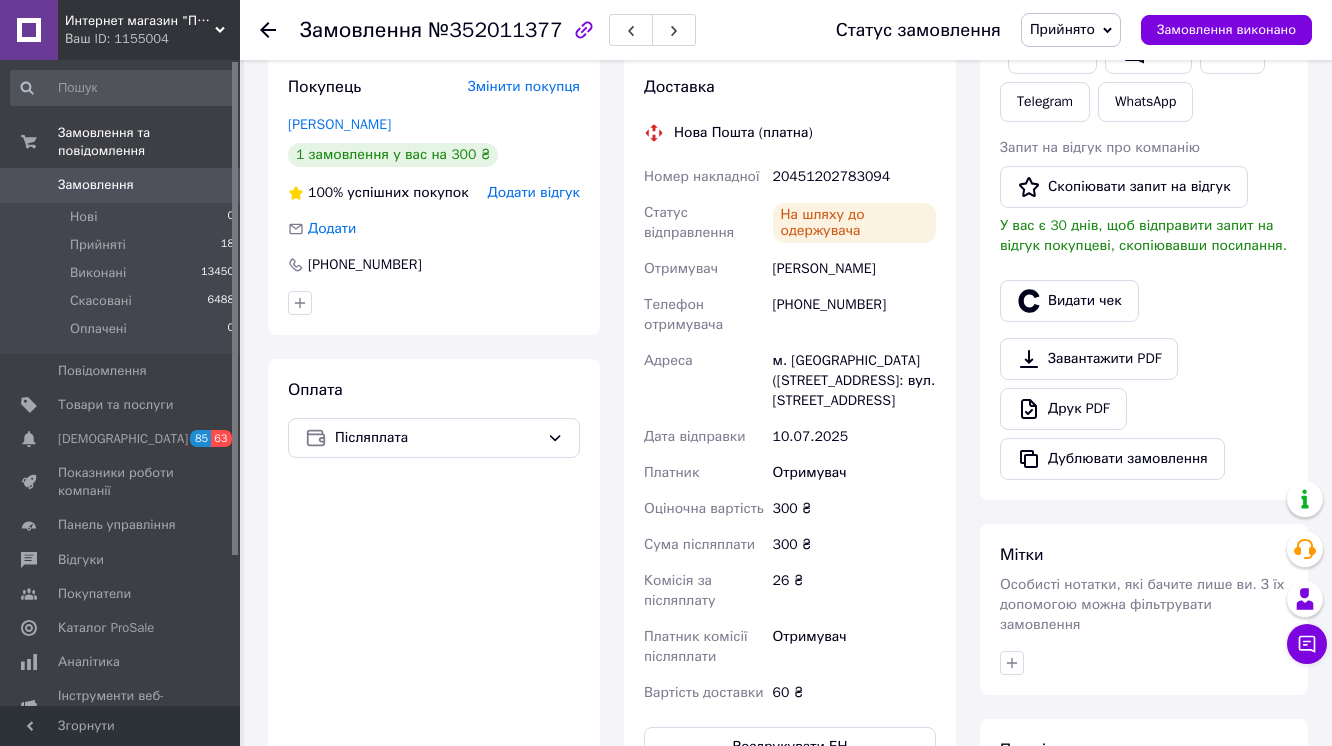 scroll, scrollTop: 480, scrollLeft: 0, axis: vertical 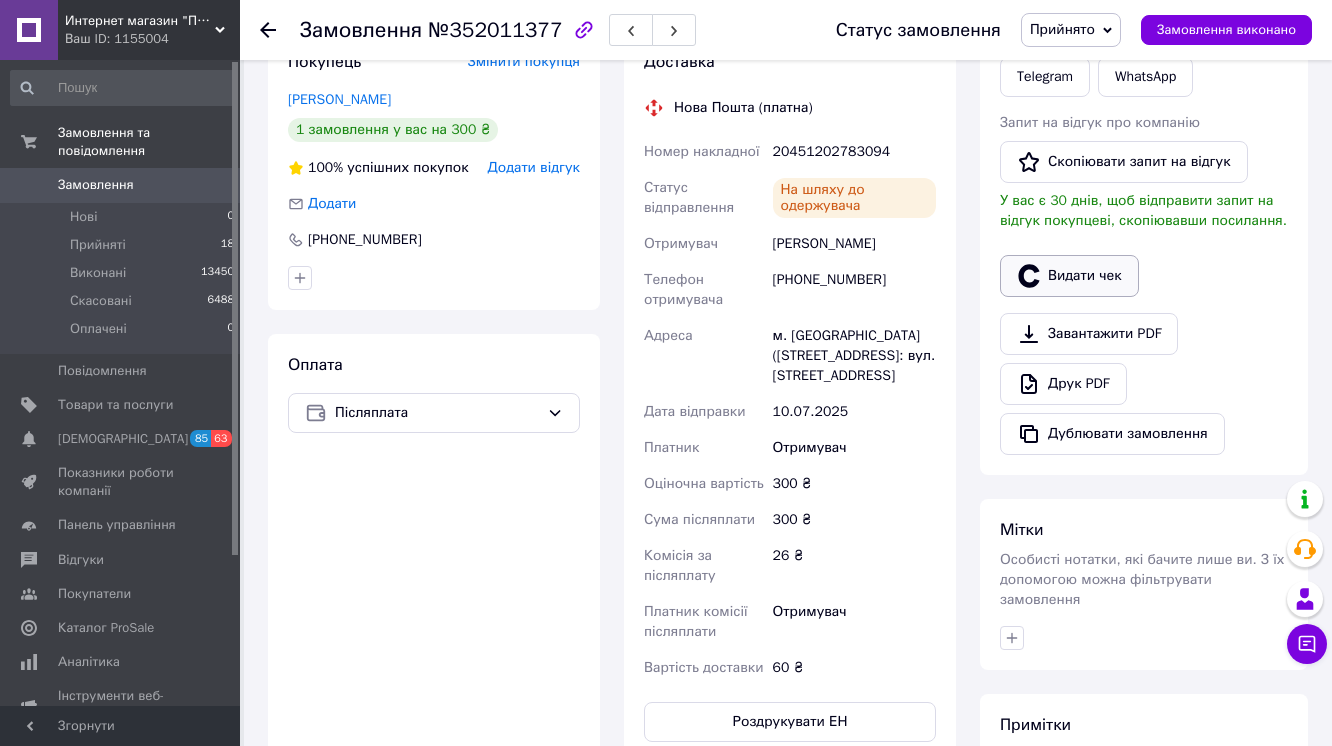 click on "Видати чек" at bounding box center [1069, 276] 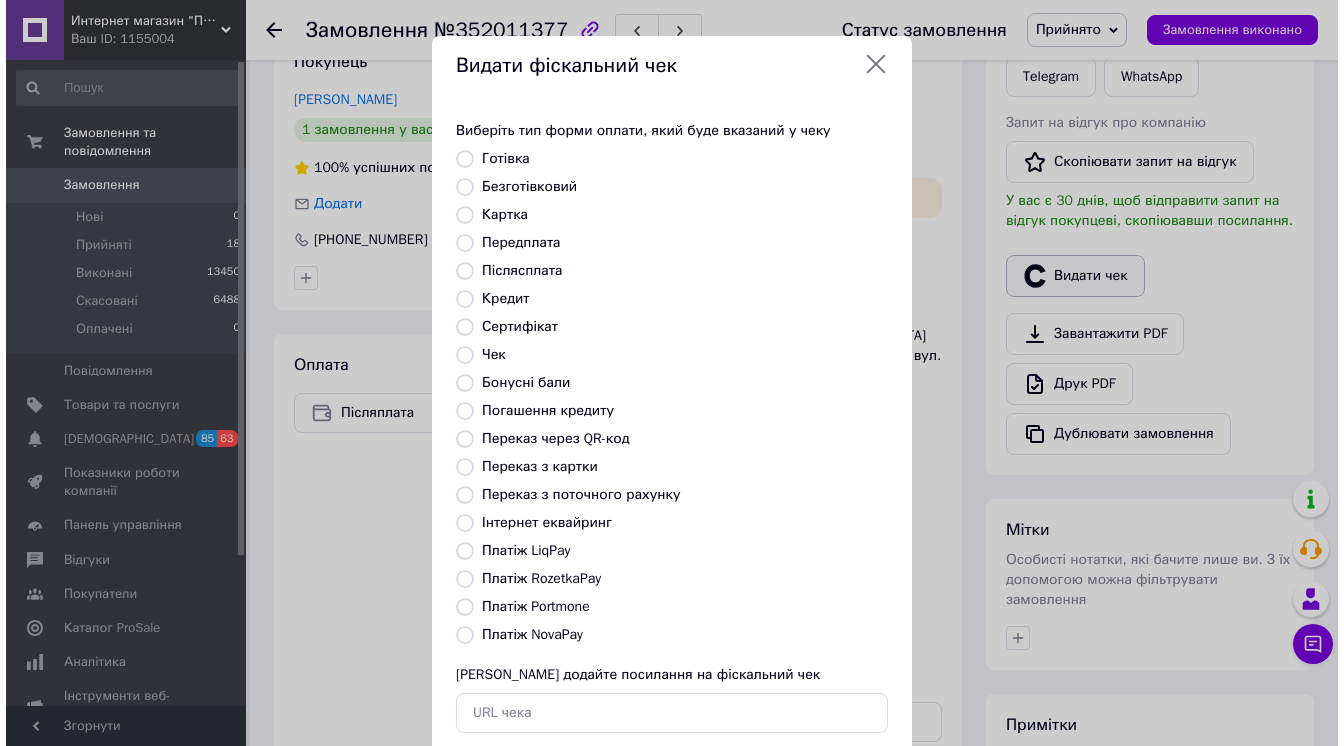 scroll, scrollTop: 455, scrollLeft: 0, axis: vertical 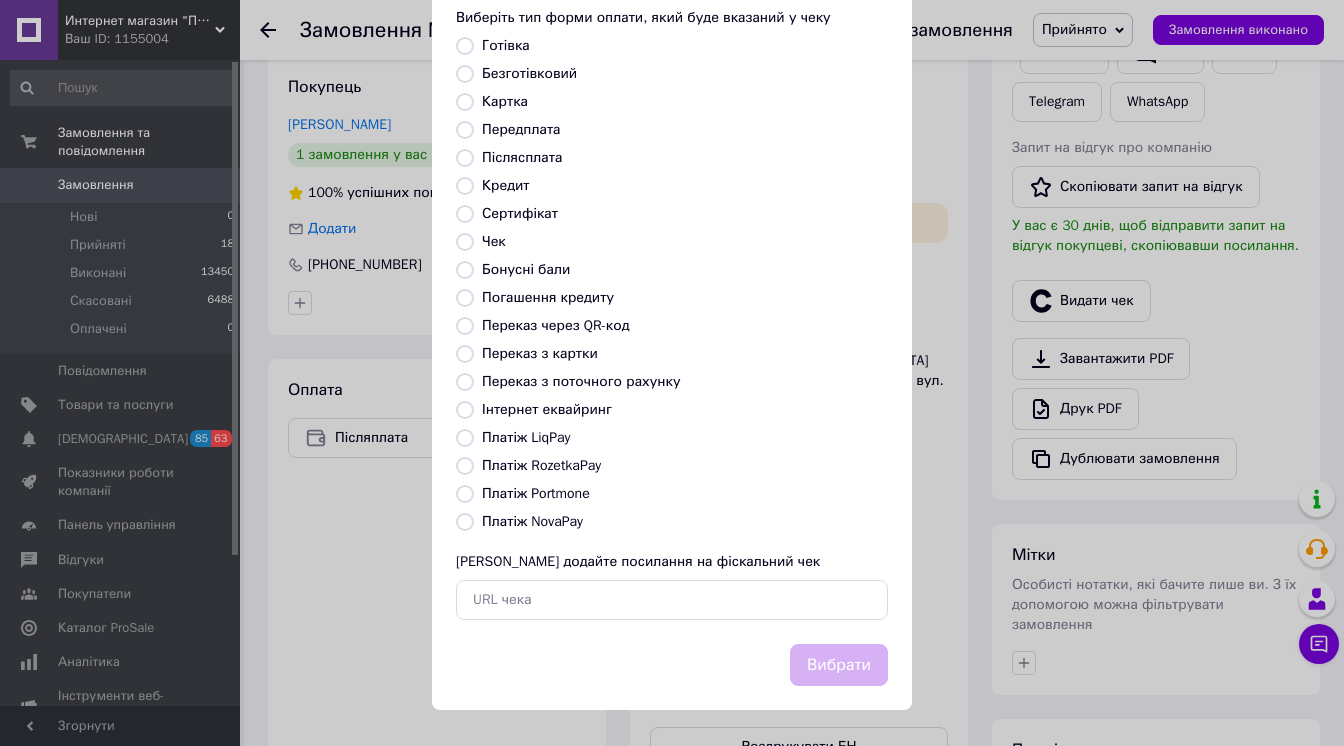 click on "Платіж NovaPay" at bounding box center [465, 522] 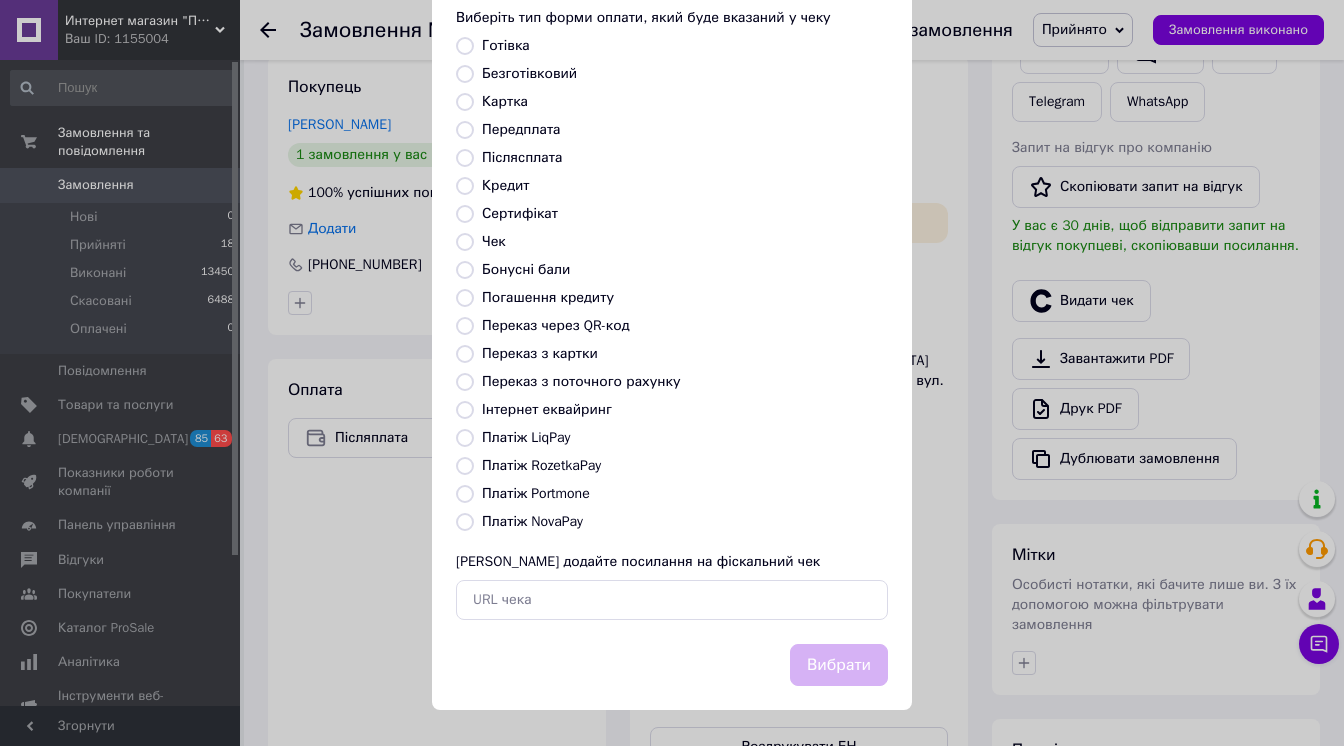 radio on "true" 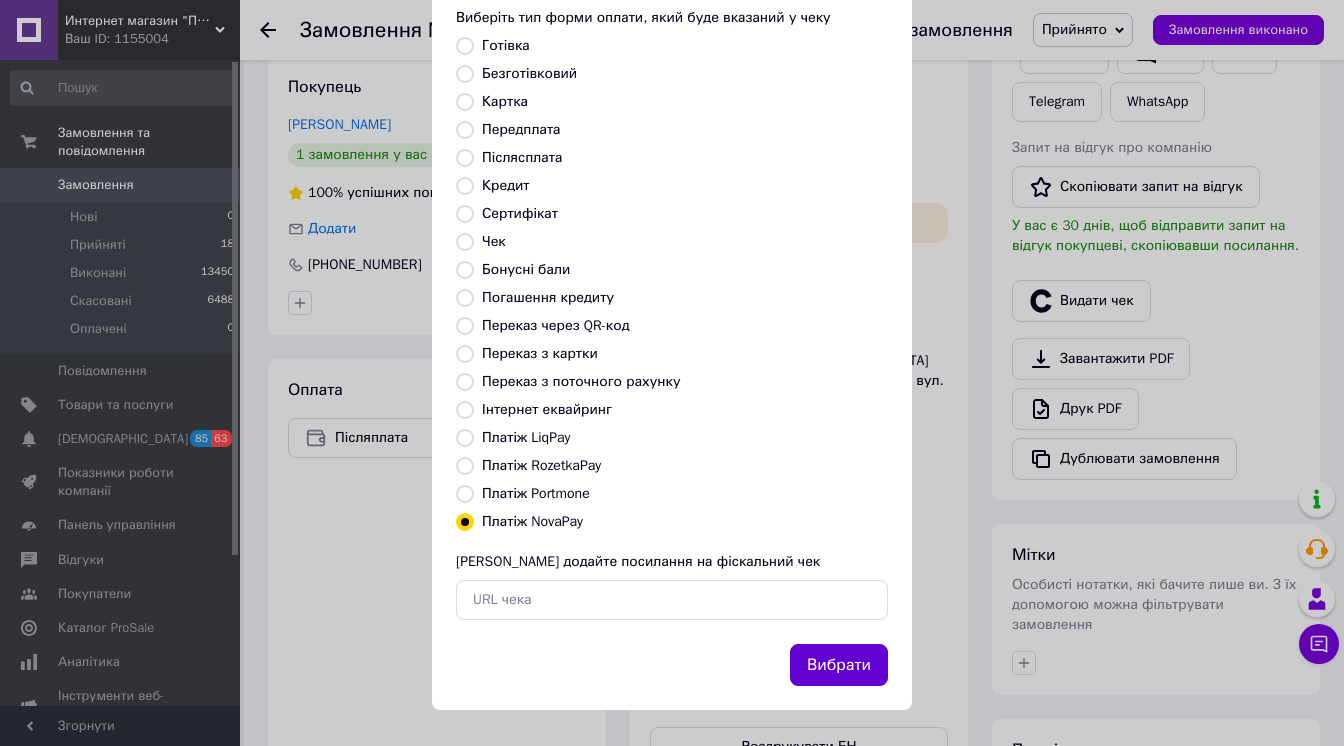 click on "Вибрати" at bounding box center (839, 665) 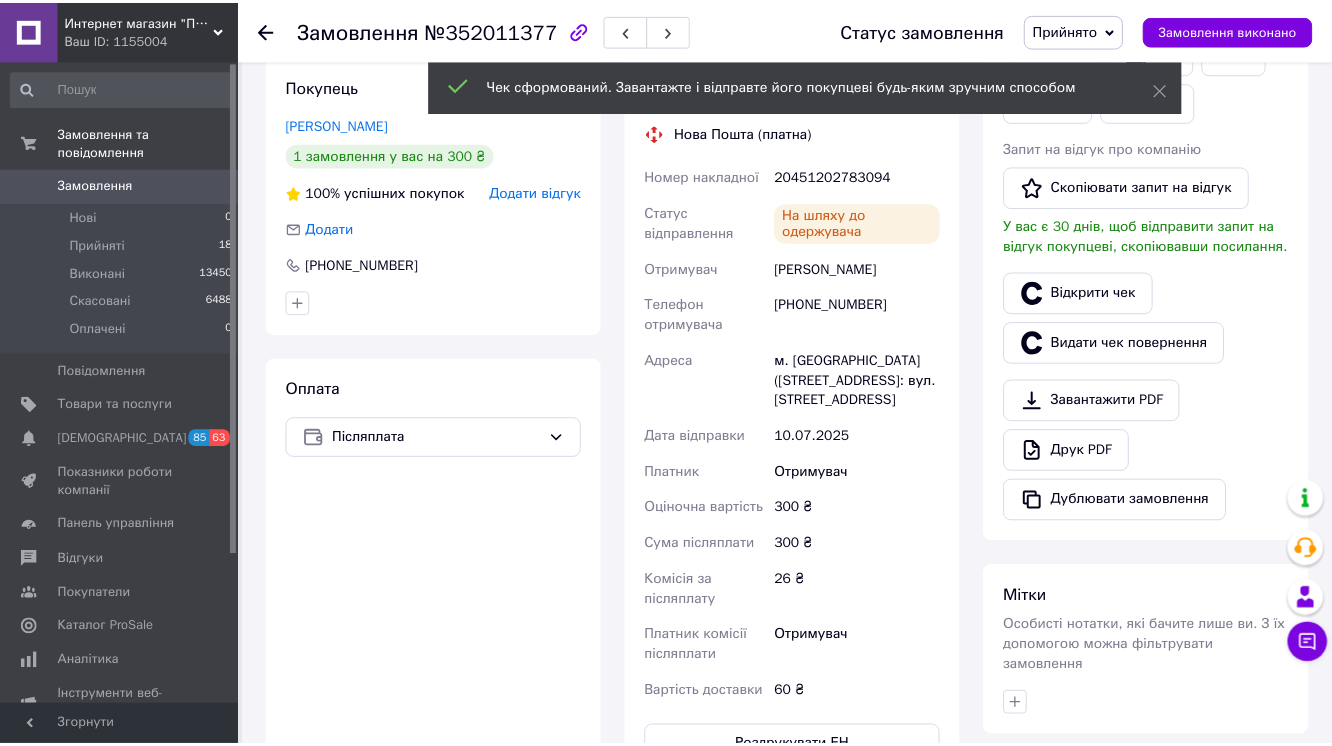 scroll, scrollTop: 480, scrollLeft: 0, axis: vertical 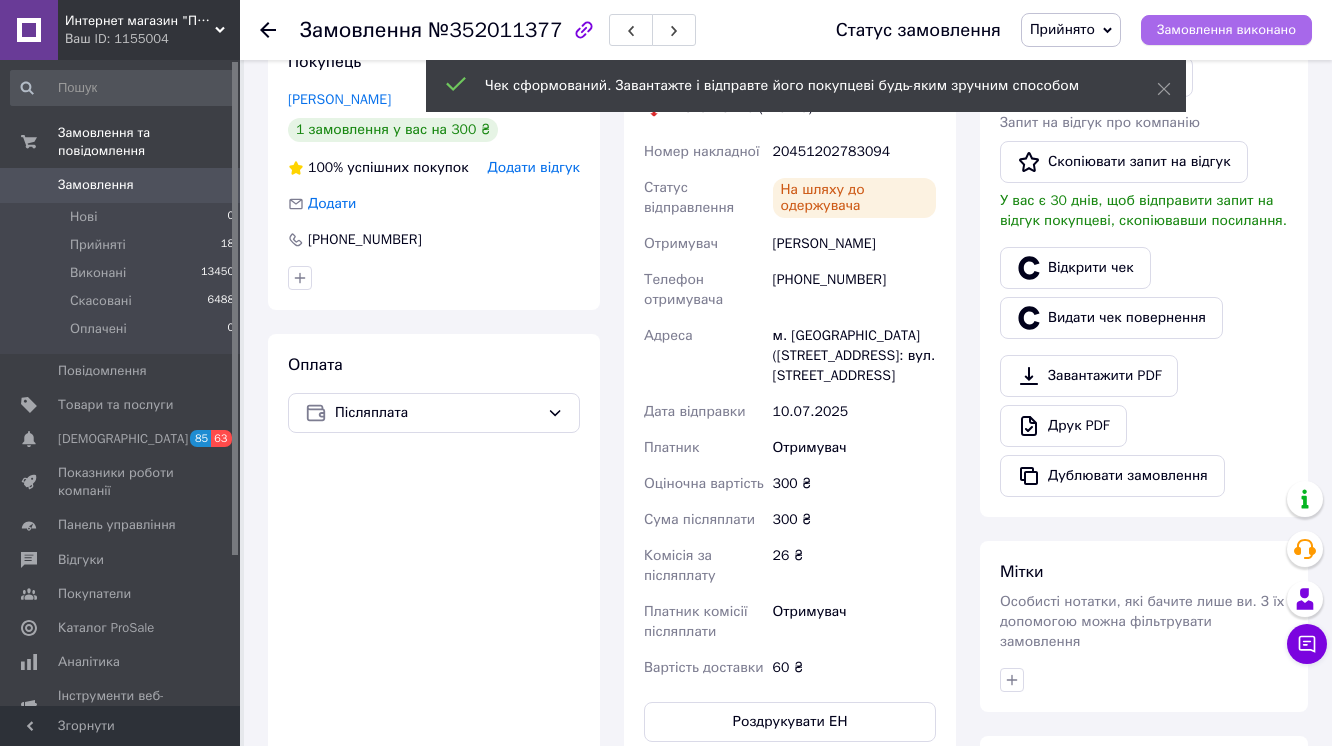 click on "Замовлення виконано" at bounding box center (1226, 30) 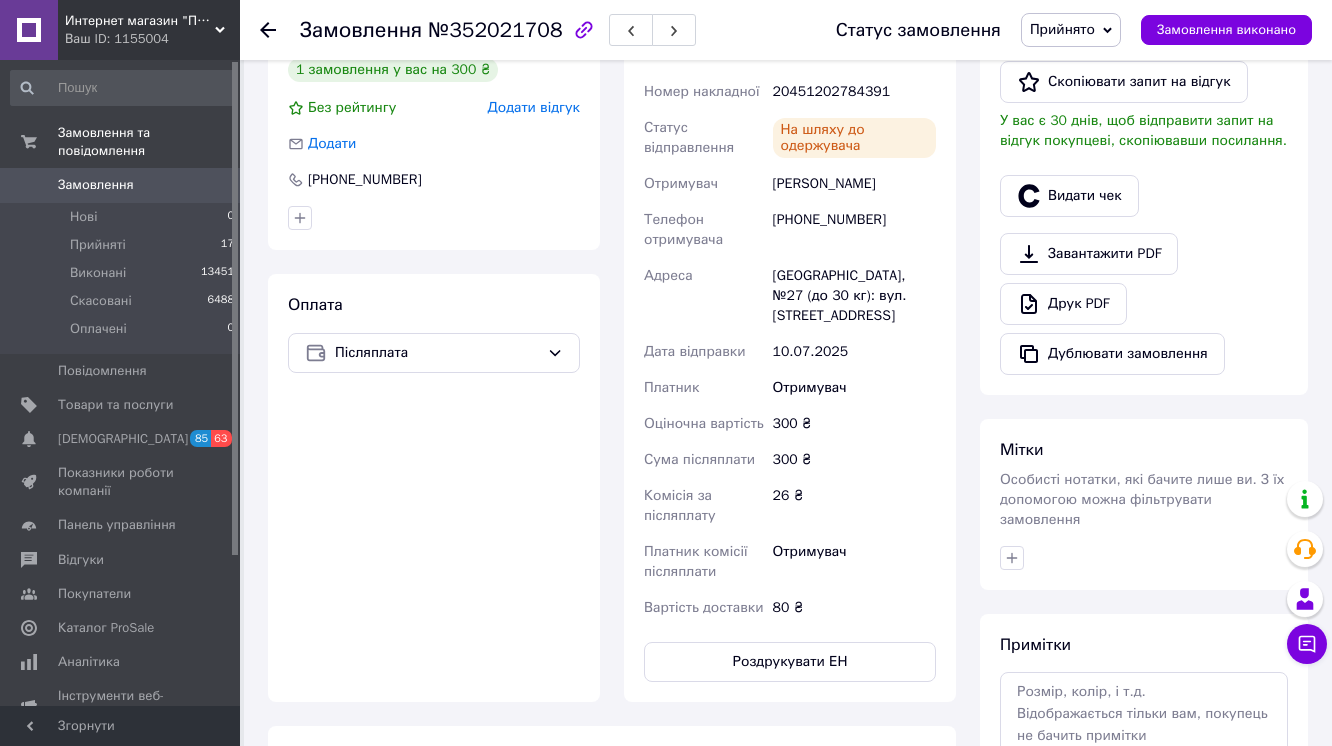 scroll, scrollTop: 640, scrollLeft: 0, axis: vertical 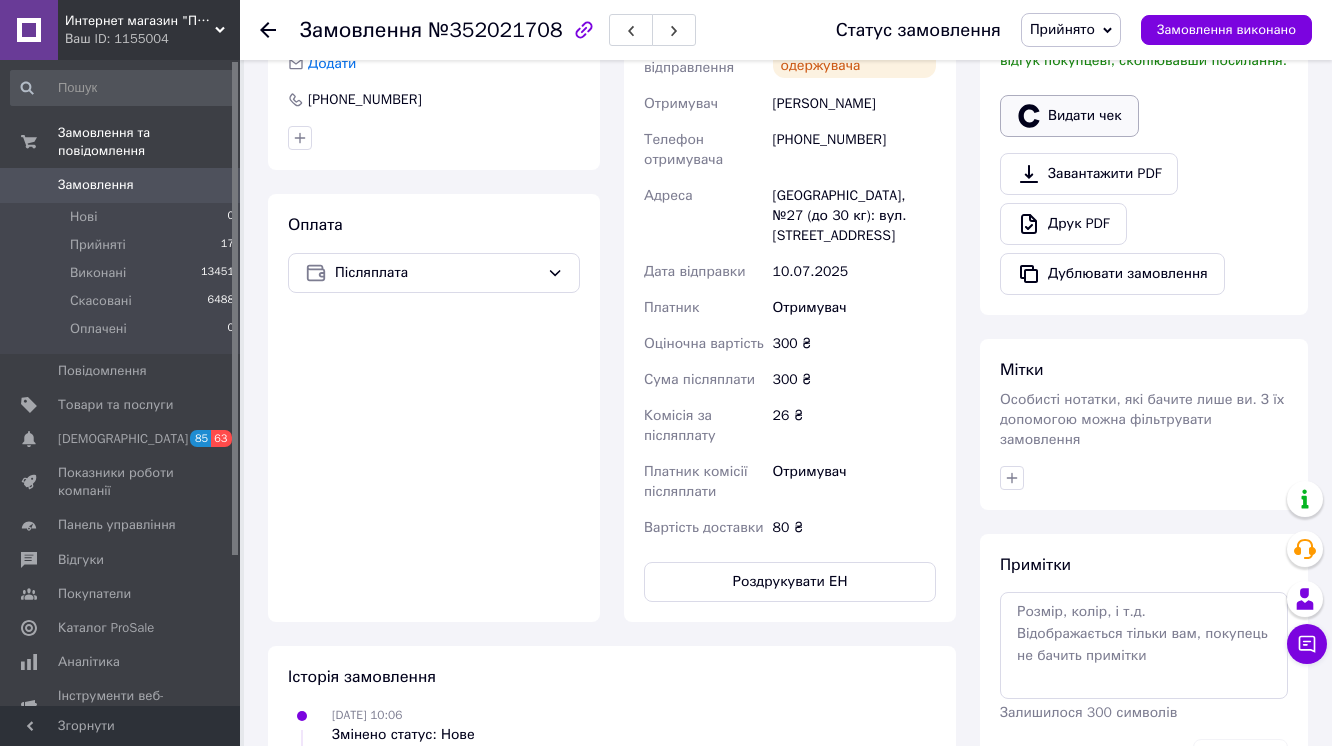 click on "Видати чек" at bounding box center (1069, 116) 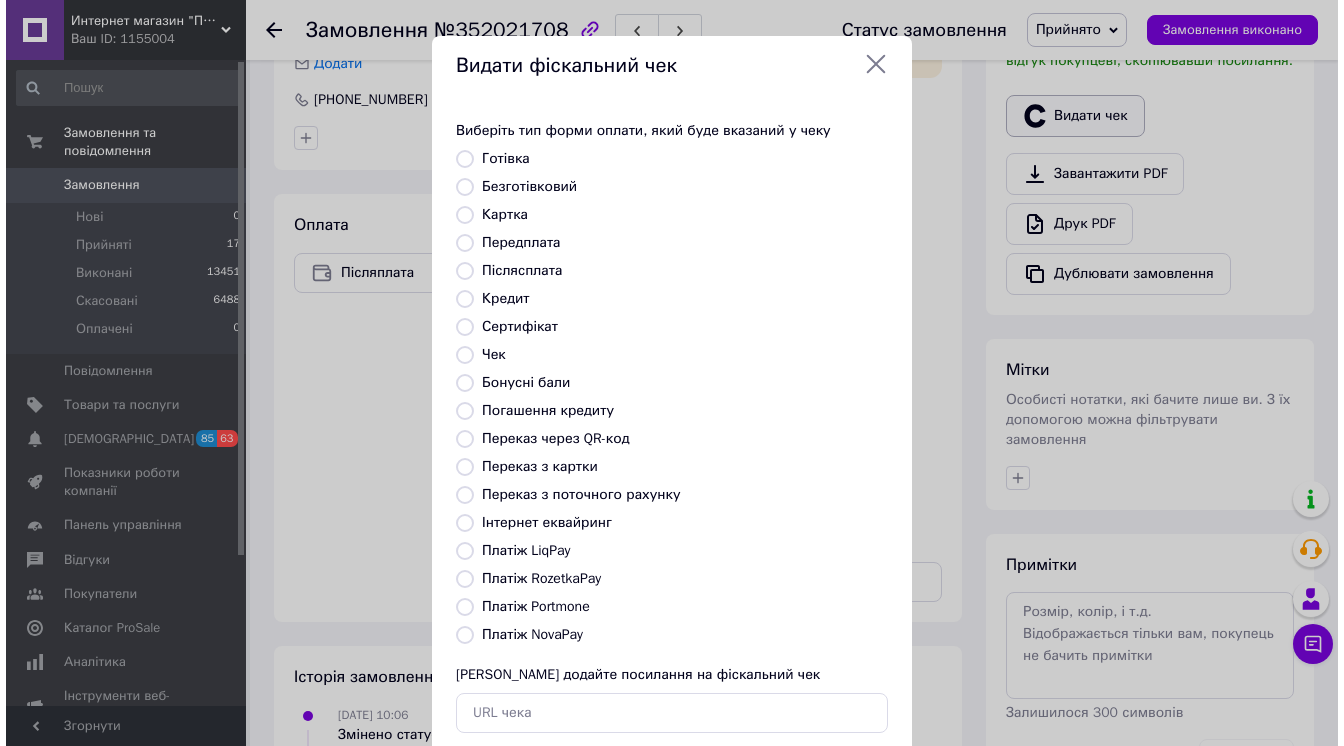 scroll, scrollTop: 615, scrollLeft: 0, axis: vertical 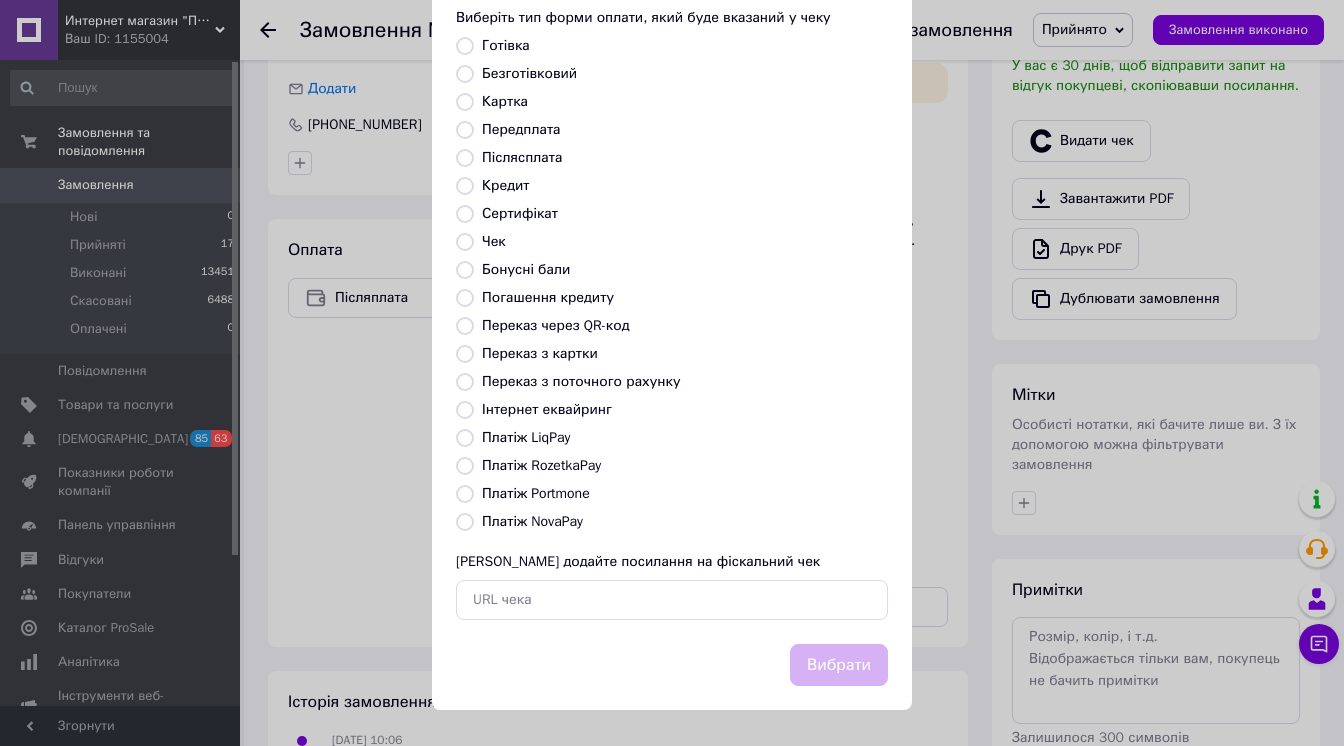 click on "Платіж NovaPay" at bounding box center [465, 522] 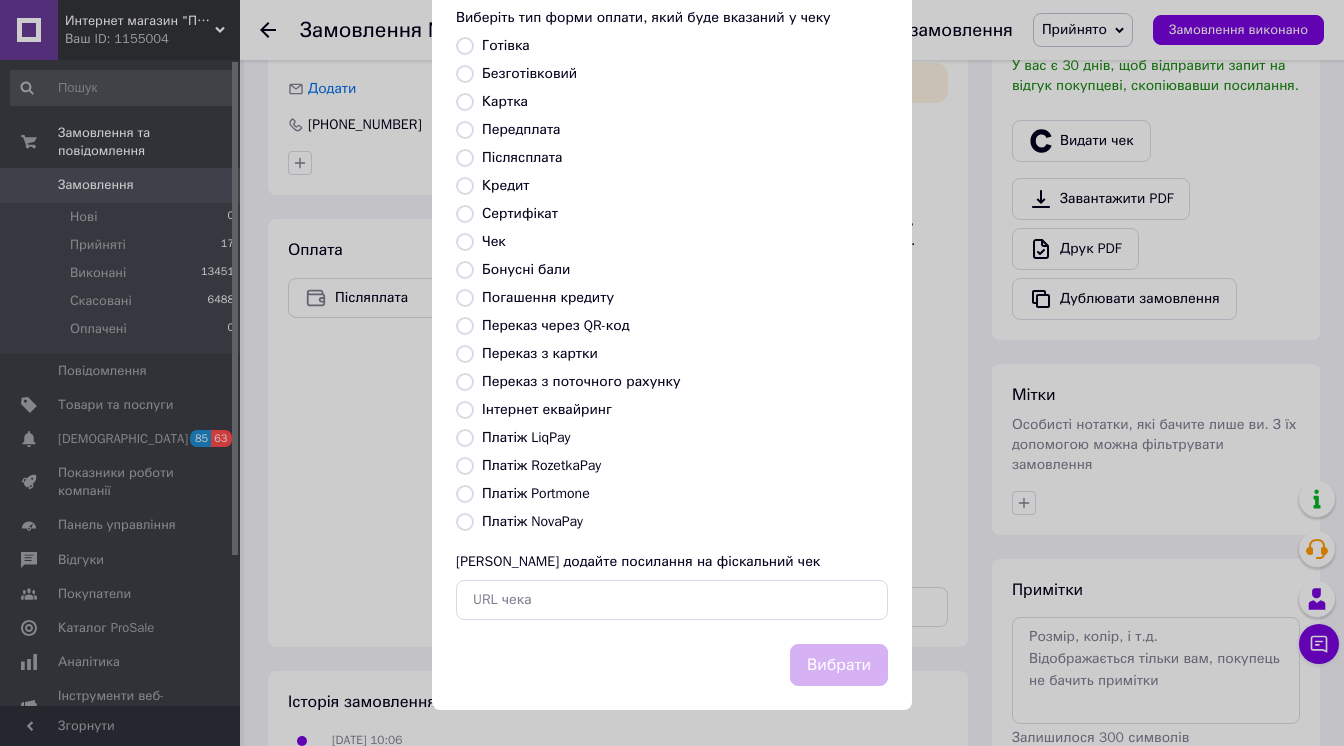 radio on "true" 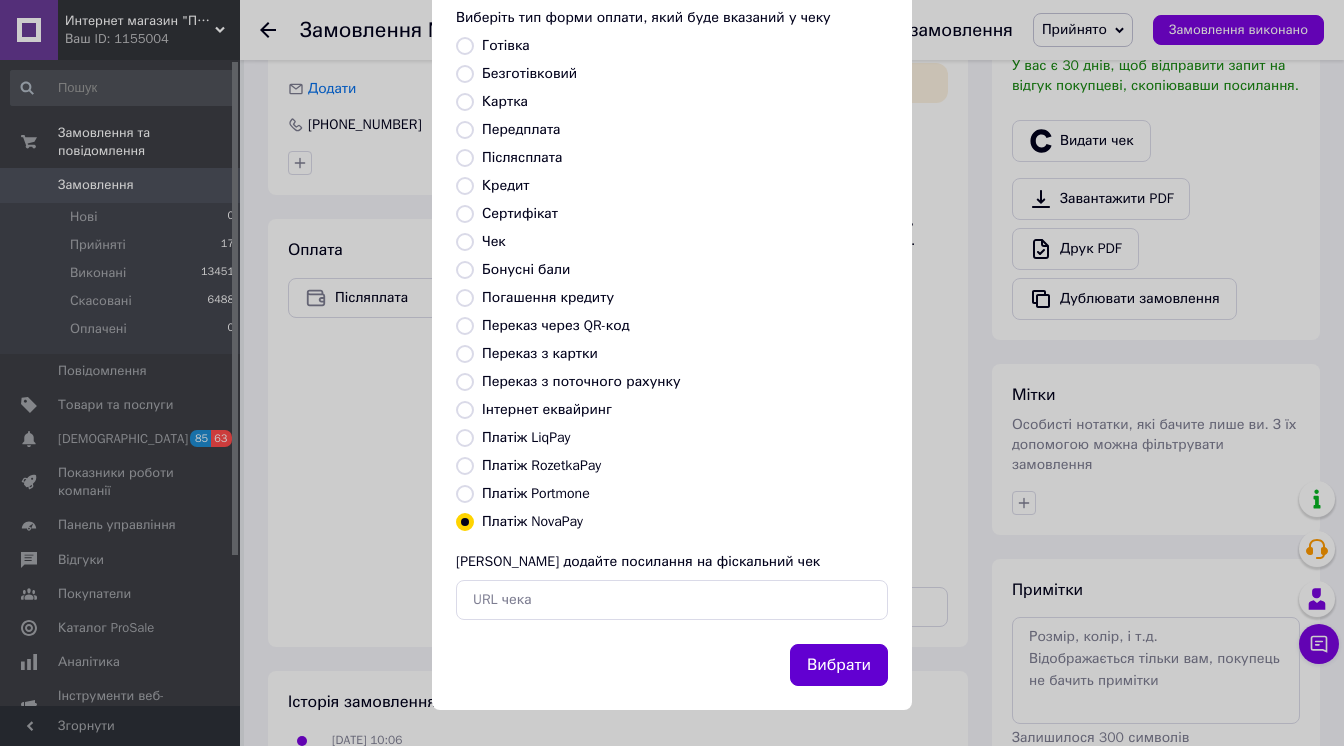 click on "Вибрати" at bounding box center [839, 665] 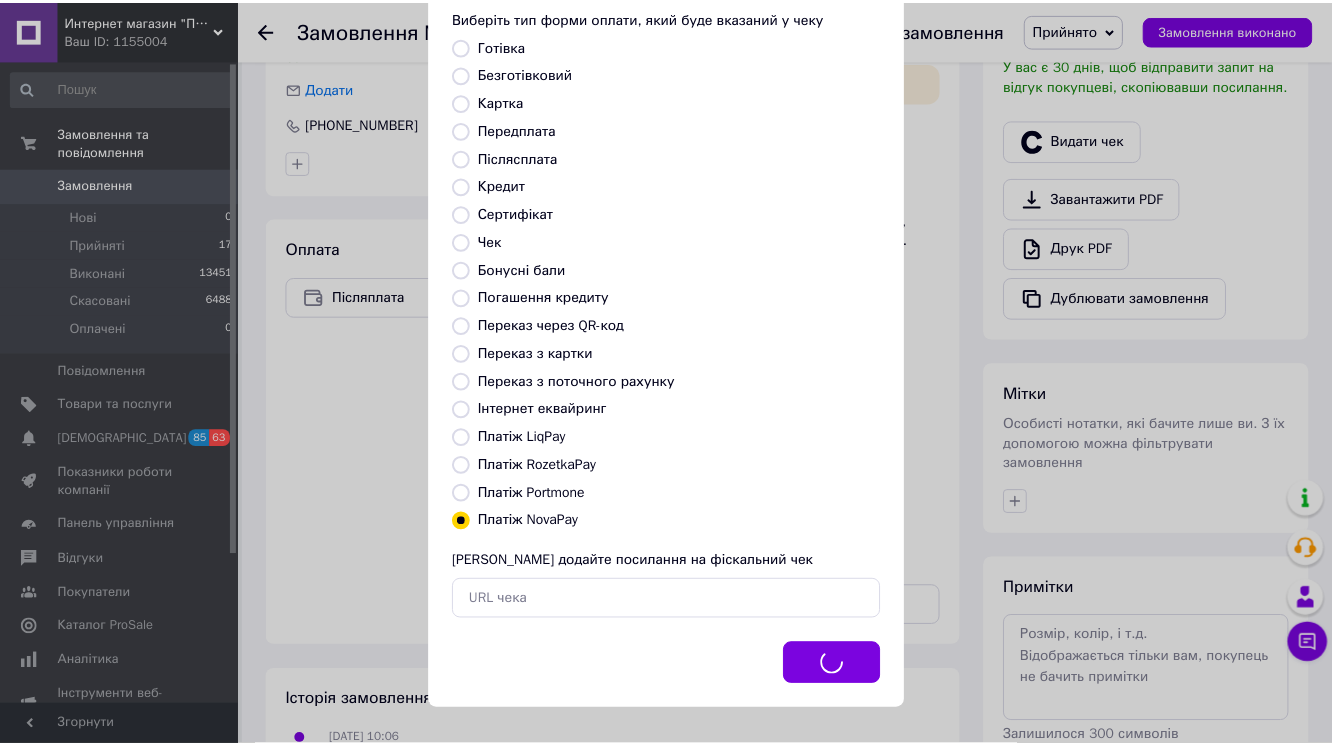 scroll, scrollTop: 640, scrollLeft: 0, axis: vertical 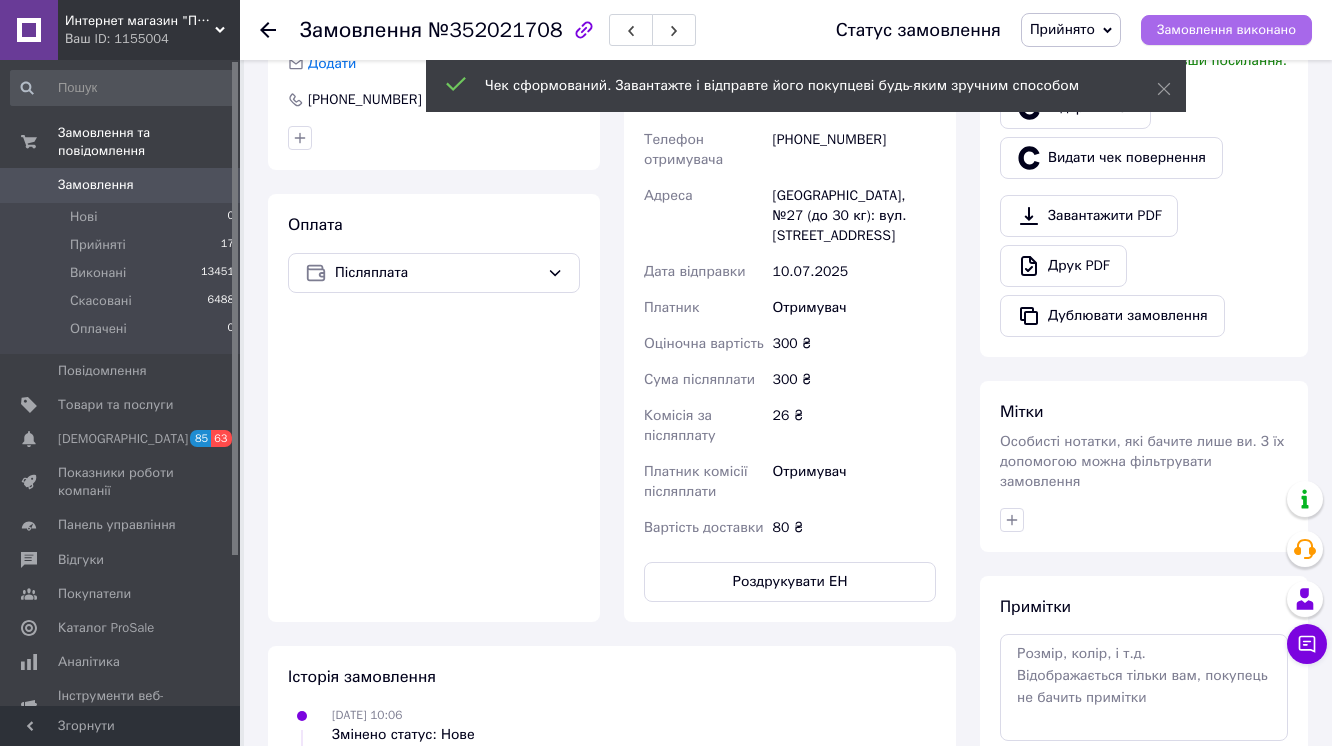click on "Замовлення виконано" at bounding box center [1226, 30] 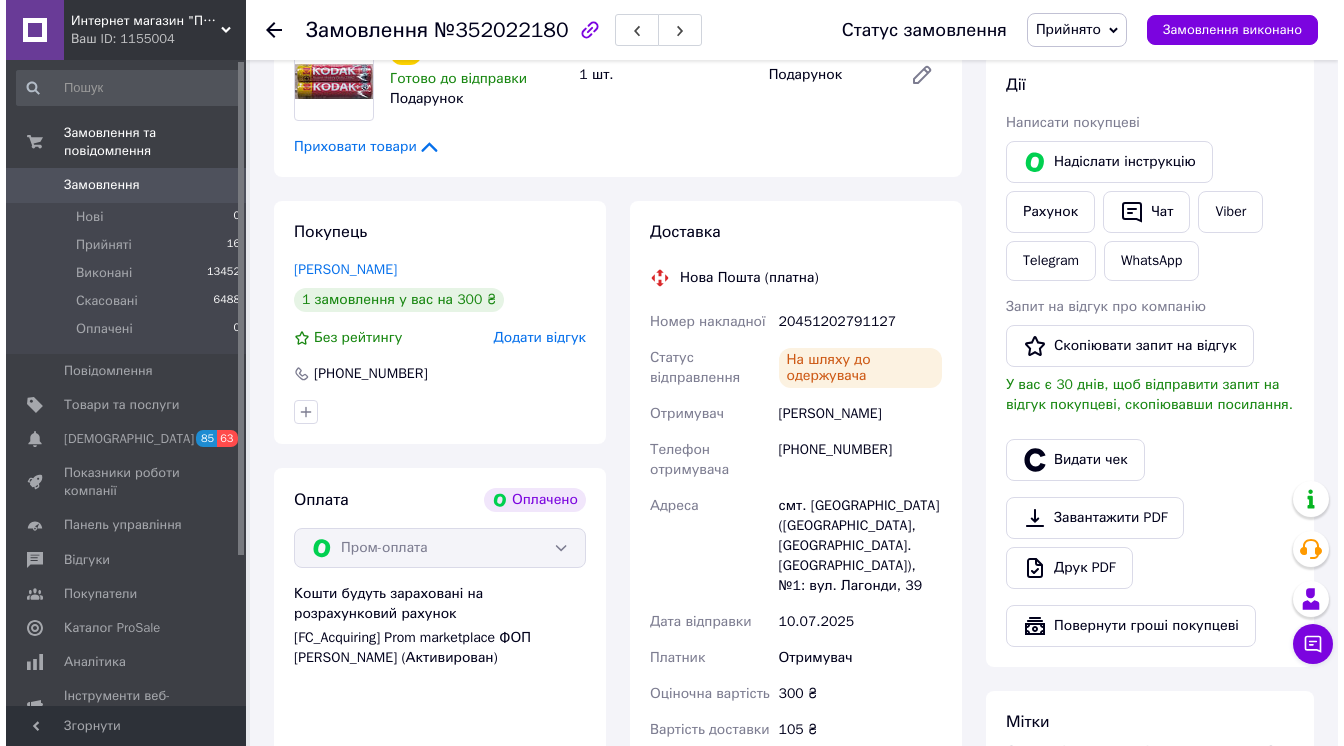 scroll, scrollTop: 400, scrollLeft: 0, axis: vertical 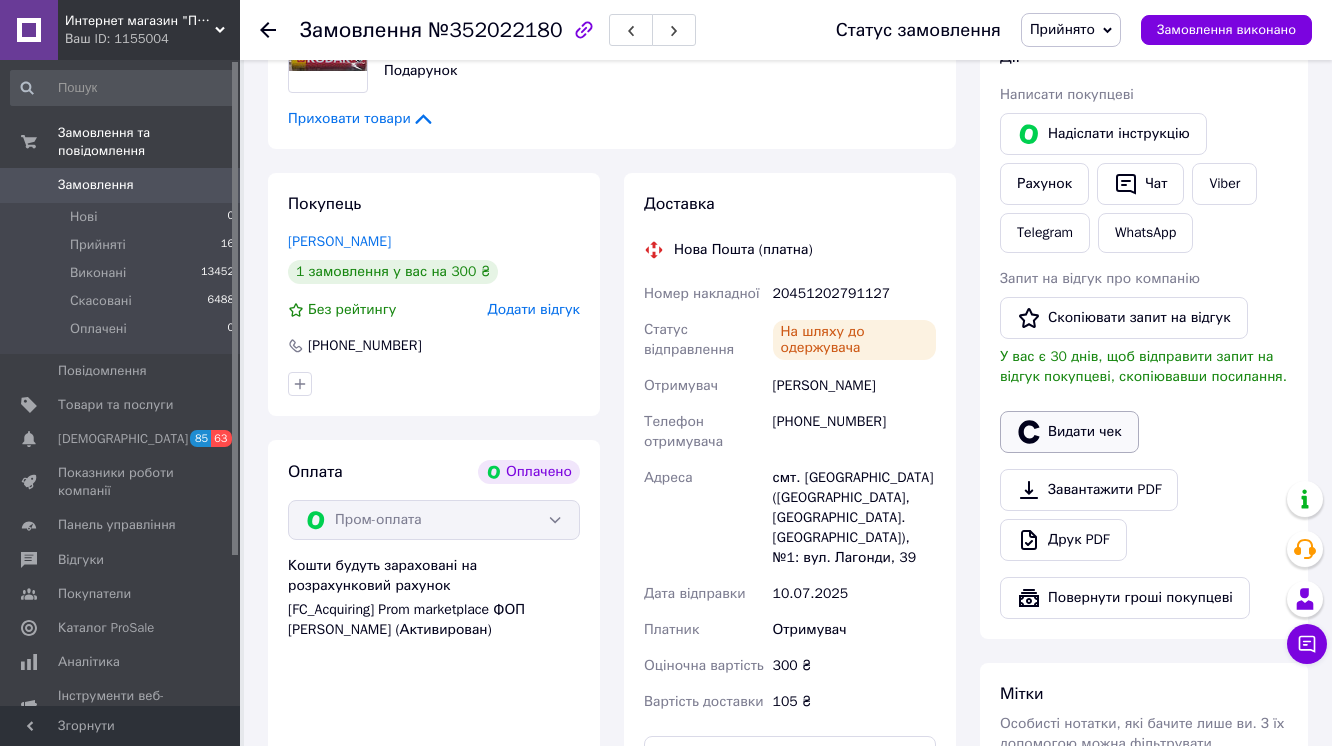 click on "Видати чек" at bounding box center (1069, 432) 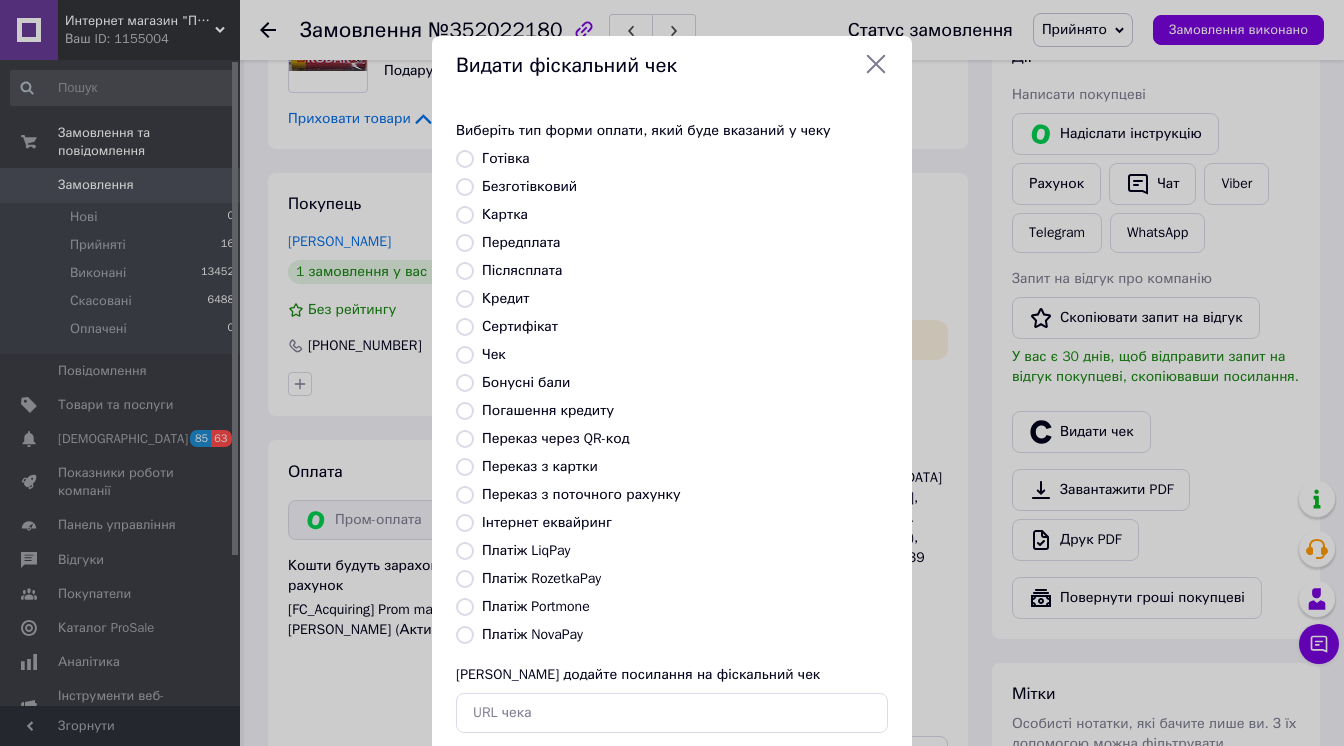 scroll, scrollTop: 80, scrollLeft: 0, axis: vertical 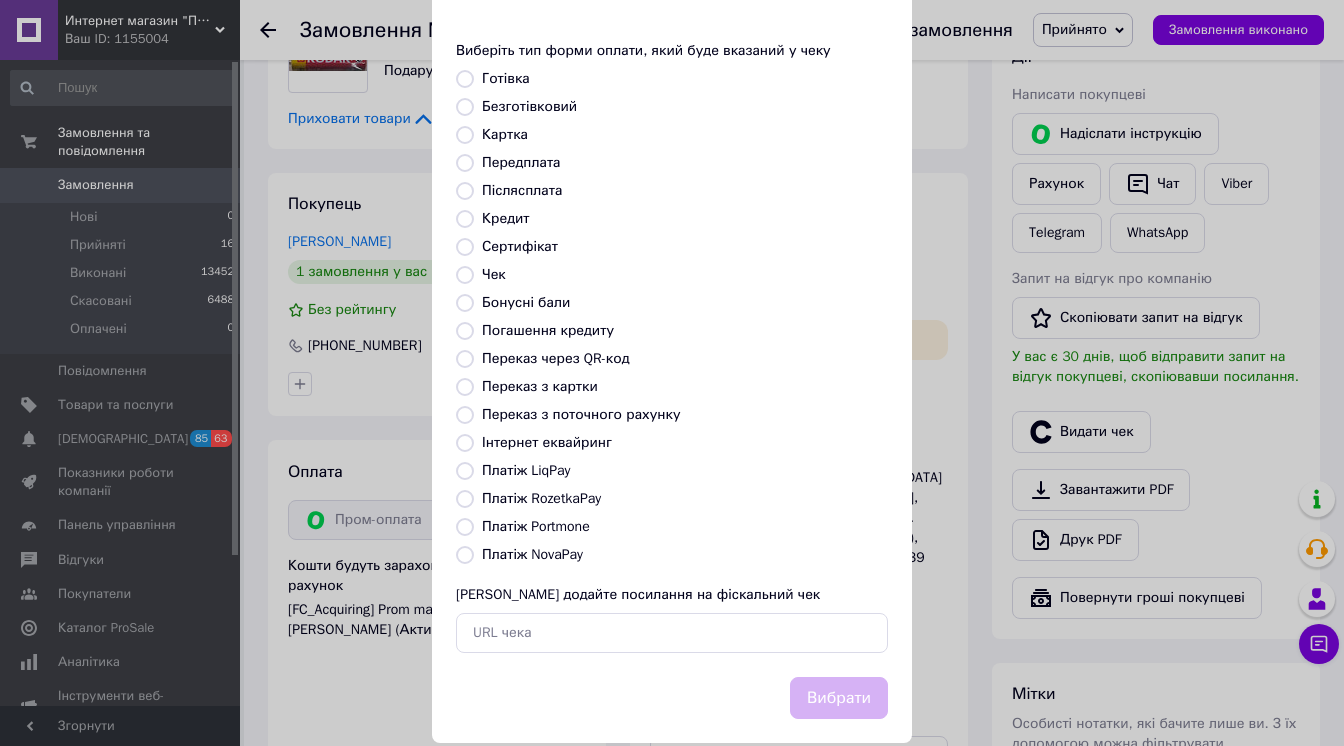 click on "Платіж RozetkaPay" at bounding box center (465, 499) 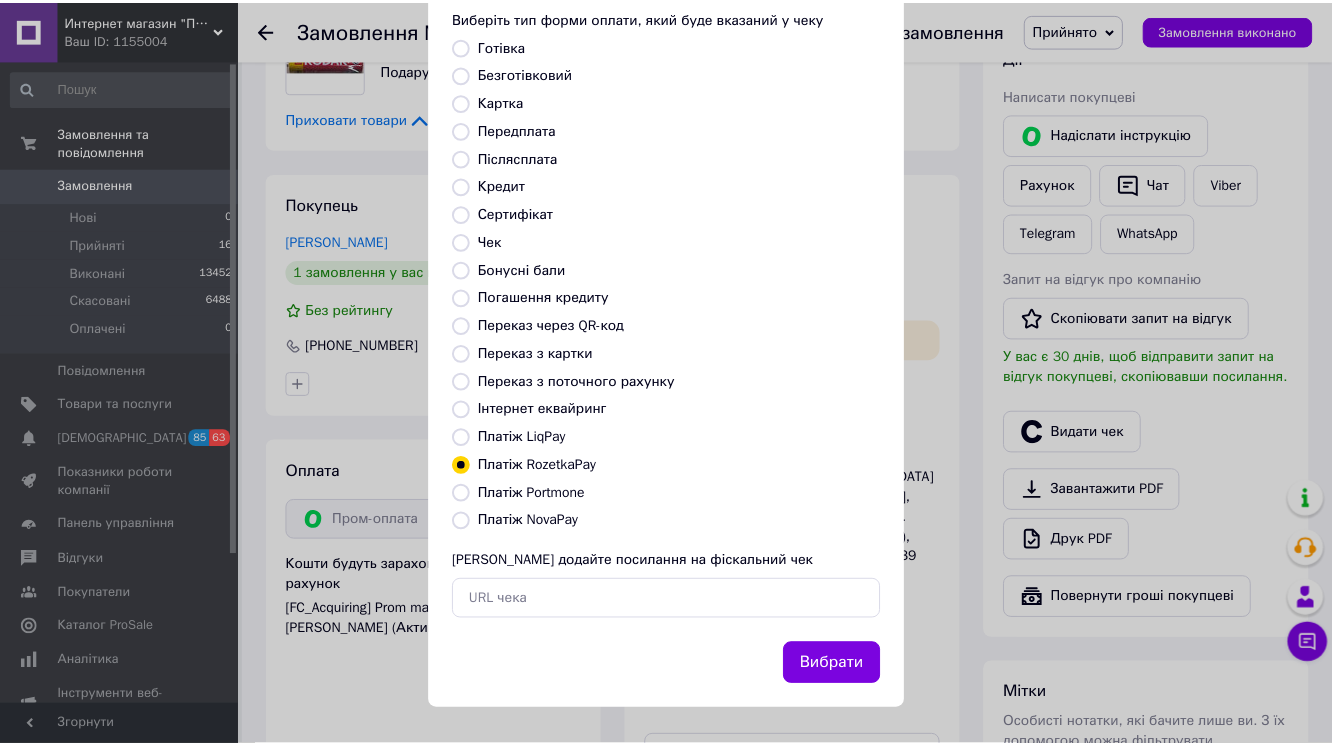 scroll, scrollTop: 255, scrollLeft: 0, axis: vertical 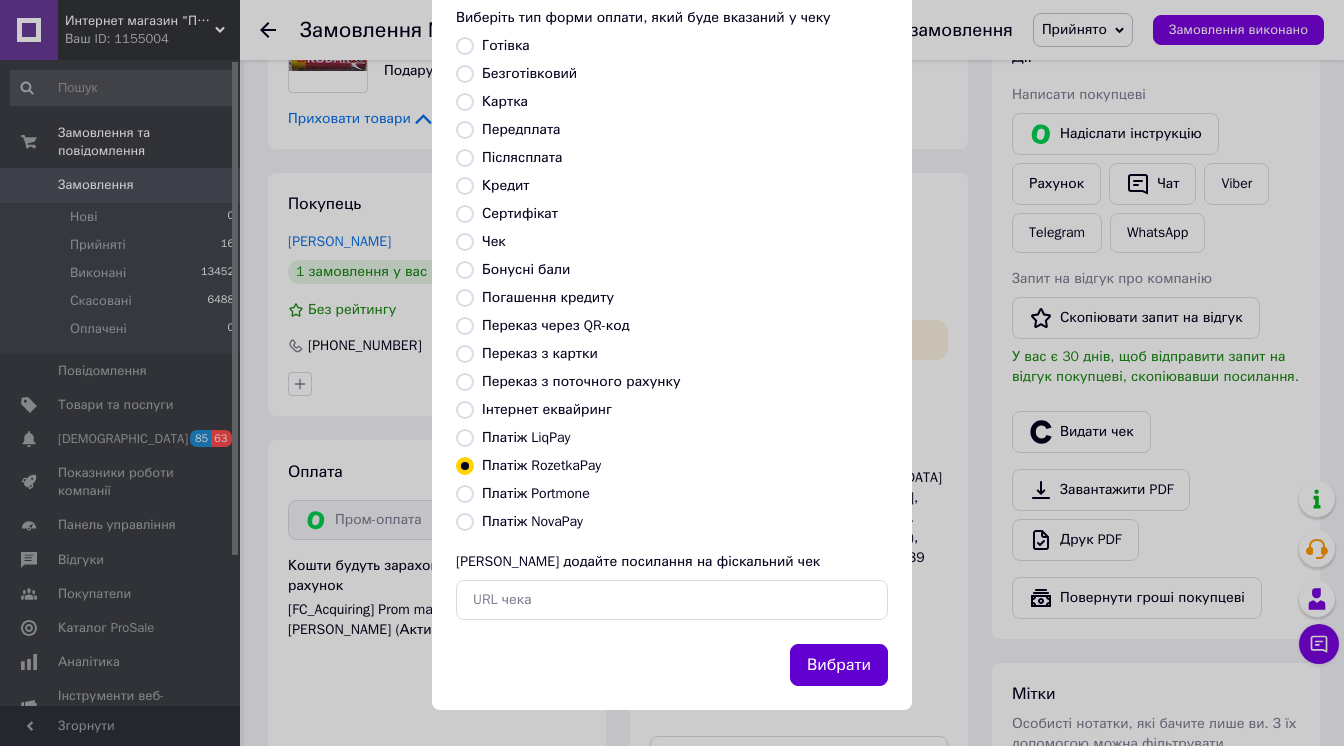 click on "Вибрати" at bounding box center [839, 665] 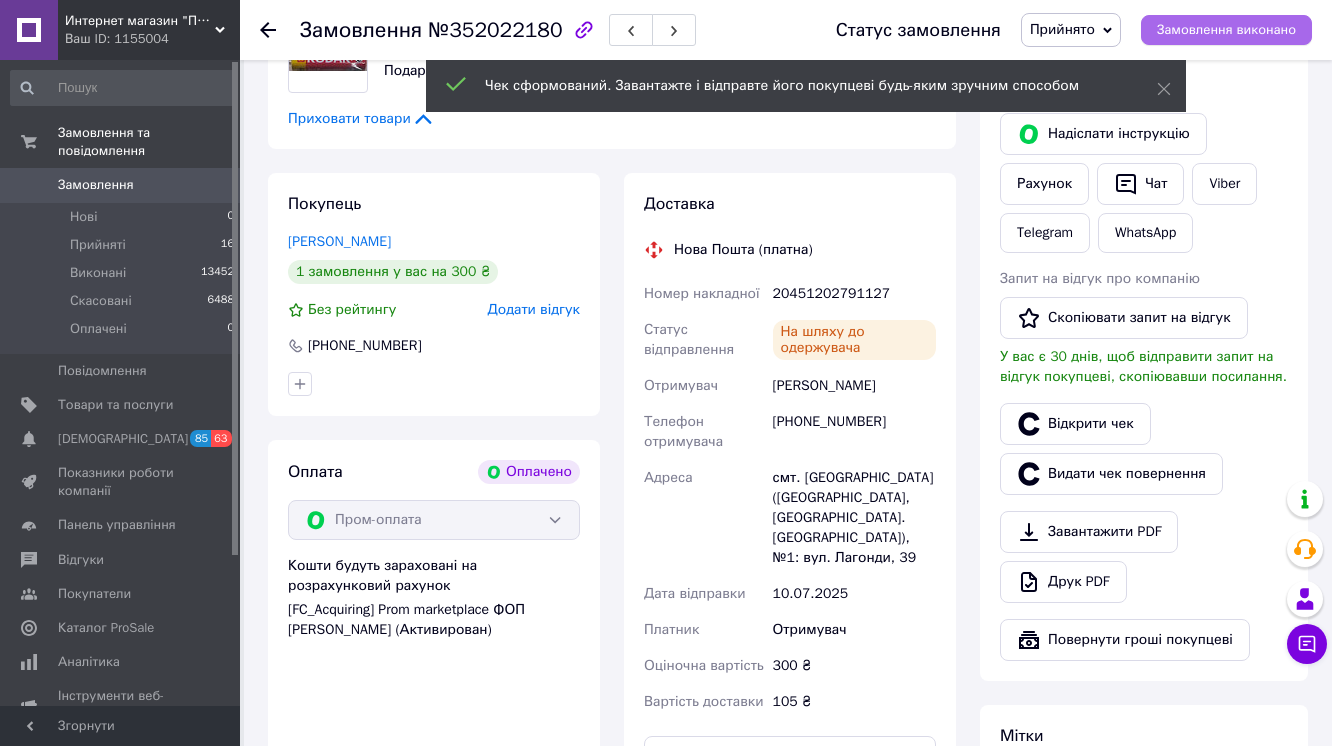 click on "Замовлення виконано" at bounding box center (1226, 30) 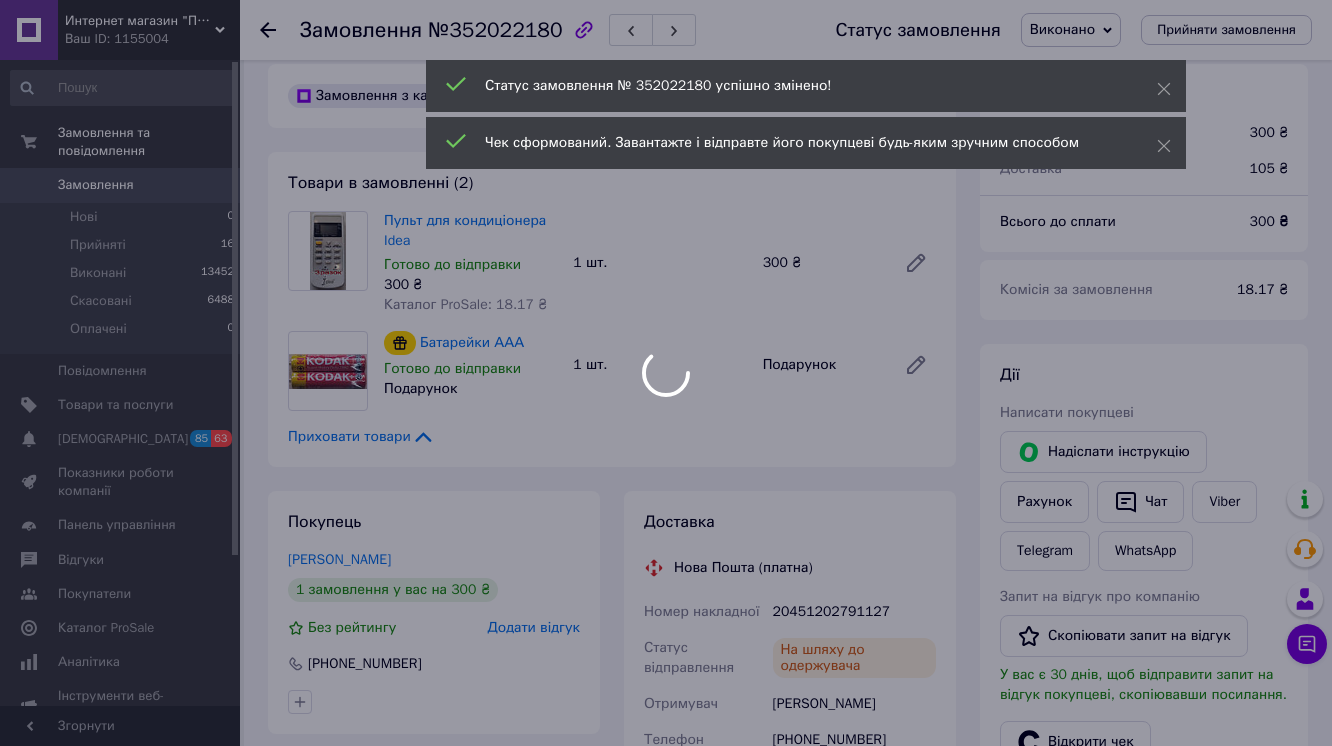 scroll, scrollTop: 80, scrollLeft: 0, axis: vertical 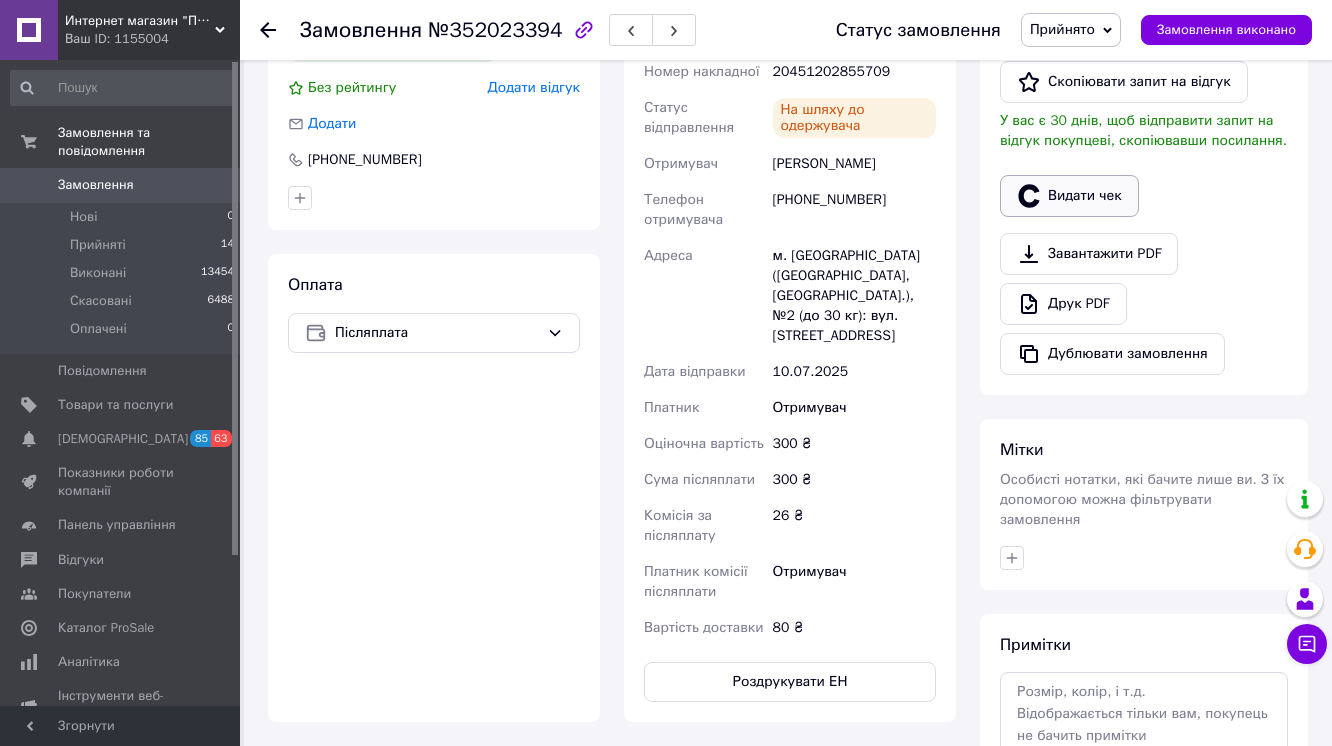 click on "Видати чек" at bounding box center (1069, 196) 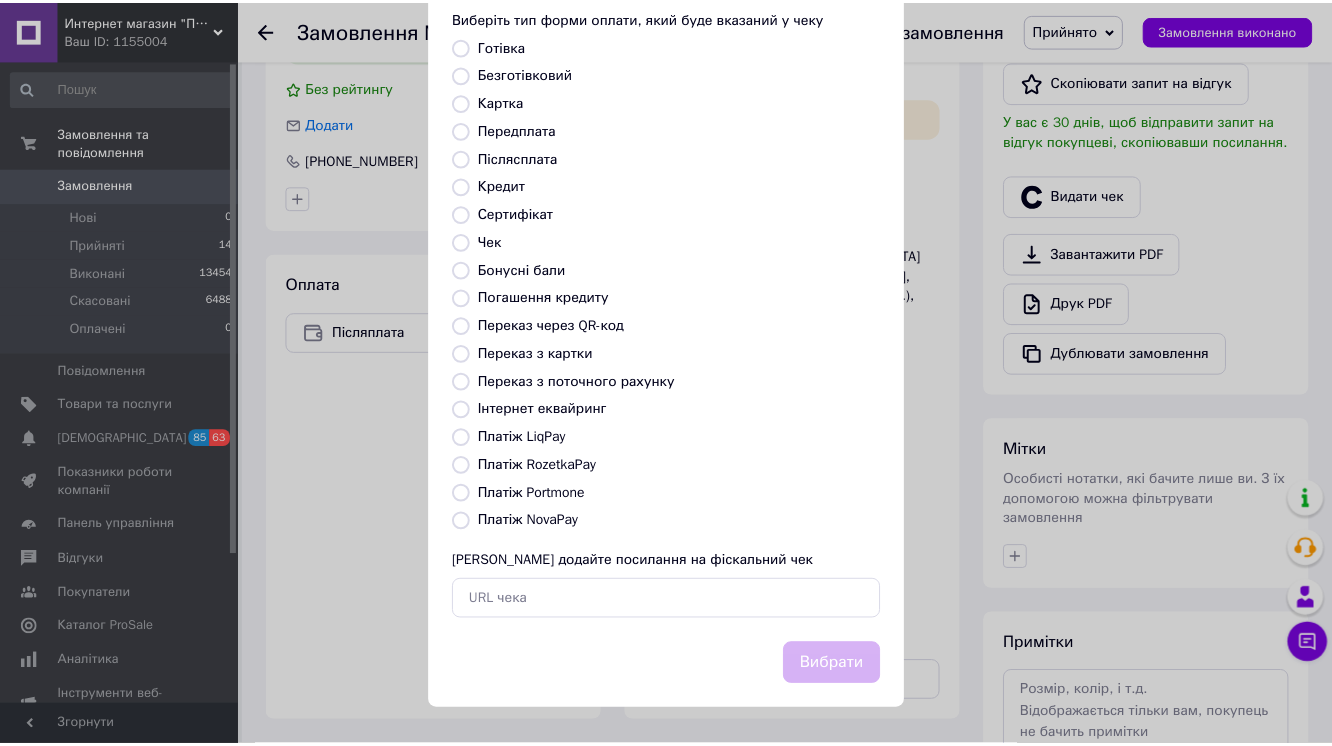 scroll, scrollTop: 255, scrollLeft: 0, axis: vertical 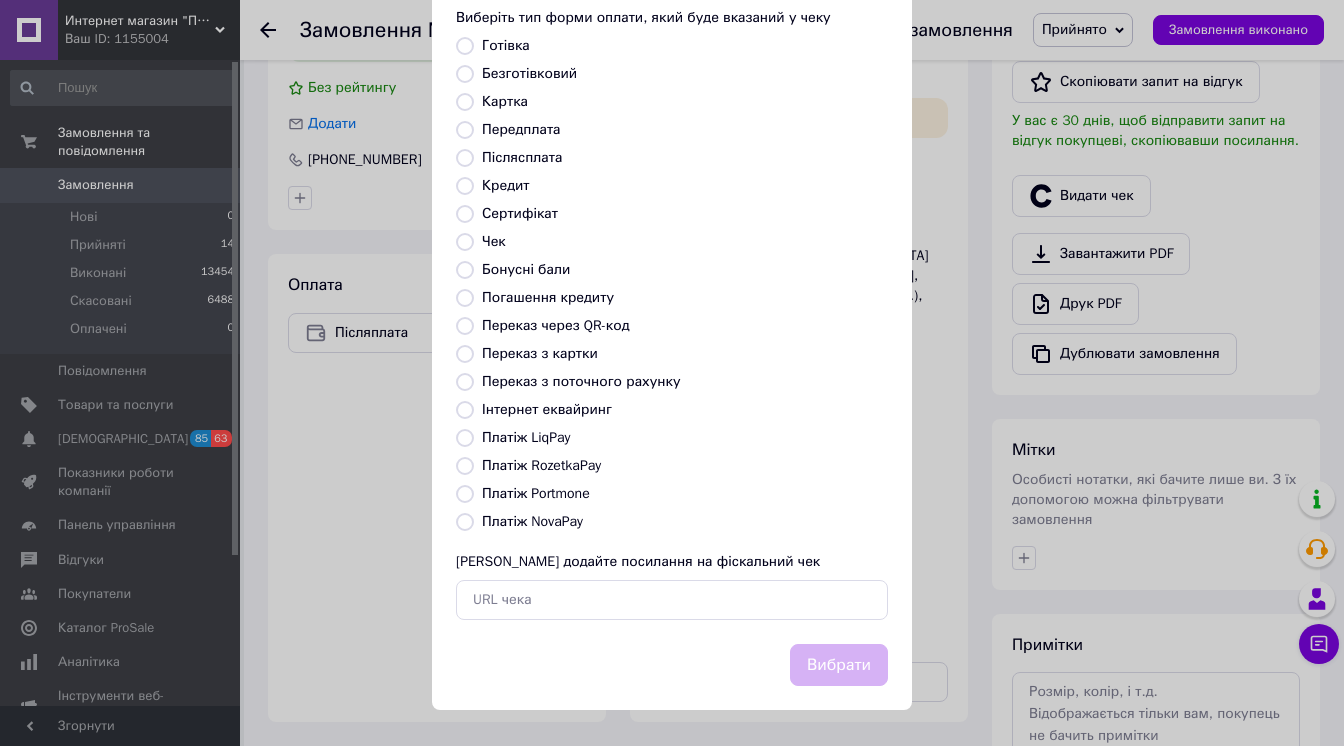 click on "Платіж NovaPay" at bounding box center (465, 522) 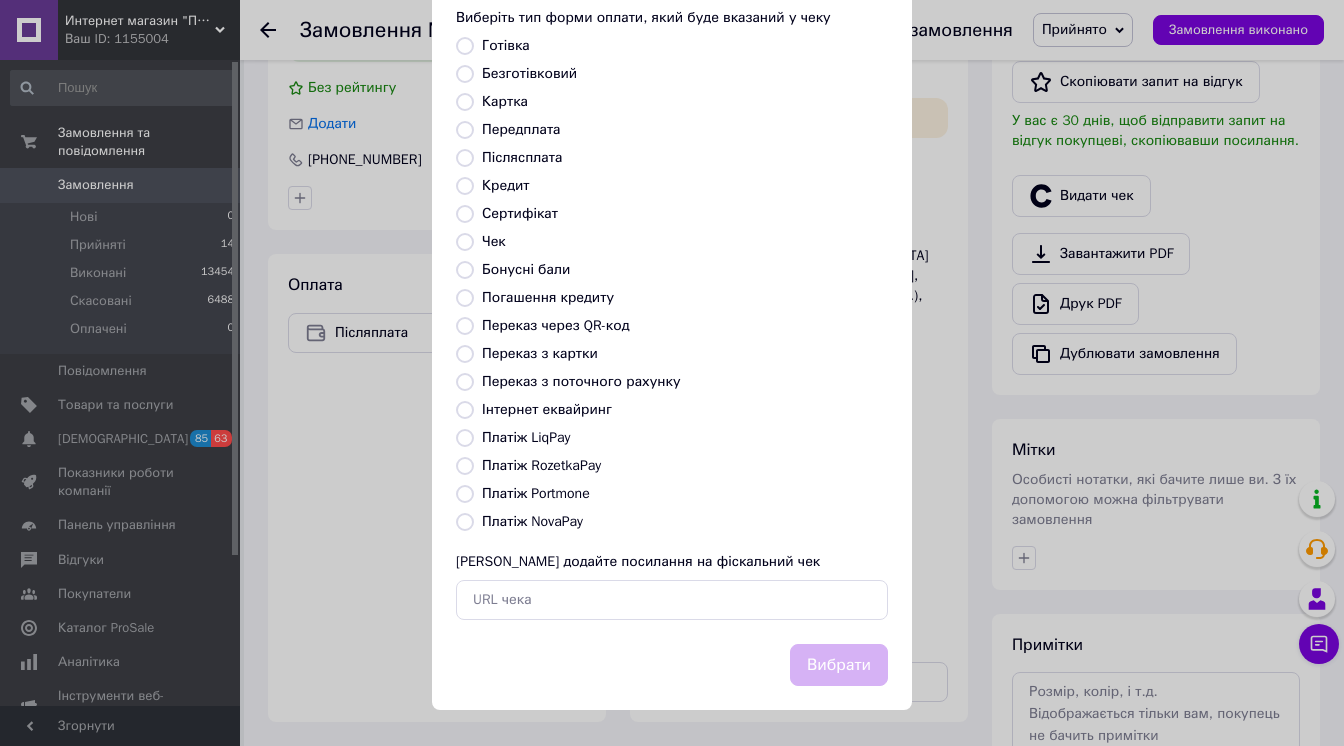 radio on "true" 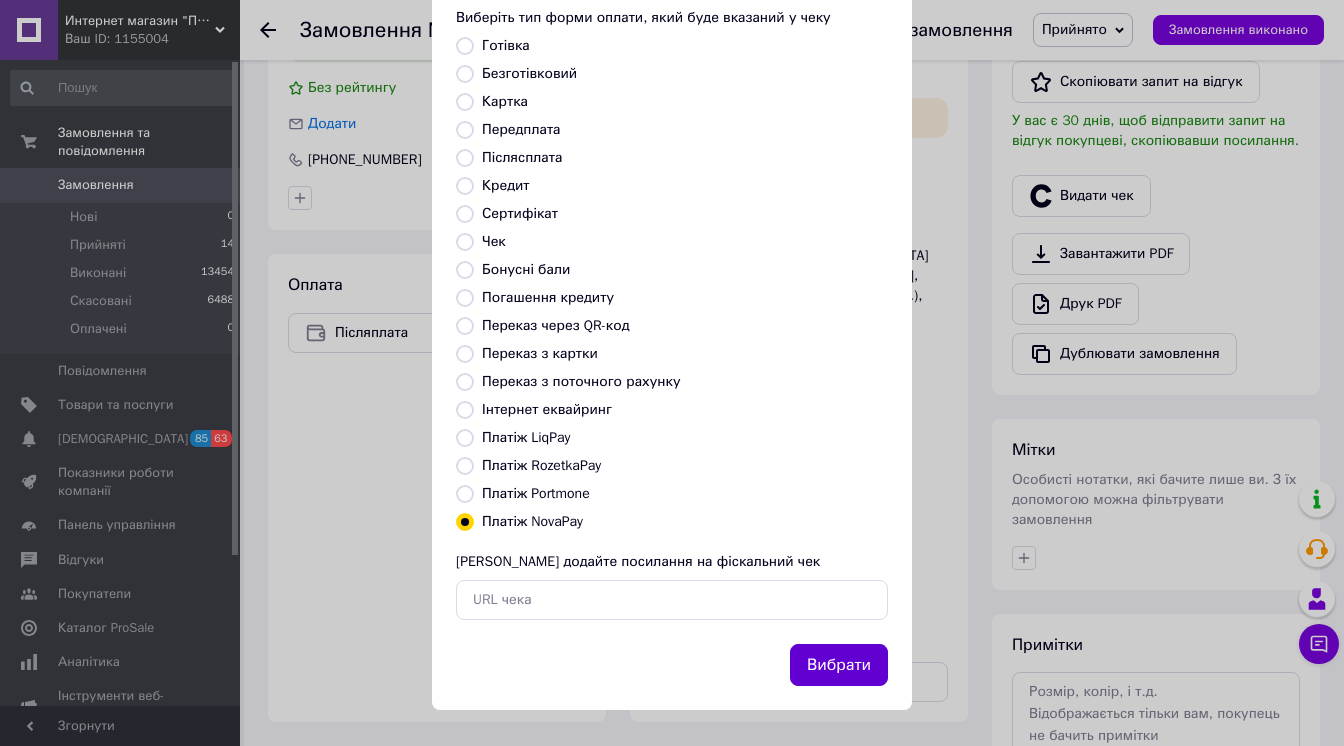 click on "Вибрати" at bounding box center (839, 665) 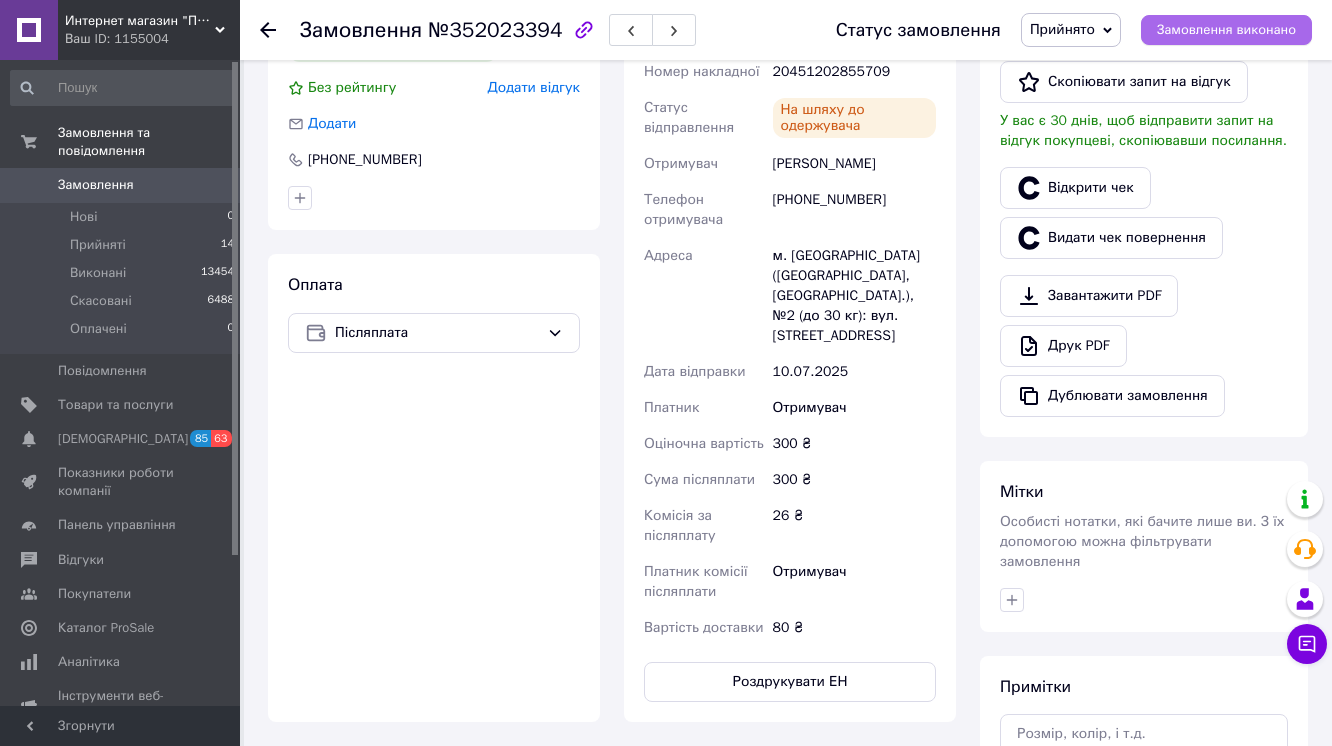 click on "Замовлення виконано" at bounding box center [1226, 30] 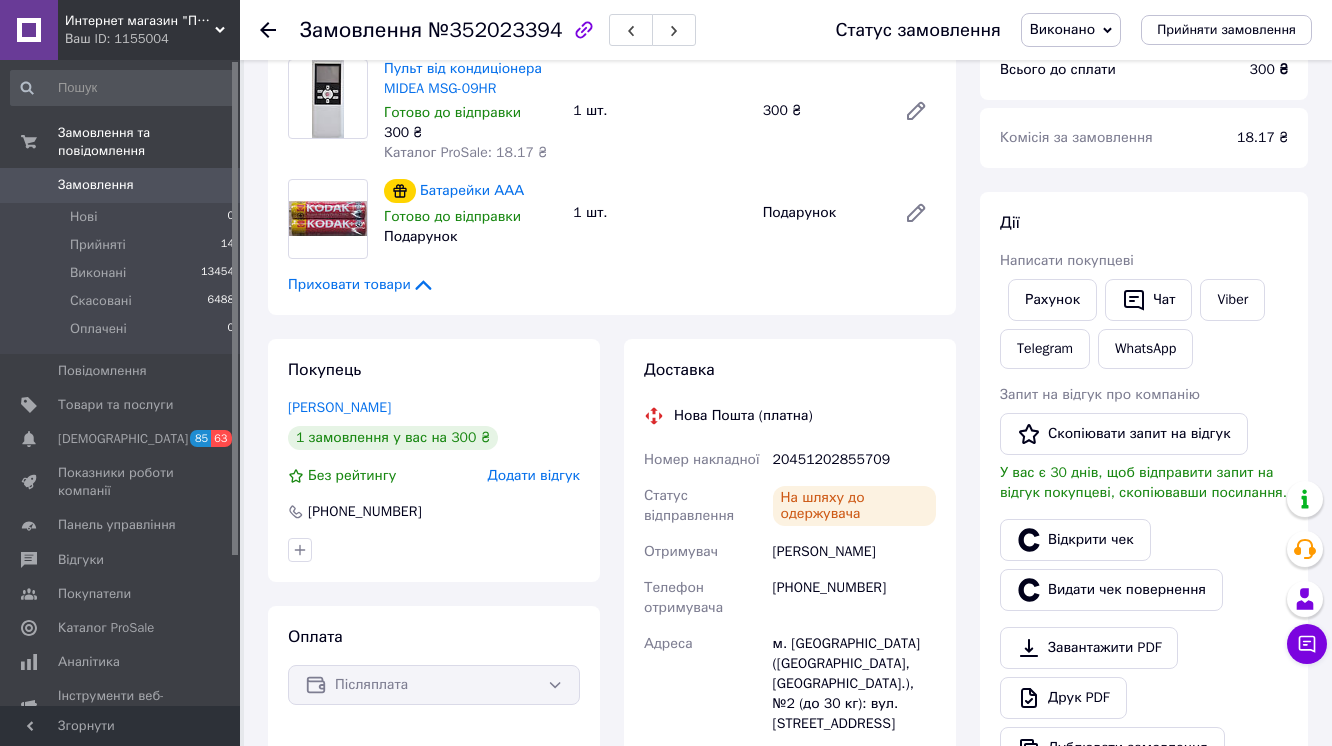 scroll, scrollTop: 160, scrollLeft: 0, axis: vertical 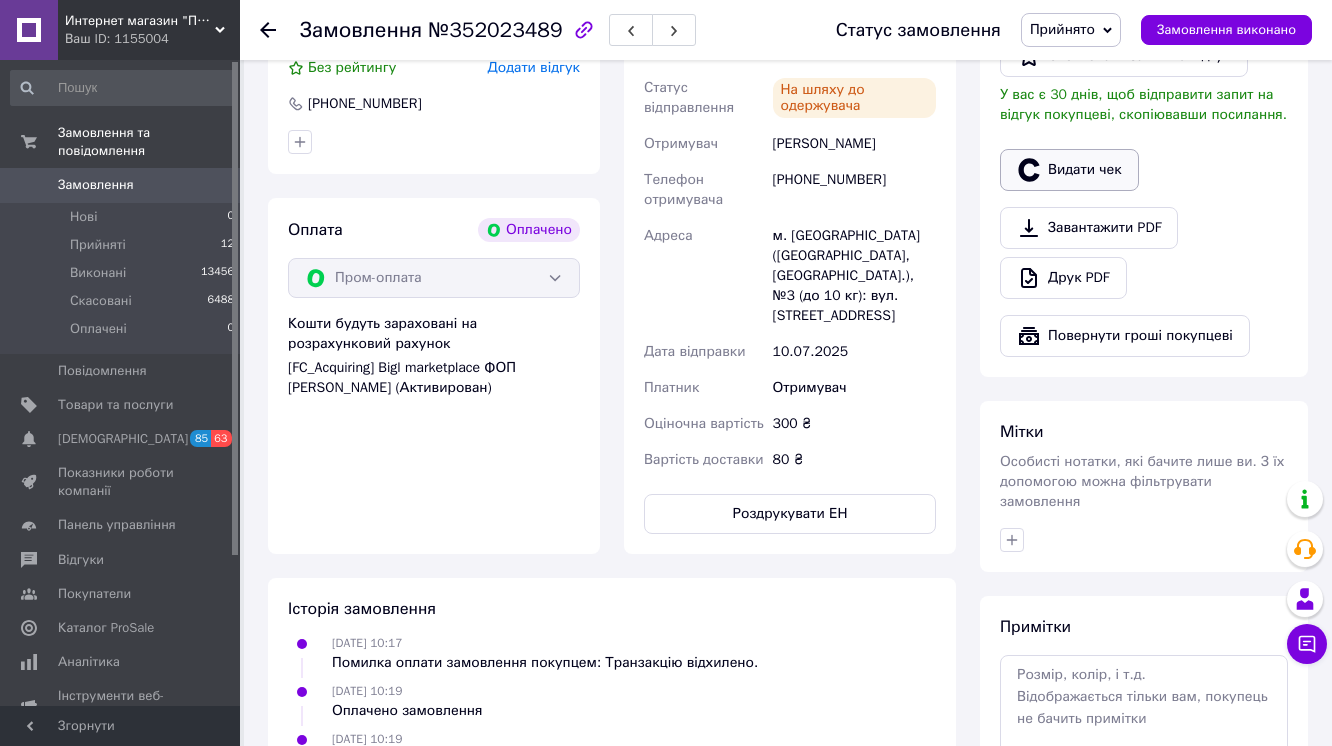 click on "Видати чек" at bounding box center [1069, 170] 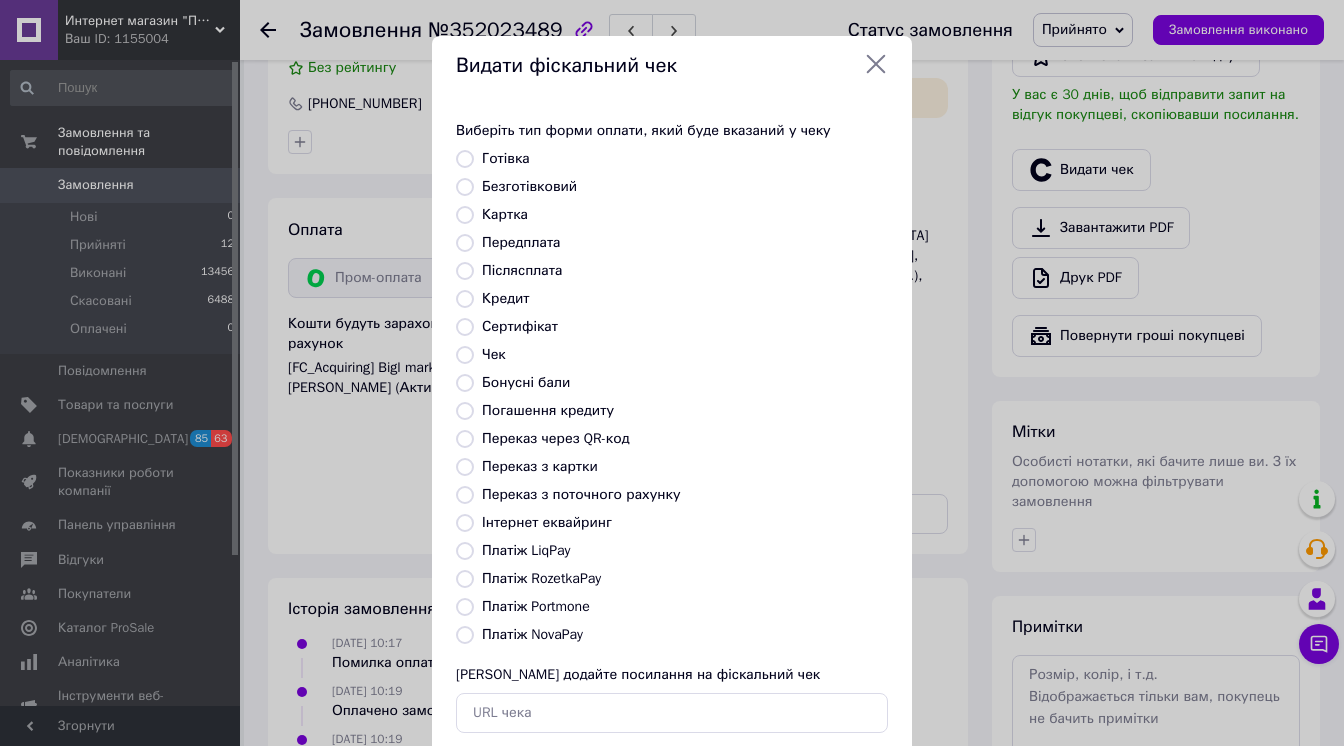 scroll, scrollTop: 80, scrollLeft: 0, axis: vertical 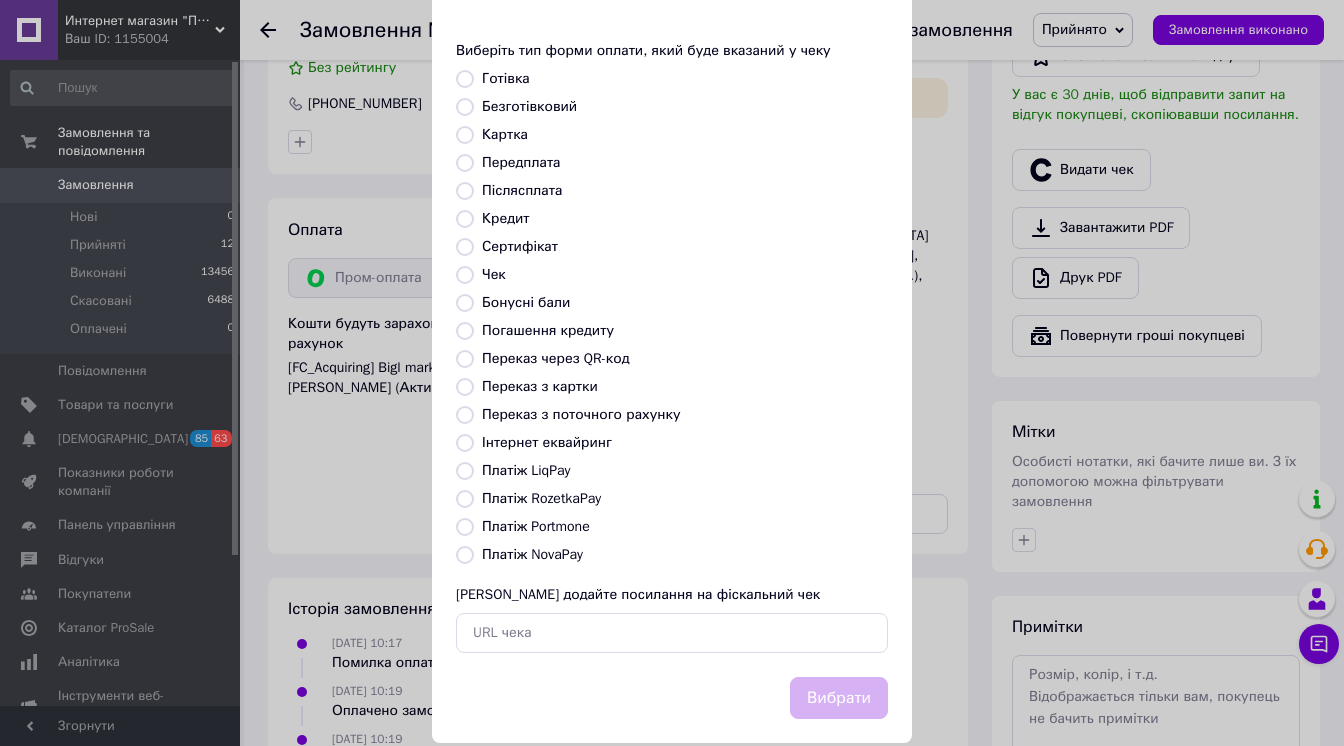 click on "Платіж RozetkaPay" at bounding box center [465, 499] 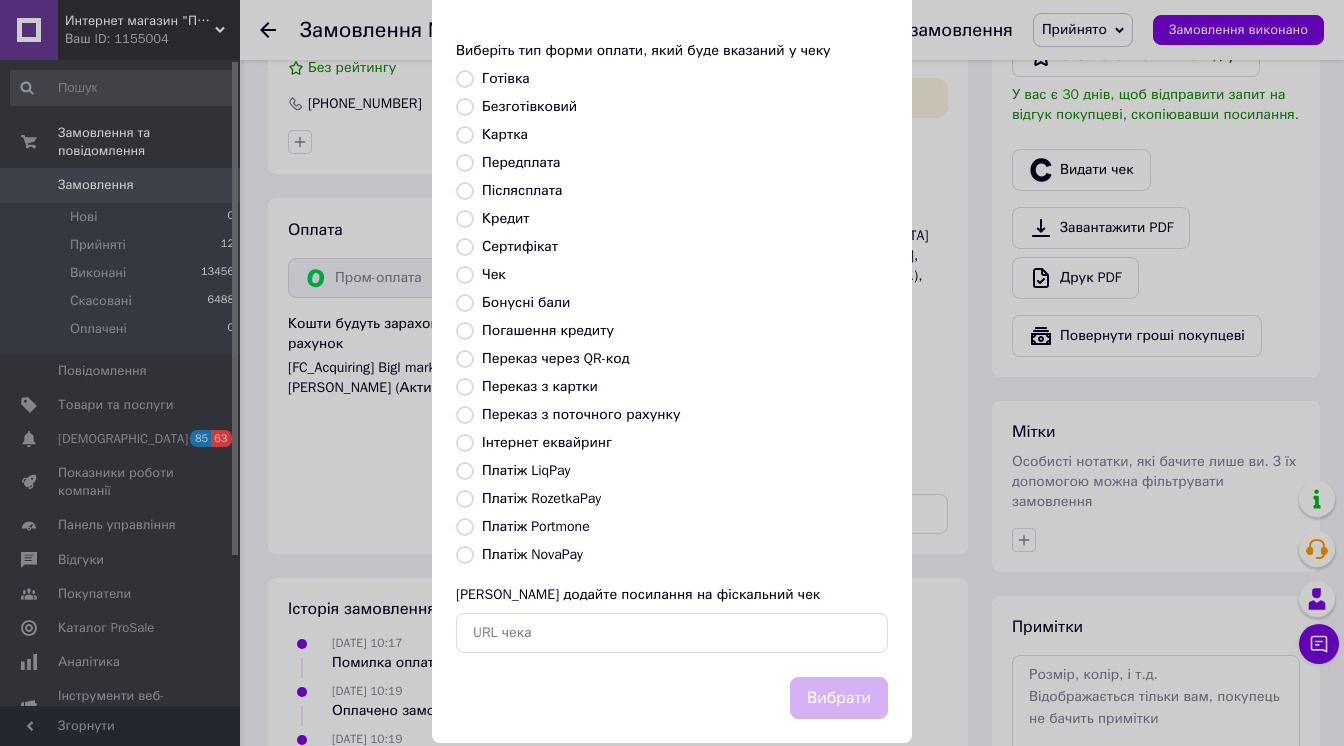 radio on "true" 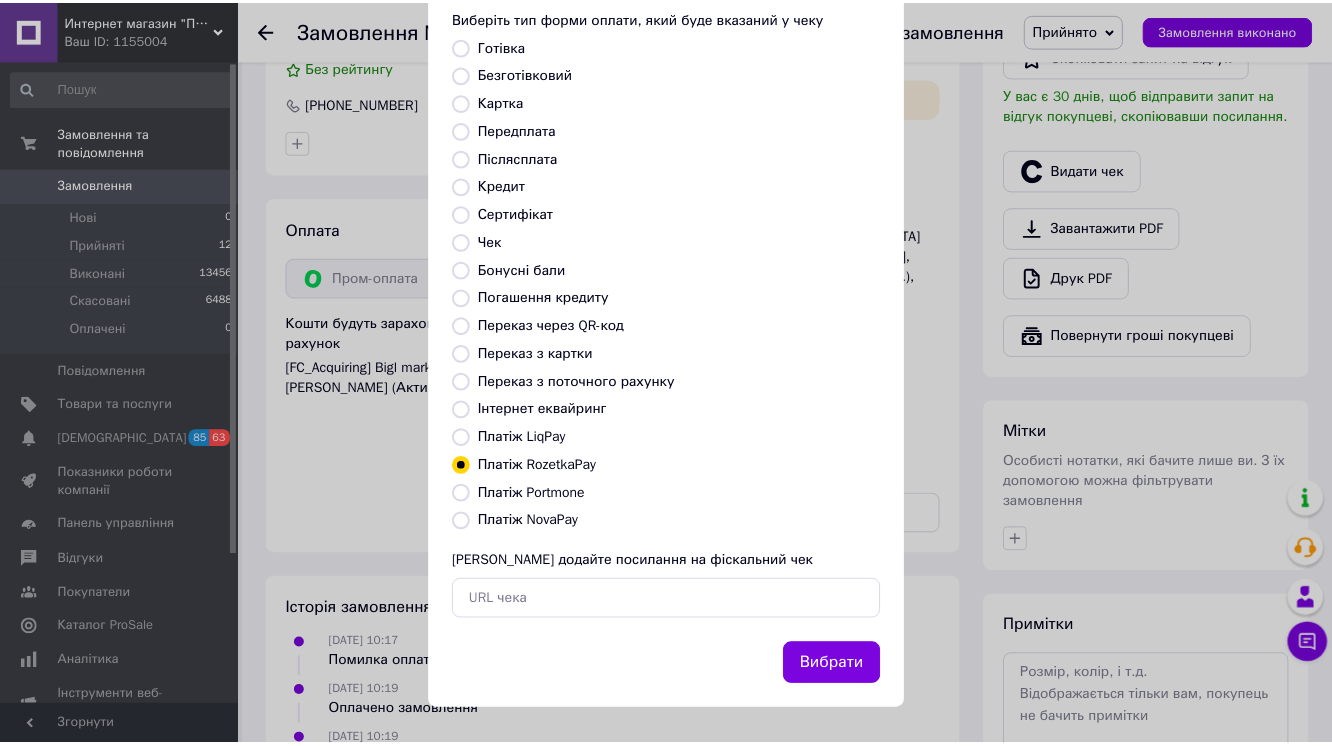 scroll, scrollTop: 255, scrollLeft: 0, axis: vertical 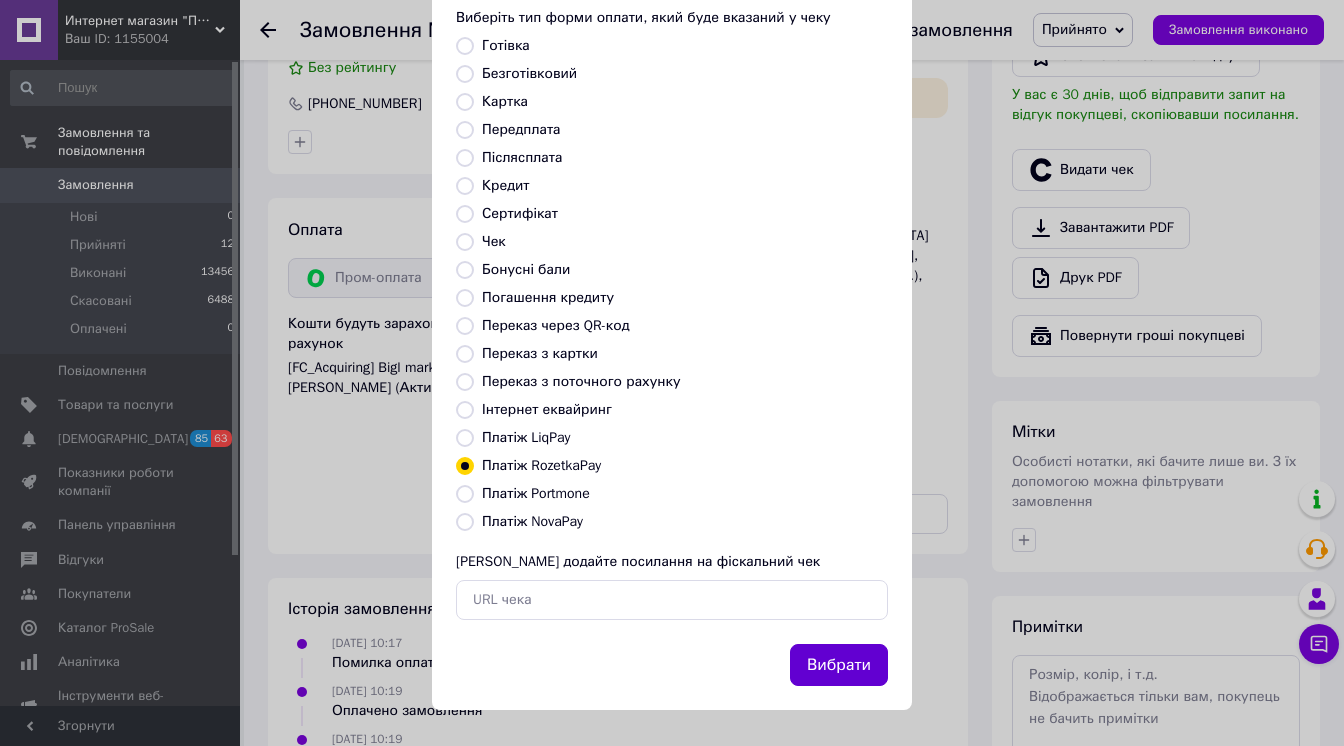 click on "Вибрати" at bounding box center (839, 665) 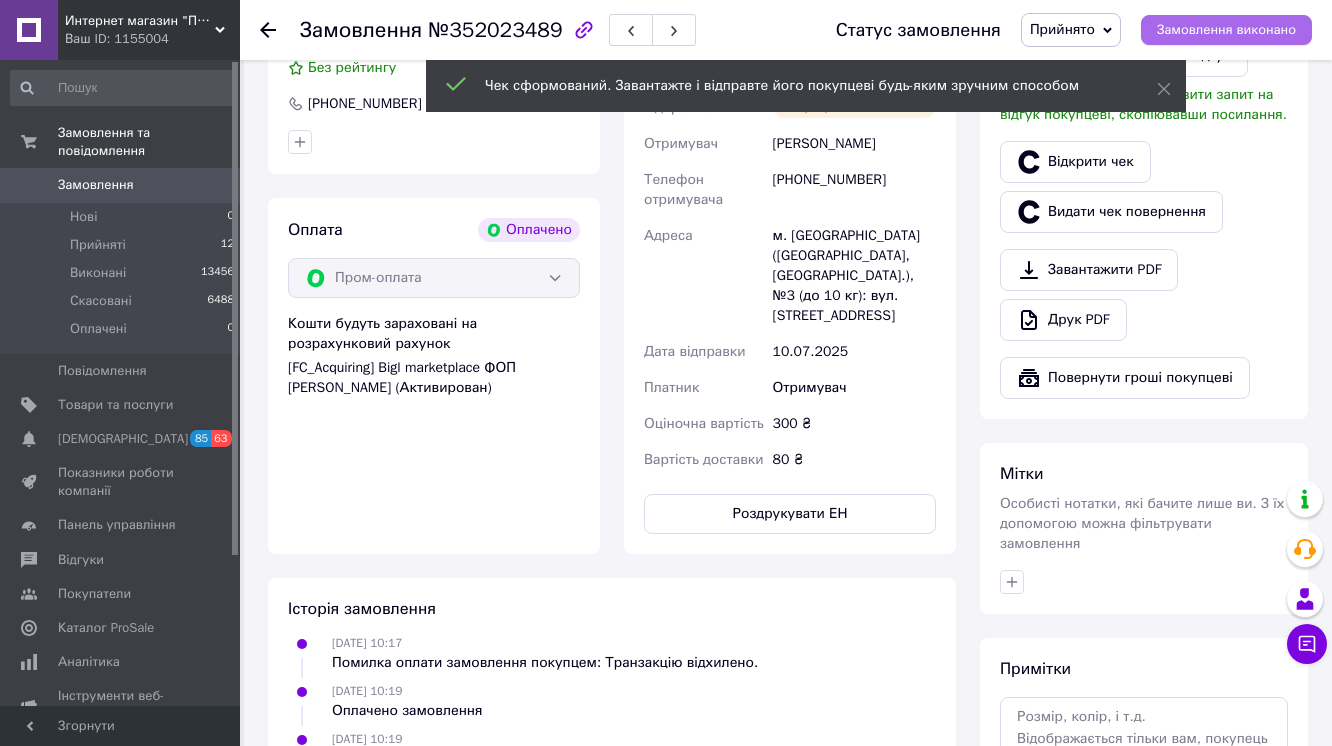 click on "Замовлення виконано" at bounding box center [1226, 30] 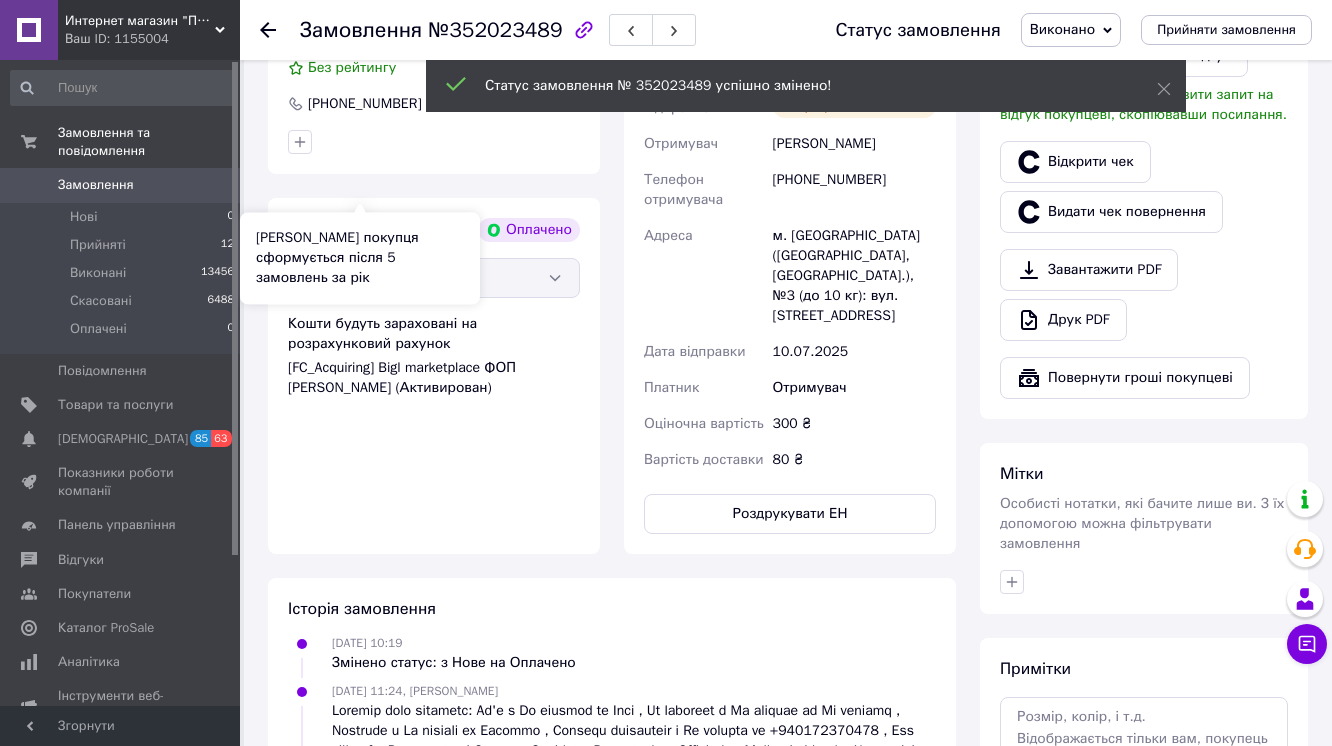 scroll, scrollTop: 418, scrollLeft: 0, axis: vertical 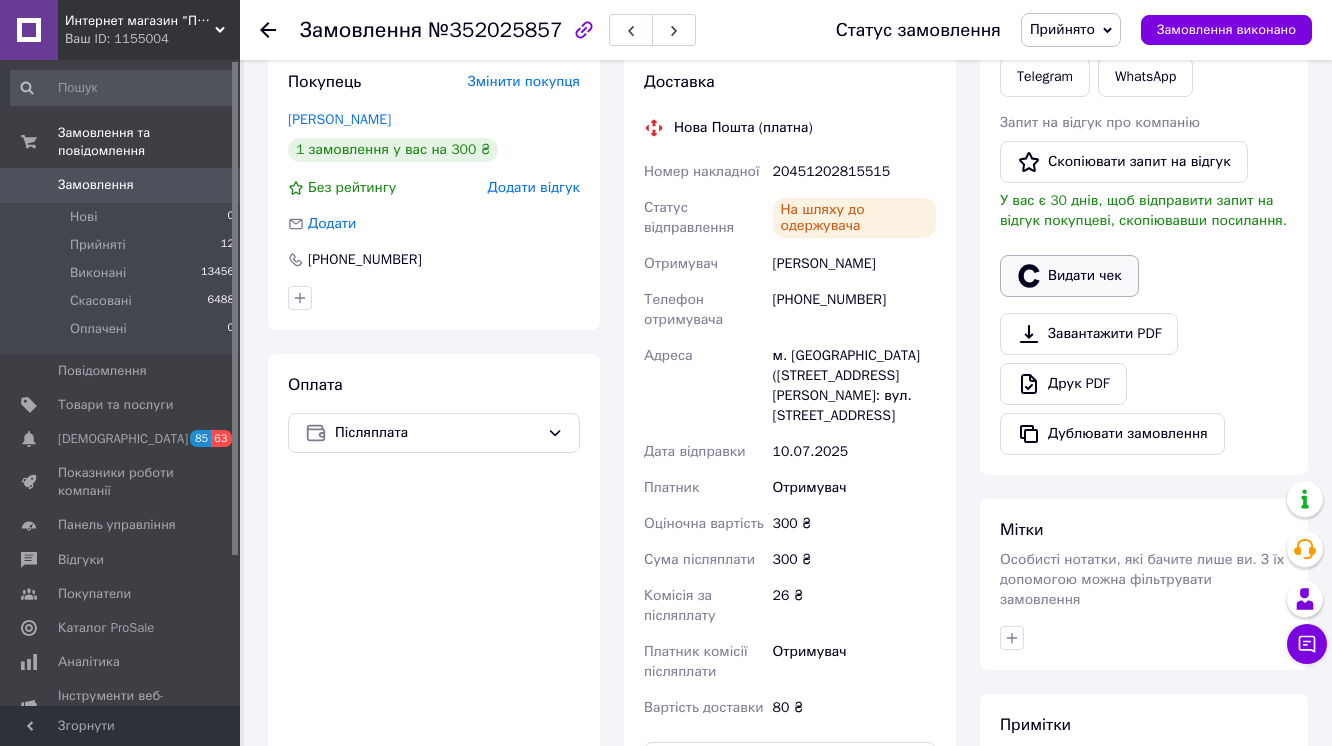 click on "Видати чек" at bounding box center (1069, 276) 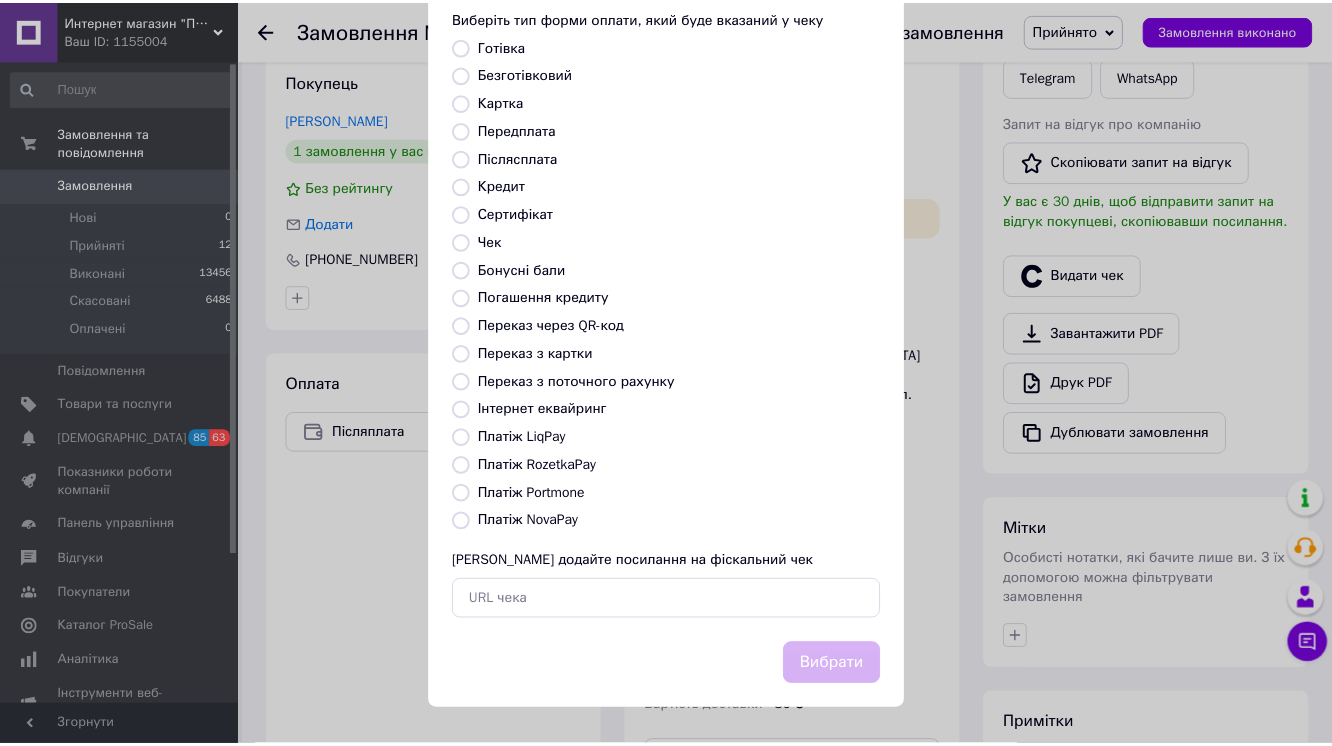 scroll, scrollTop: 255, scrollLeft: 0, axis: vertical 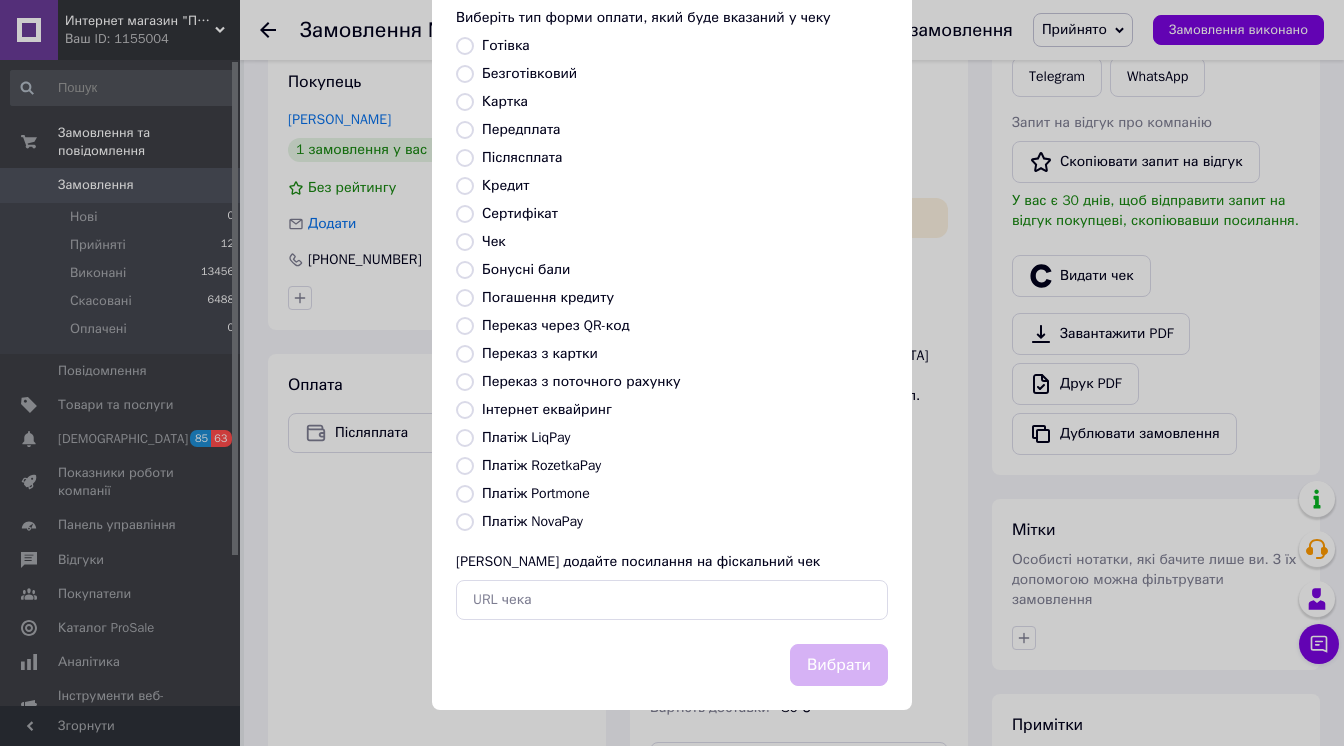 click on "Платіж NovaPay" at bounding box center [465, 522] 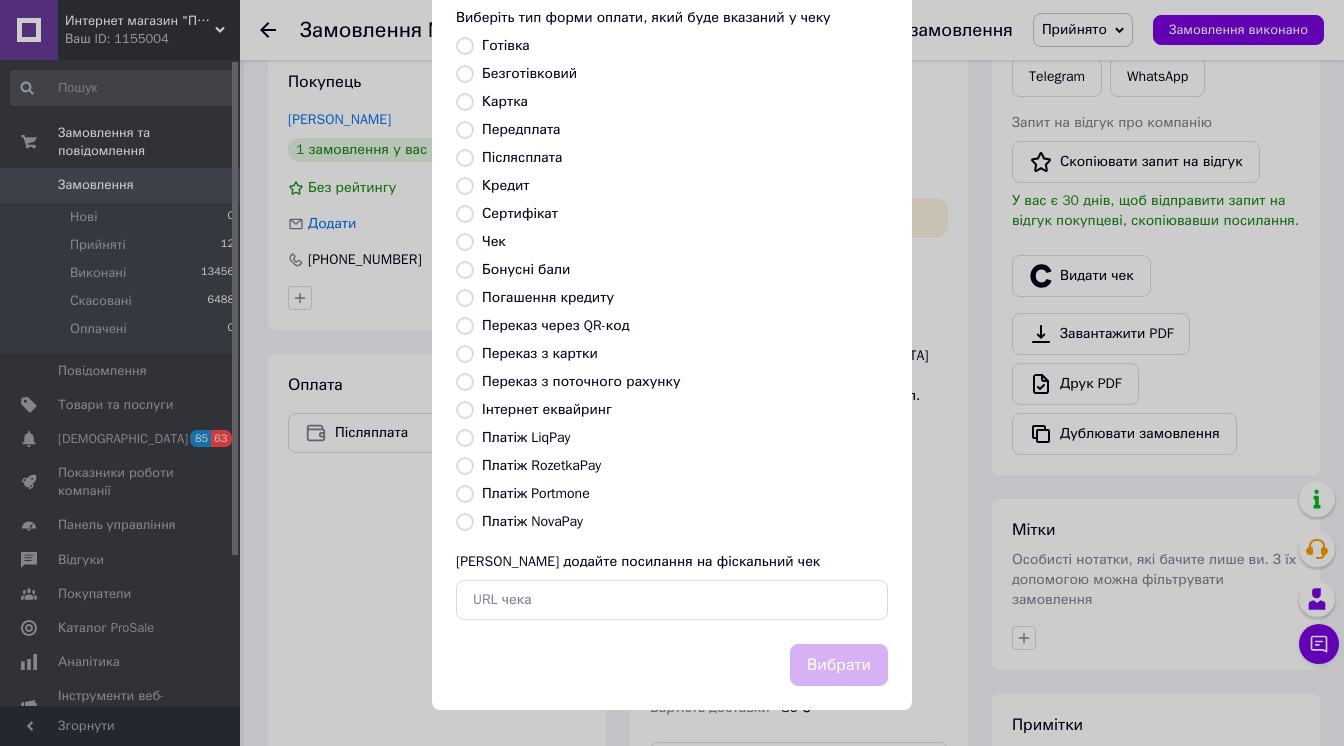 radio on "true" 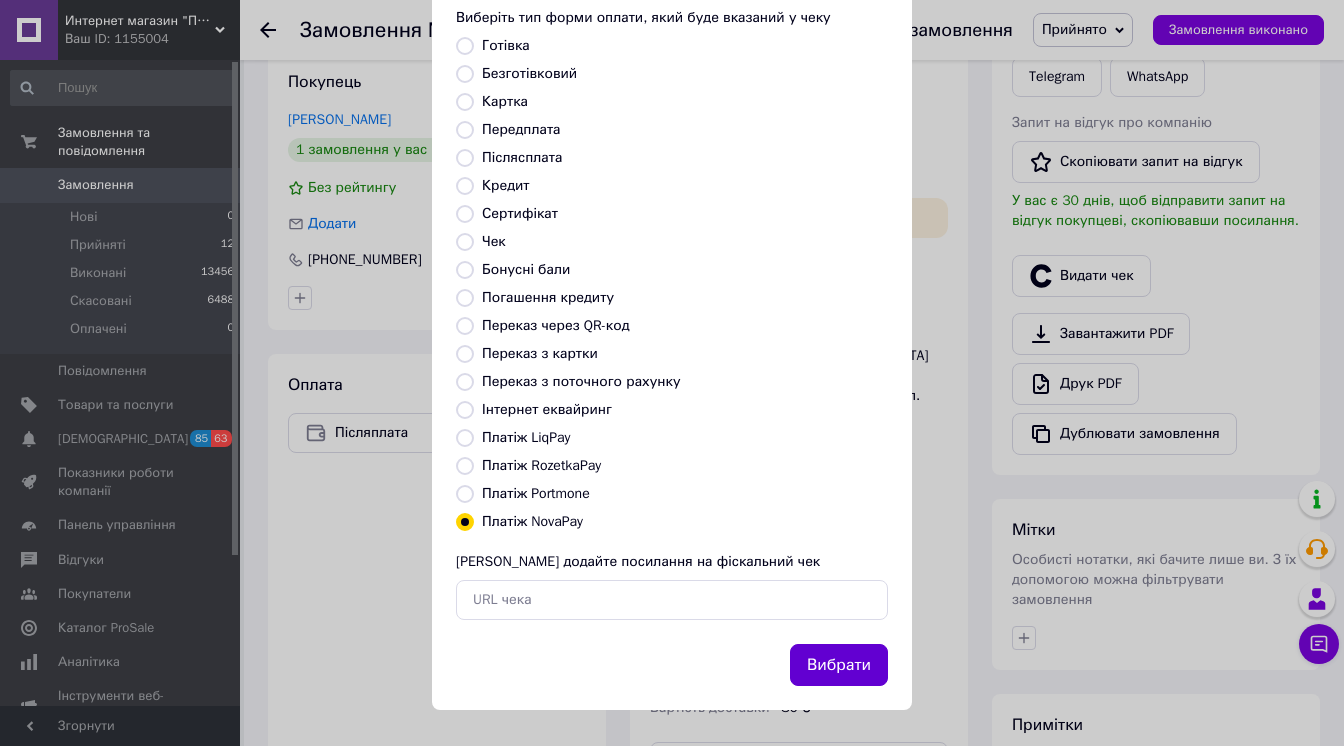 click on "Вибрати" at bounding box center (839, 665) 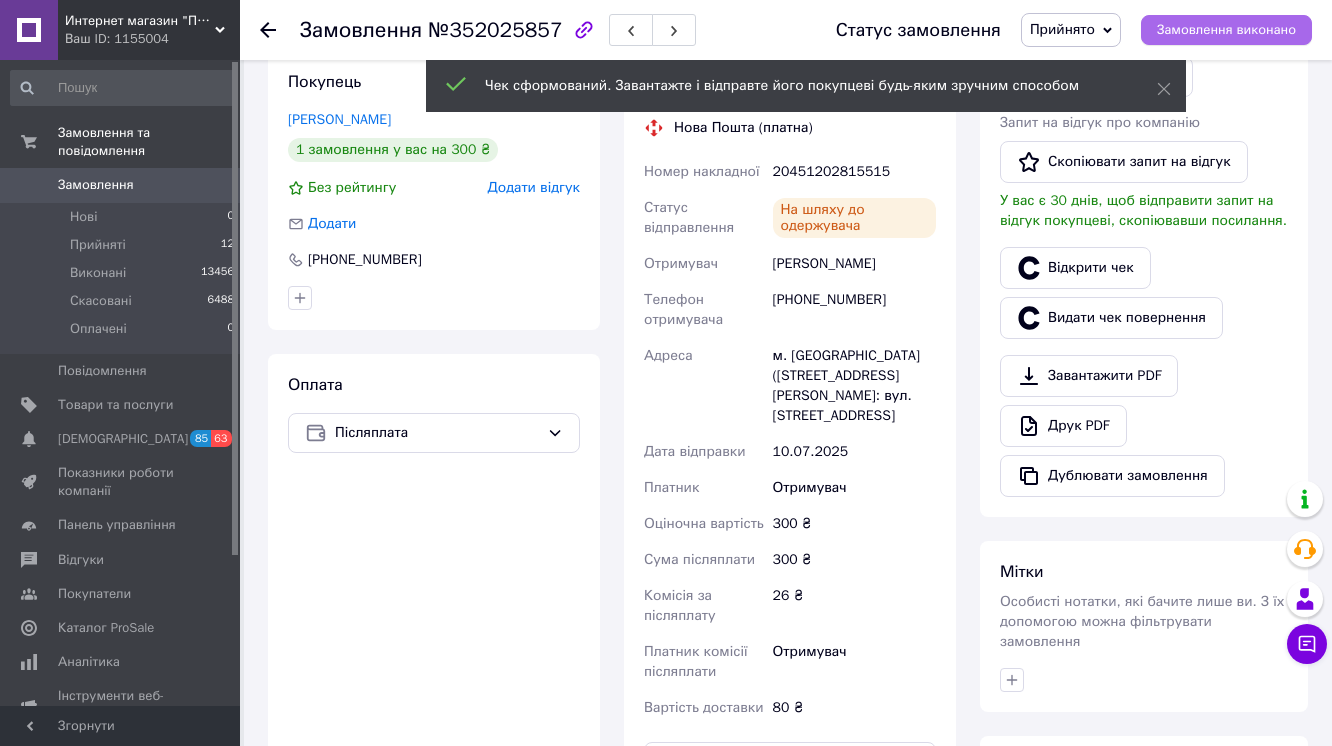 click on "Замовлення виконано" at bounding box center [1226, 30] 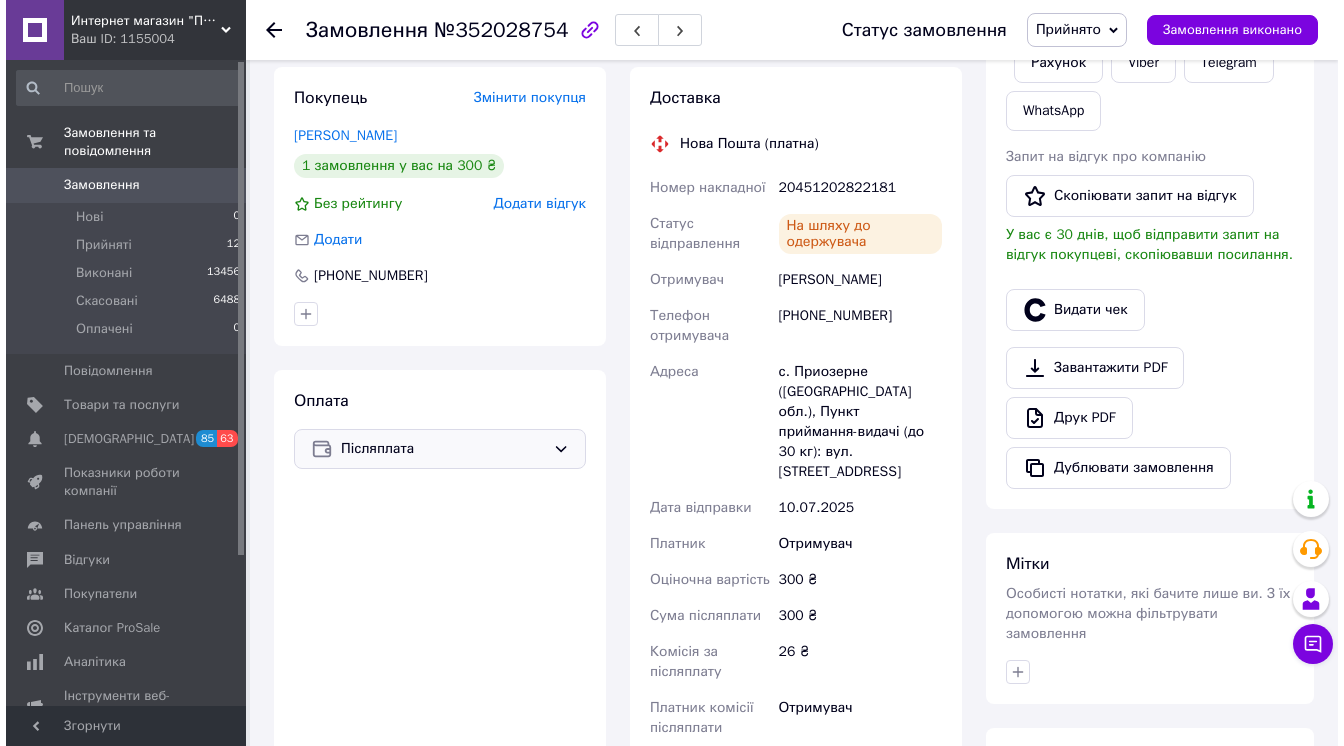 scroll, scrollTop: 400, scrollLeft: 0, axis: vertical 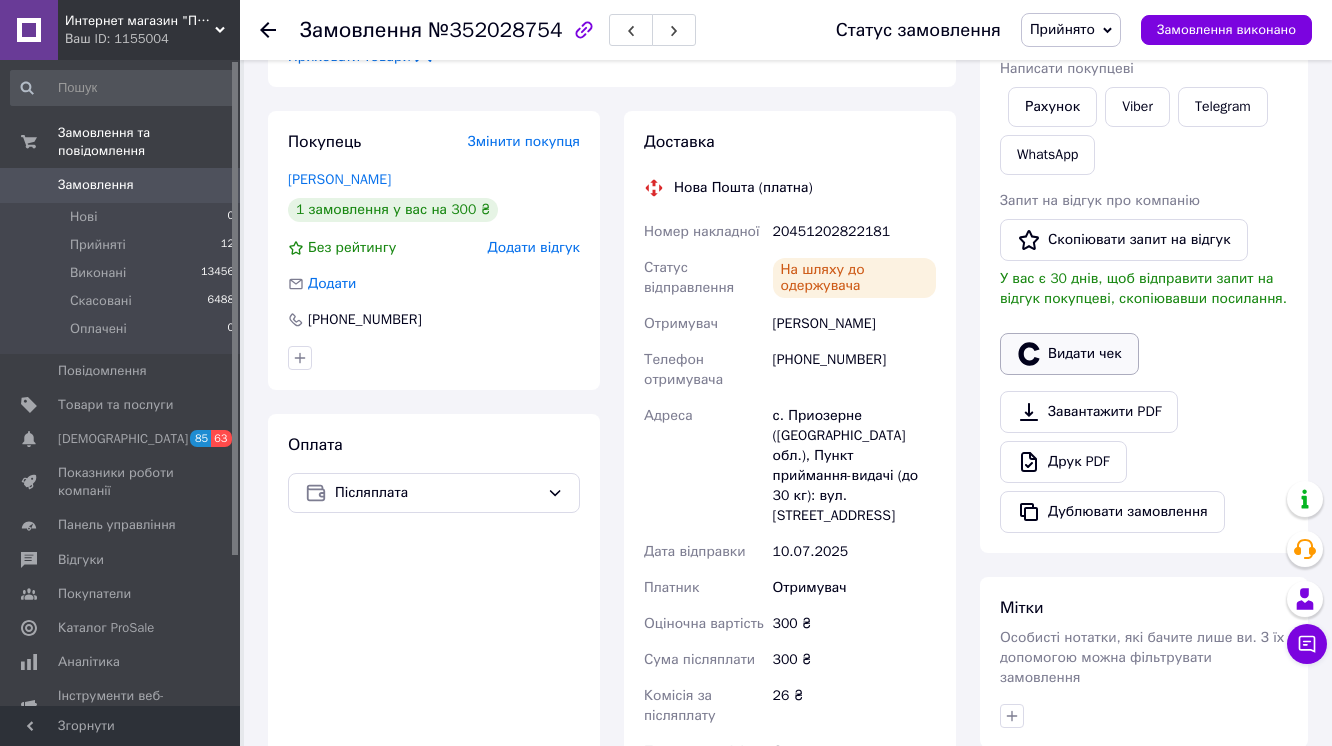 click on "Видати чек" at bounding box center (1069, 354) 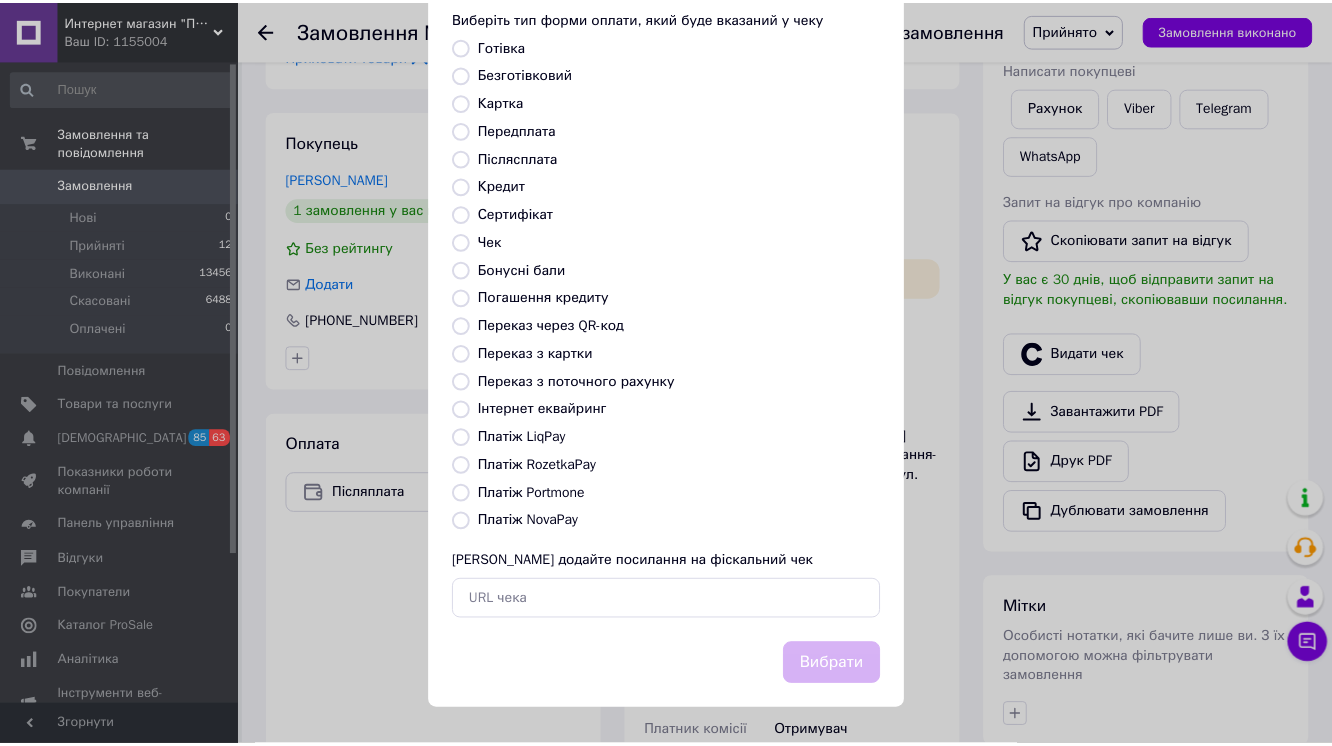 scroll, scrollTop: 255, scrollLeft: 0, axis: vertical 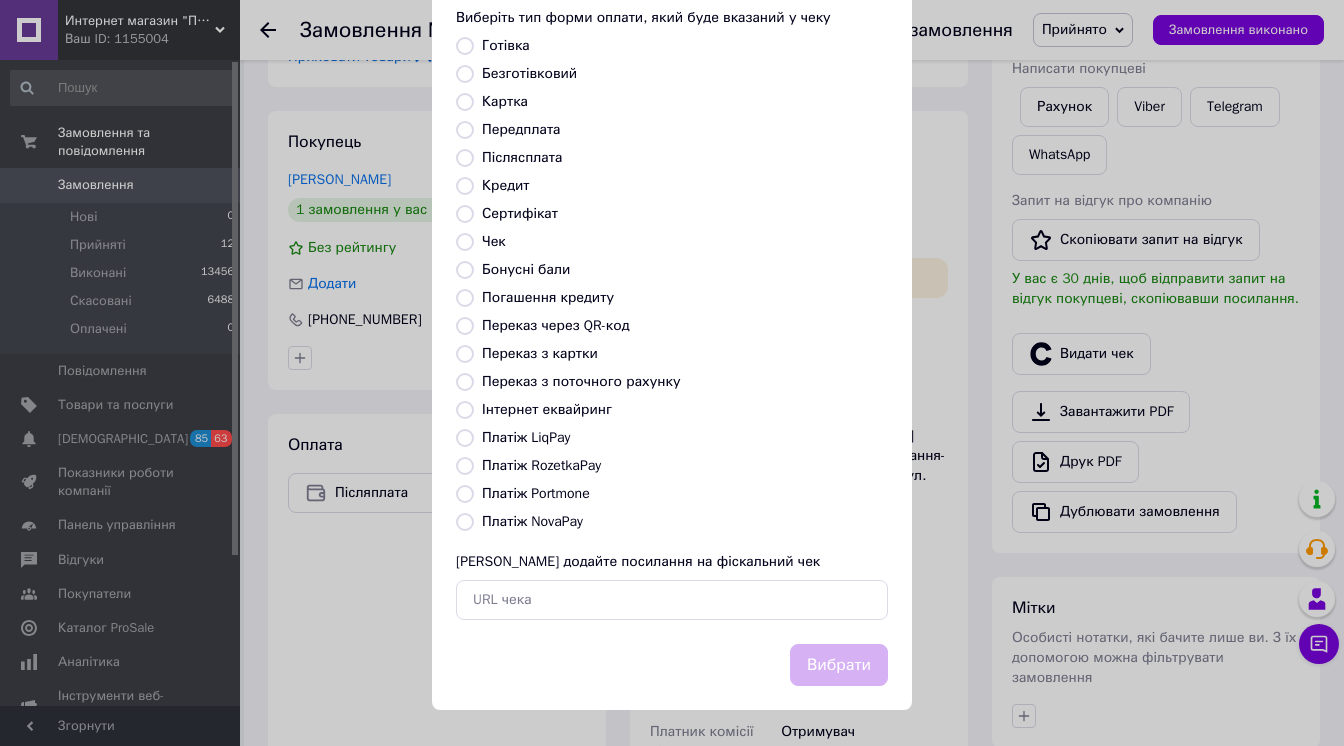 click on "Платіж NovaPay" at bounding box center (465, 522) 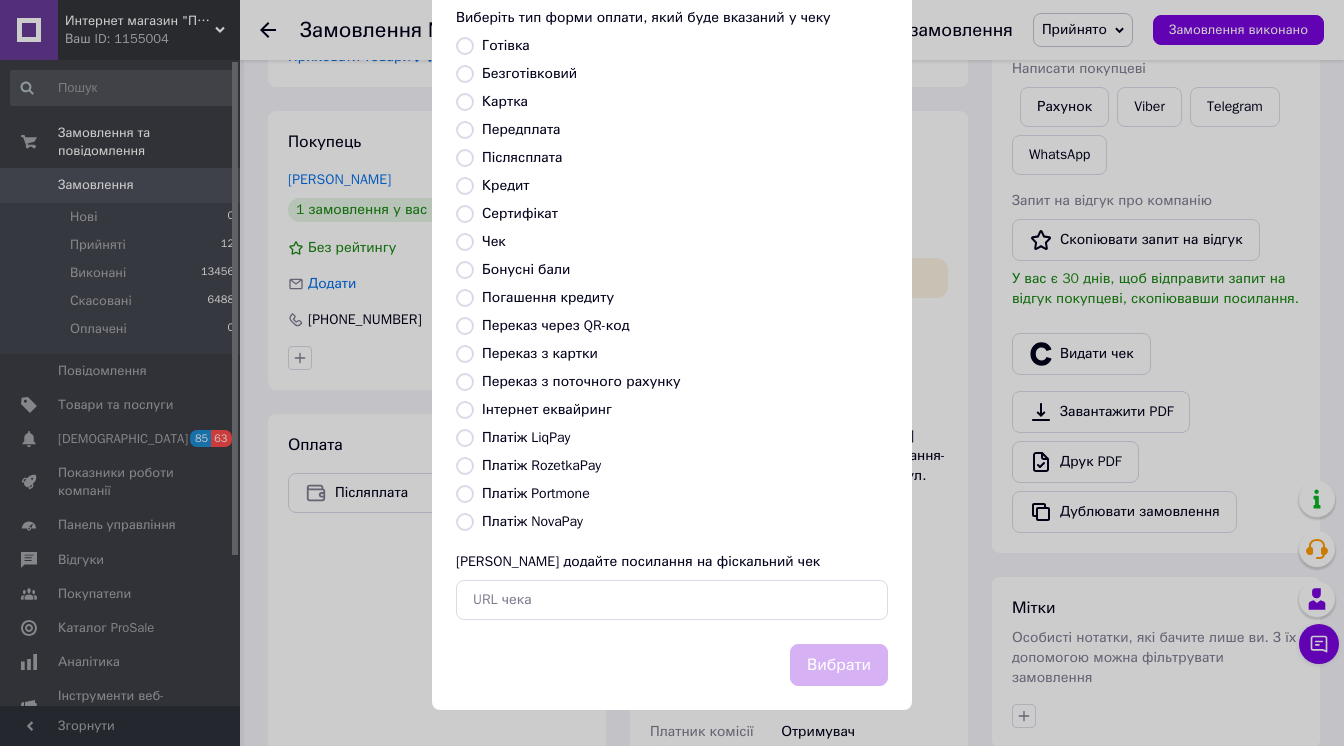 radio on "true" 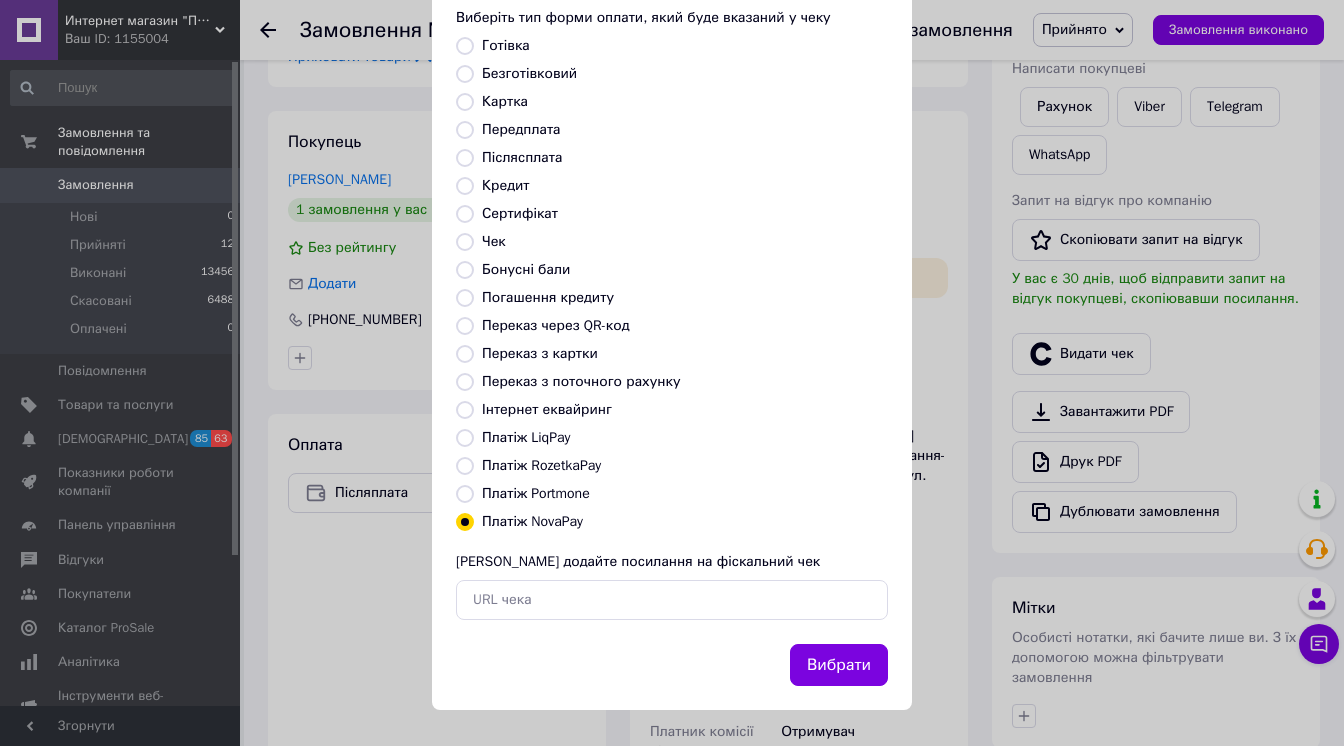 click on "Вибрати" at bounding box center (839, 665) 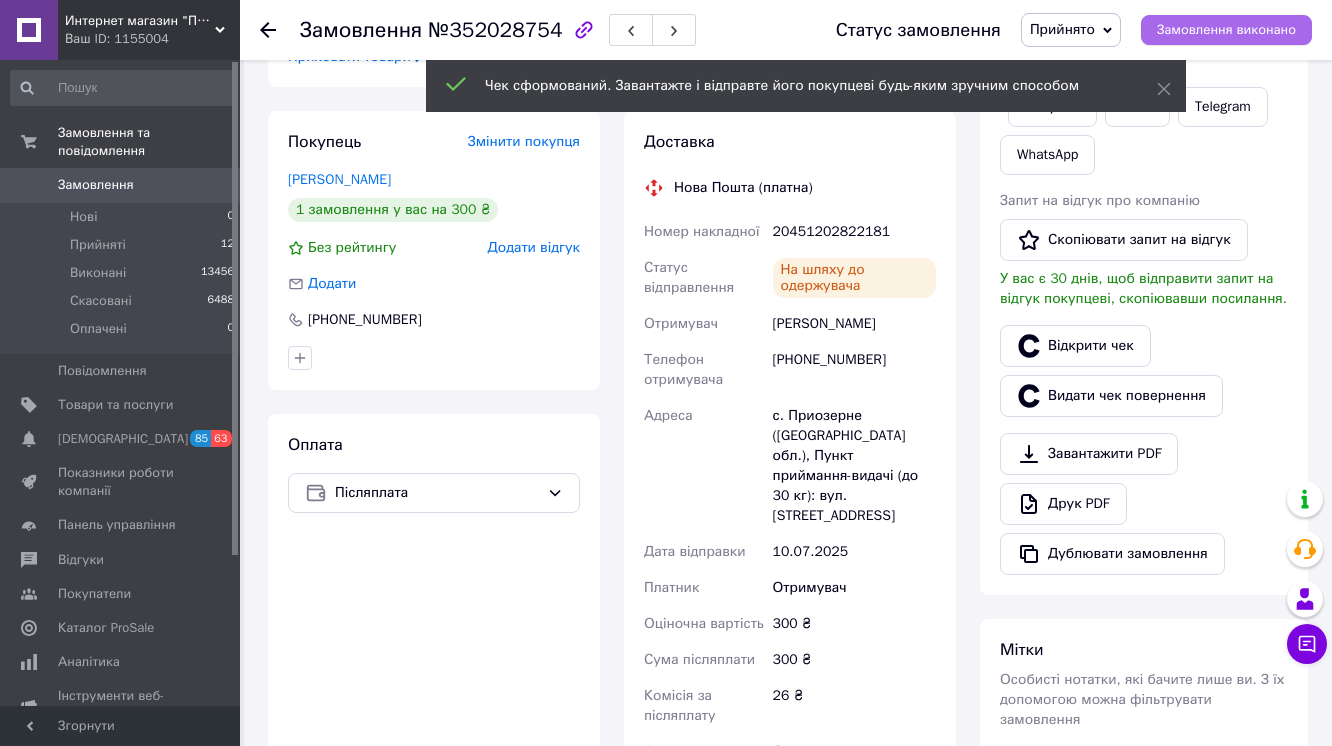 click on "Замовлення виконано" at bounding box center (1226, 30) 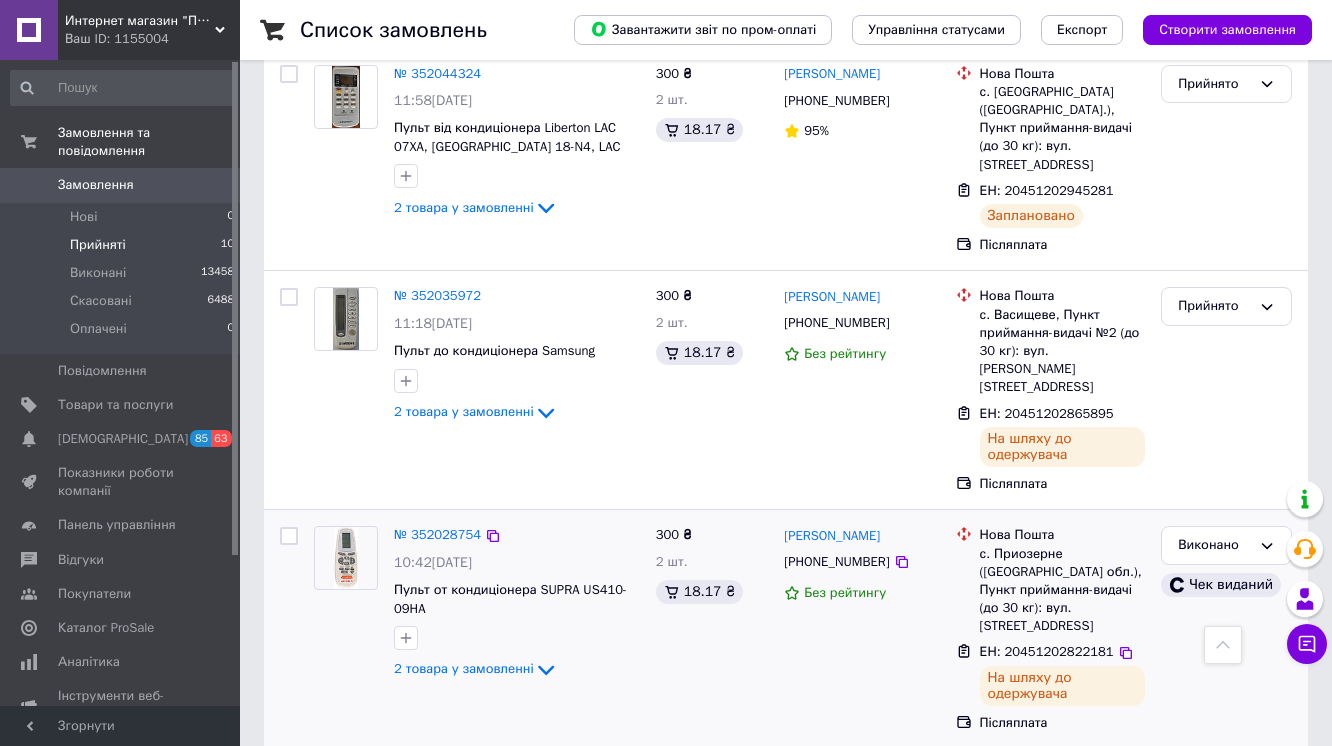 scroll, scrollTop: 1721, scrollLeft: 0, axis: vertical 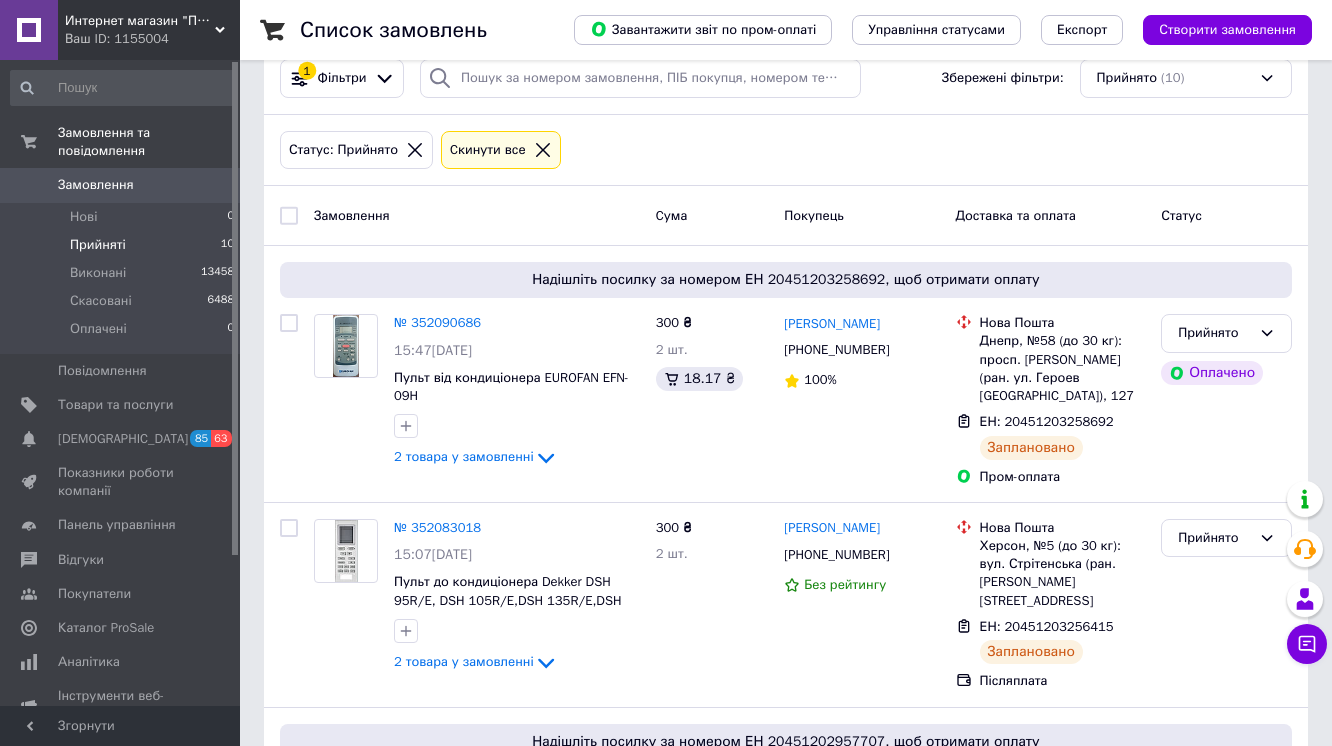 click on "Cкинути все" at bounding box center (488, 150) 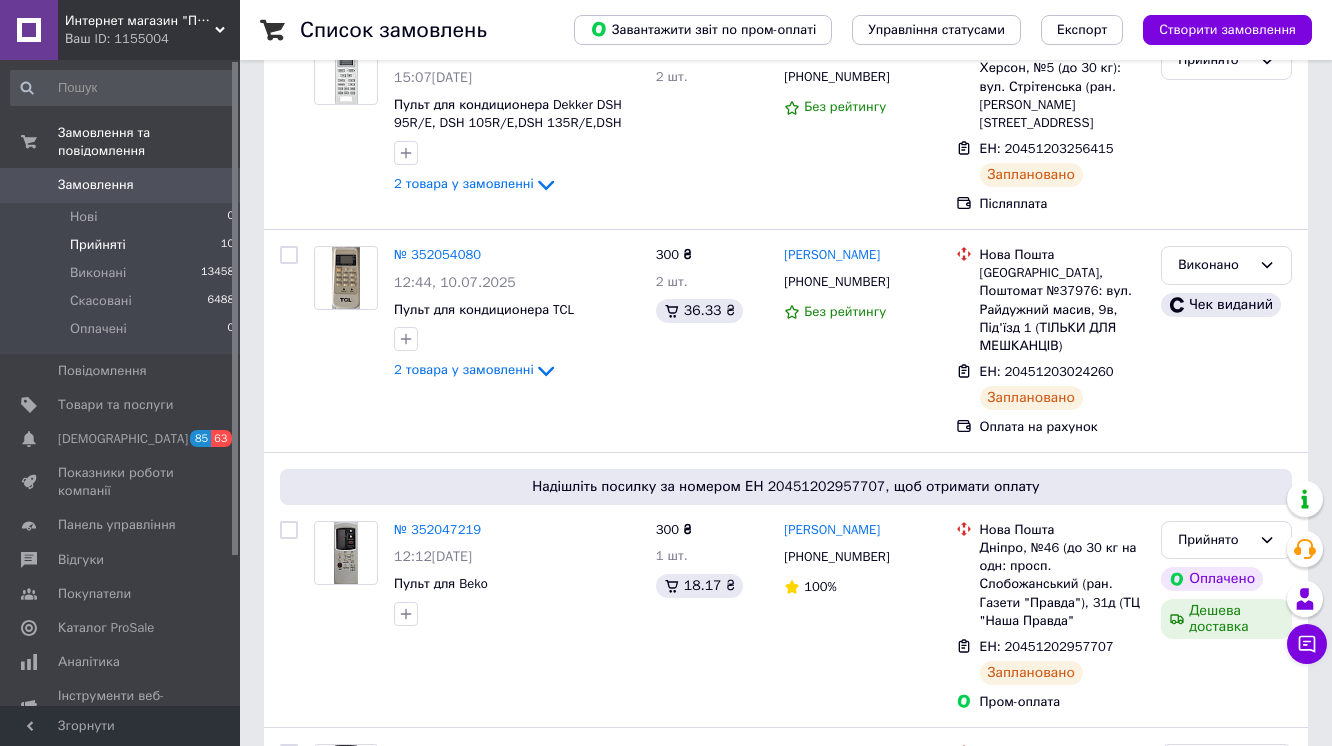 scroll, scrollTop: 560, scrollLeft: 0, axis: vertical 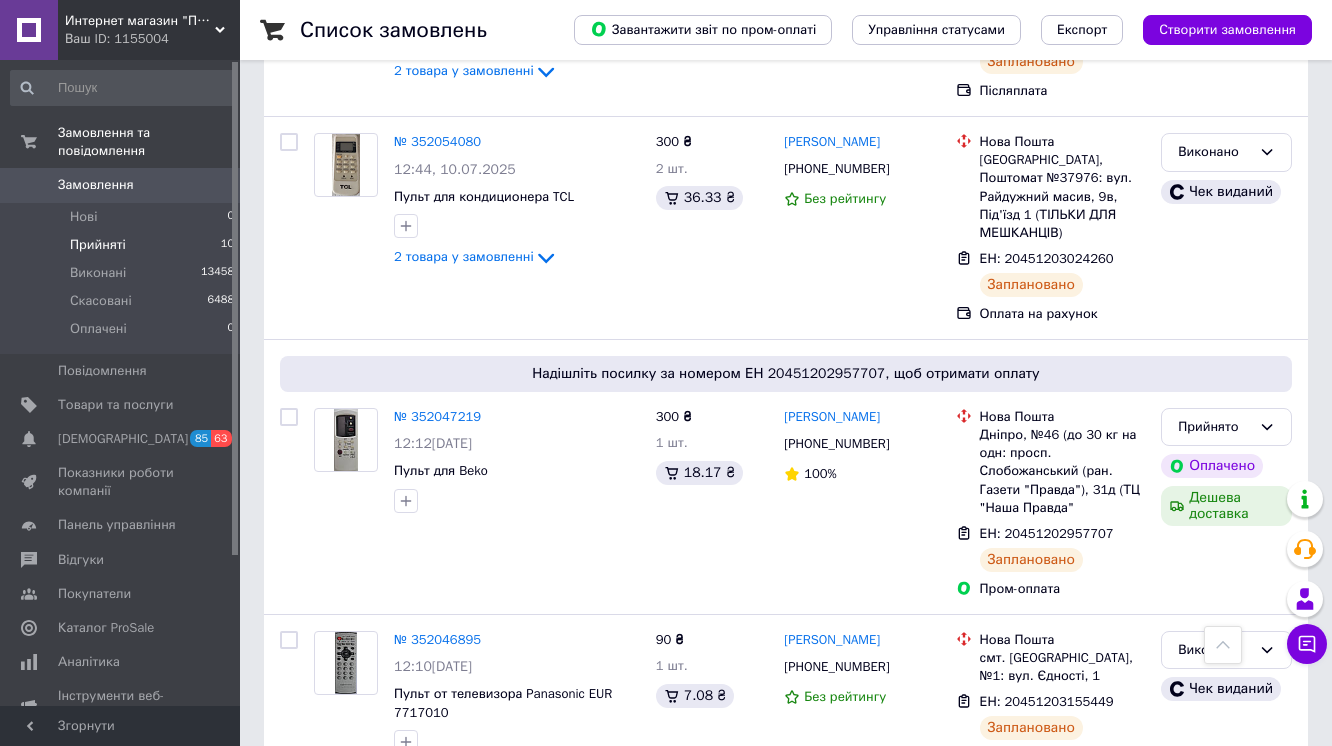 click on "Замовлення" at bounding box center [121, 185] 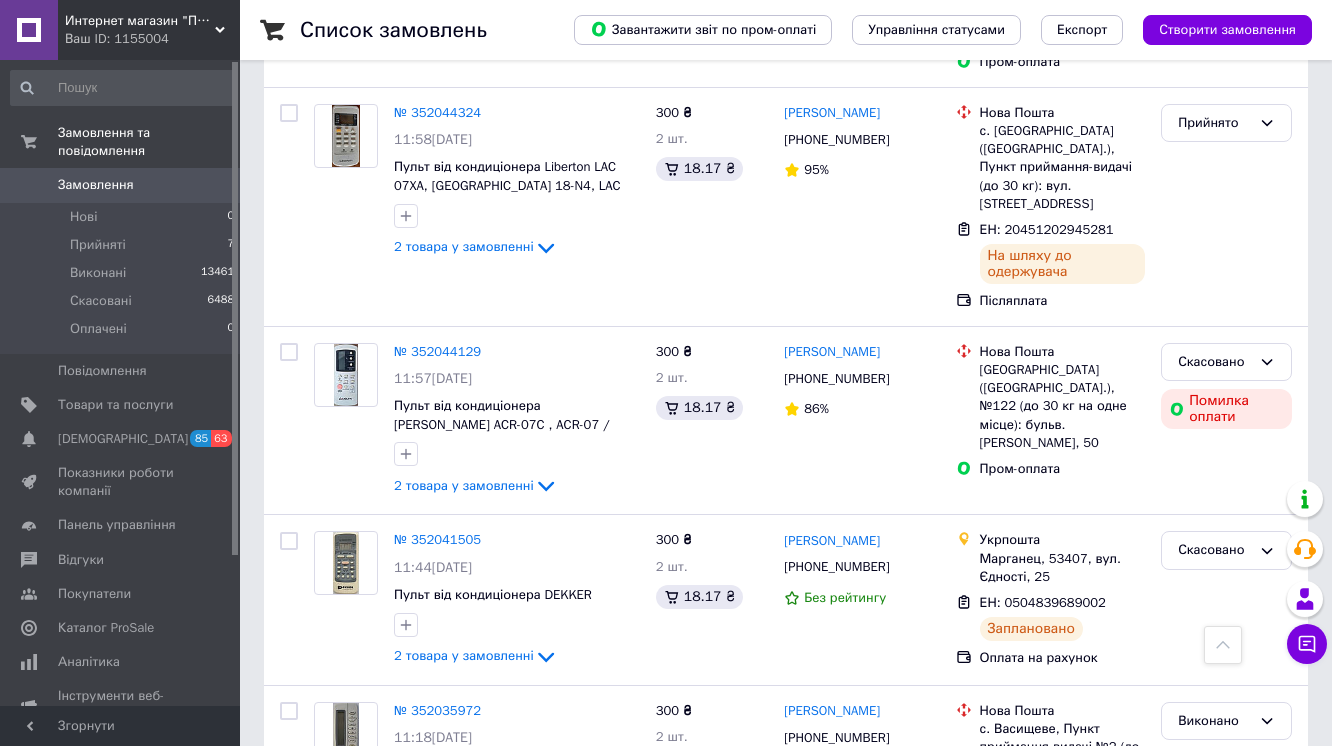 scroll, scrollTop: 1760, scrollLeft: 0, axis: vertical 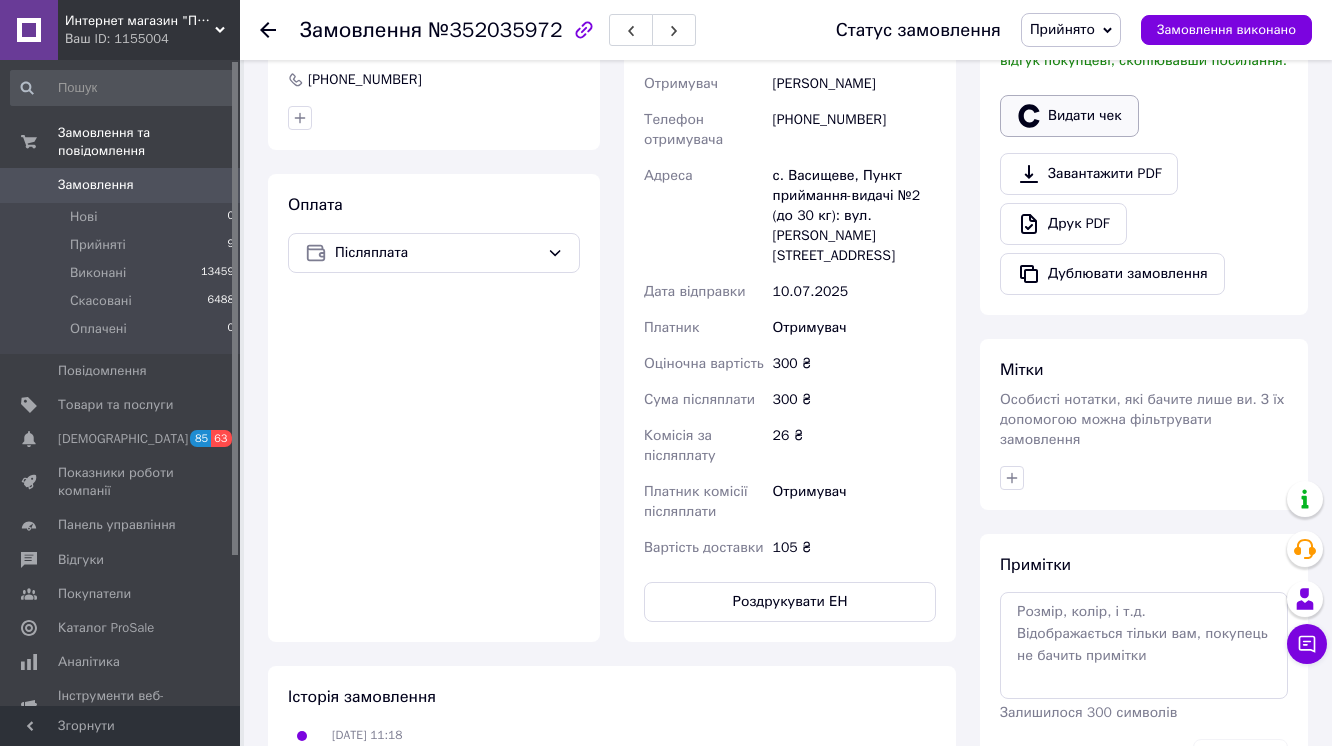 click 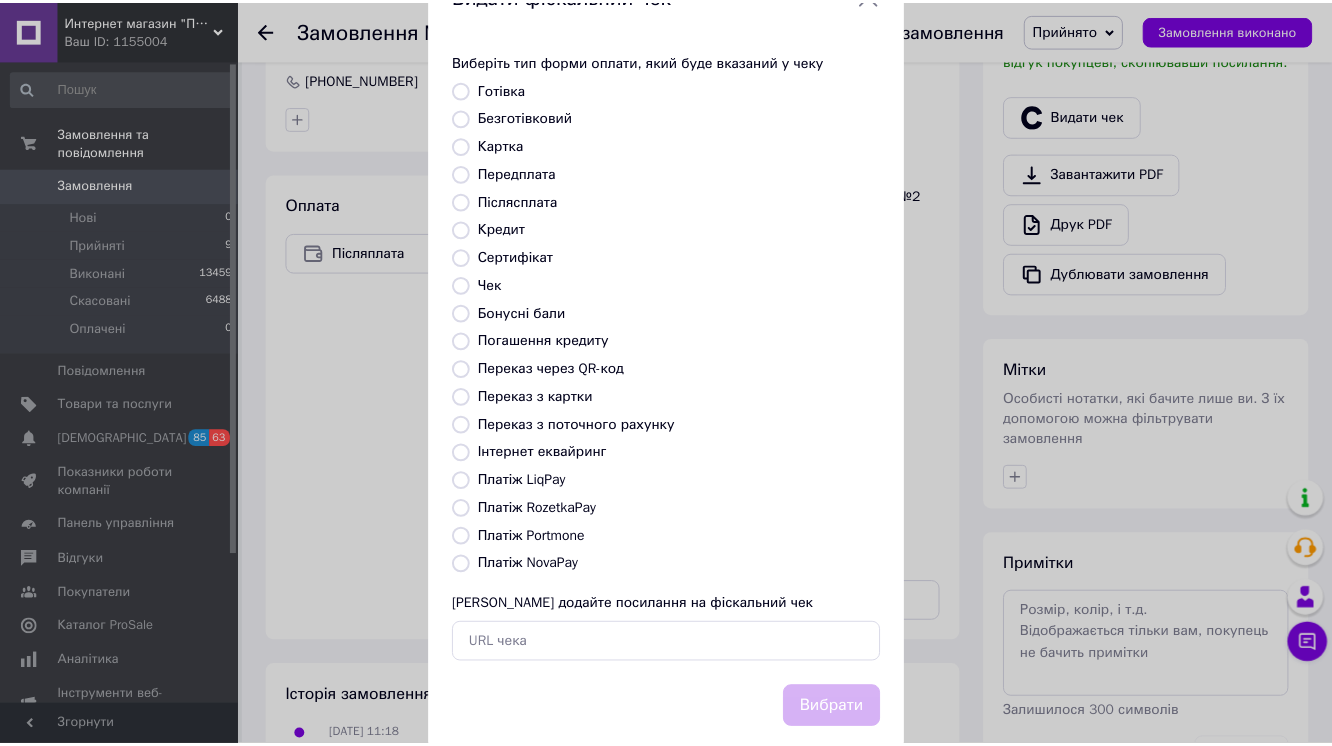 scroll, scrollTop: 255, scrollLeft: 0, axis: vertical 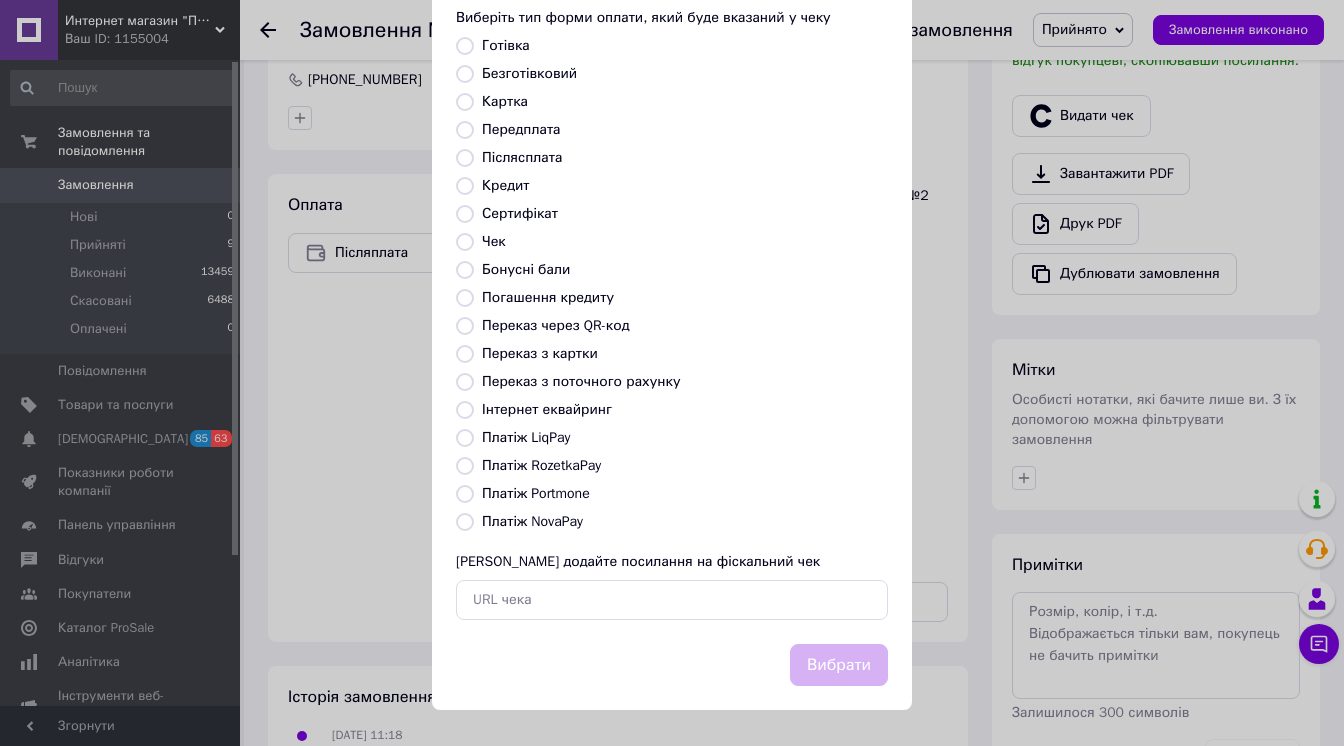 click on "Платіж NovaPay" at bounding box center (465, 522) 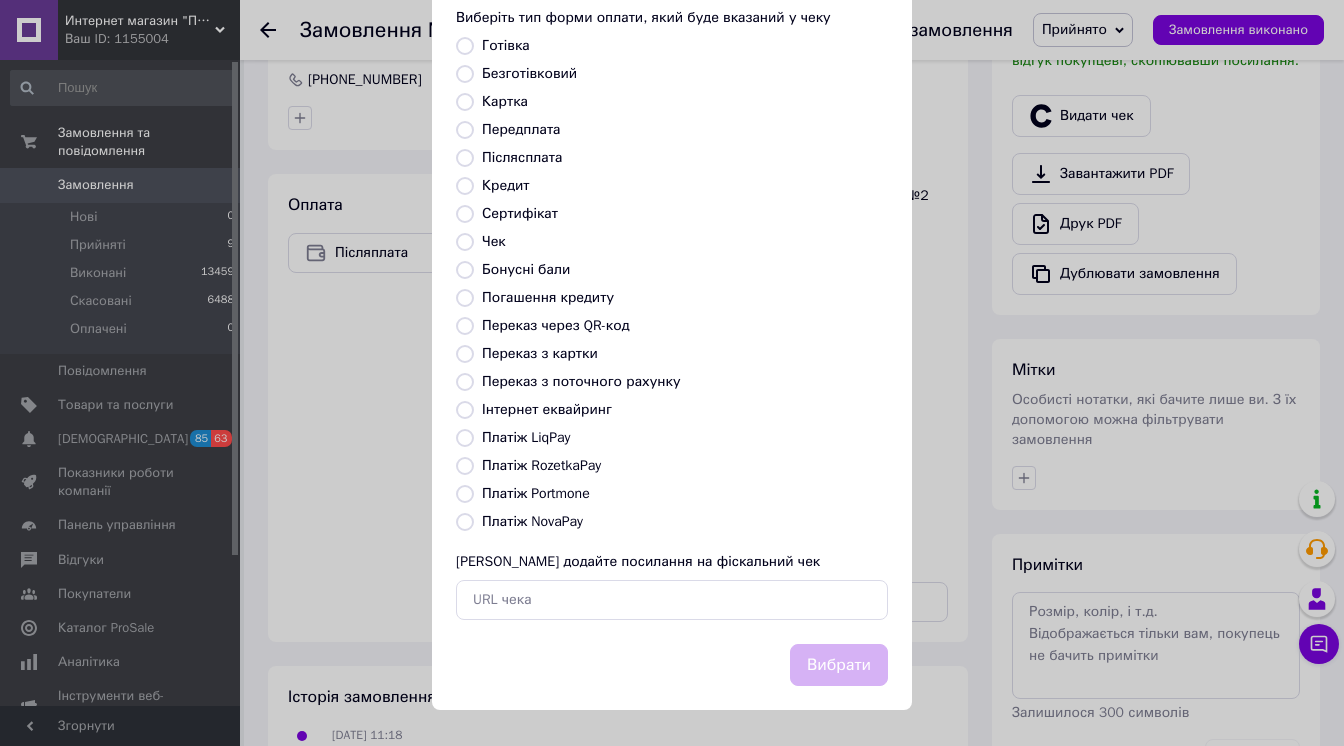 radio on "true" 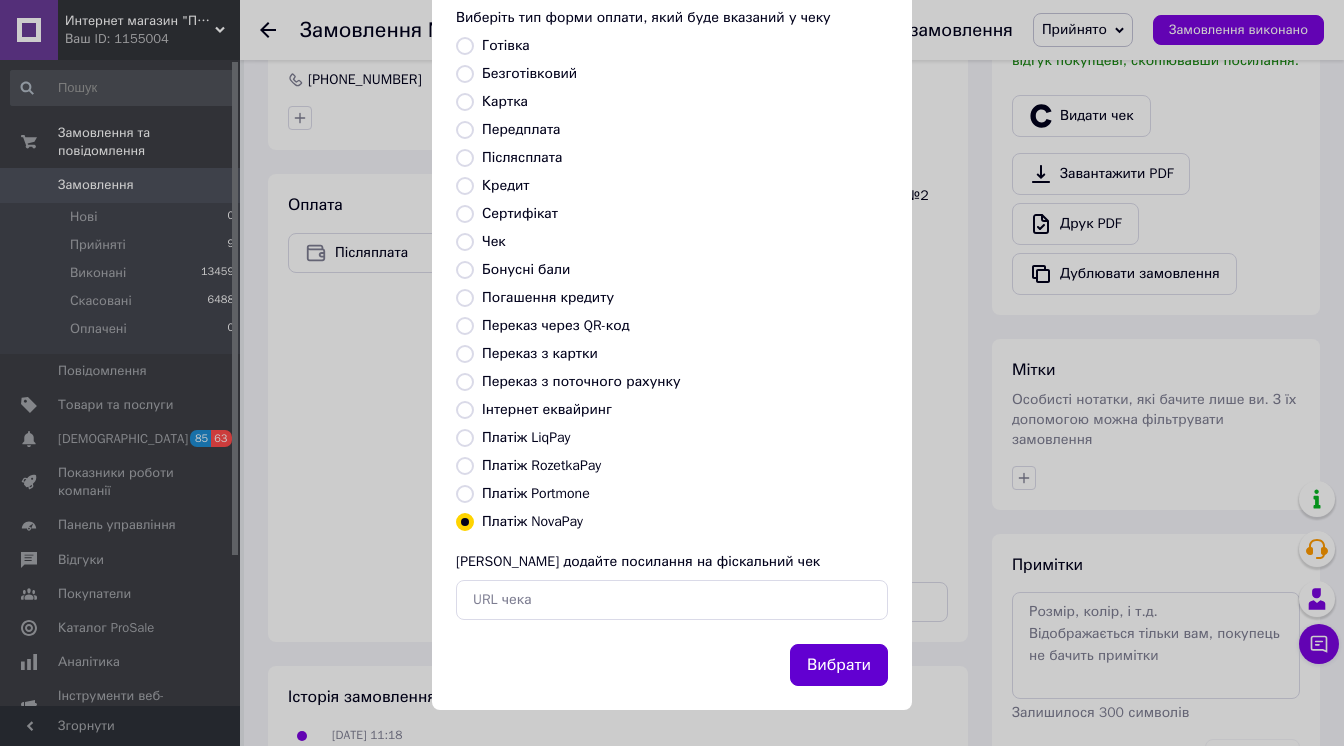 click on "Вибрати" at bounding box center [839, 665] 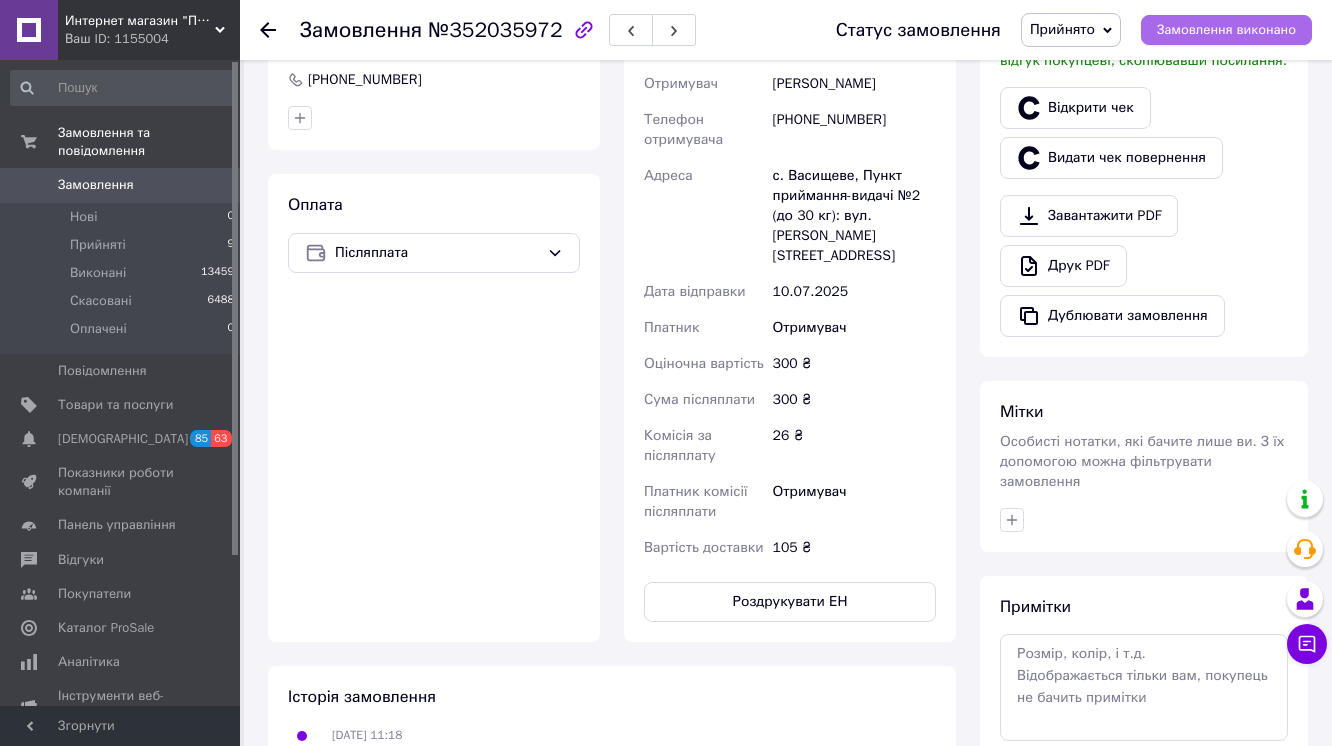click on "Замовлення виконано" at bounding box center [1226, 30] 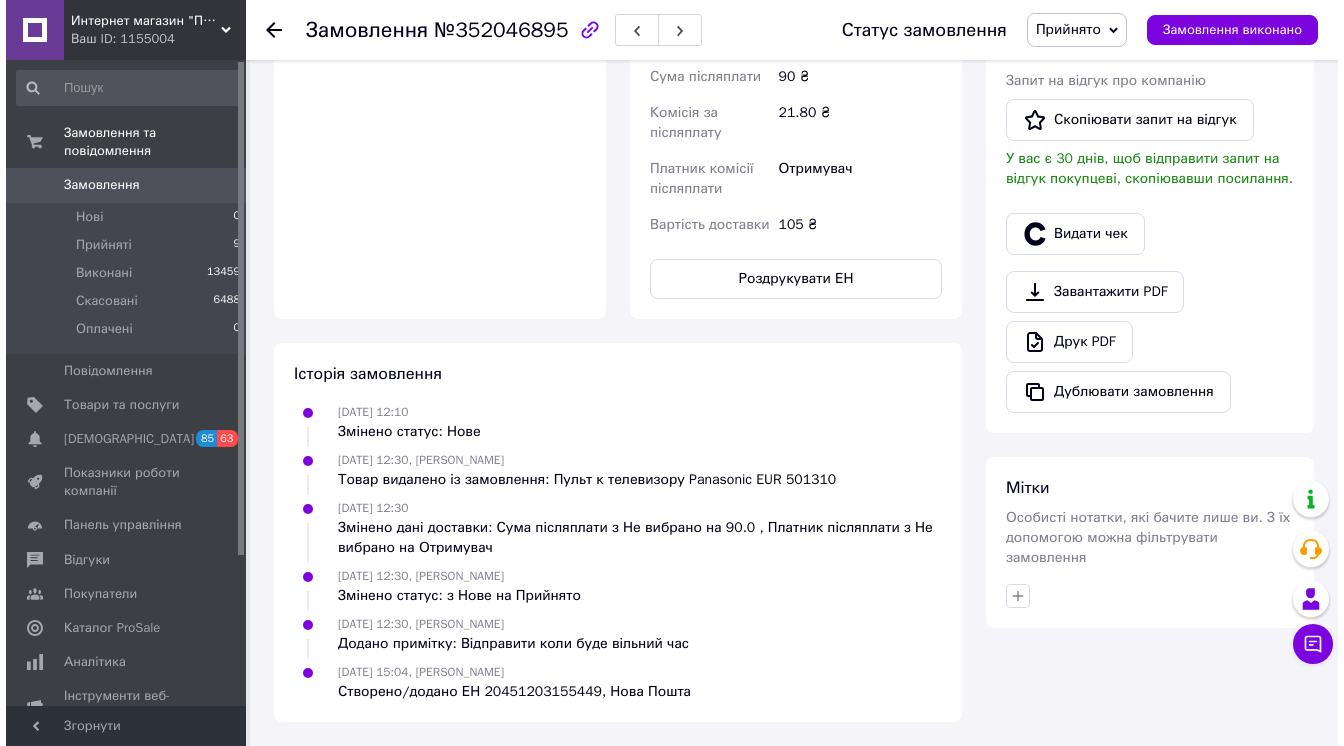 scroll, scrollTop: 880, scrollLeft: 0, axis: vertical 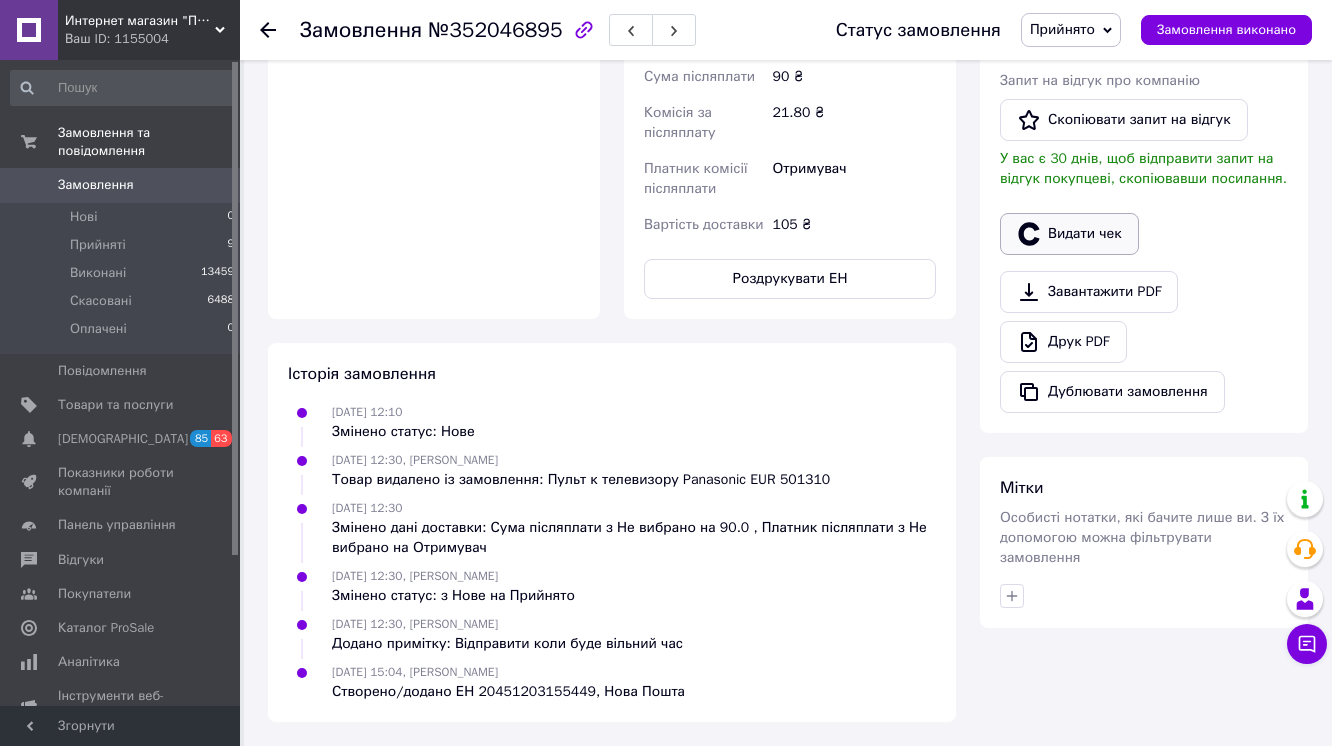 click on "Видати чек" at bounding box center [1069, 234] 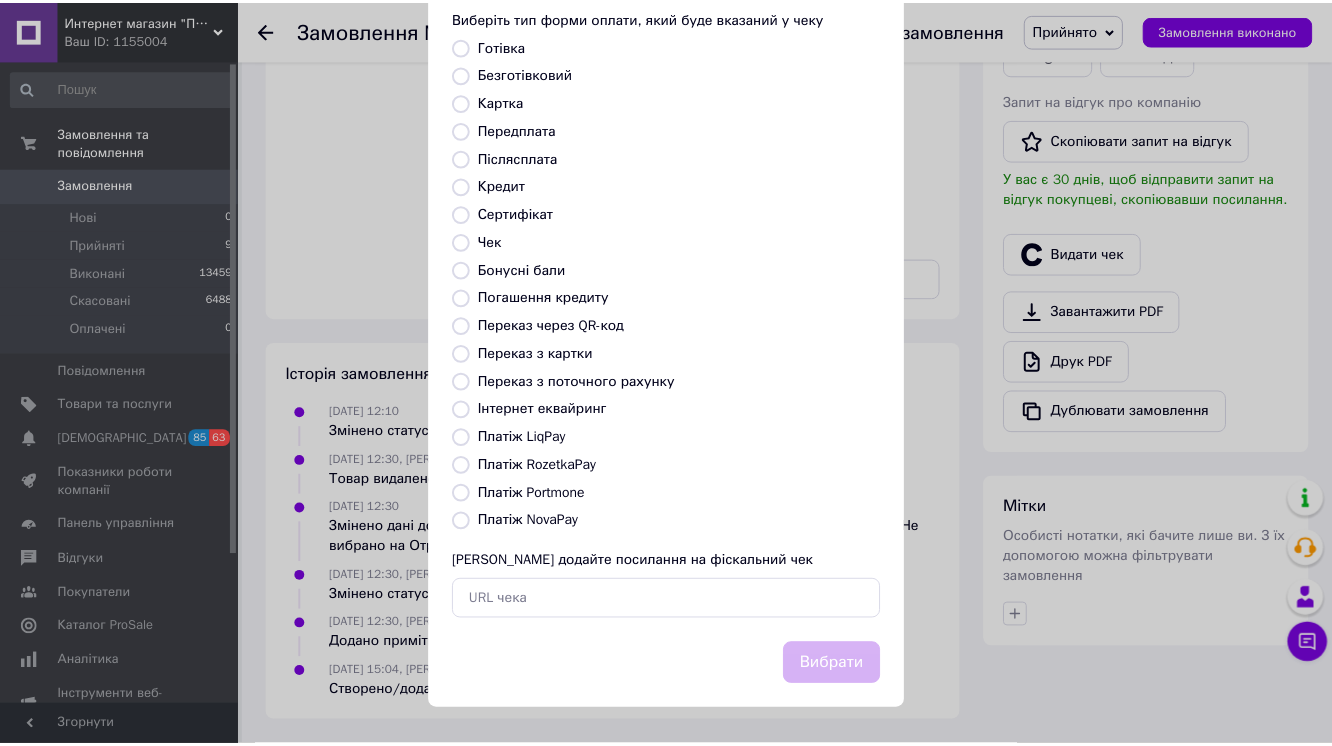 scroll, scrollTop: 255, scrollLeft: 0, axis: vertical 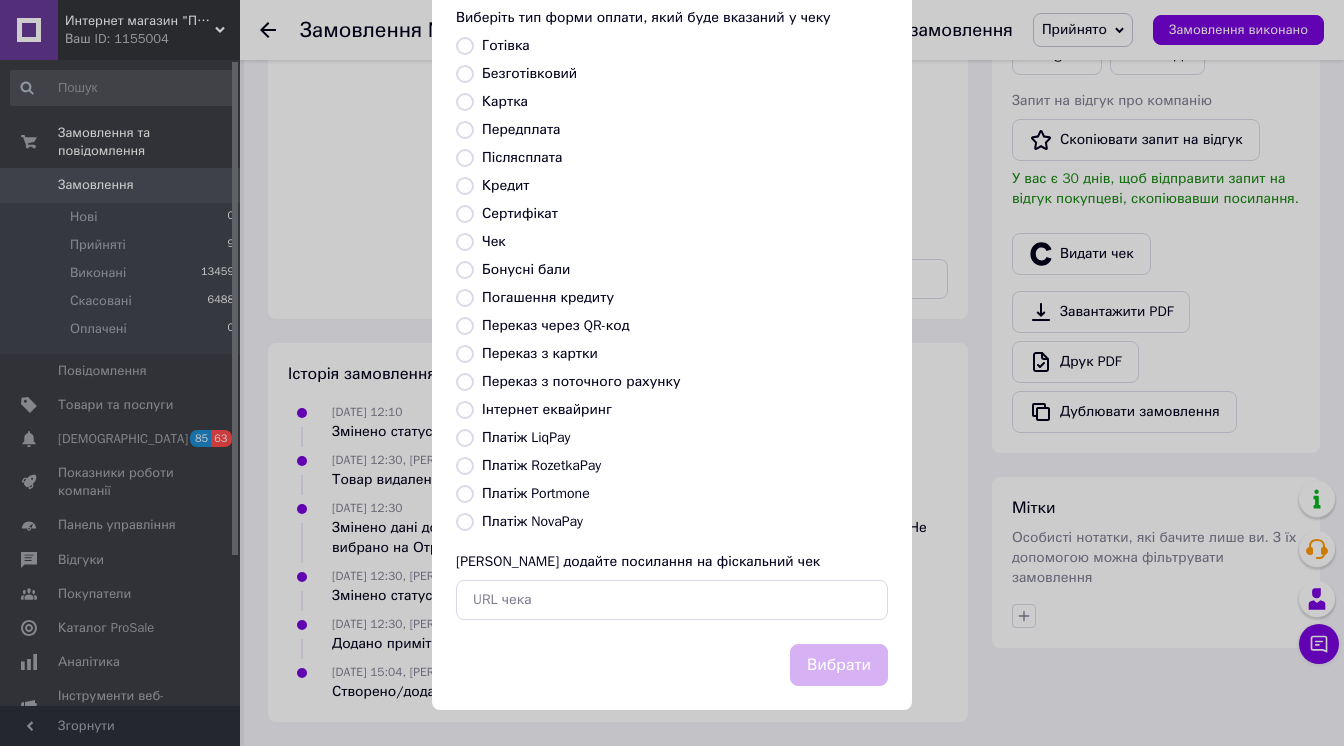 click on "Платіж NovaPay" at bounding box center [465, 522] 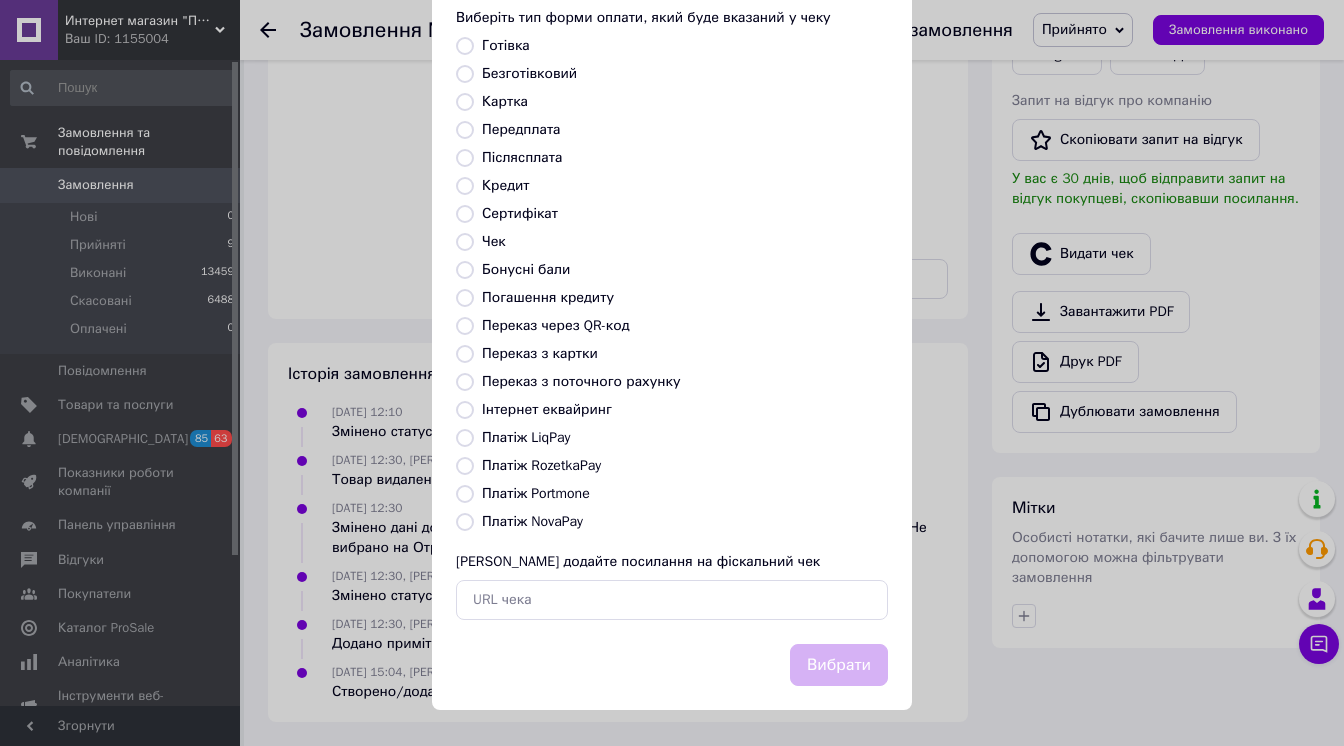 radio on "true" 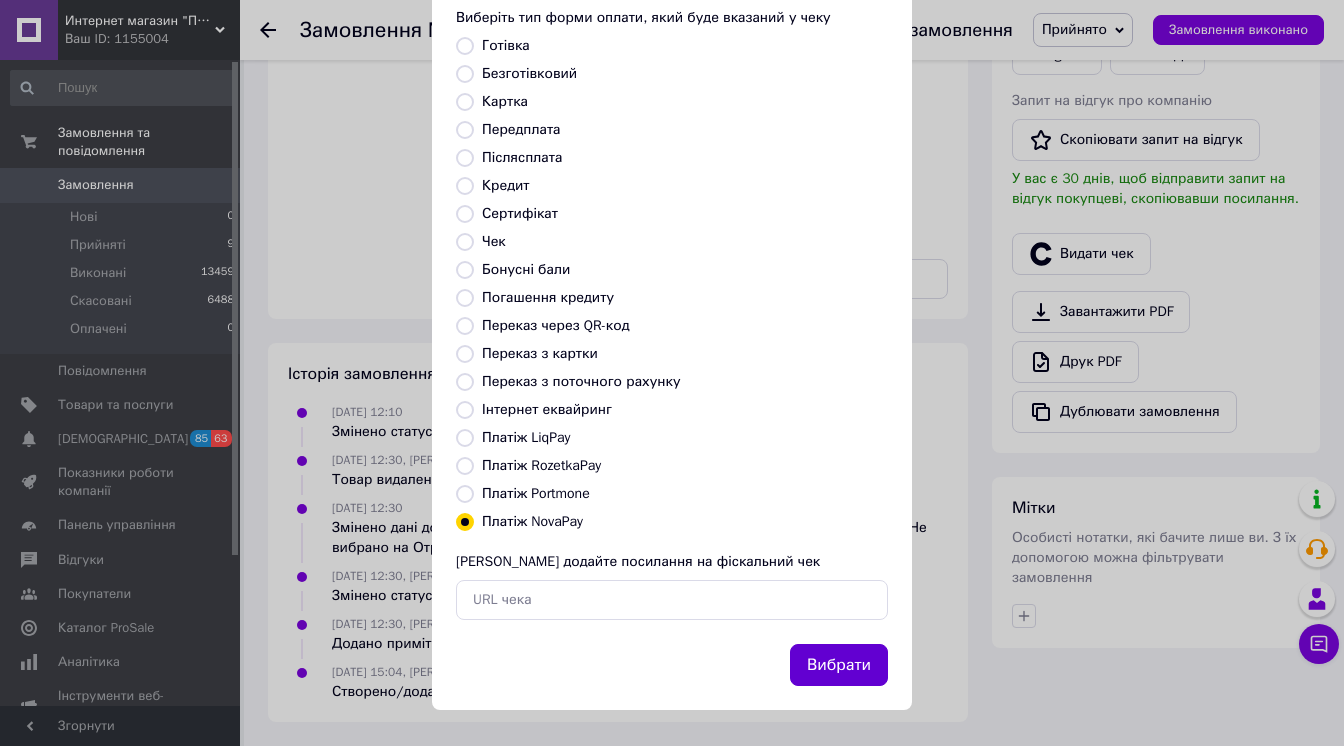click on "Вибрати" at bounding box center [839, 665] 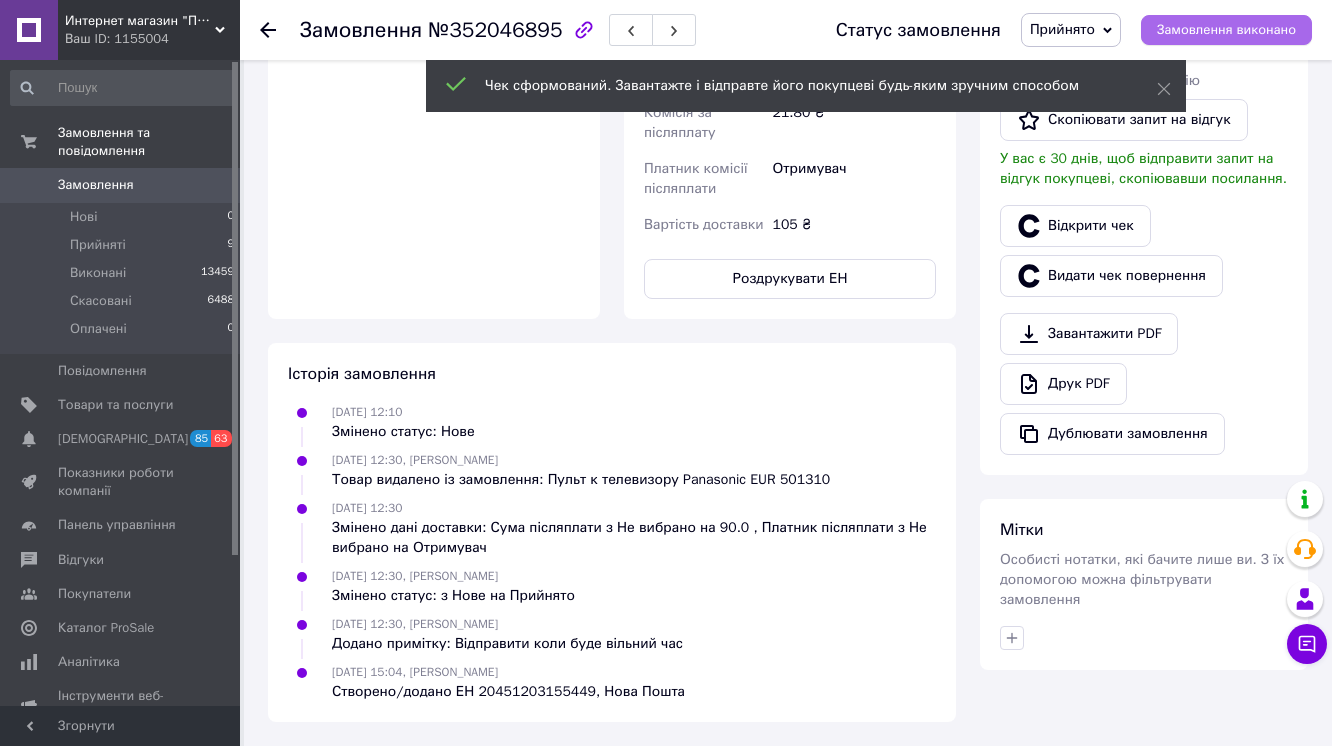 click on "Замовлення виконано" at bounding box center (1226, 30) 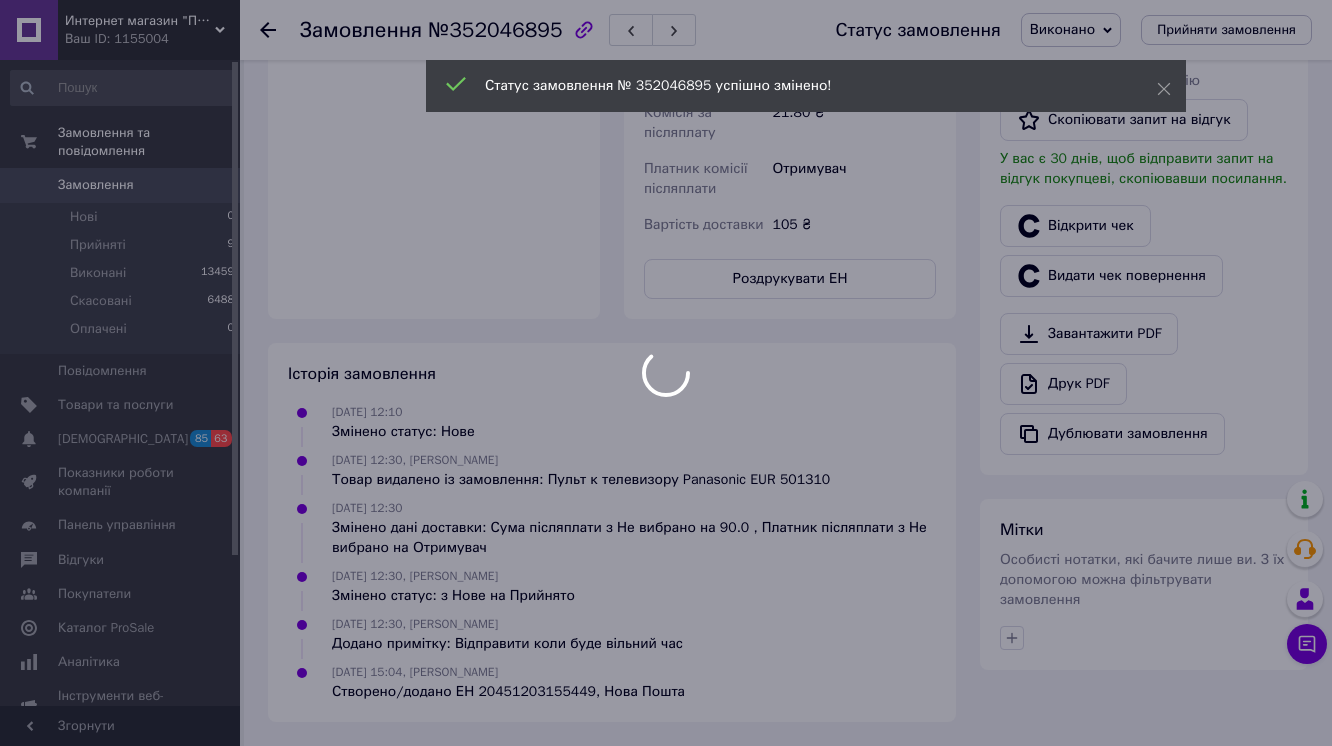 scroll, scrollTop: 839, scrollLeft: 0, axis: vertical 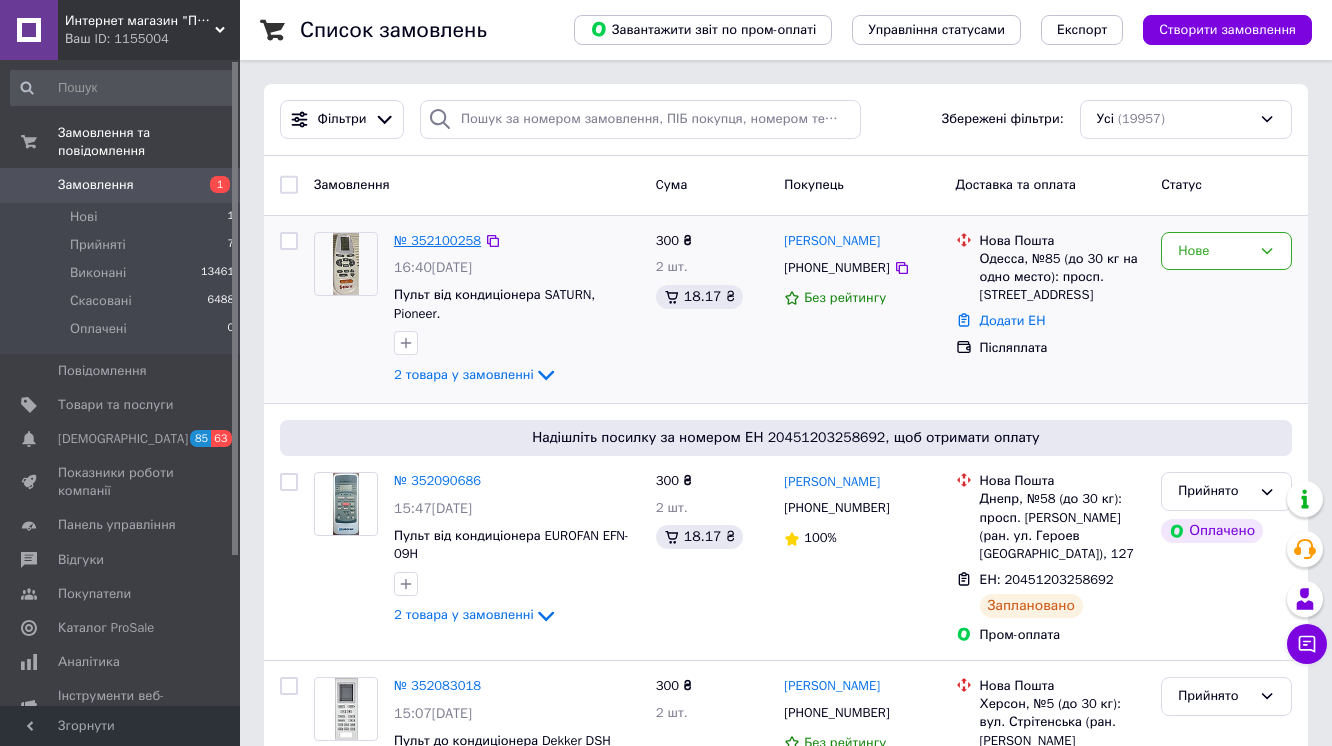 click on "№ 352100258" at bounding box center (437, 240) 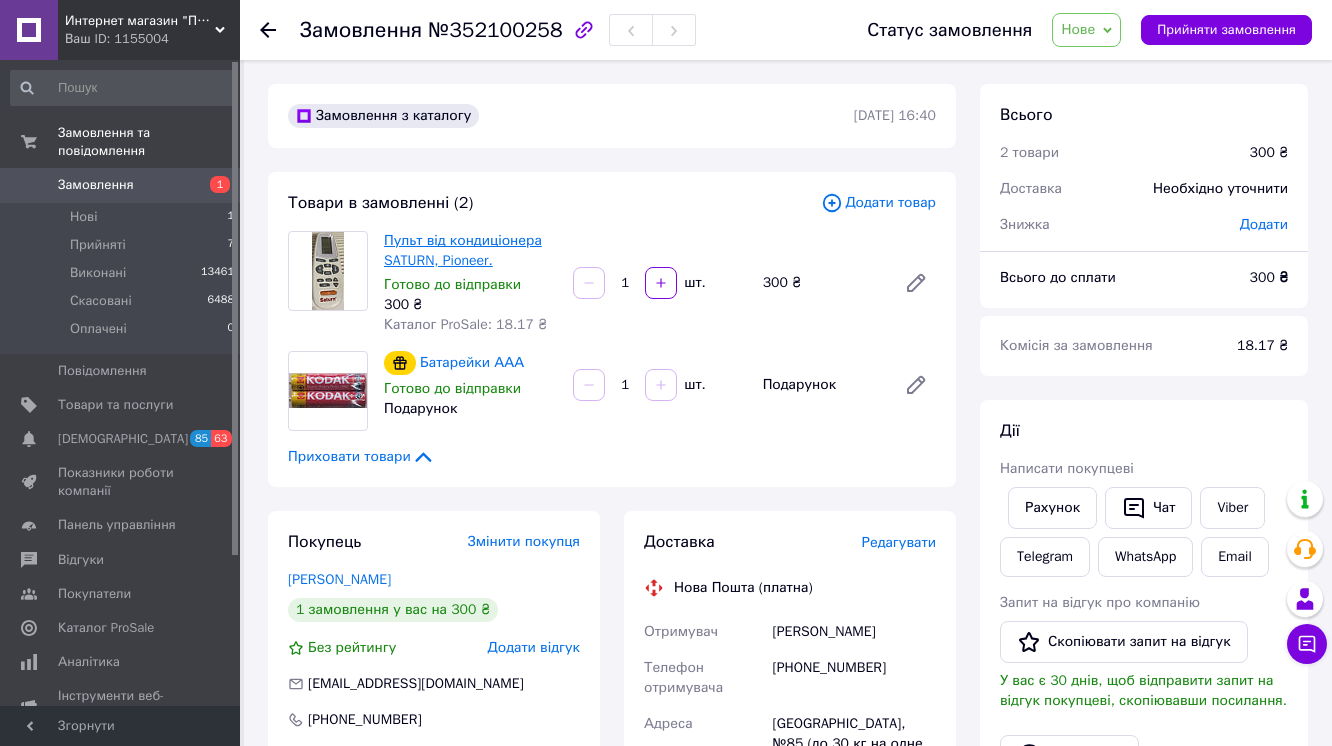 click on "Пульт від кондиціонера SATURN, Pioneer." at bounding box center (463, 250) 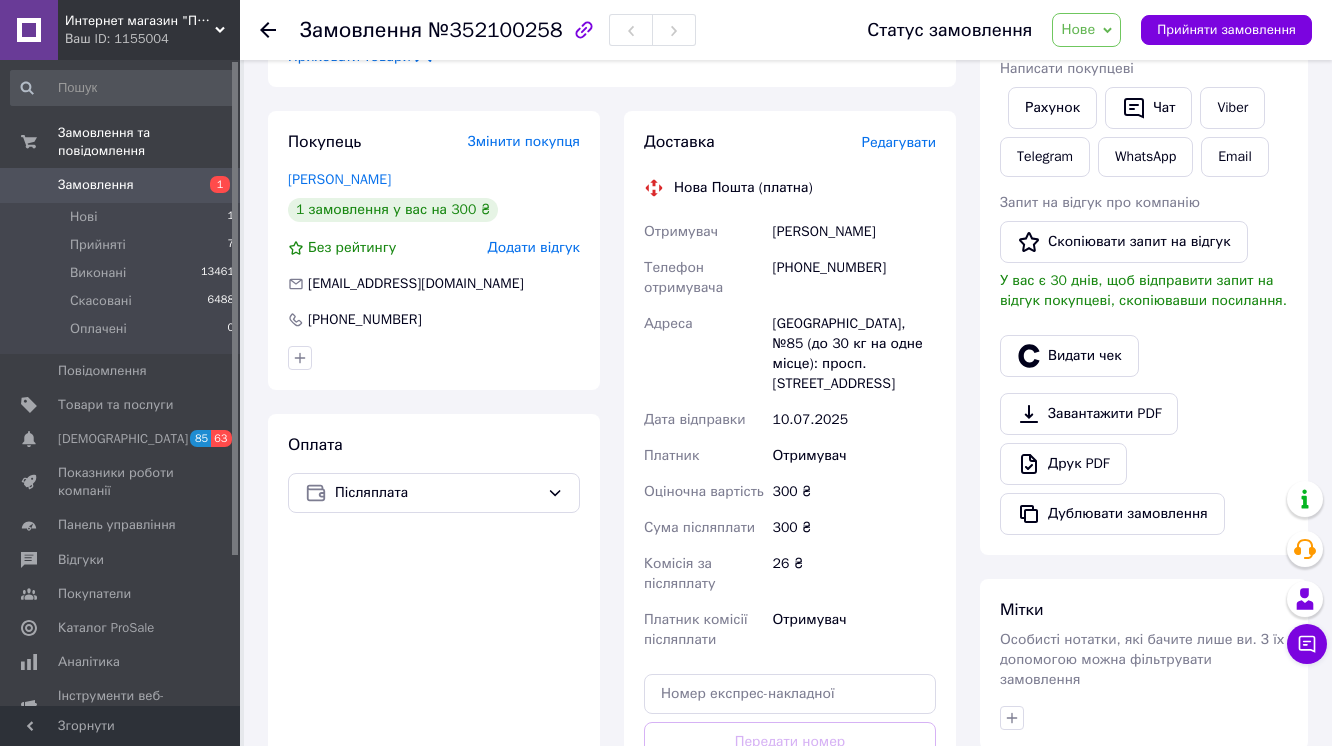 scroll, scrollTop: 480, scrollLeft: 0, axis: vertical 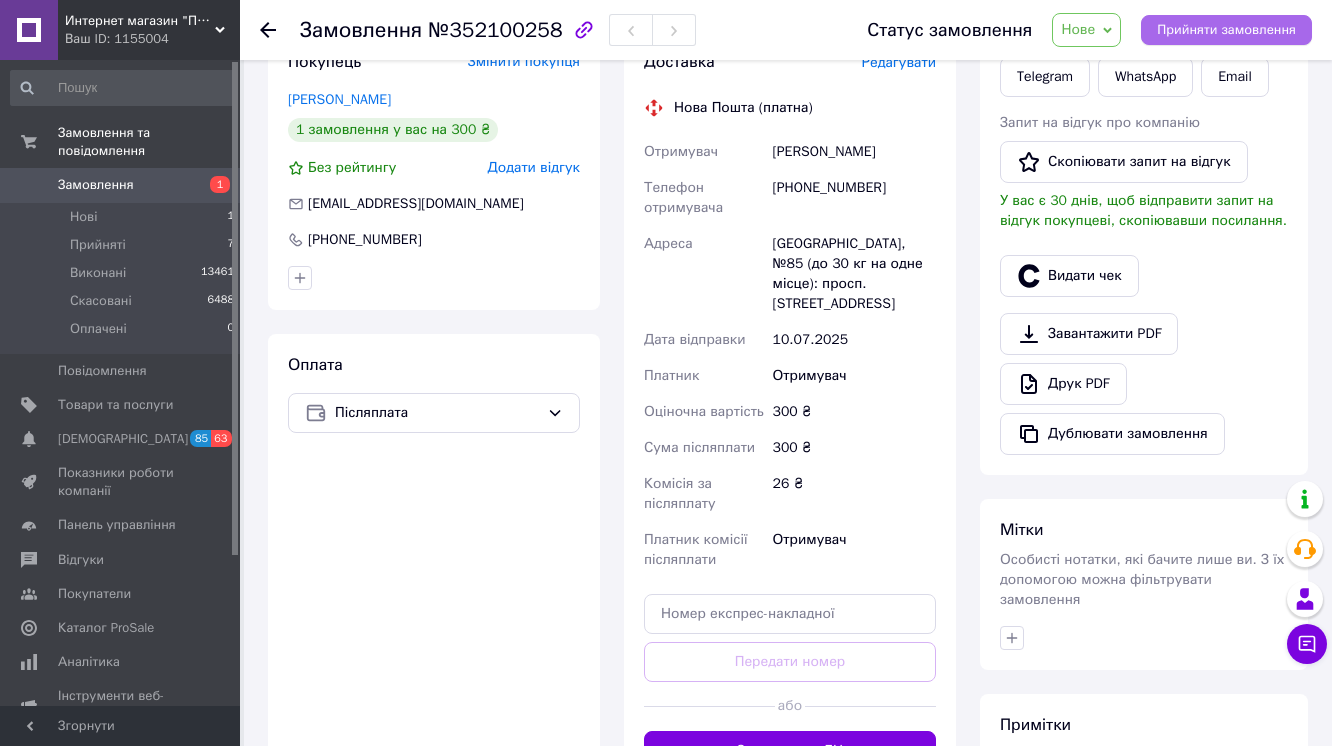 click on "Прийняти замовлення" at bounding box center [1226, 30] 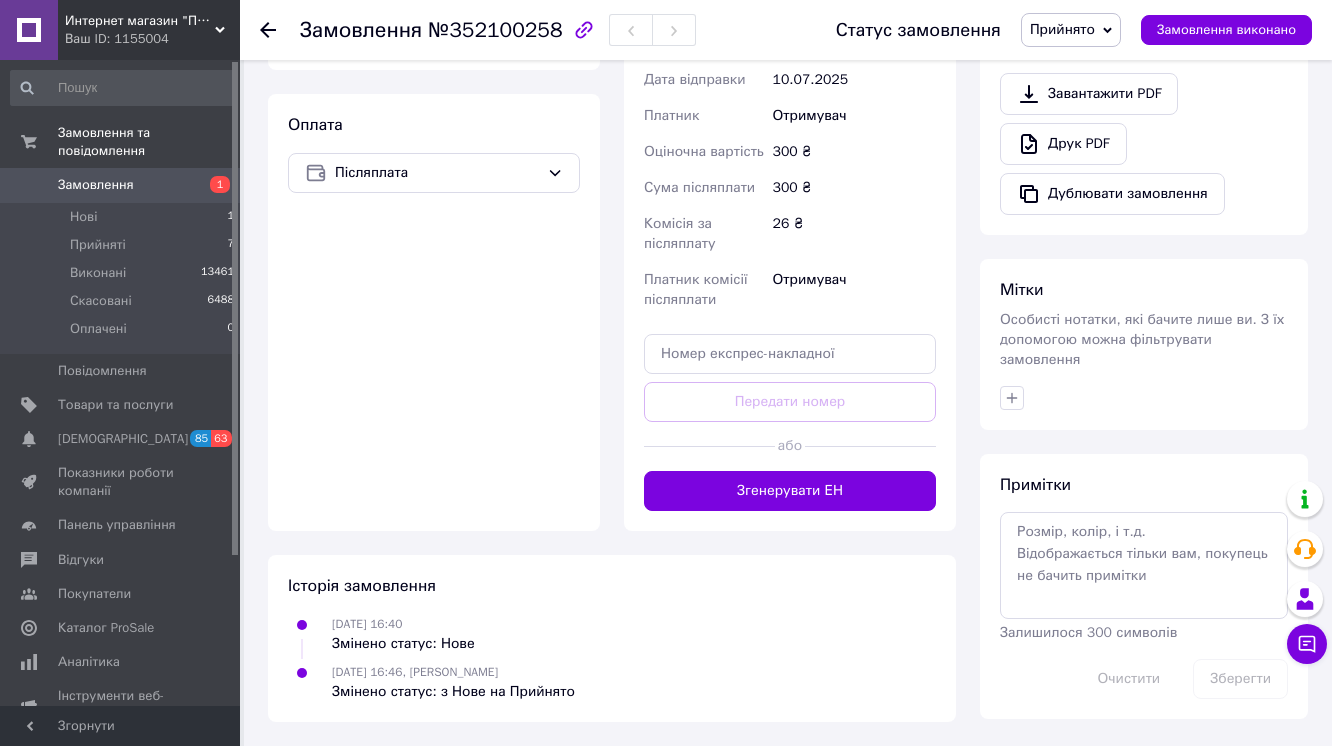 scroll, scrollTop: 1058, scrollLeft: 0, axis: vertical 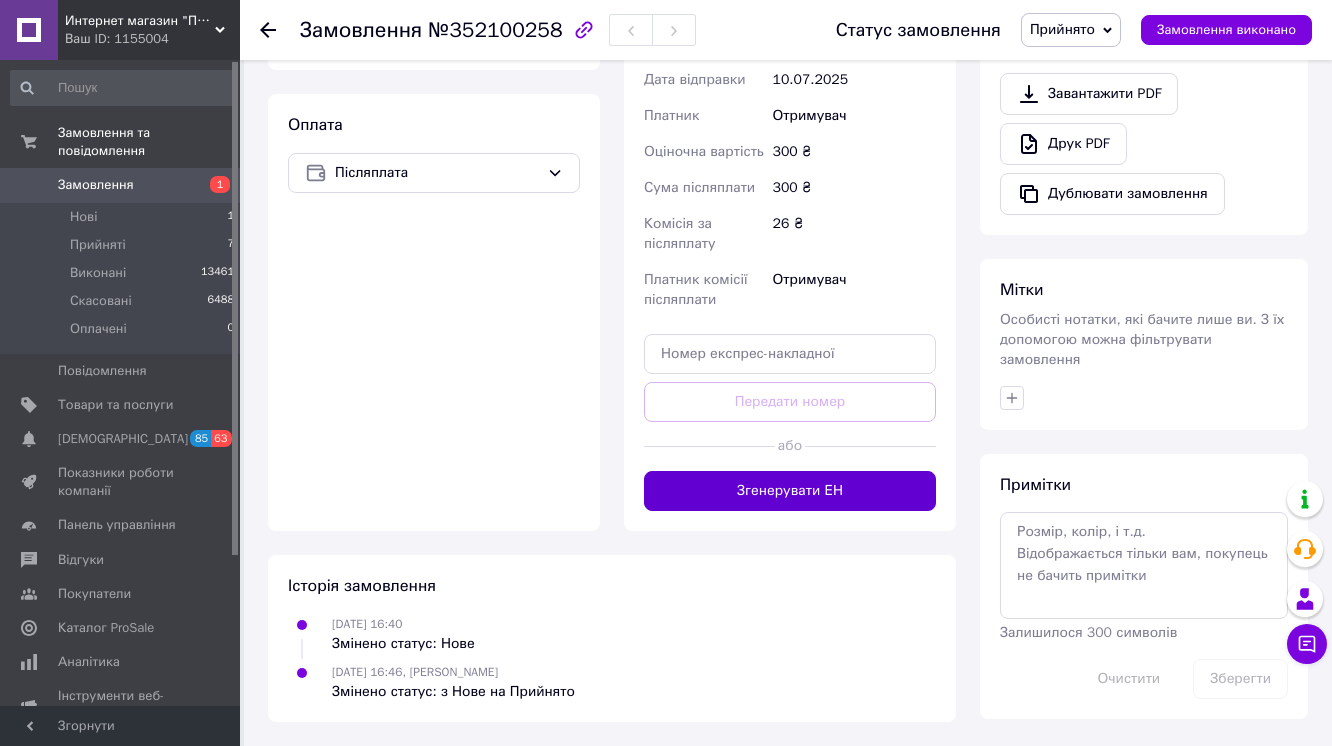 click on "Згенерувати ЕН" at bounding box center [790, 491] 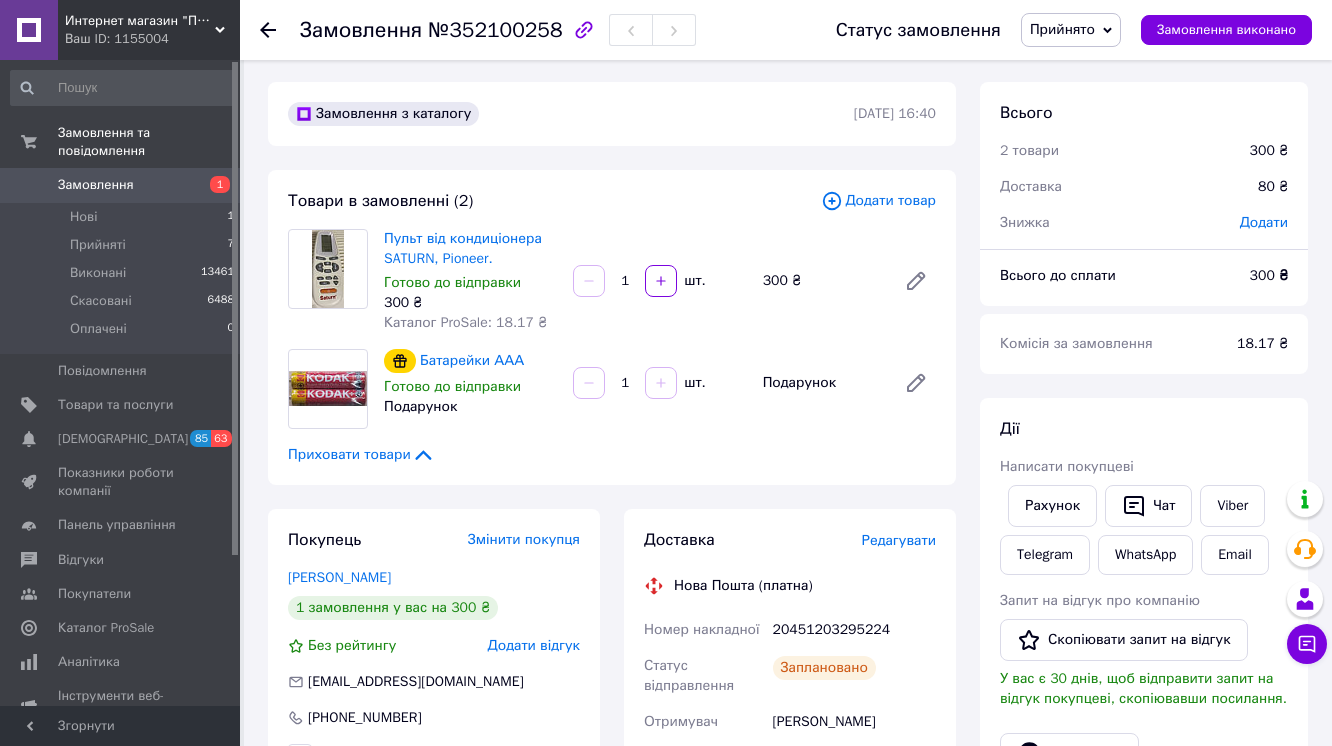 scroll, scrollTop: 0, scrollLeft: 0, axis: both 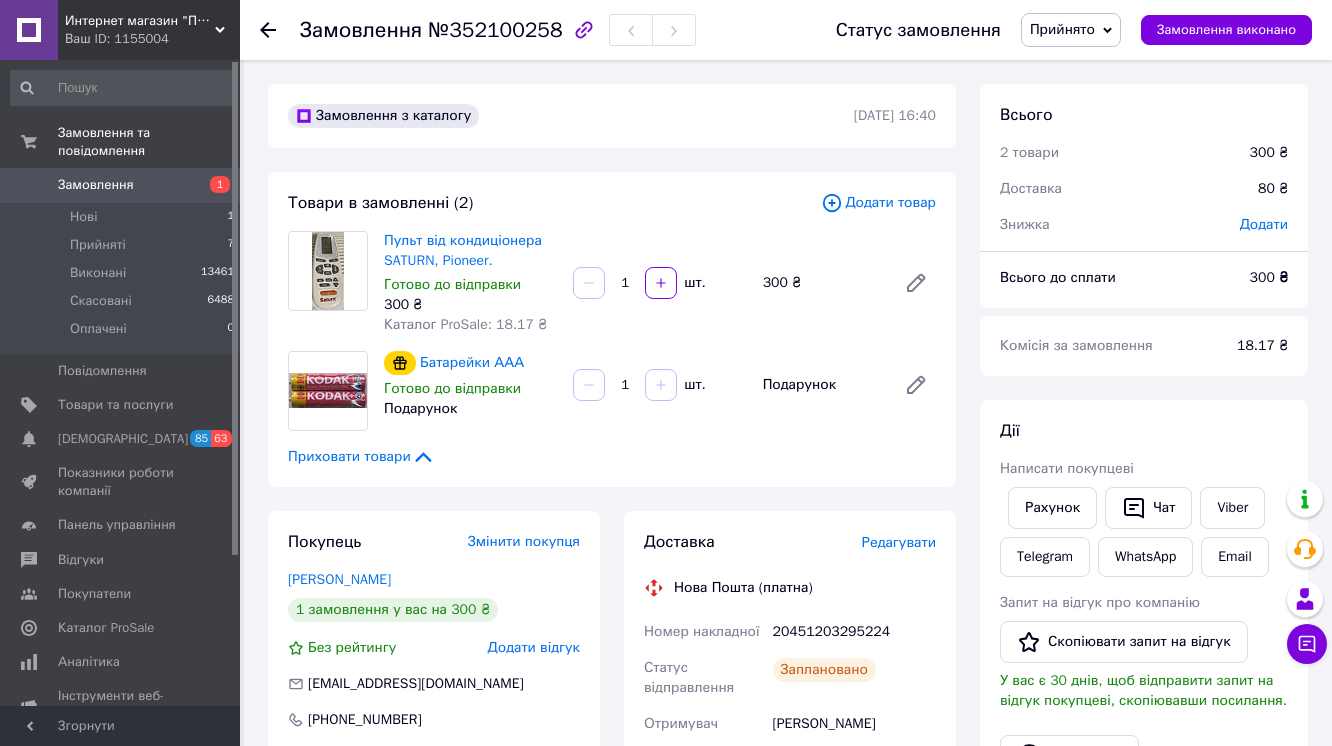 click on "Замовлення" at bounding box center [96, 185] 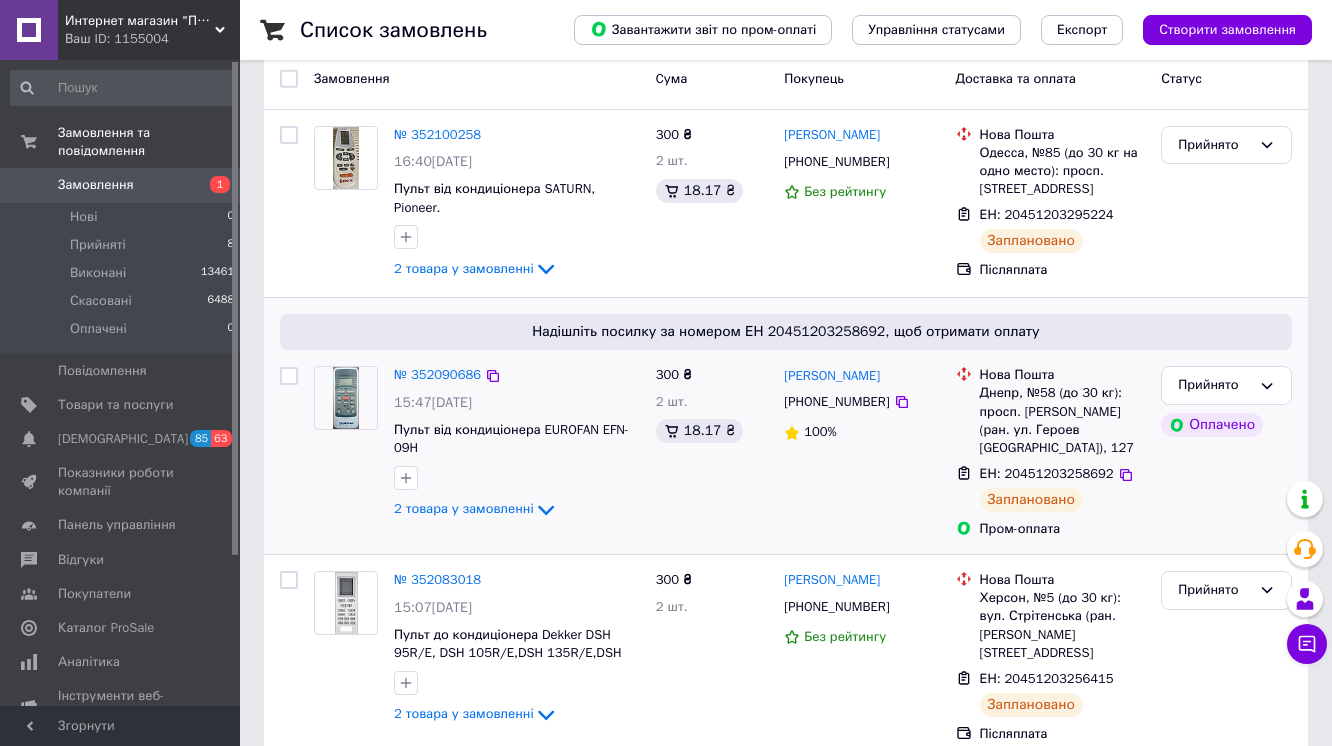 scroll, scrollTop: 240, scrollLeft: 0, axis: vertical 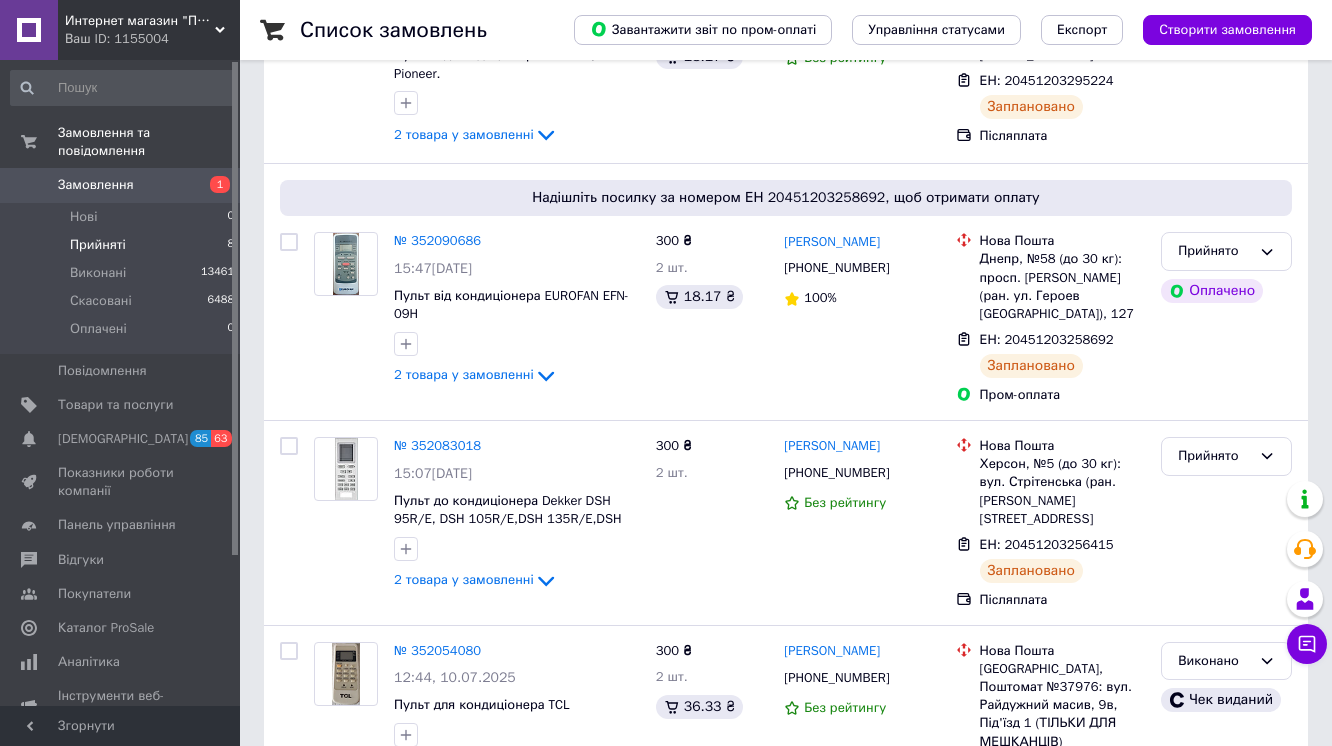 click on "Прийняті" at bounding box center (98, 245) 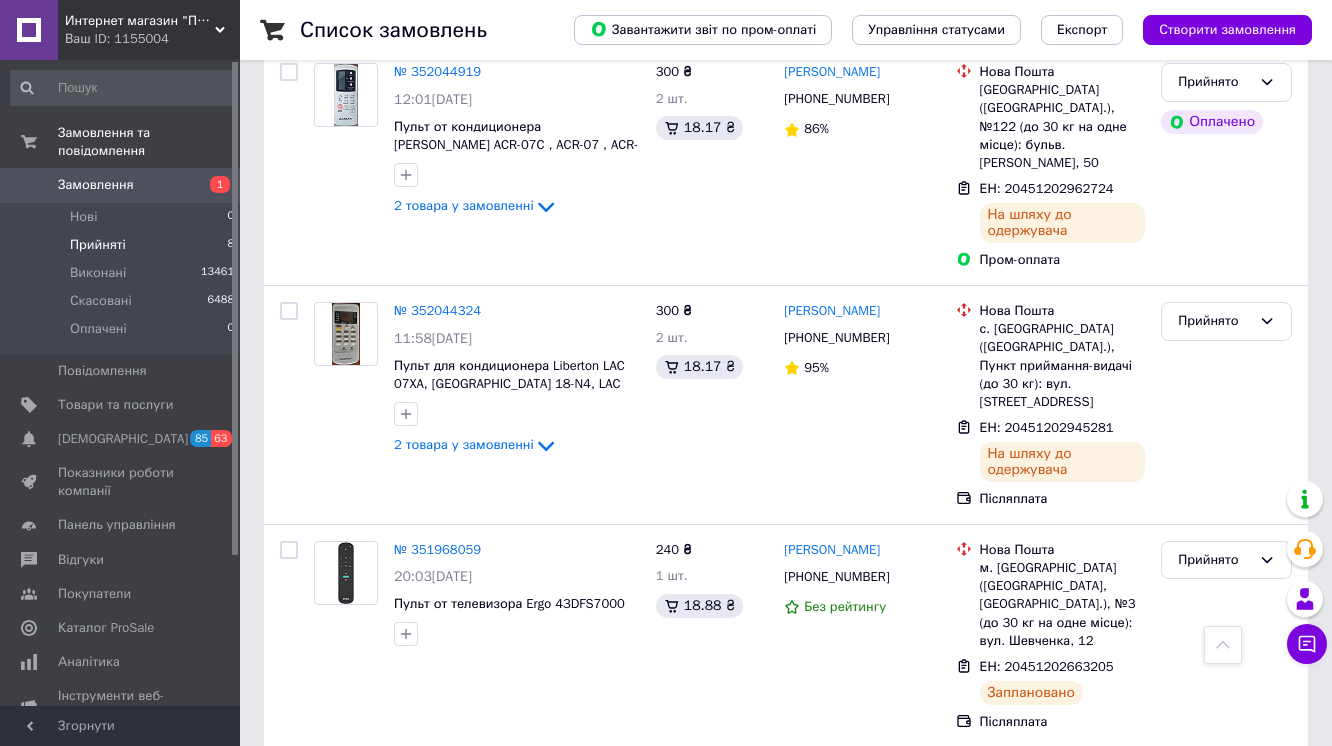 scroll, scrollTop: 1369, scrollLeft: 0, axis: vertical 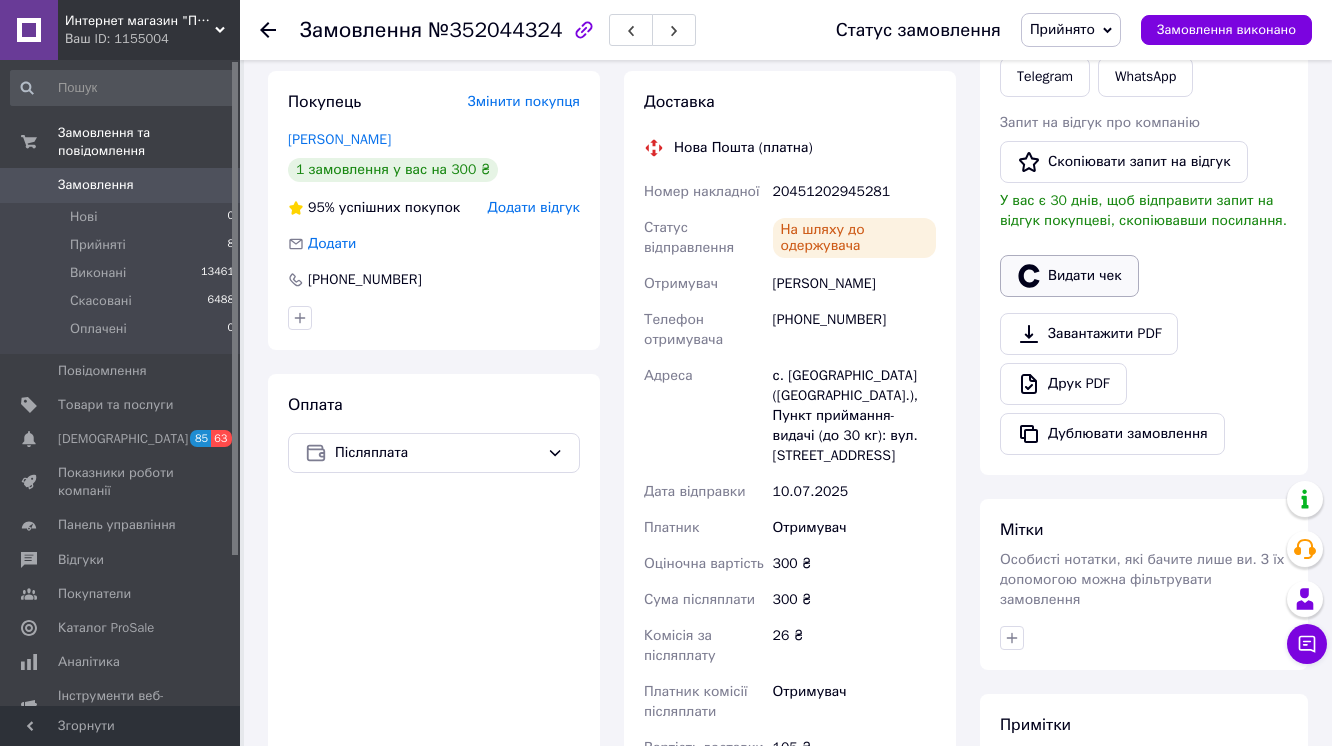 click on "Видати чек" at bounding box center (1069, 276) 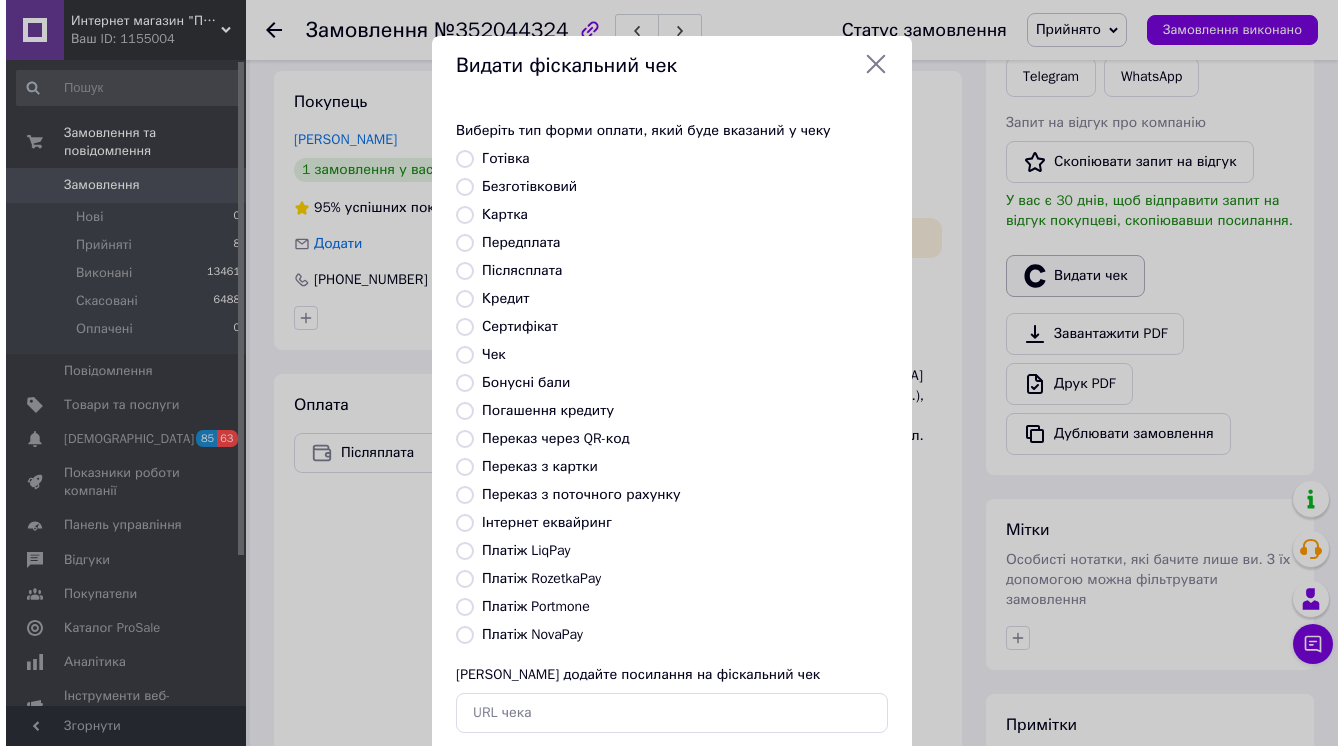 scroll, scrollTop: 455, scrollLeft: 0, axis: vertical 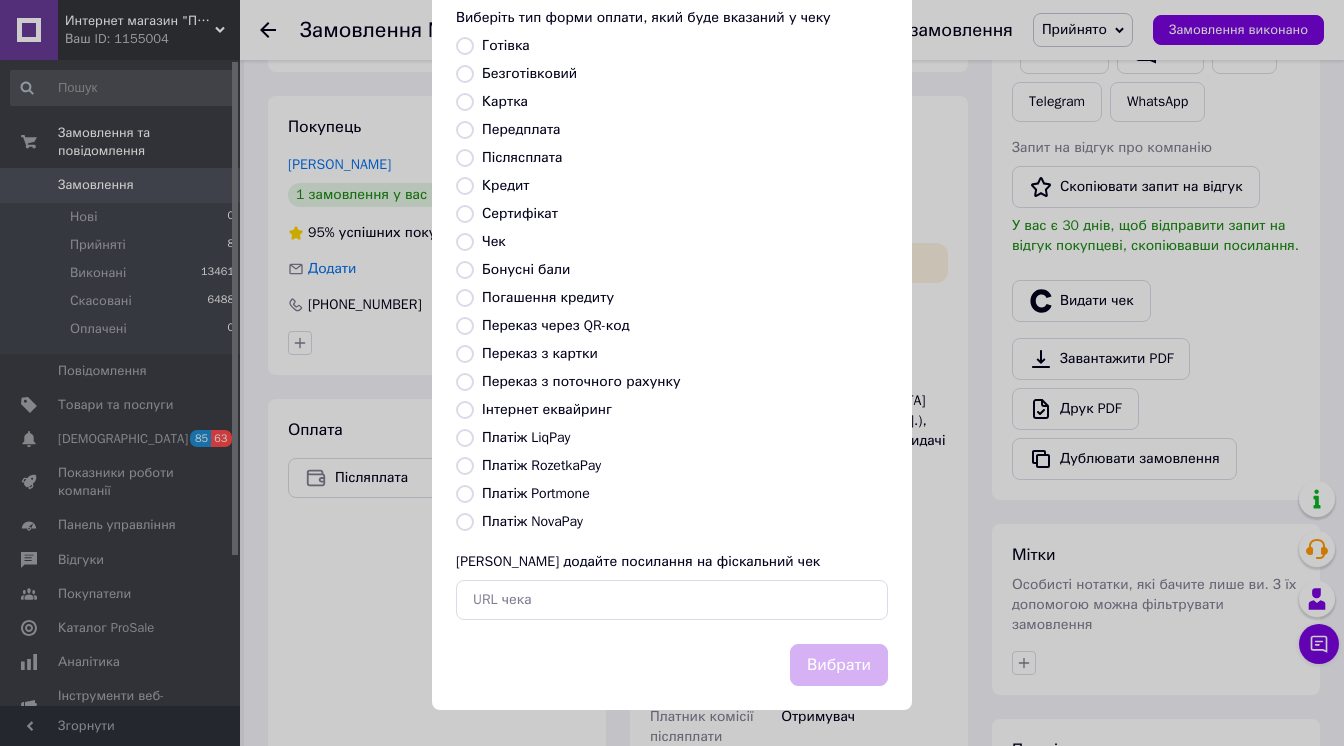 click on "Платіж NovaPay" at bounding box center (465, 522) 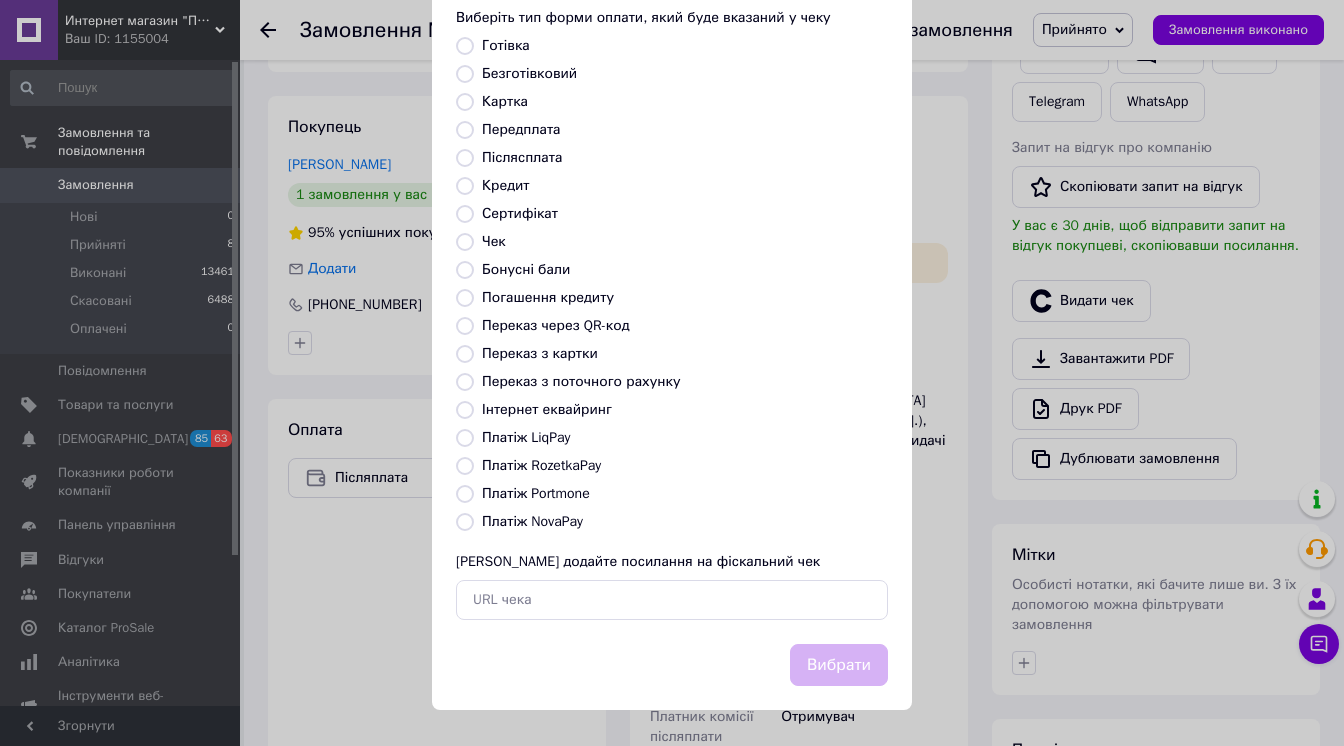 radio on "true" 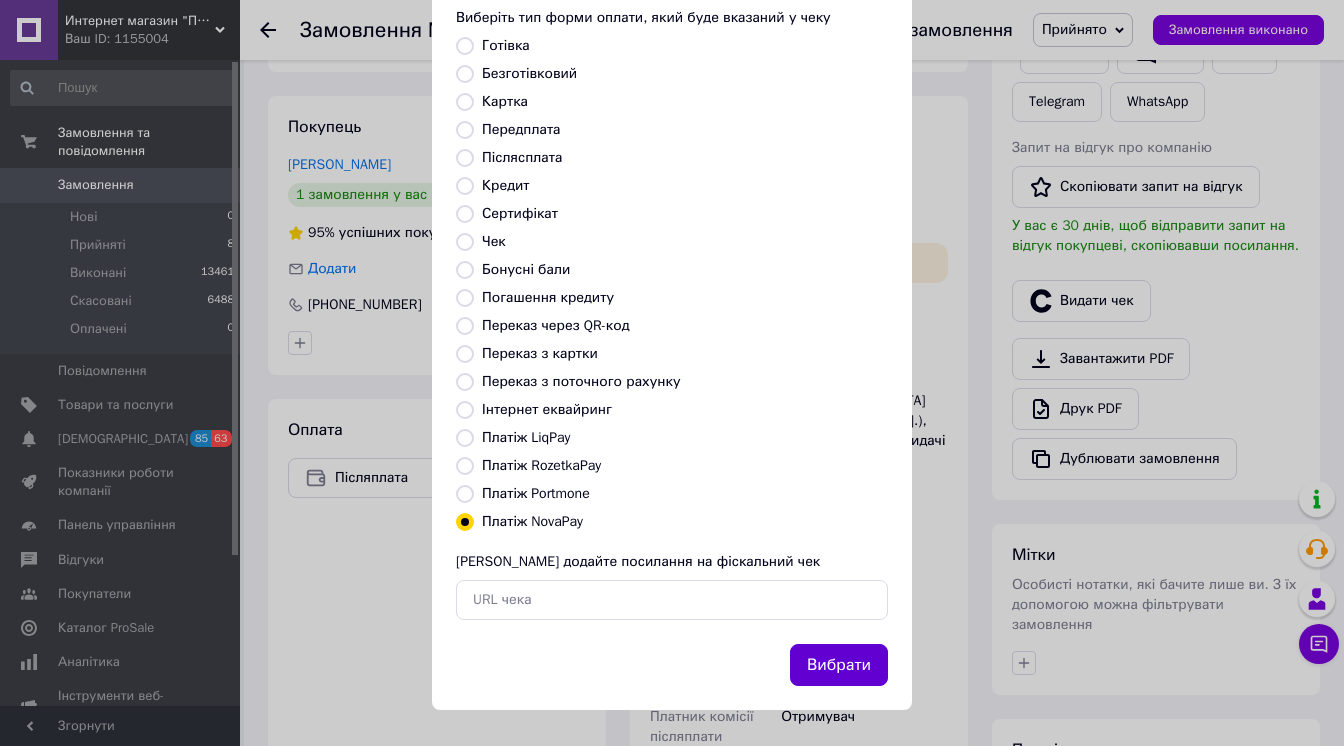 click on "Вибрати" at bounding box center [839, 665] 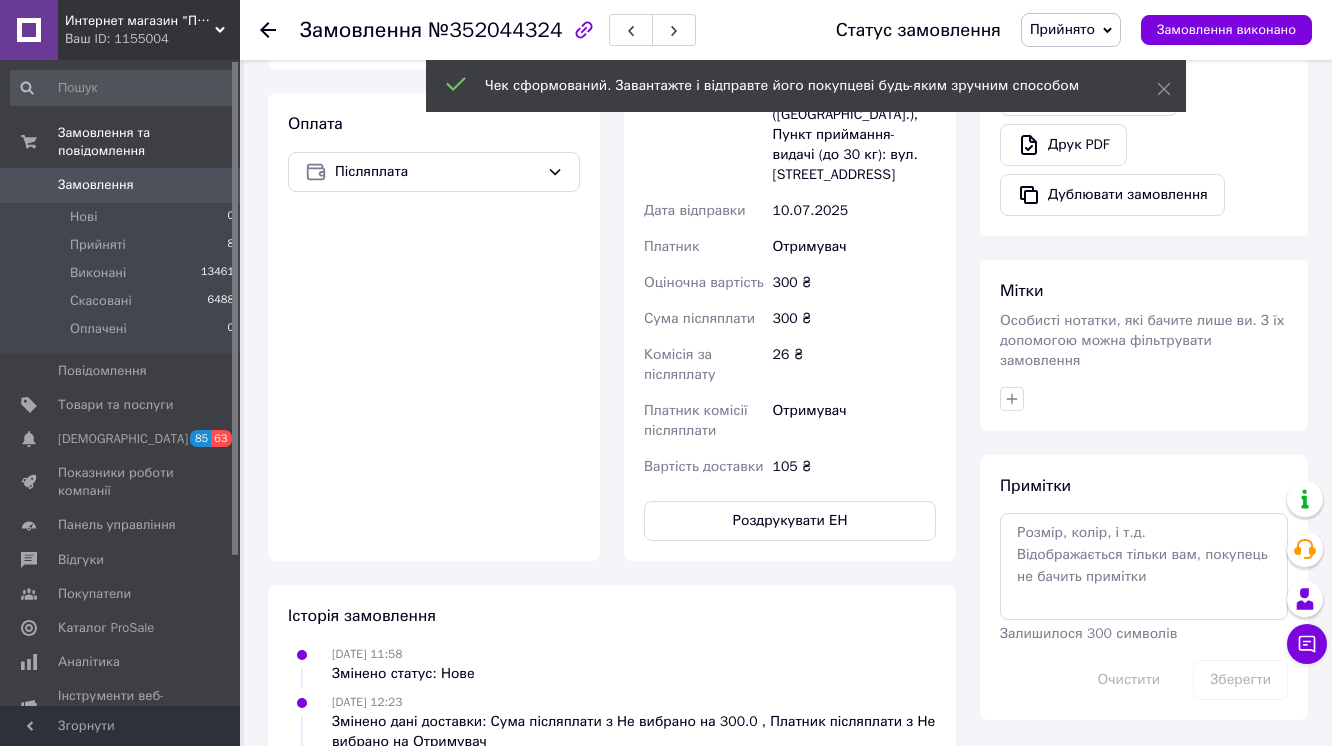 scroll, scrollTop: 800, scrollLeft: 0, axis: vertical 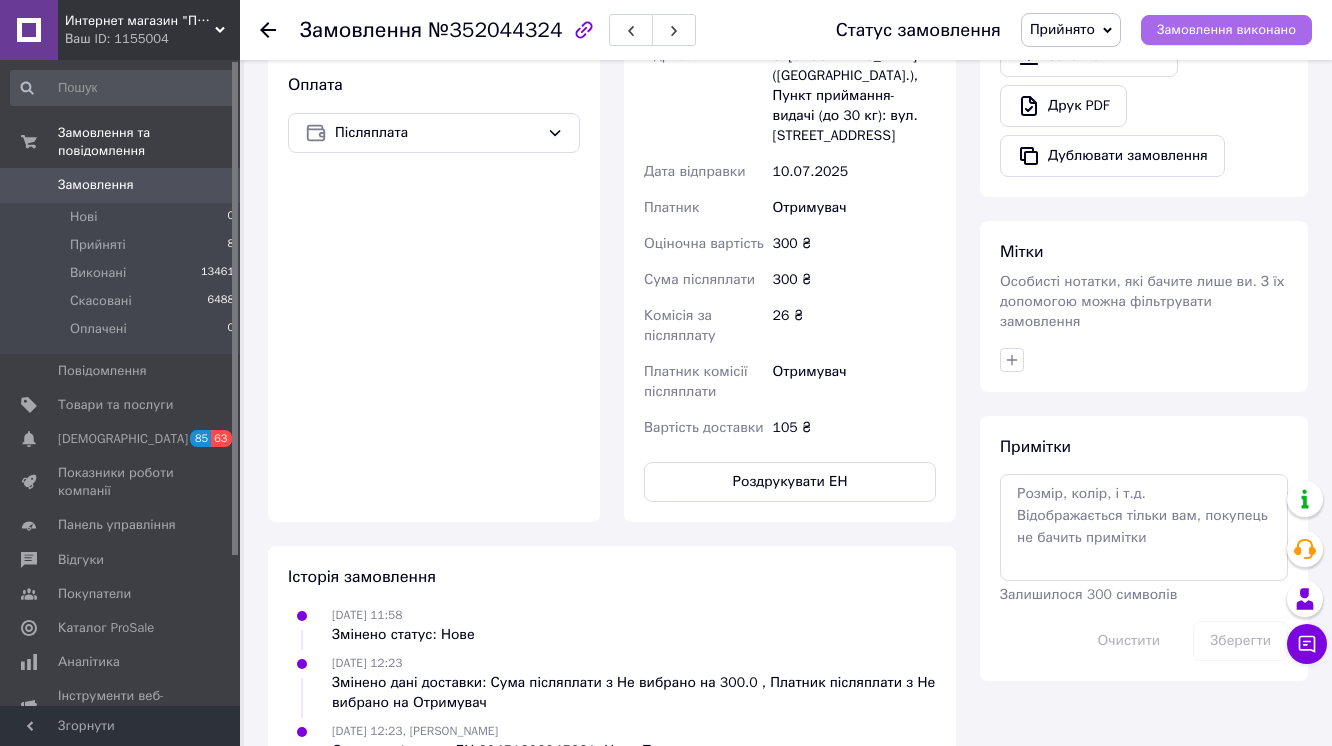 click on "Замовлення виконано" at bounding box center [1226, 30] 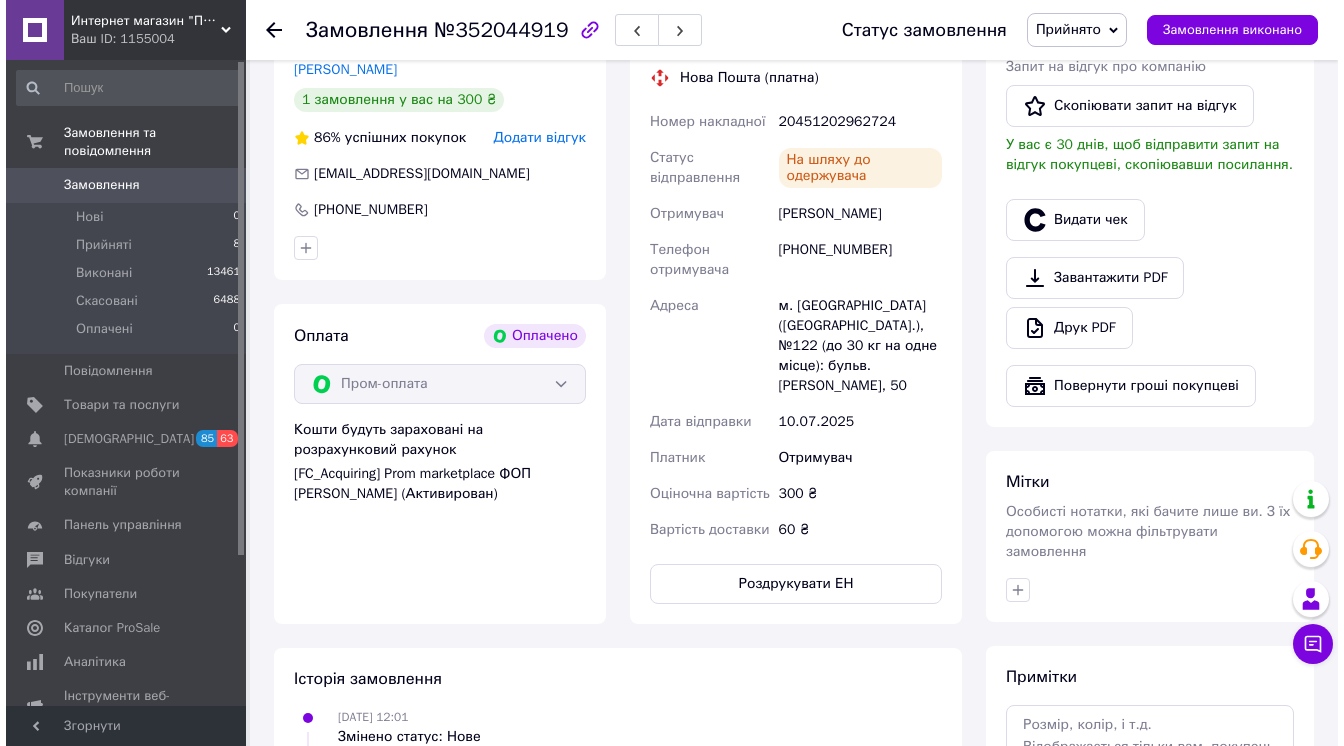 scroll, scrollTop: 640, scrollLeft: 0, axis: vertical 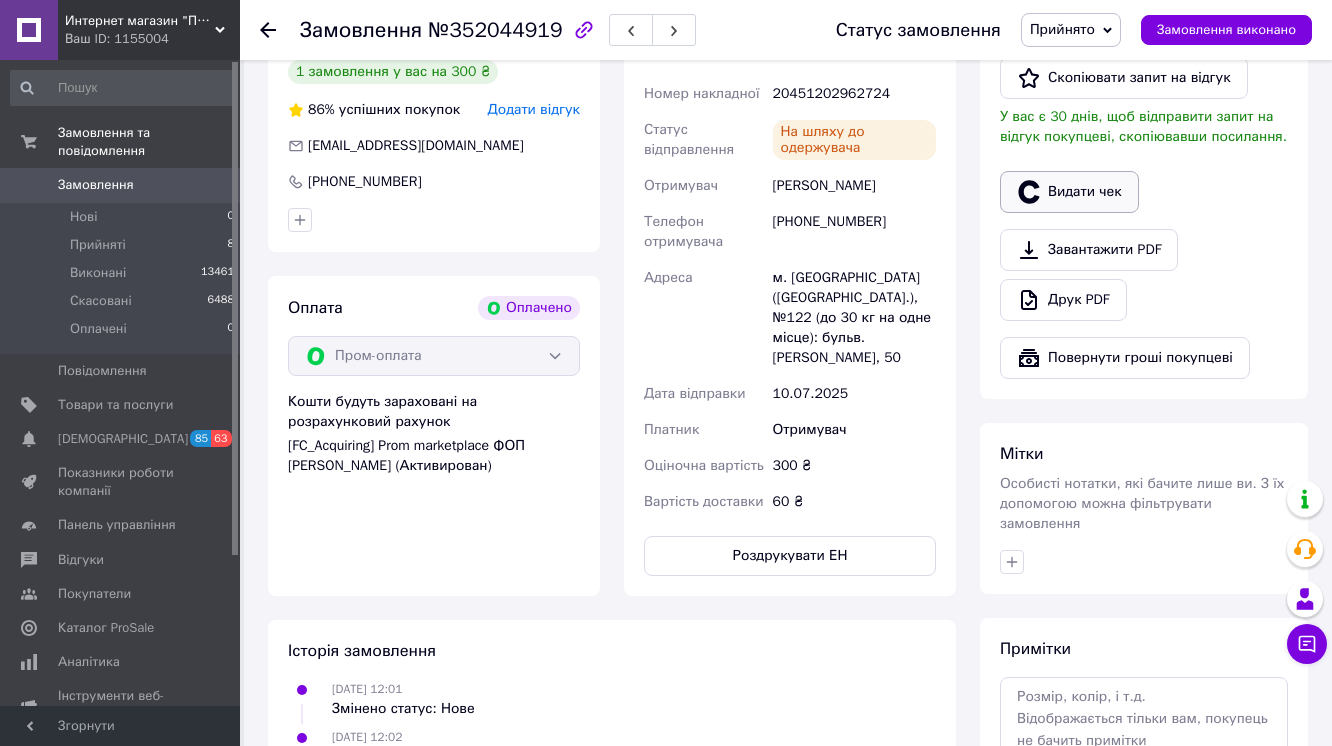 click on "Видати чек" at bounding box center (1069, 192) 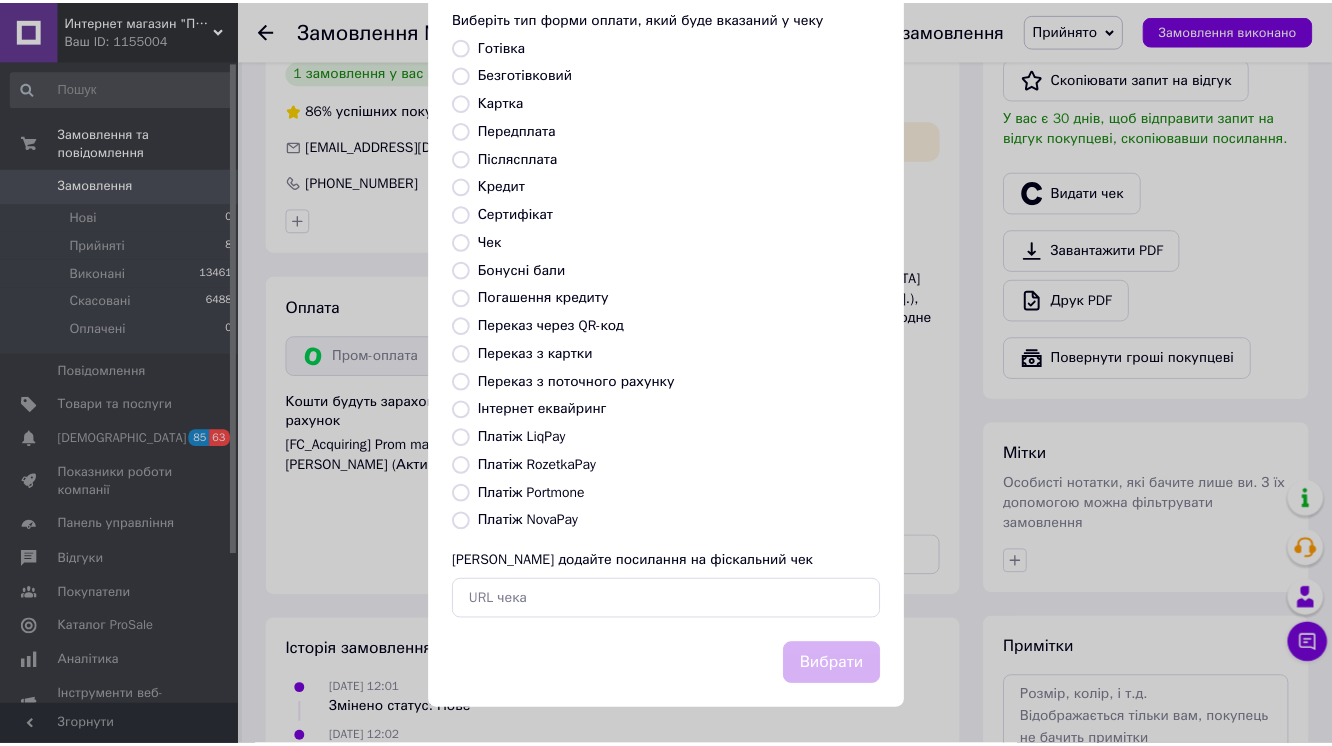 scroll, scrollTop: 255, scrollLeft: 0, axis: vertical 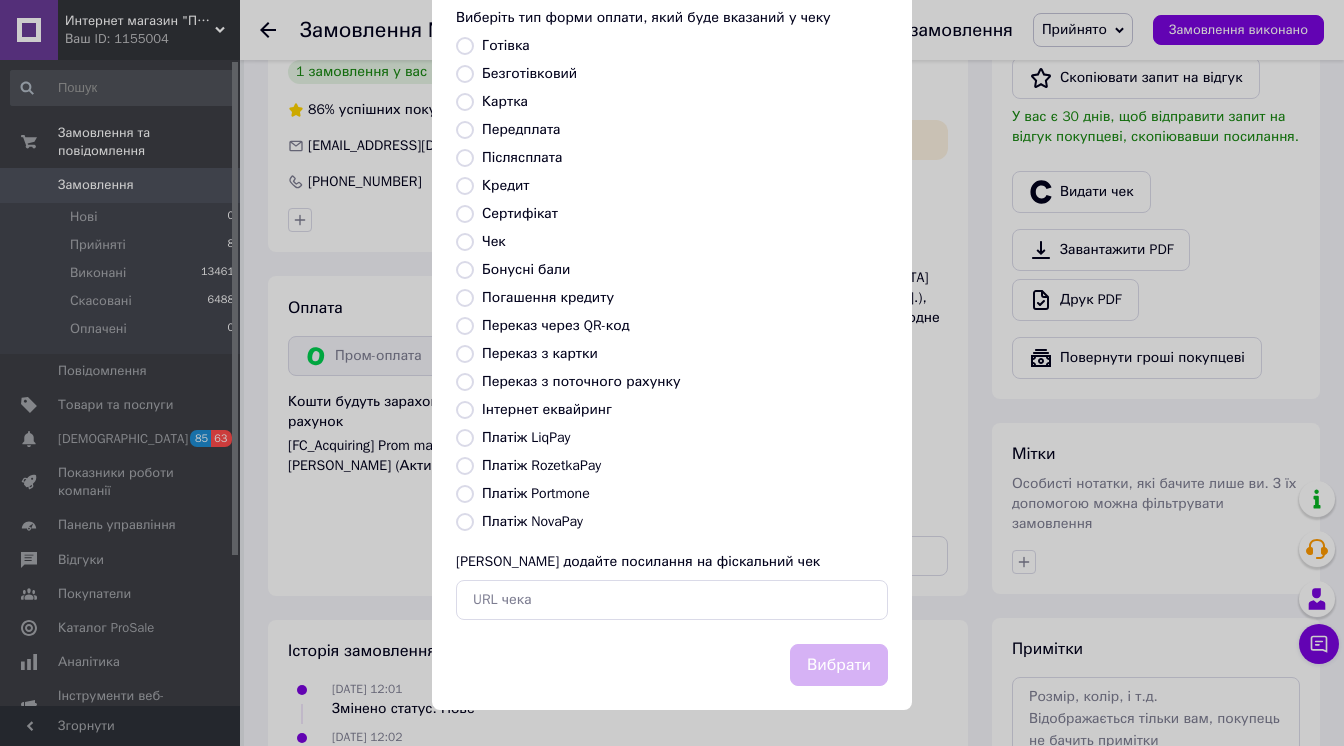 click on "Платіж RozetkaPay" at bounding box center [465, 466] 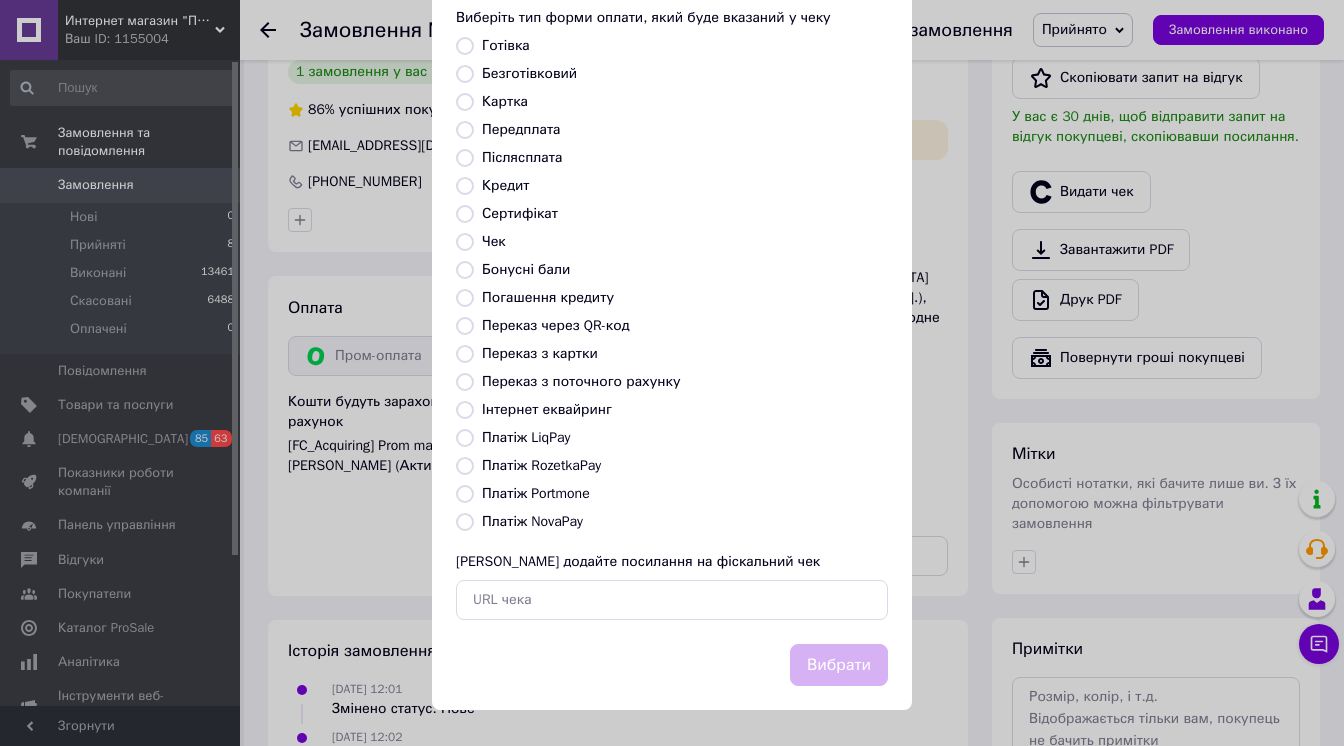 radio on "true" 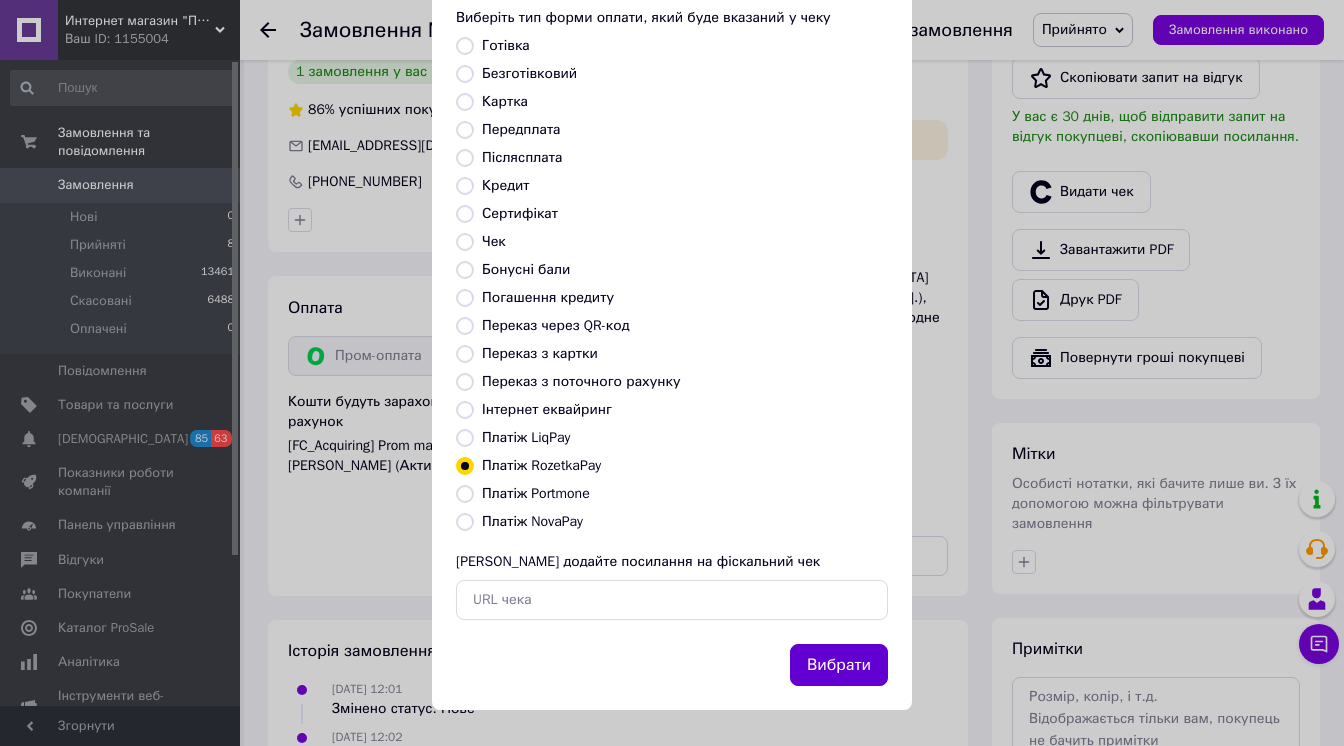 click on "Вибрати" at bounding box center [839, 665] 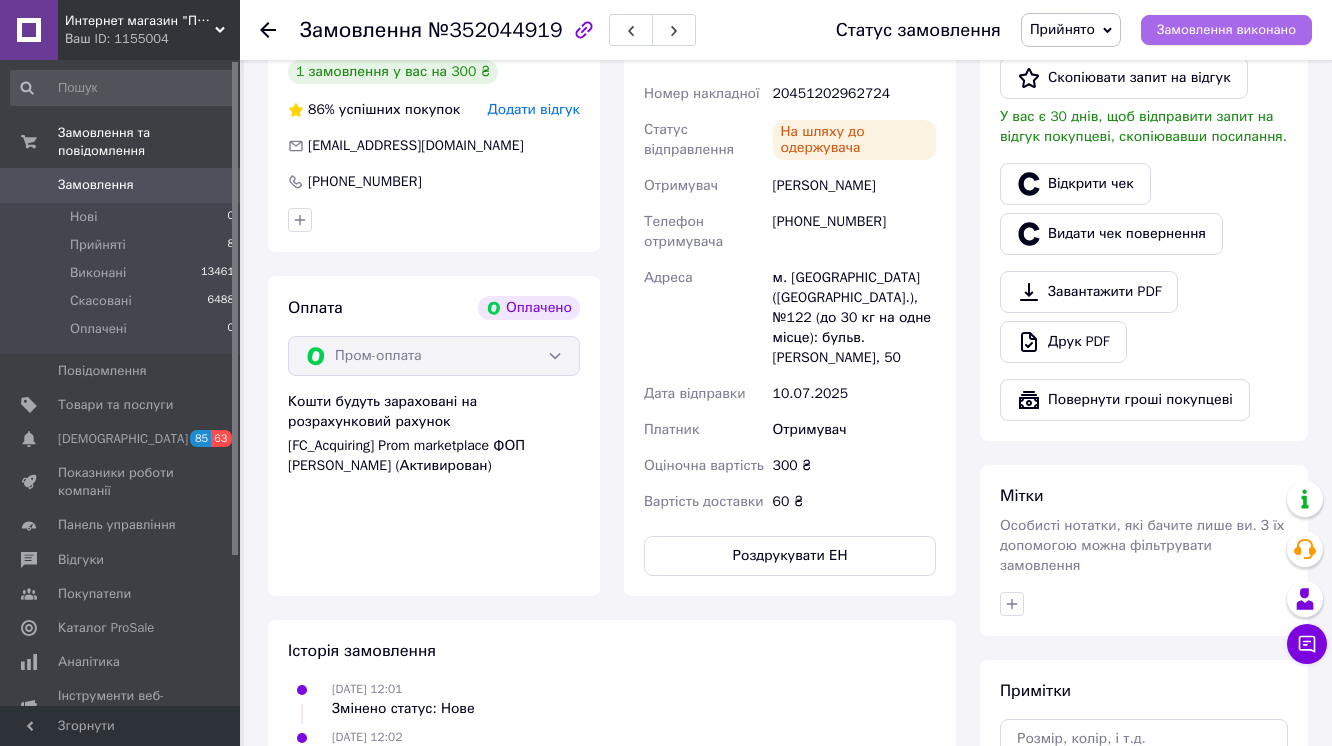 click on "Замовлення виконано" at bounding box center [1226, 30] 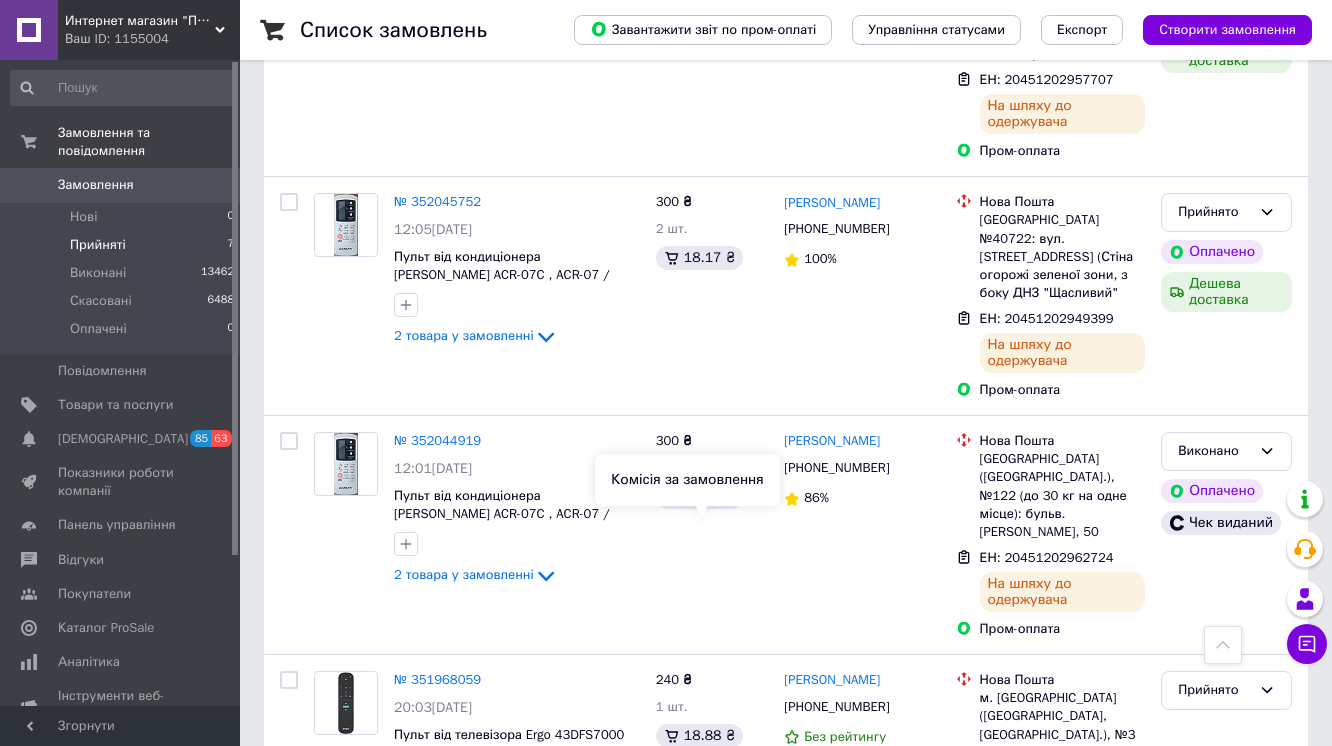 scroll, scrollTop: 982, scrollLeft: 0, axis: vertical 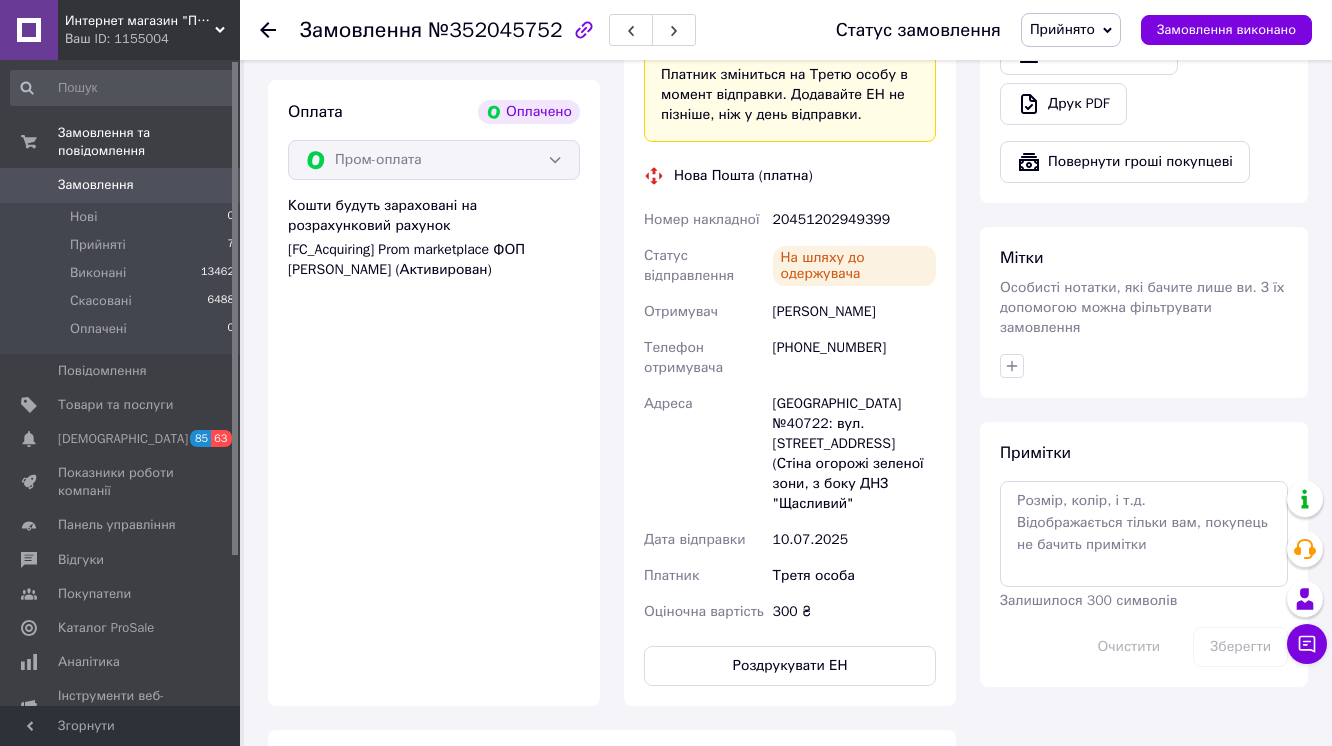 click on "Видати чек" at bounding box center [1069, -4] 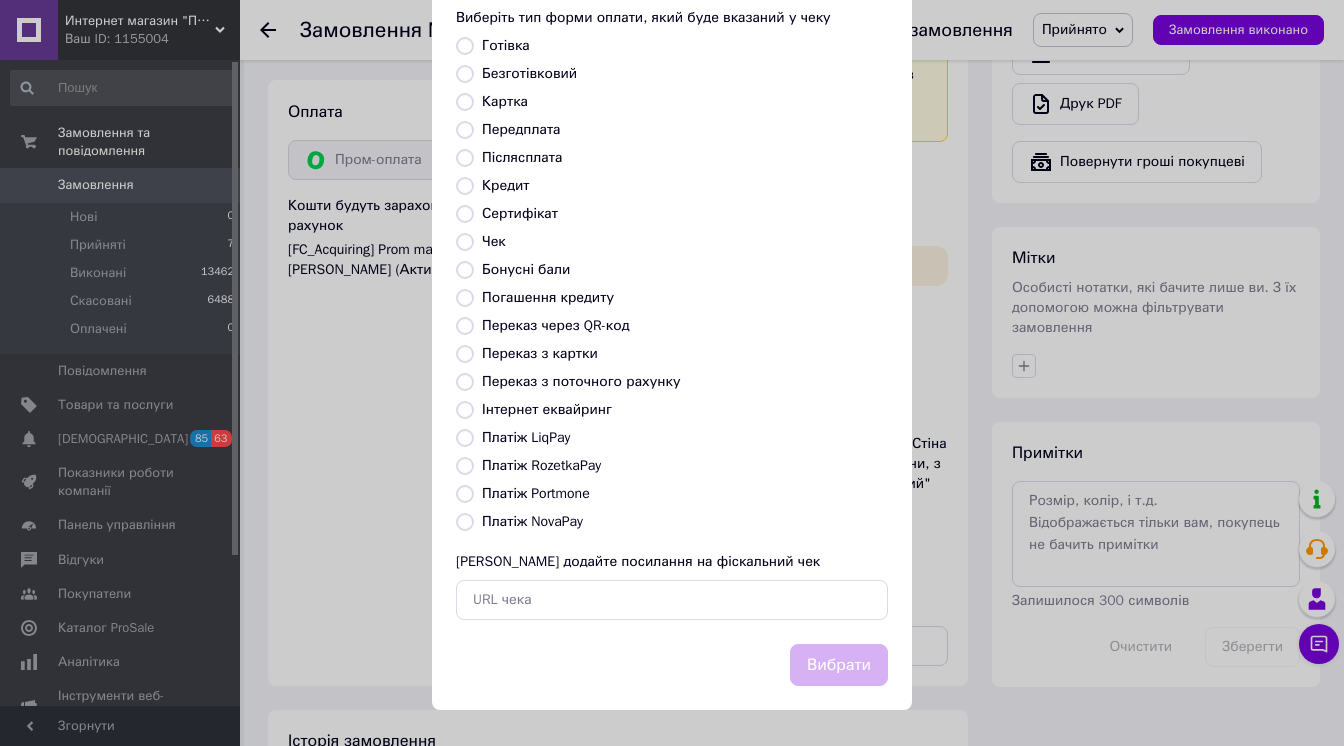 scroll, scrollTop: 160, scrollLeft: 0, axis: vertical 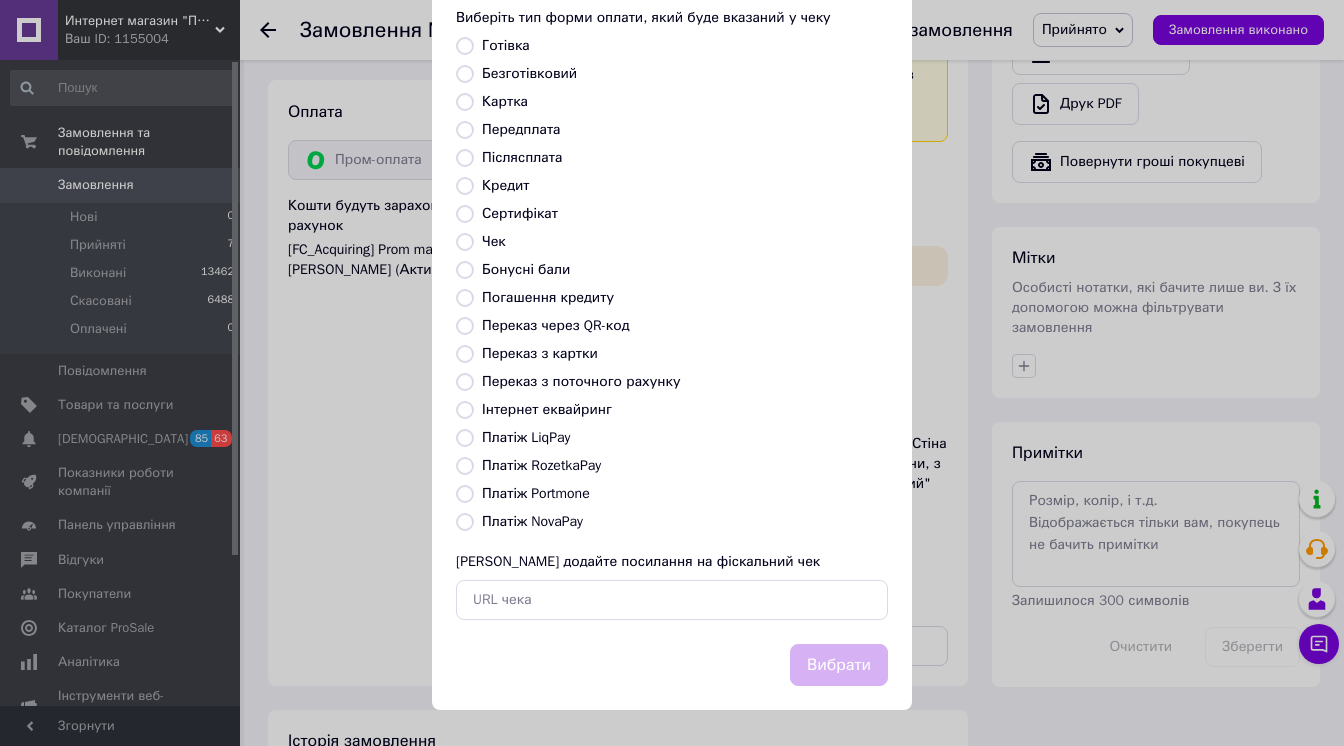 click on "Платіж RozetkaPay" at bounding box center [465, 466] 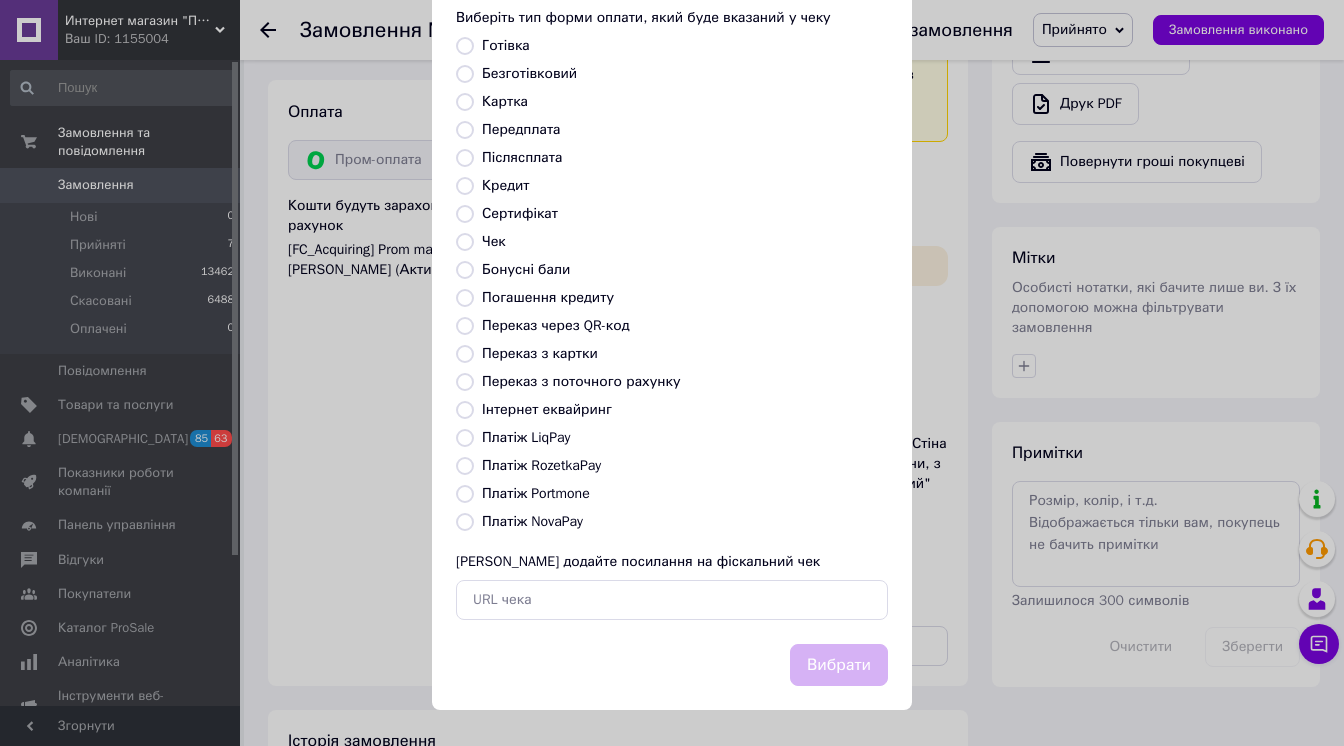 radio on "true" 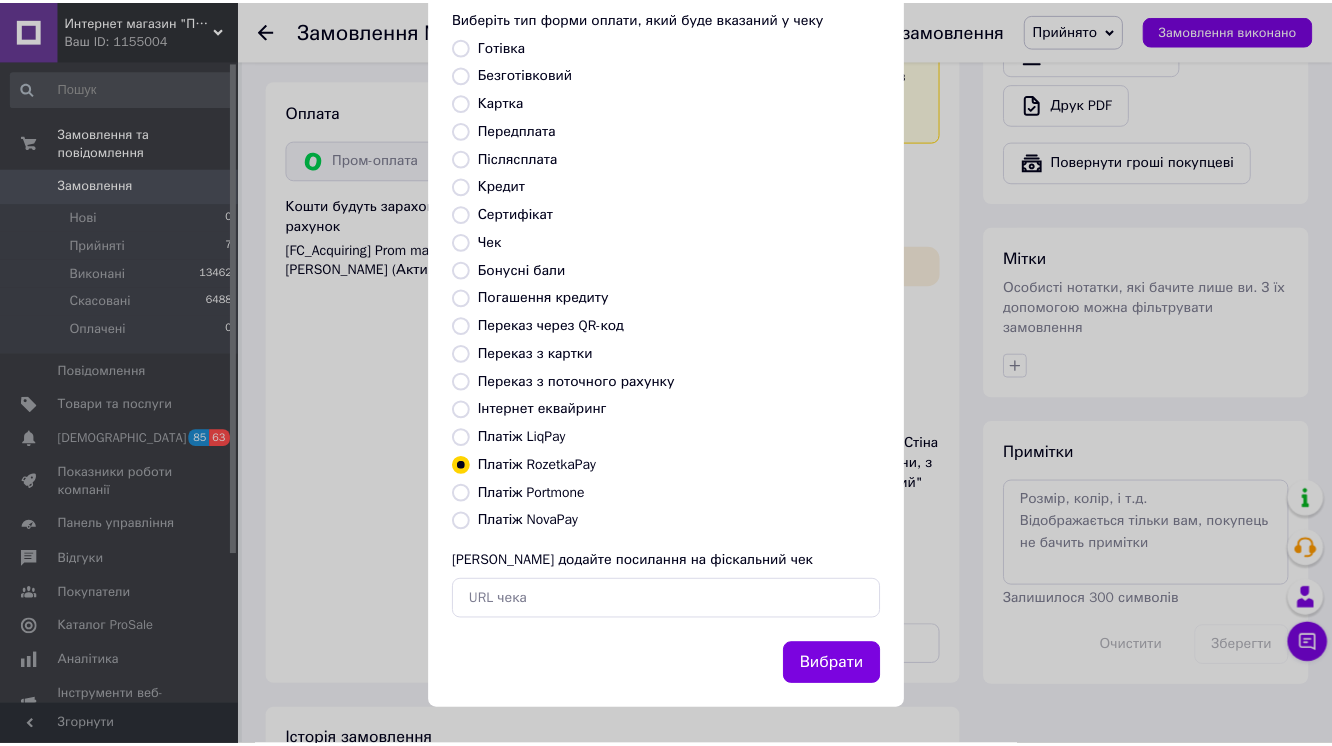 scroll, scrollTop: 255, scrollLeft: 0, axis: vertical 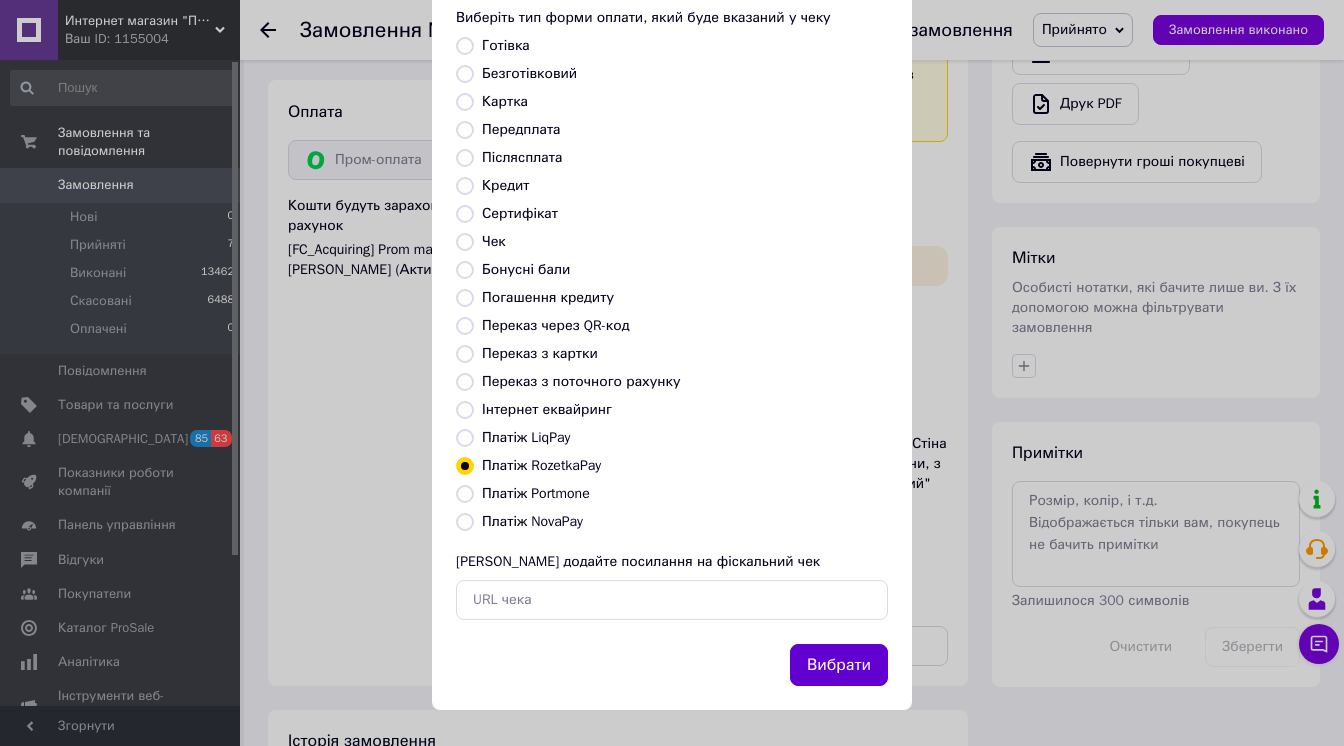 click on "Вибрати" at bounding box center [839, 665] 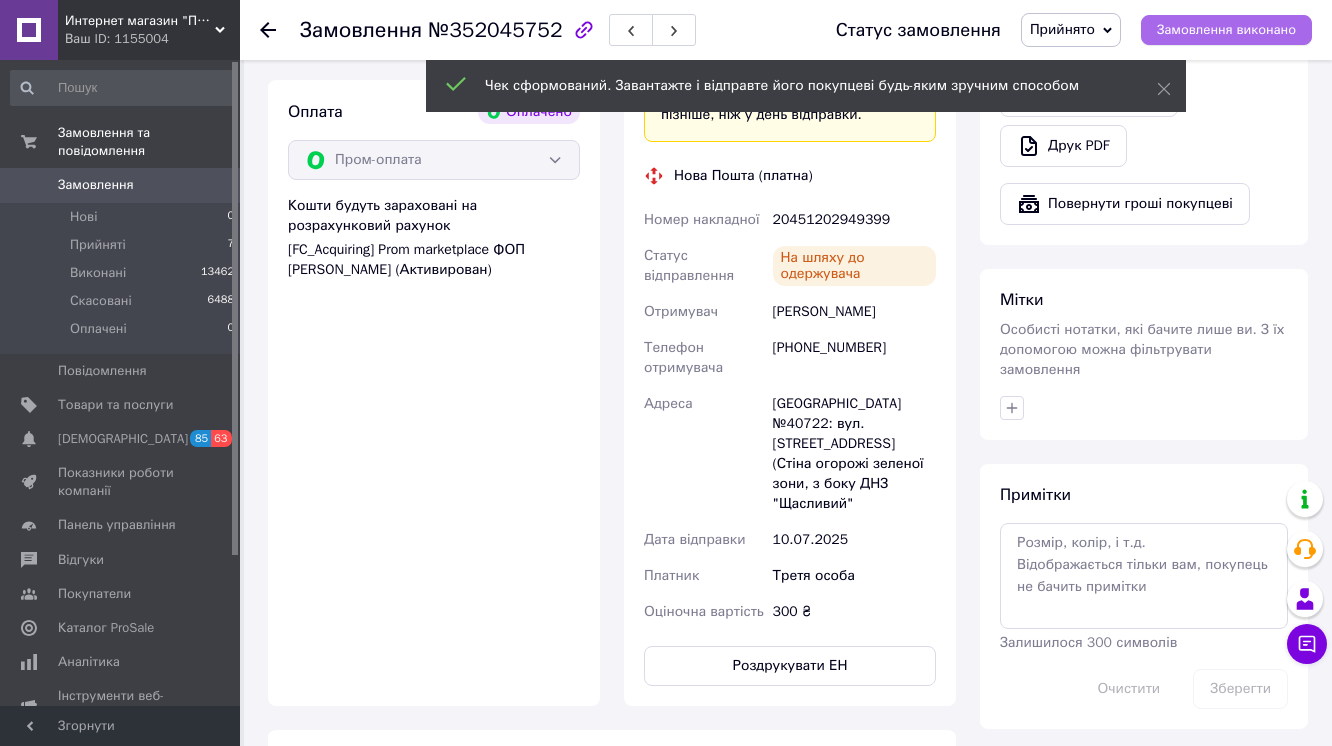 click on "Замовлення виконано" at bounding box center (1226, 30) 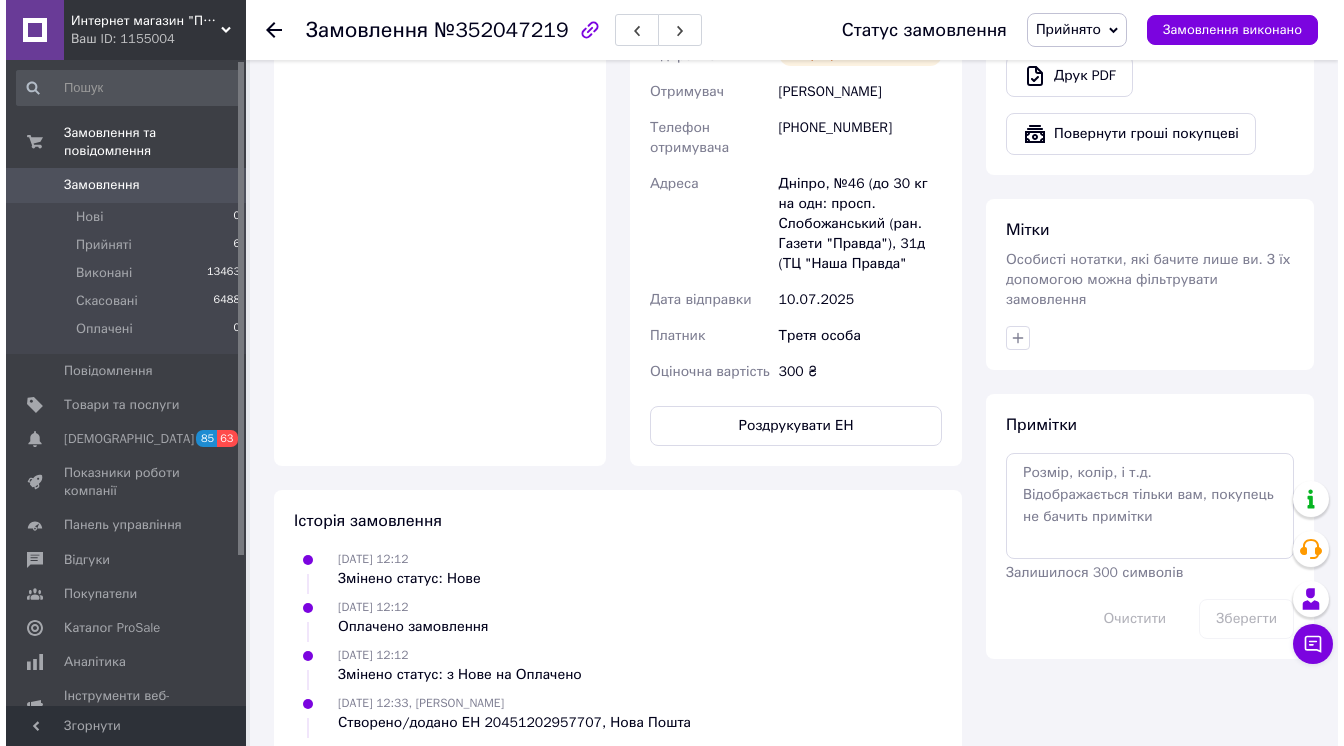 scroll, scrollTop: 800, scrollLeft: 0, axis: vertical 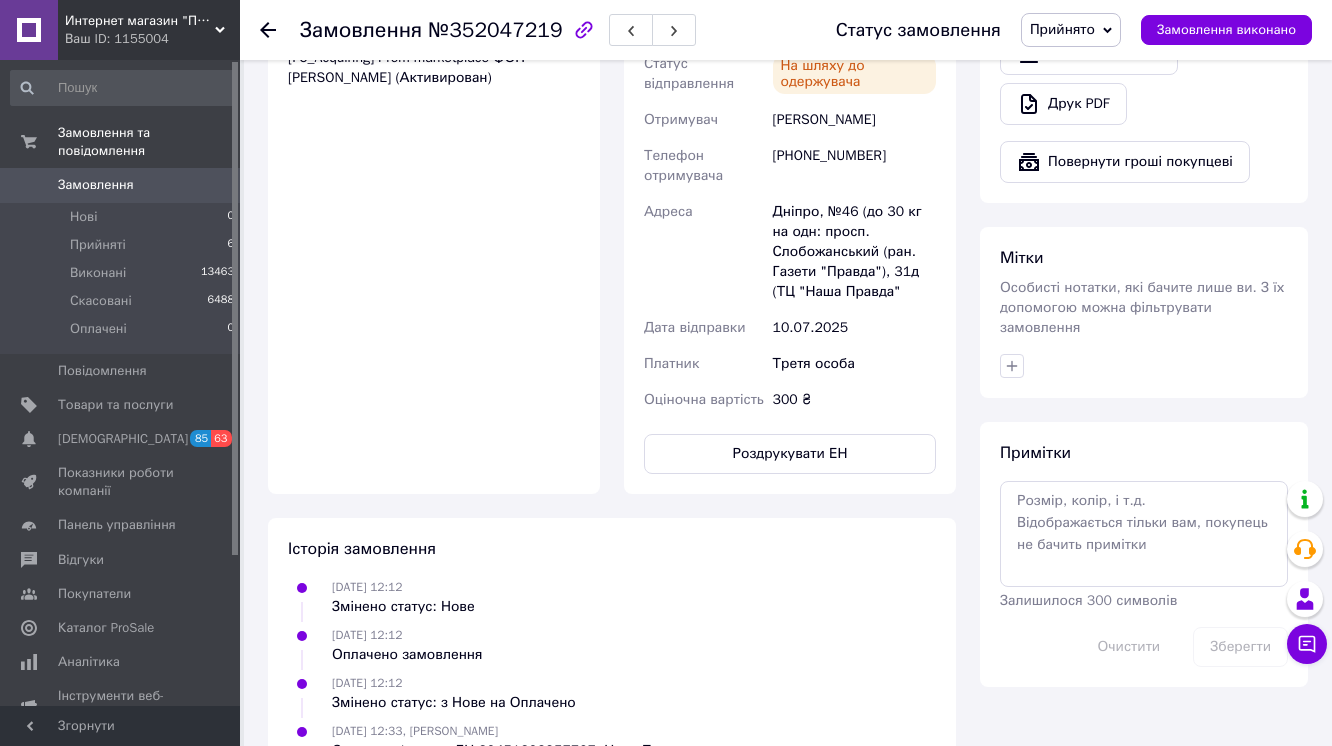 click on "Видати чек" at bounding box center (1069, -4) 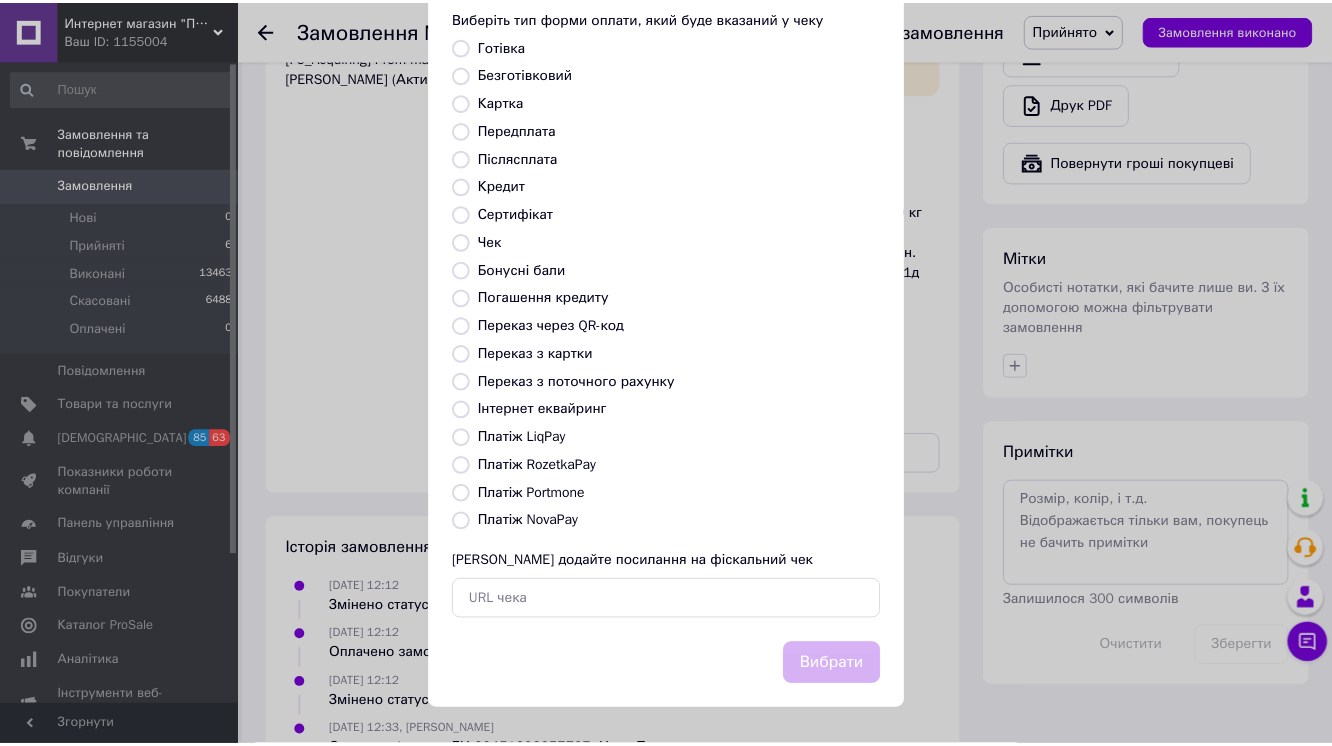 scroll, scrollTop: 240, scrollLeft: 0, axis: vertical 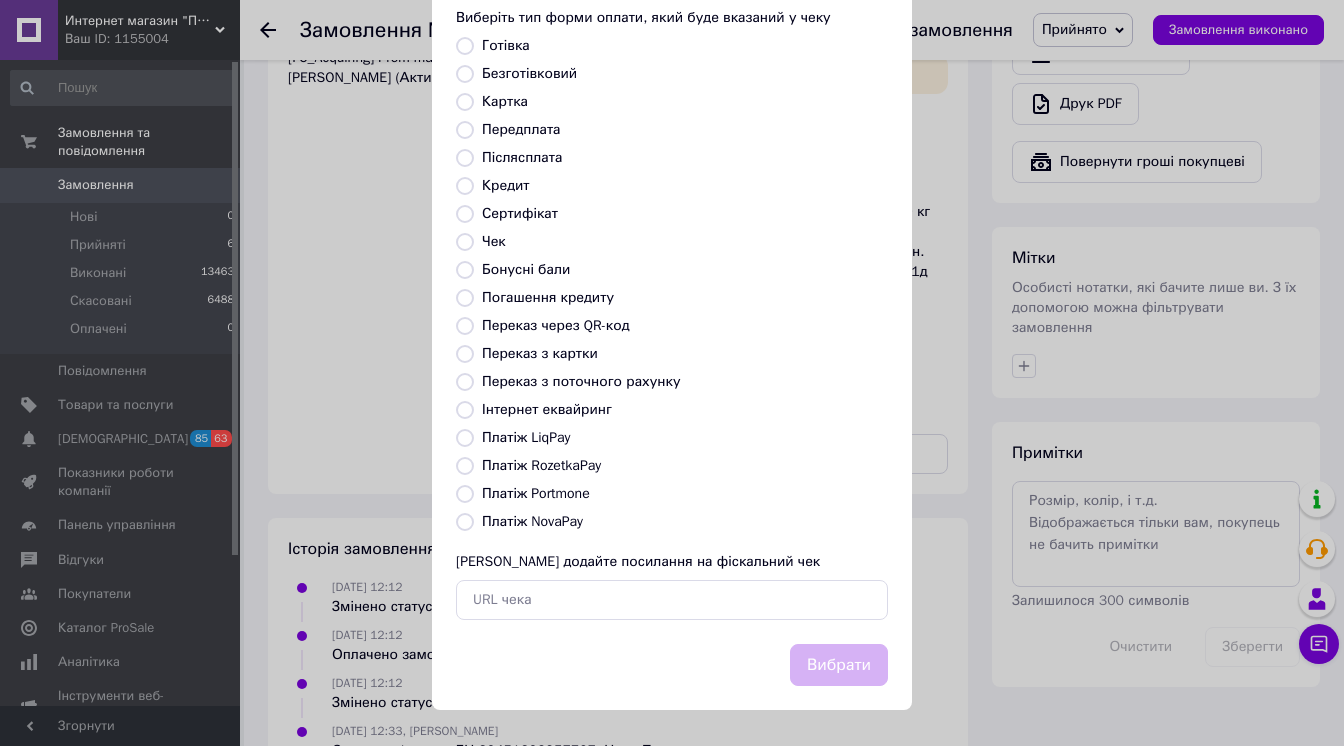 click on "Платіж RozetkaPay" at bounding box center (465, 466) 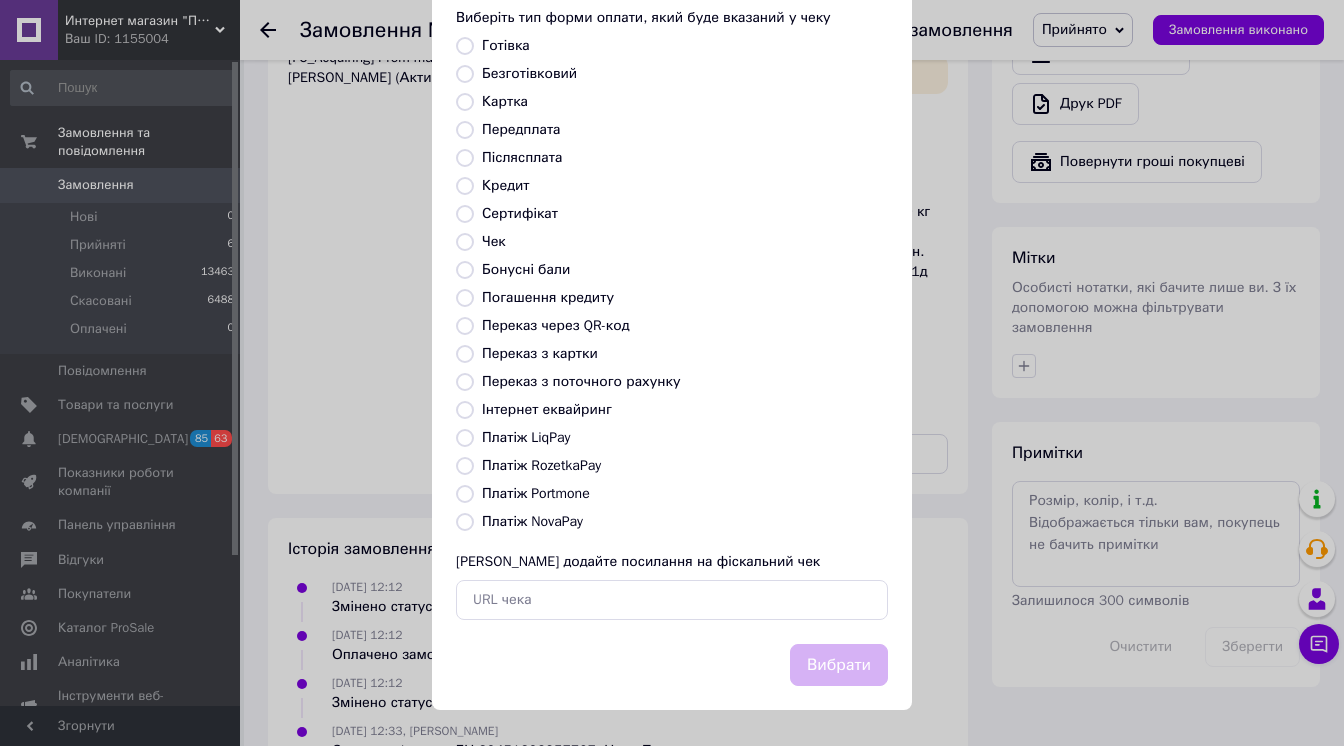radio on "true" 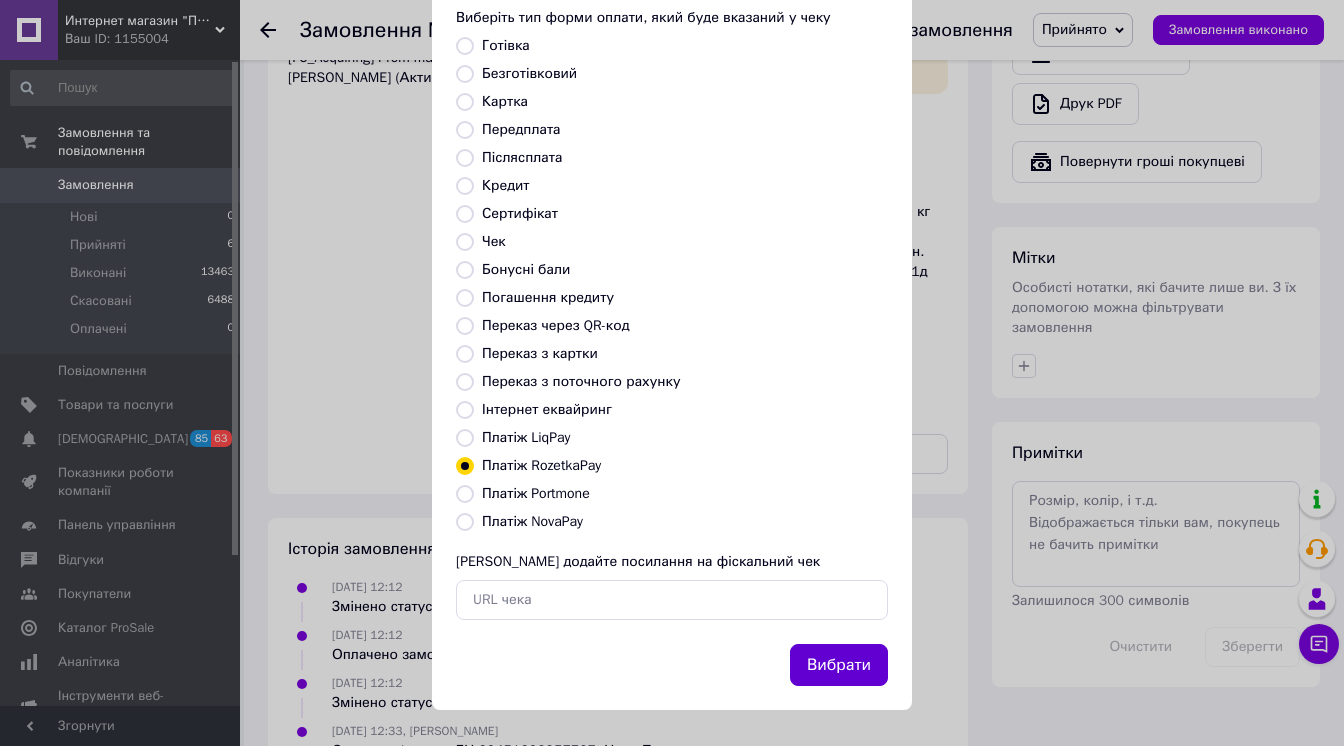 click on "Вибрати" at bounding box center (839, 665) 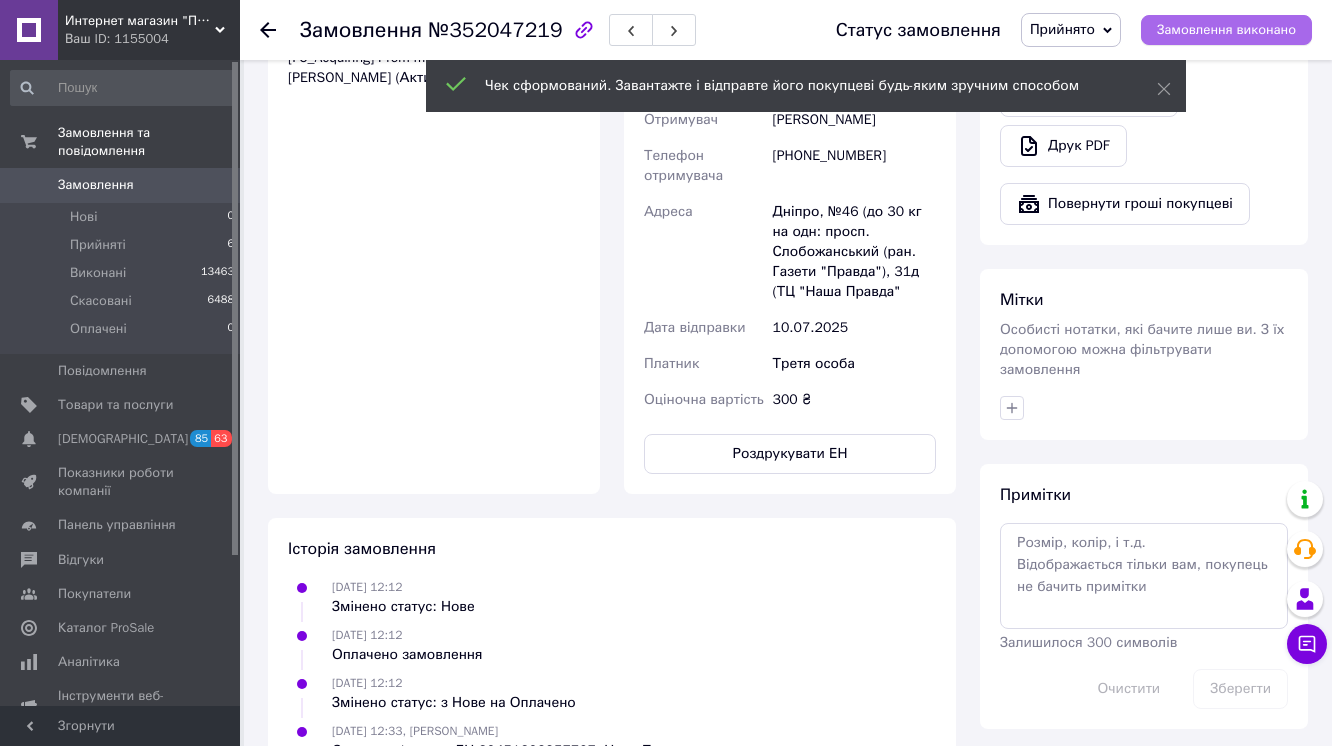click on "Замовлення виконано" at bounding box center [1226, 30] 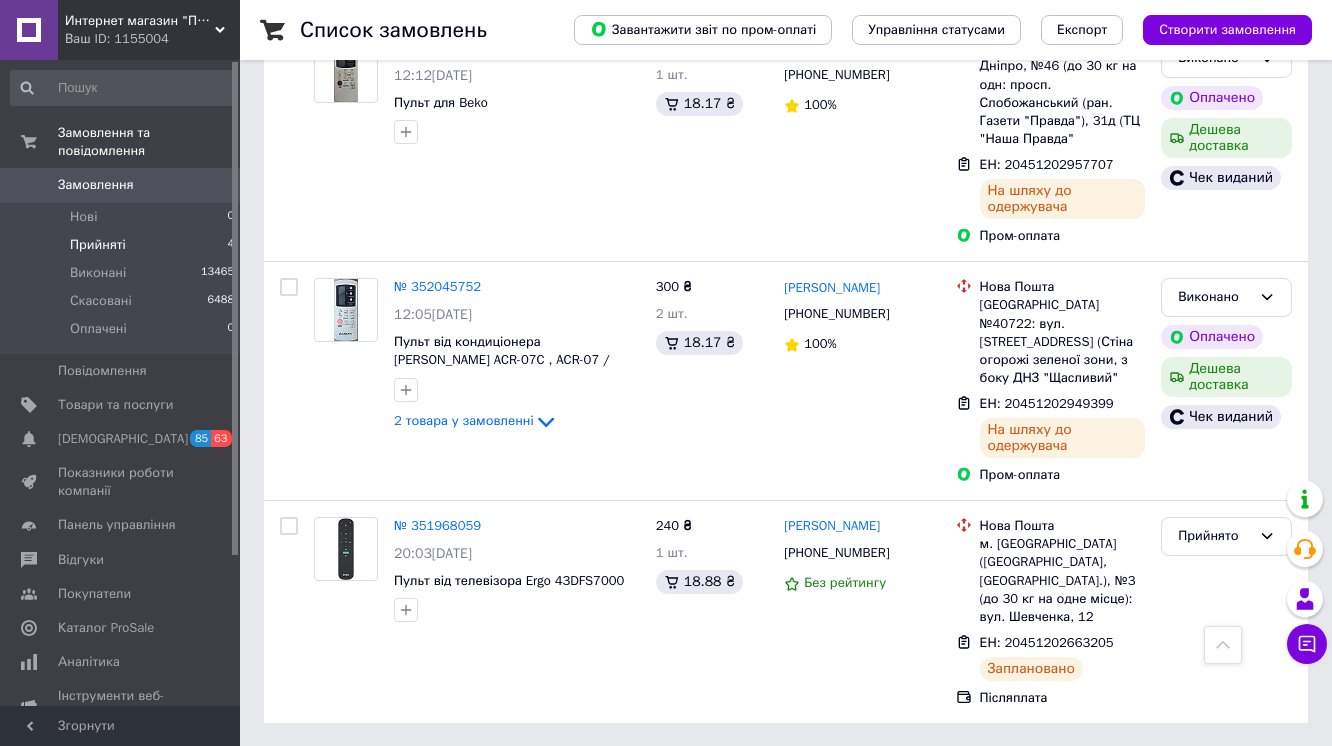 scroll, scrollTop: 932, scrollLeft: 0, axis: vertical 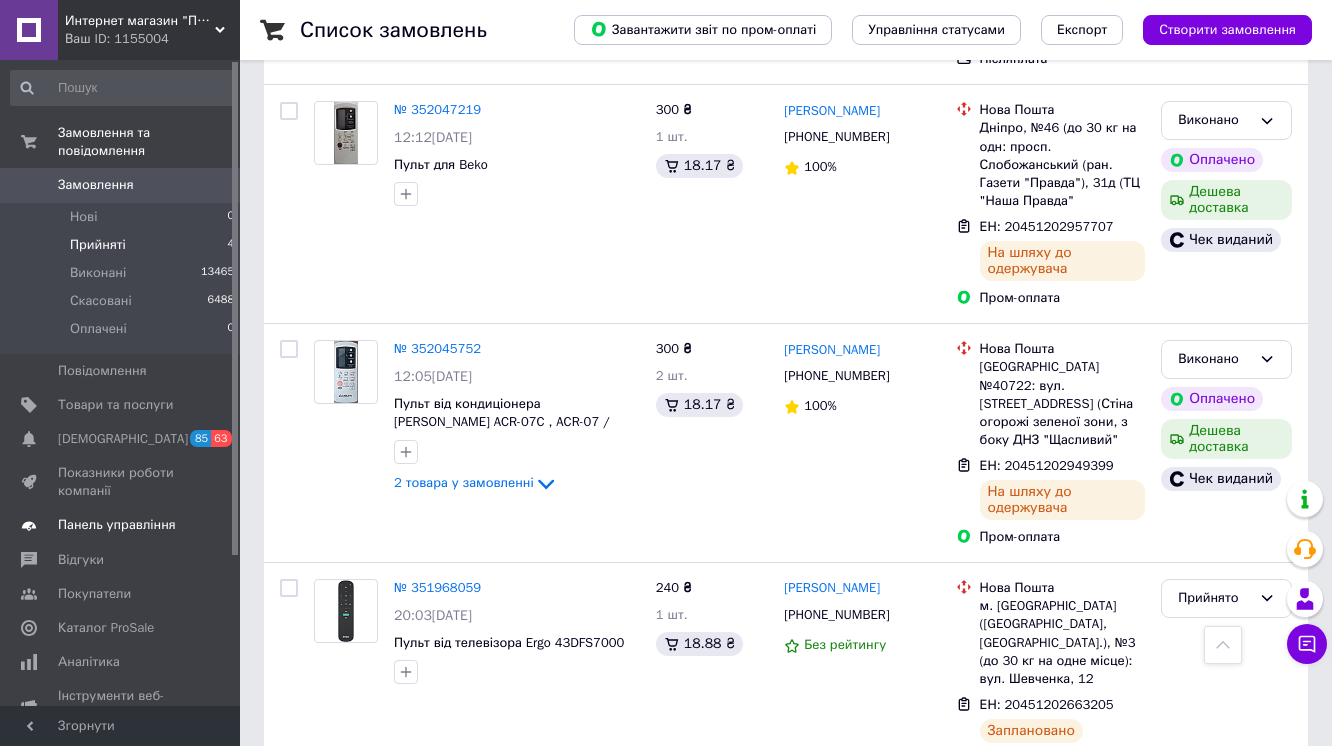 click on "Панель управління" at bounding box center [117, 525] 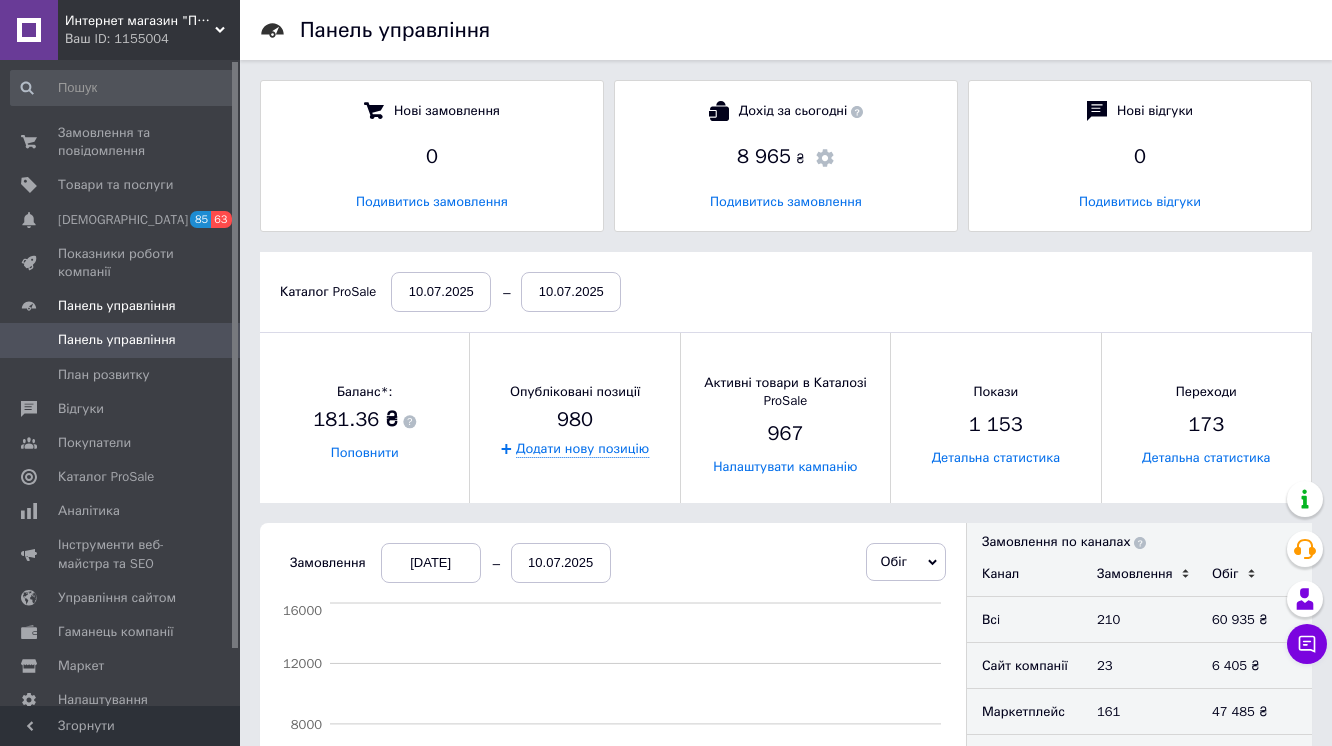 scroll, scrollTop: 10, scrollLeft: 9, axis: both 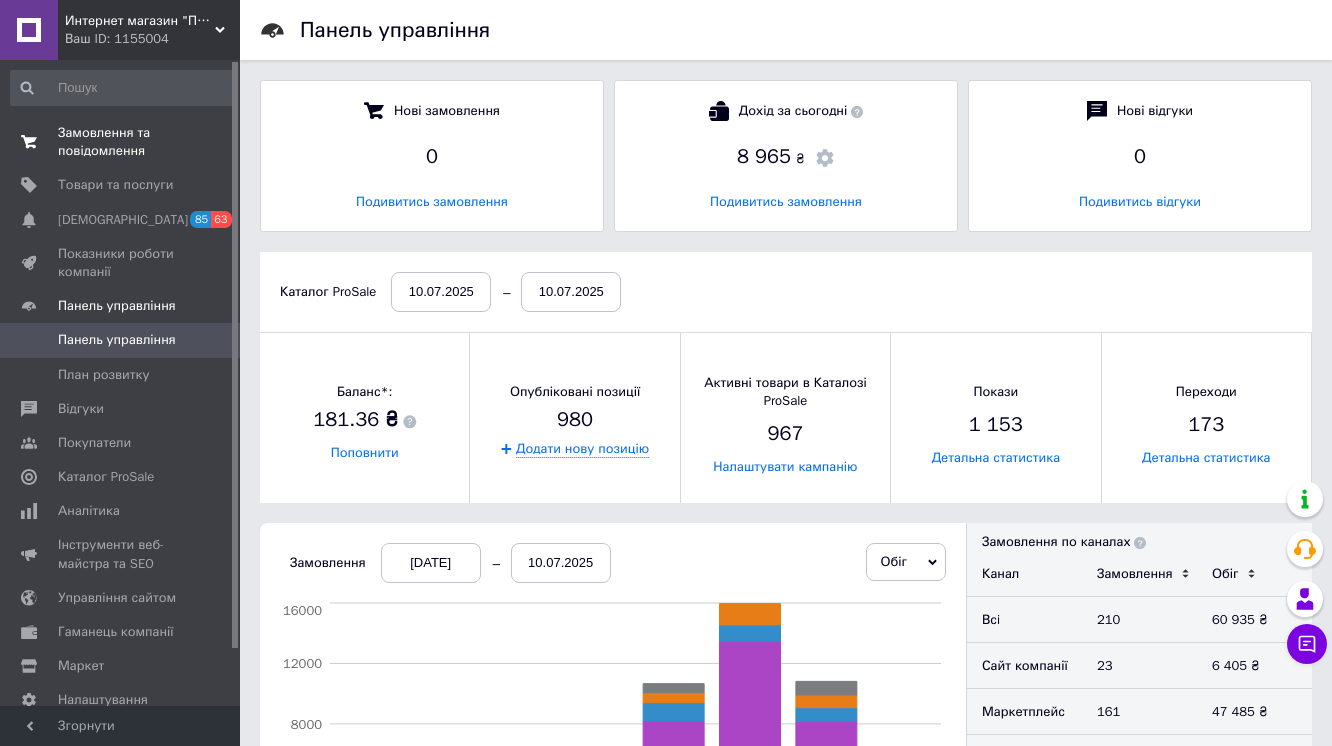click on "Замовлення та повідомлення" at bounding box center (121, 142) 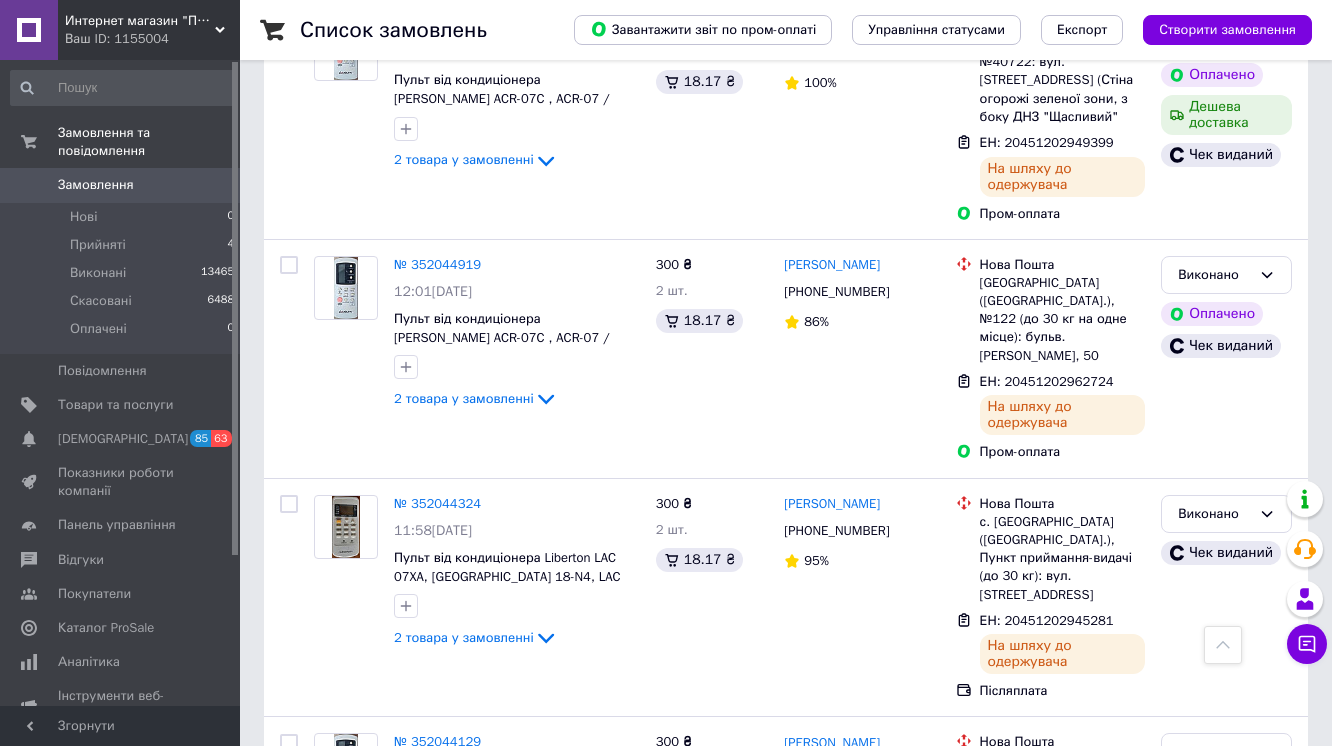 scroll, scrollTop: 1520, scrollLeft: 0, axis: vertical 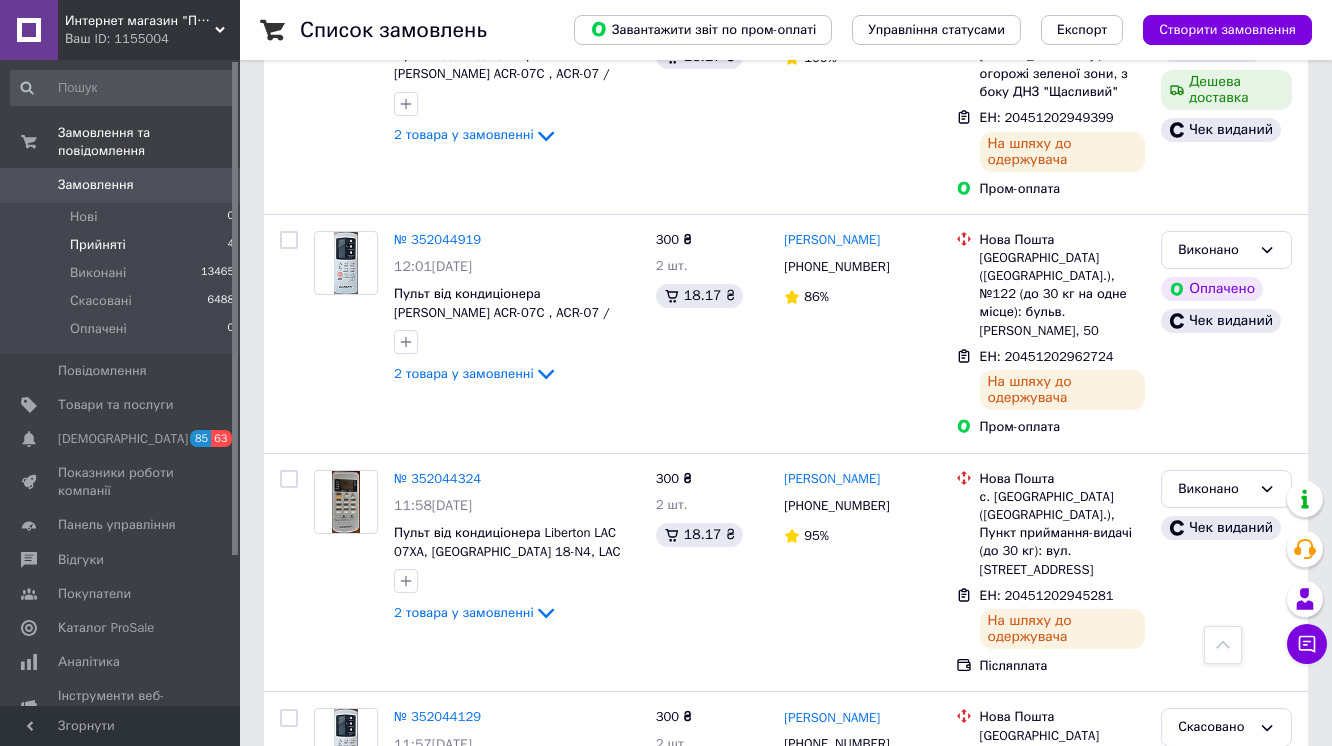click on "Прийняті" at bounding box center (98, 245) 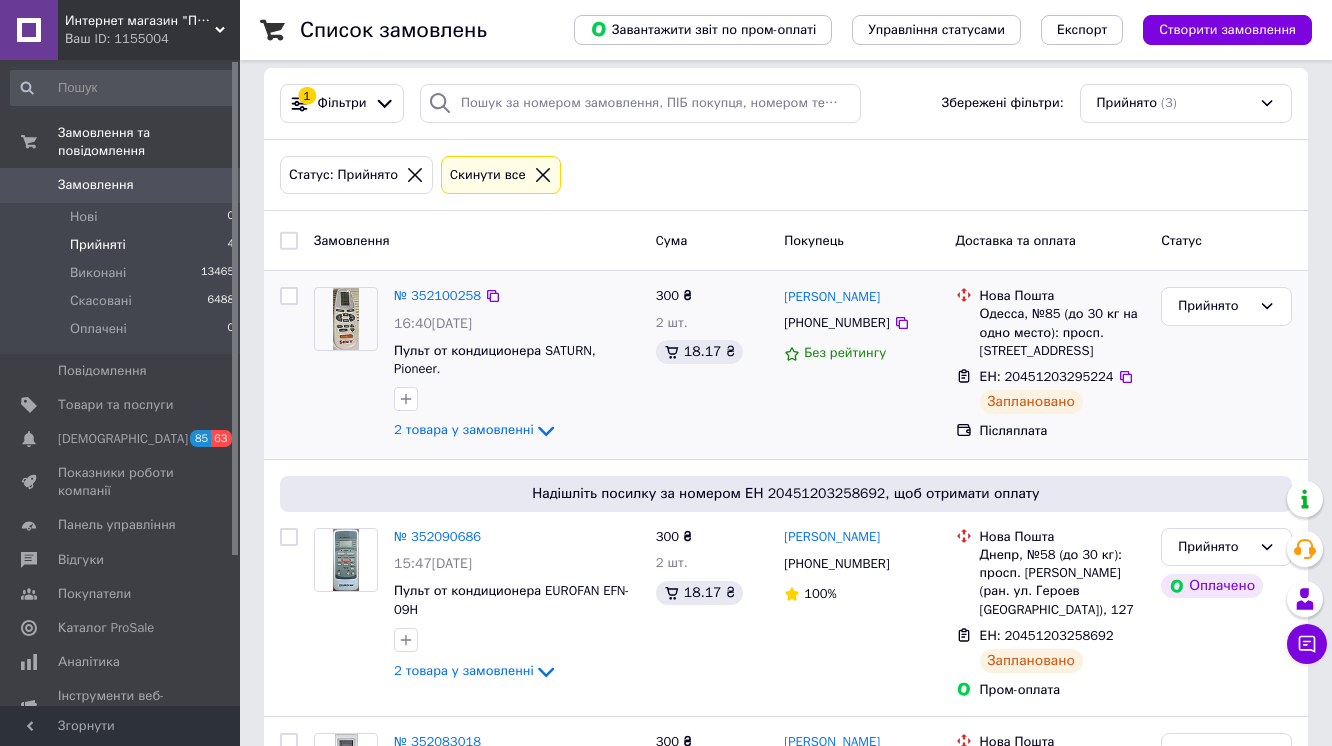 scroll, scrollTop: 0, scrollLeft: 0, axis: both 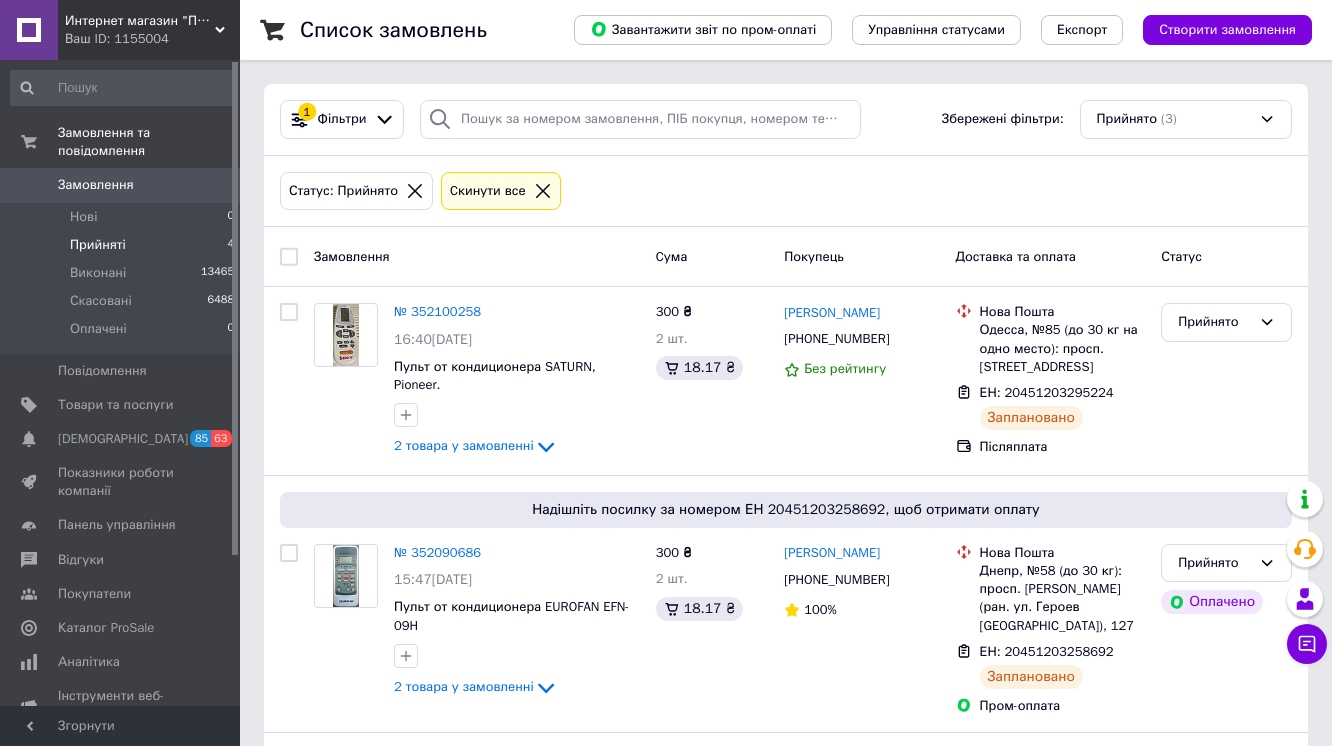click on "Cкинути все" at bounding box center (501, 191) 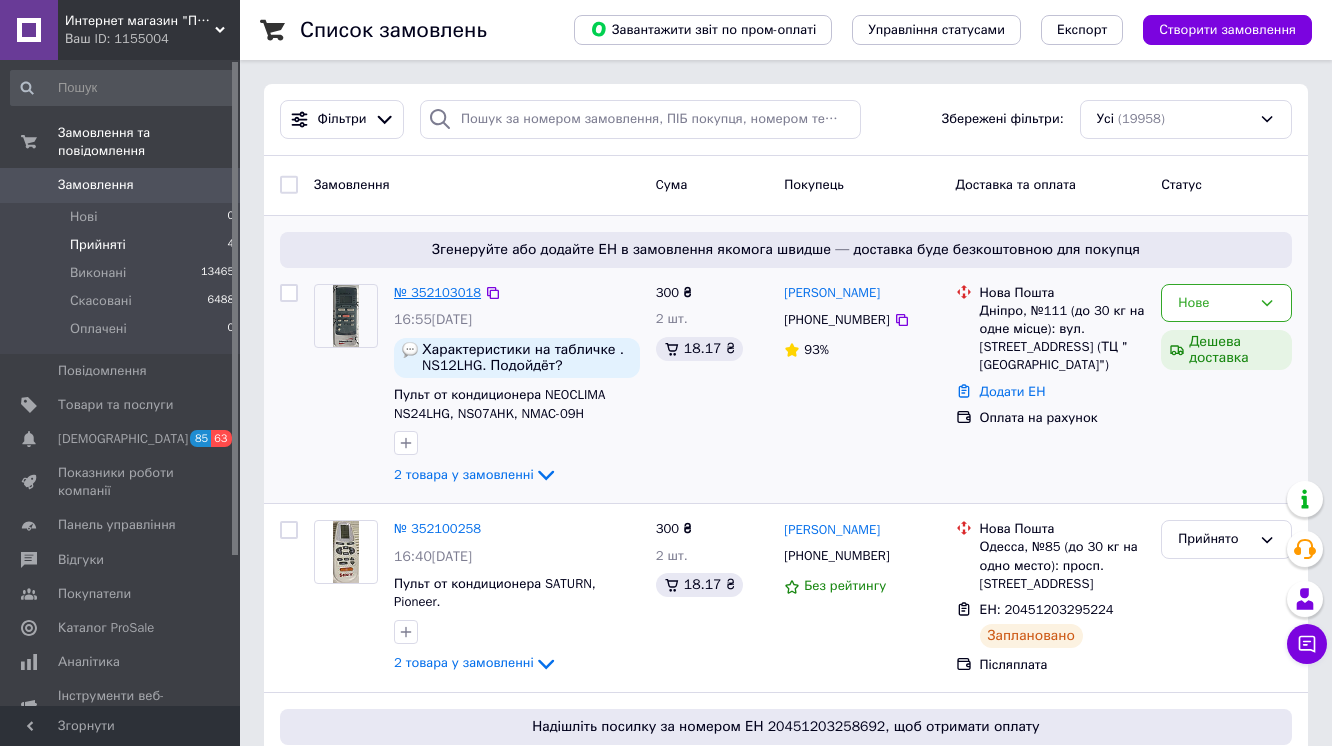 click on "№ 352103018" at bounding box center [437, 292] 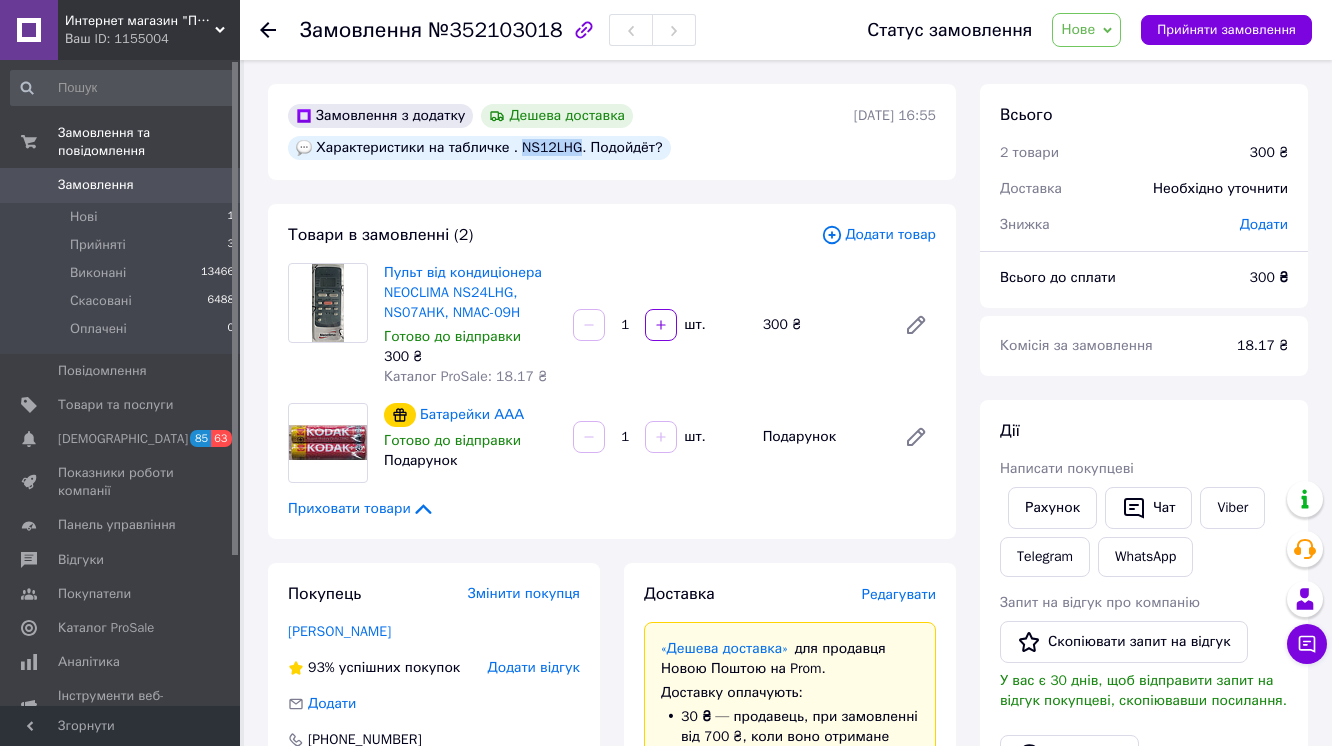 drag, startPoint x: 561, startPoint y: 155, endPoint x: 631, endPoint y: 160, distance: 70.178345 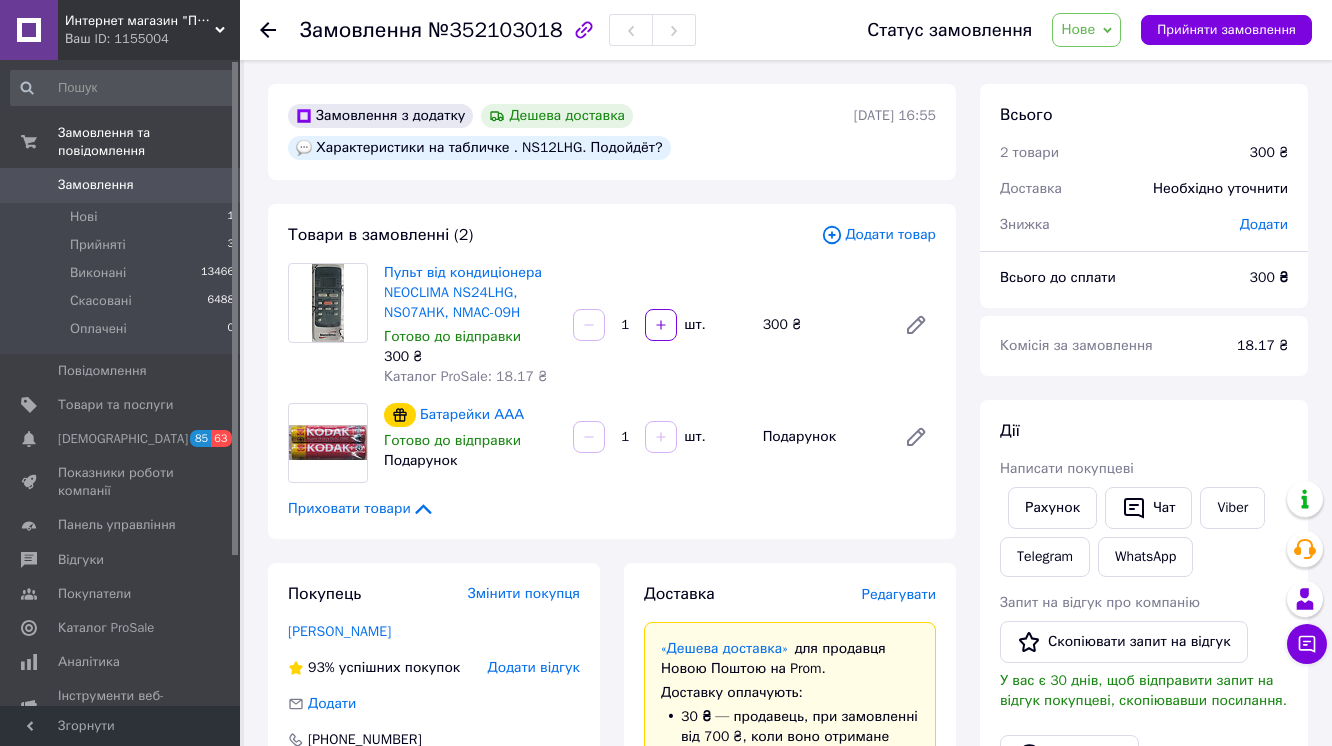 click on "Замовлення з додатку Дешева доставка Характеристики на табличке . NS12LHG.  Подойдёт? 10.07.2025 | 16:55 Товари в замовленні (2) Додати товар Пульт від кондиціонера NEOCLIMA NS24LHG, NS07AHK, NMAC-09H Готово до відправки 300 ₴ Каталог ProSale: 18.17 ₴  1   шт. 300 ₴ Батарейки ААА Готово до відправки Подарунок 1   шт. Подарунок Приховати товари Покупець Змінити покупця Кислий Володимир 93%   успішних покупок Додати відгук Додати +380672565495 Оплата Оплата на рахунок Доставка Редагувати «Дешева доставка»   для продавця Новою Поштою на Prom. Доставку оплачують: 30 ₴   — продавець залишок — Prom. +380672565495" at bounding box center [612, 844] 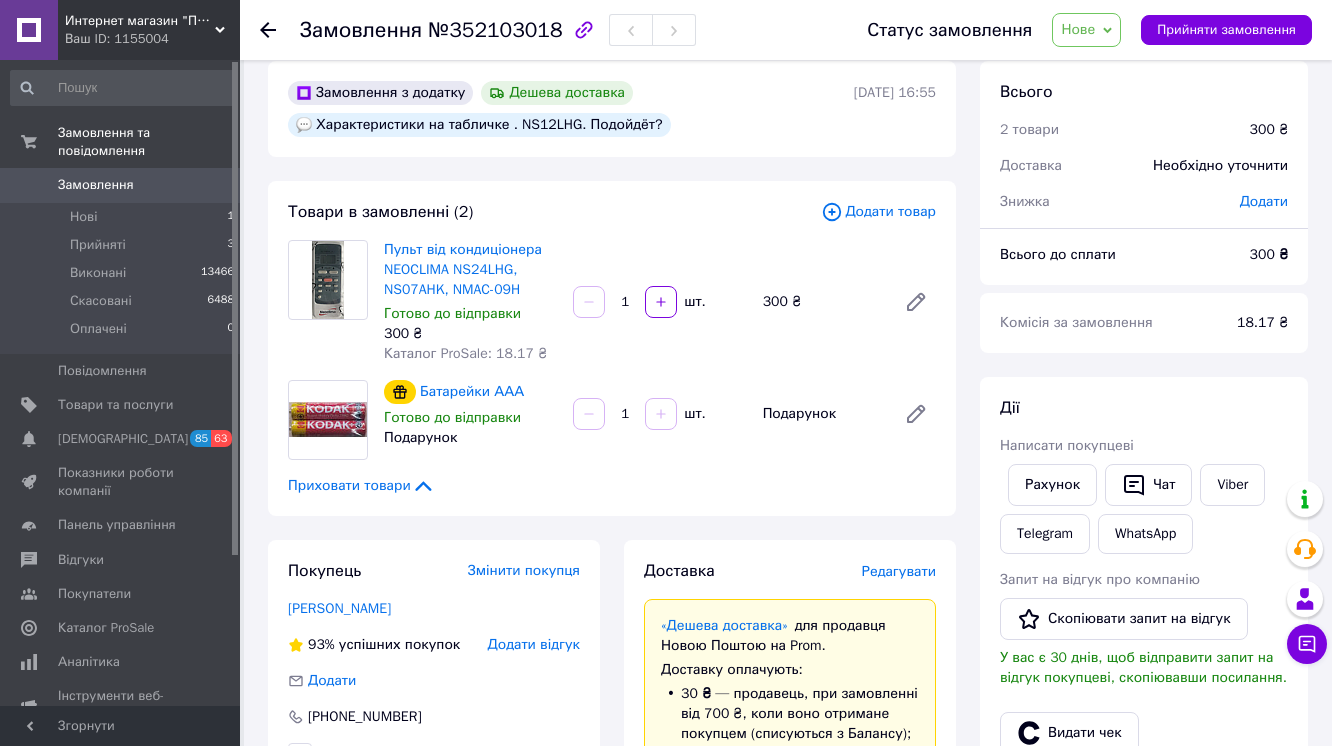 scroll, scrollTop: 0, scrollLeft: 0, axis: both 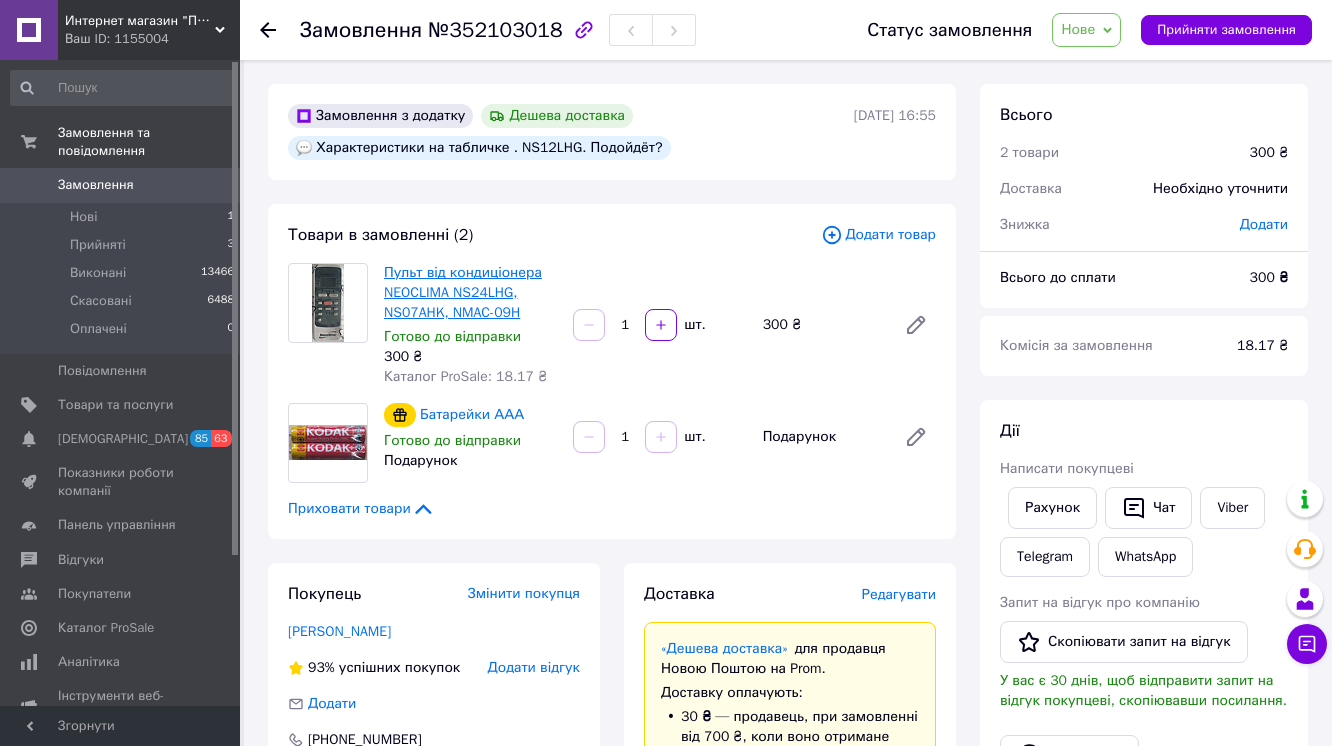 click on "Пульт від кондиціонера NEOCLIMA NS24LHG, NS07AHK, NMAC-09H" at bounding box center (463, 292) 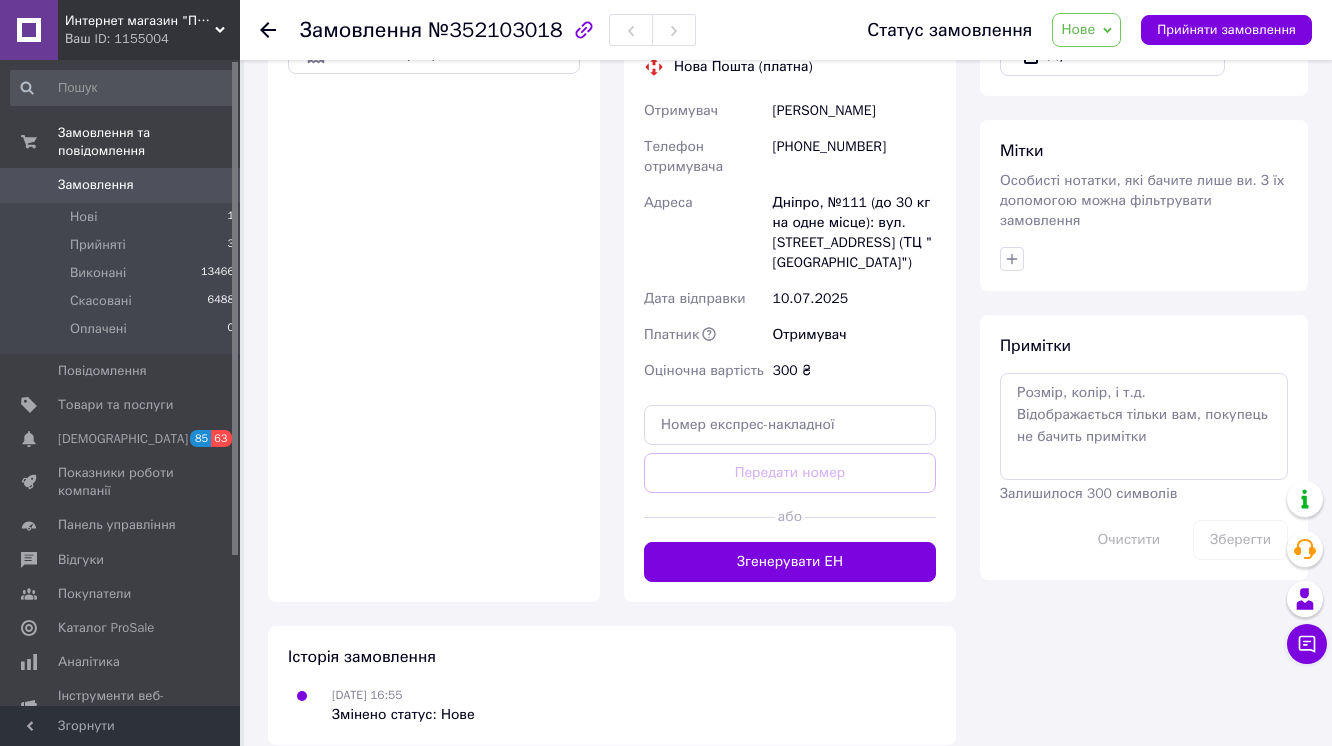 scroll, scrollTop: 880, scrollLeft: 0, axis: vertical 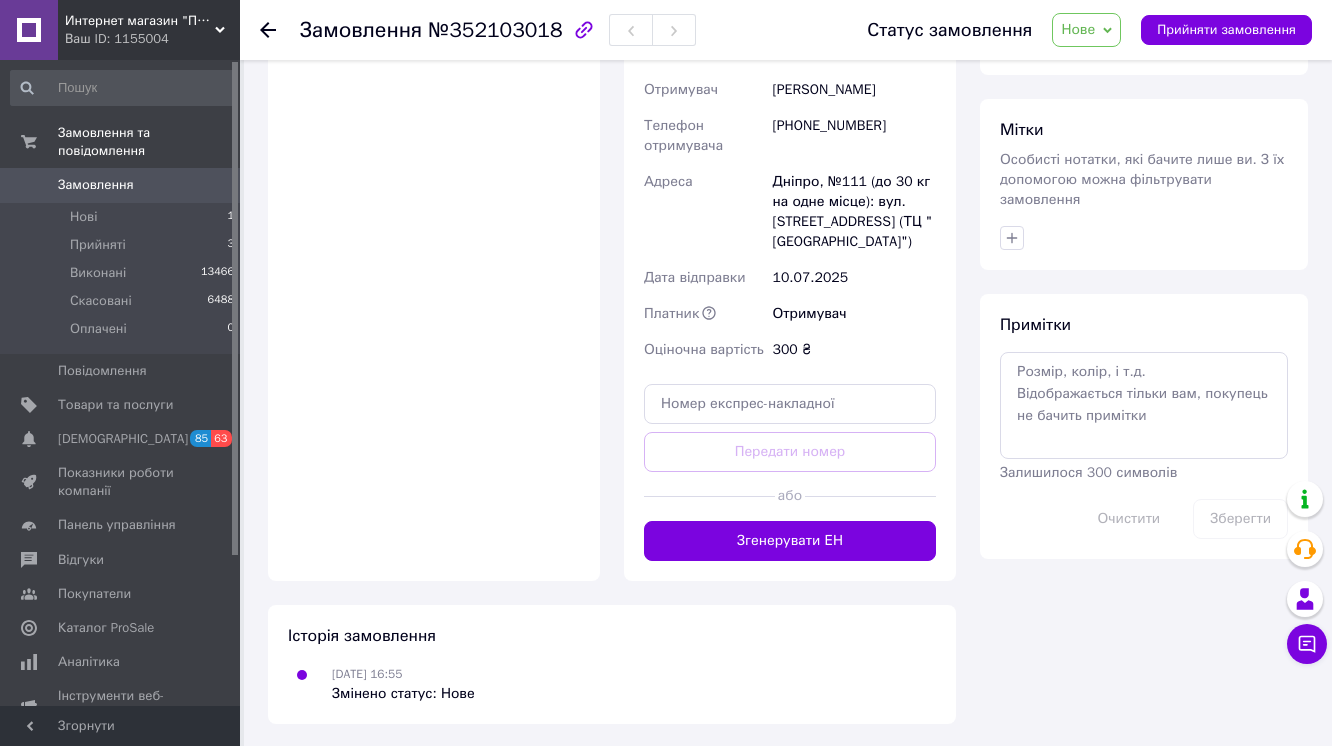 click on "Оплата на рахунок" at bounding box center [434, 33] 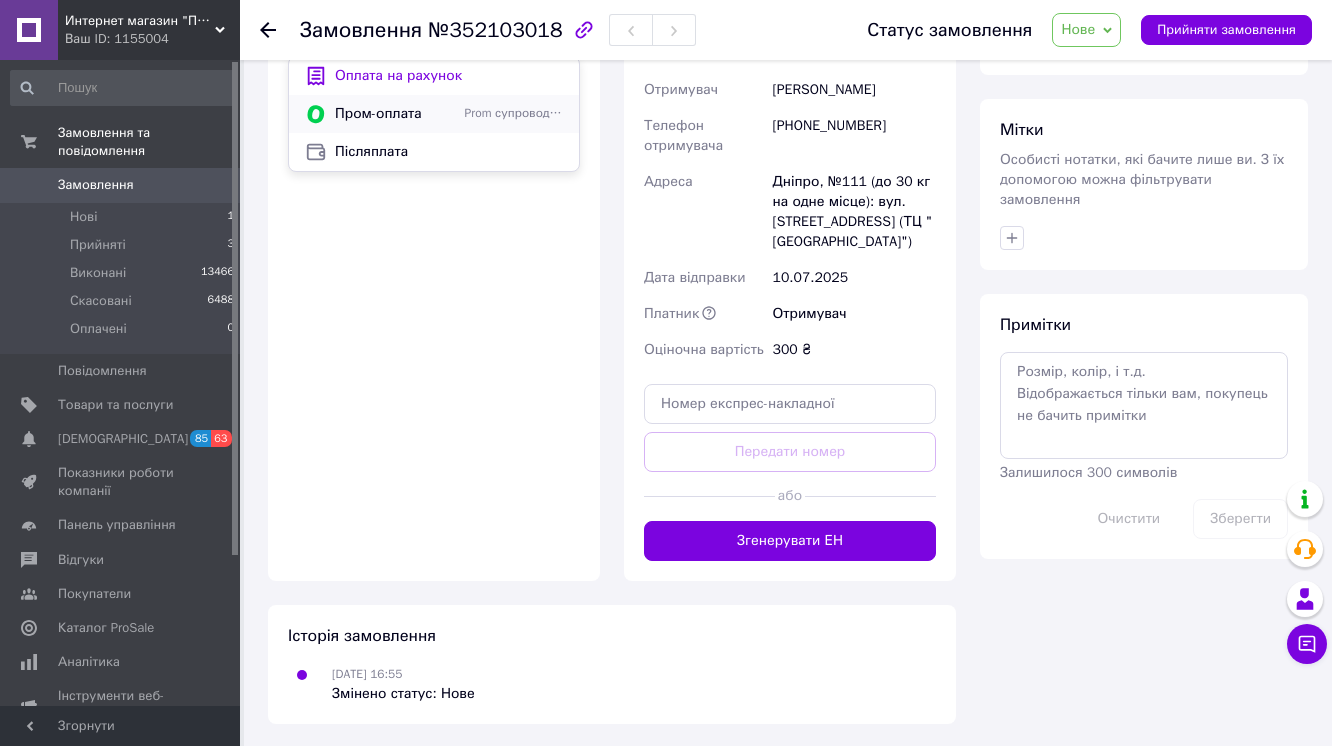 click on "Пром-оплата" at bounding box center [396, 114] 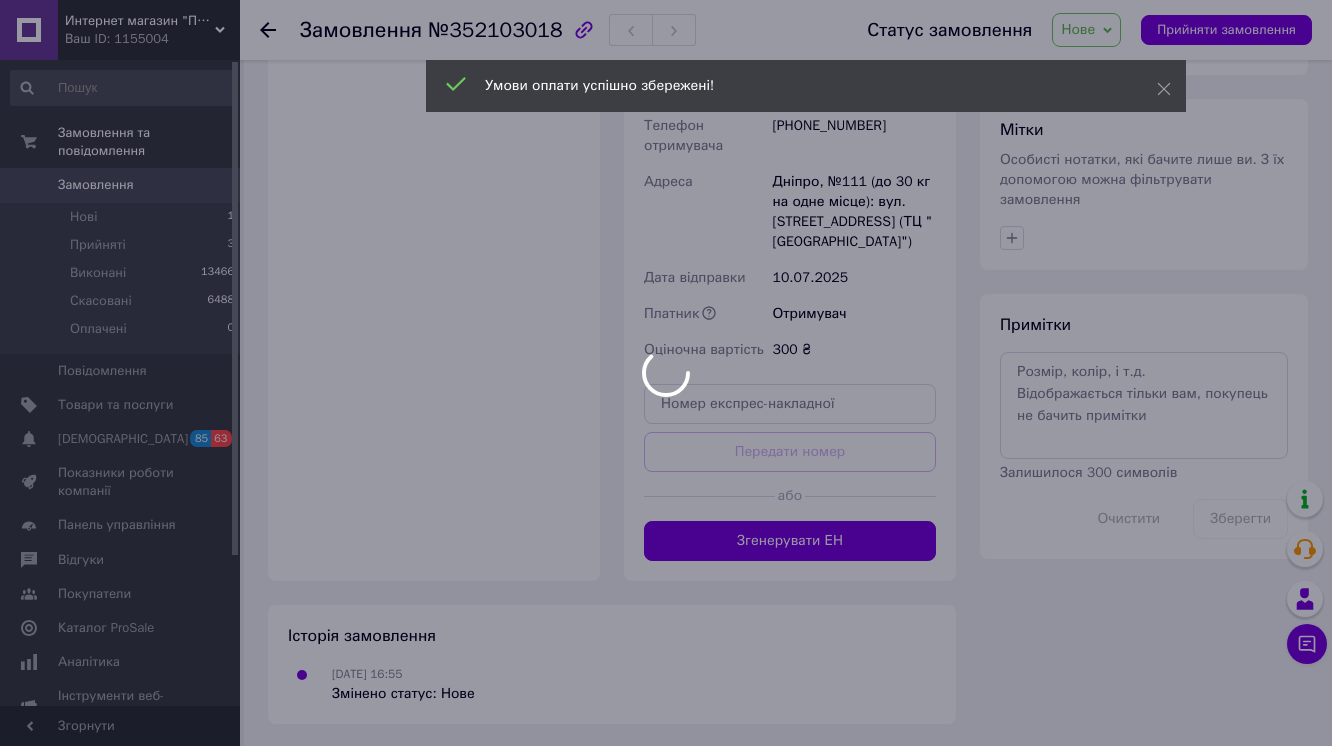 scroll, scrollTop: 954, scrollLeft: 0, axis: vertical 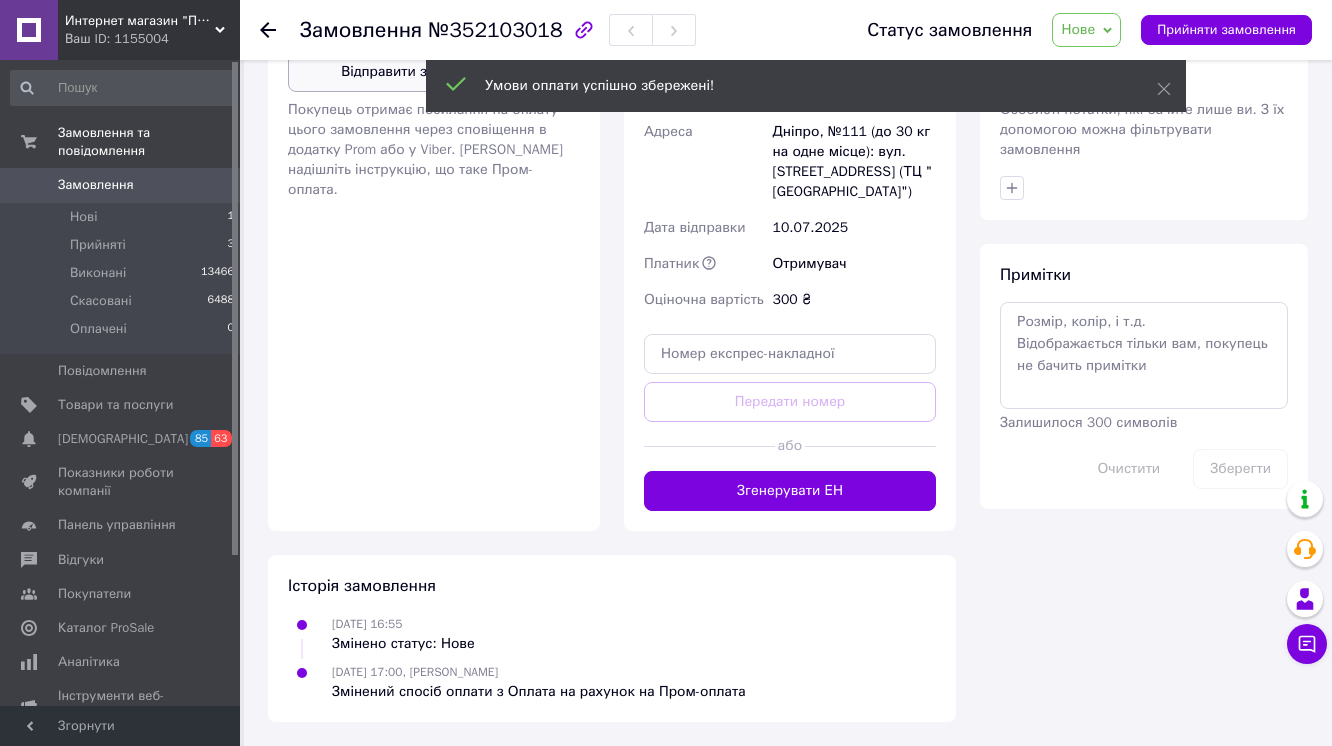 click on "Відправити запит на оплату" at bounding box center (434, 72) 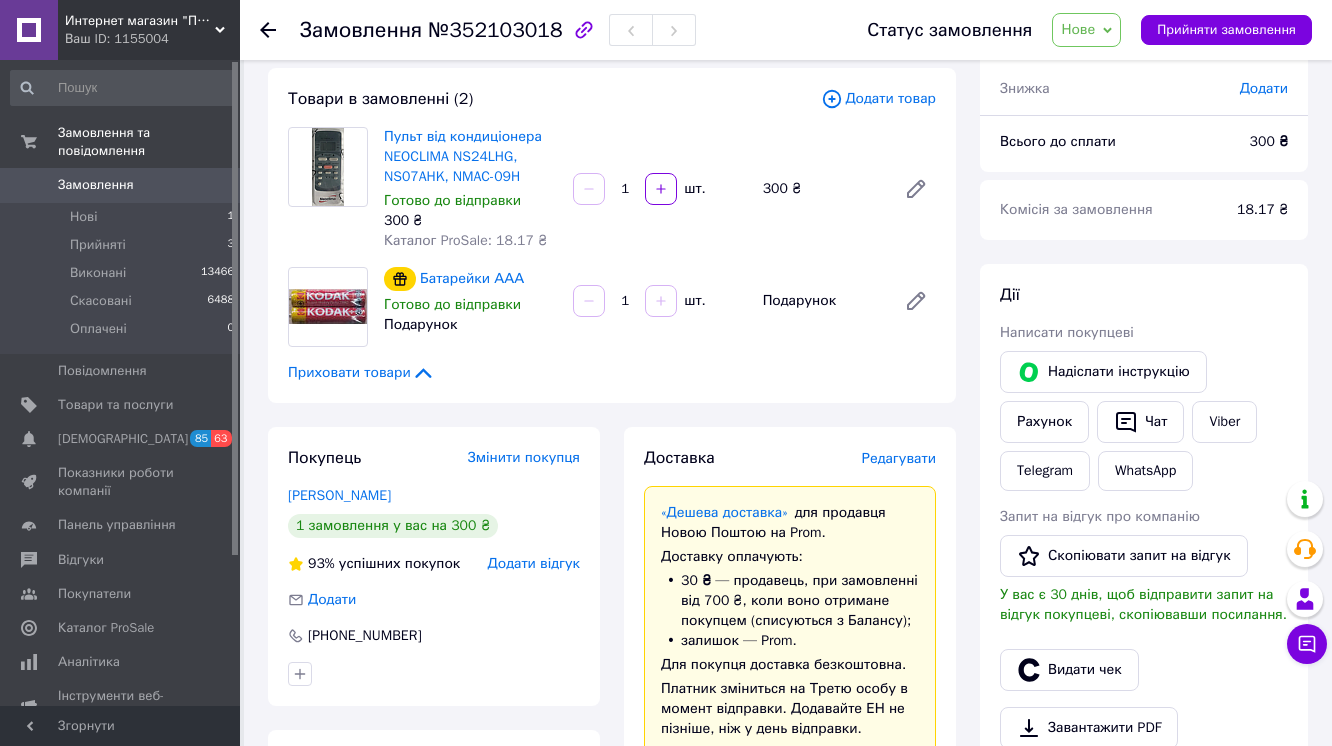scroll, scrollTop: 0, scrollLeft: 0, axis: both 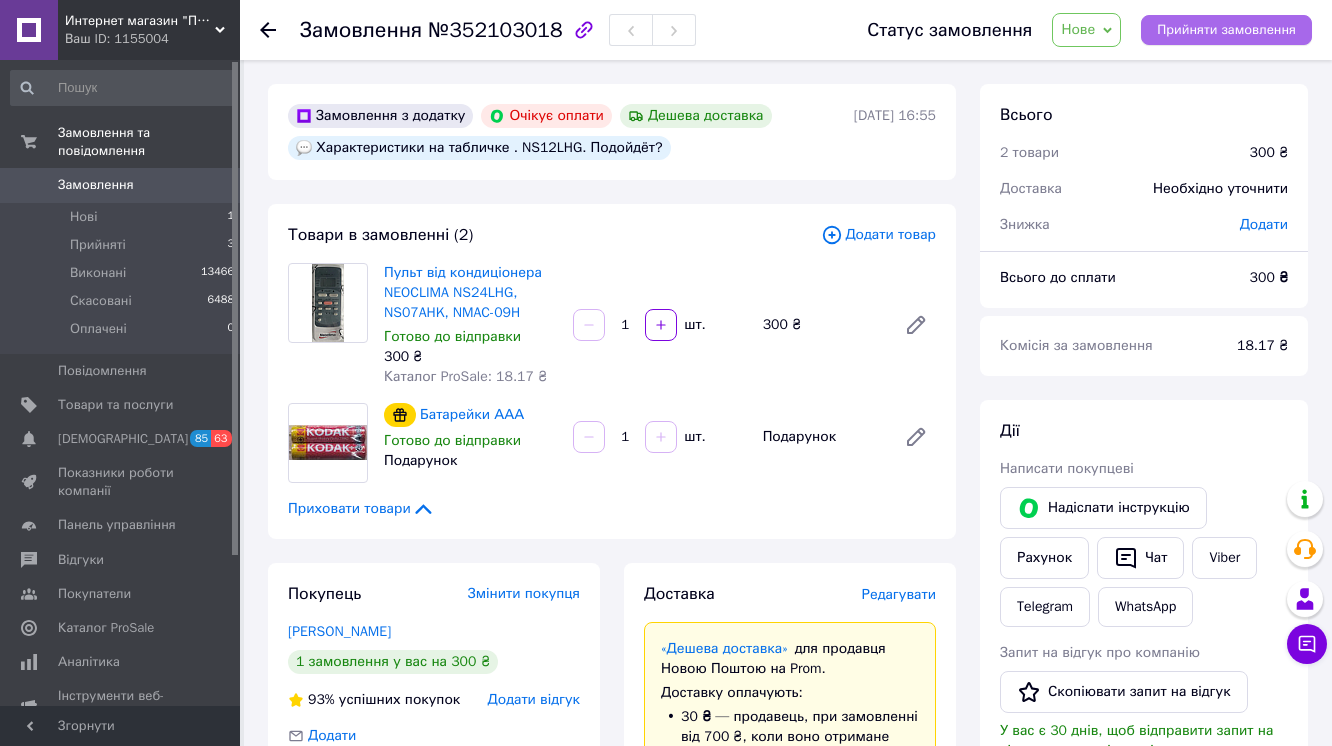 click on "Прийняти замовлення" at bounding box center (1226, 30) 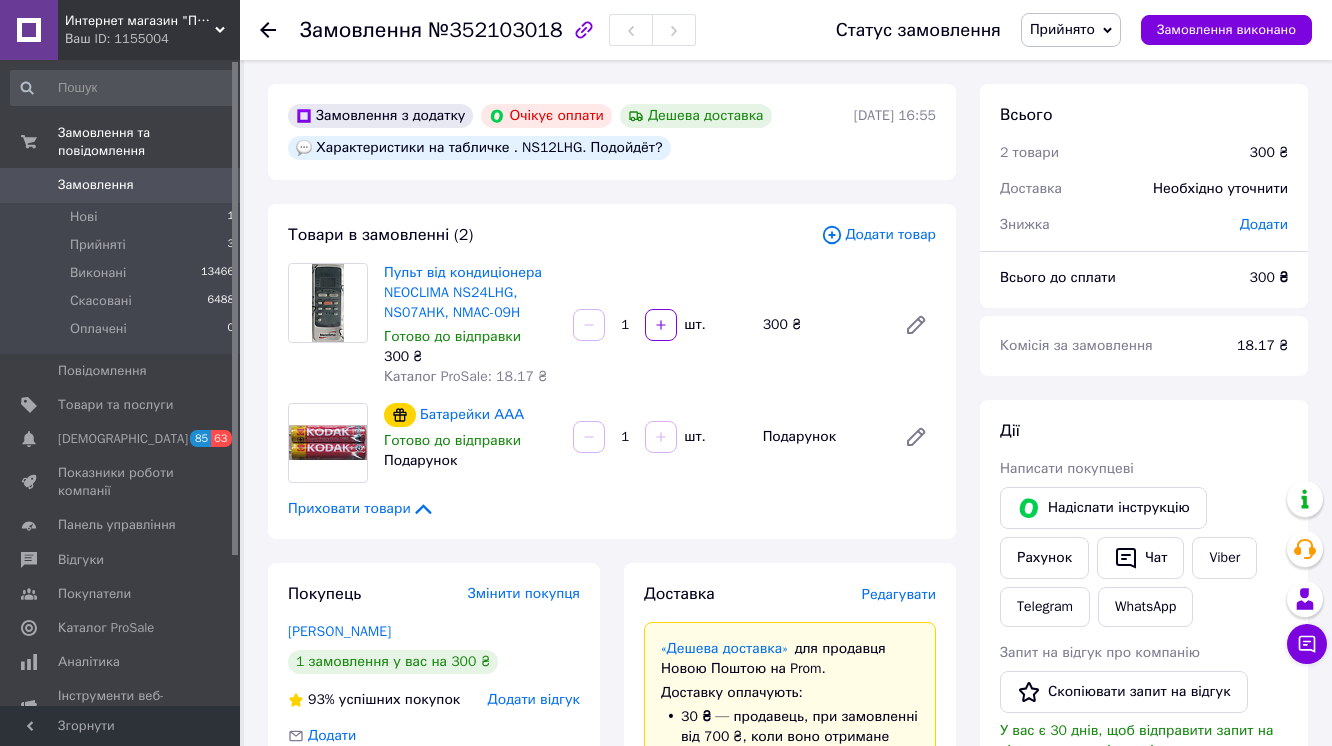 click on "Замовлення" at bounding box center [121, 185] 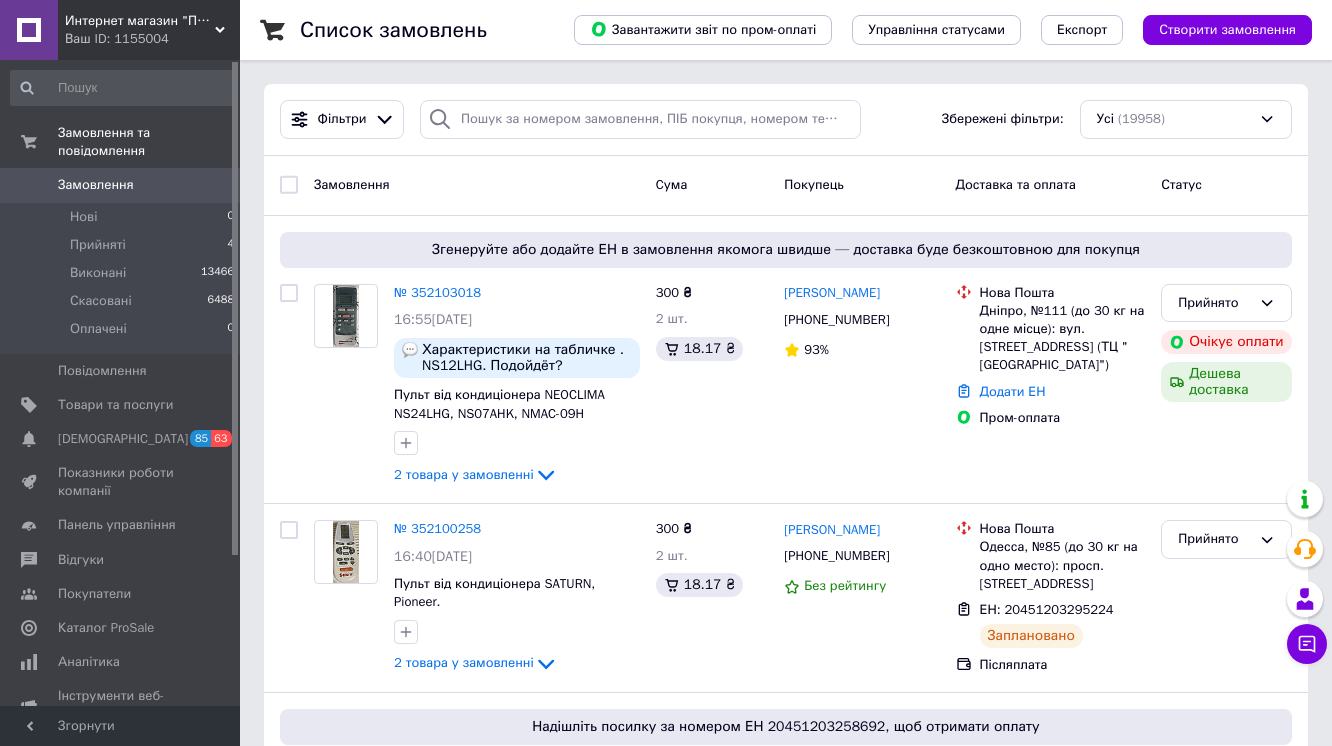 click on "Замовлення" at bounding box center [96, 185] 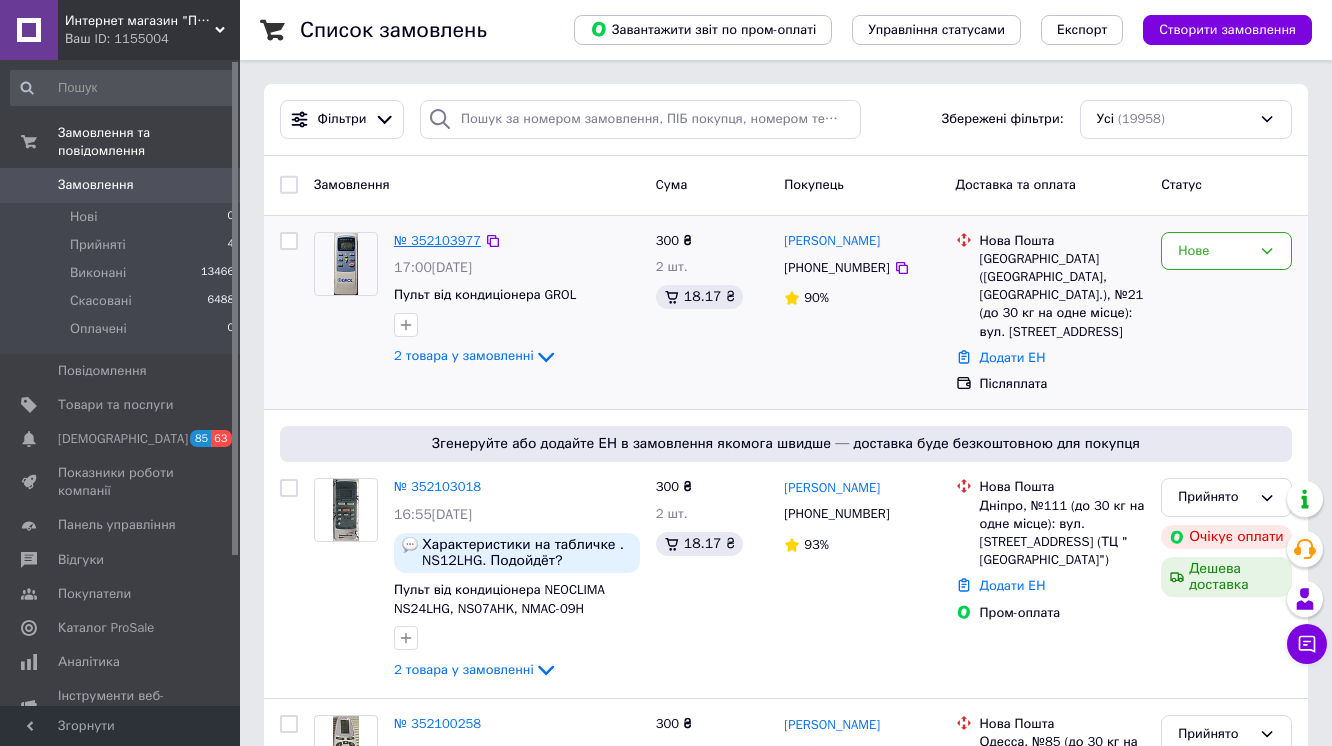 click on "№ 352103977" at bounding box center [437, 240] 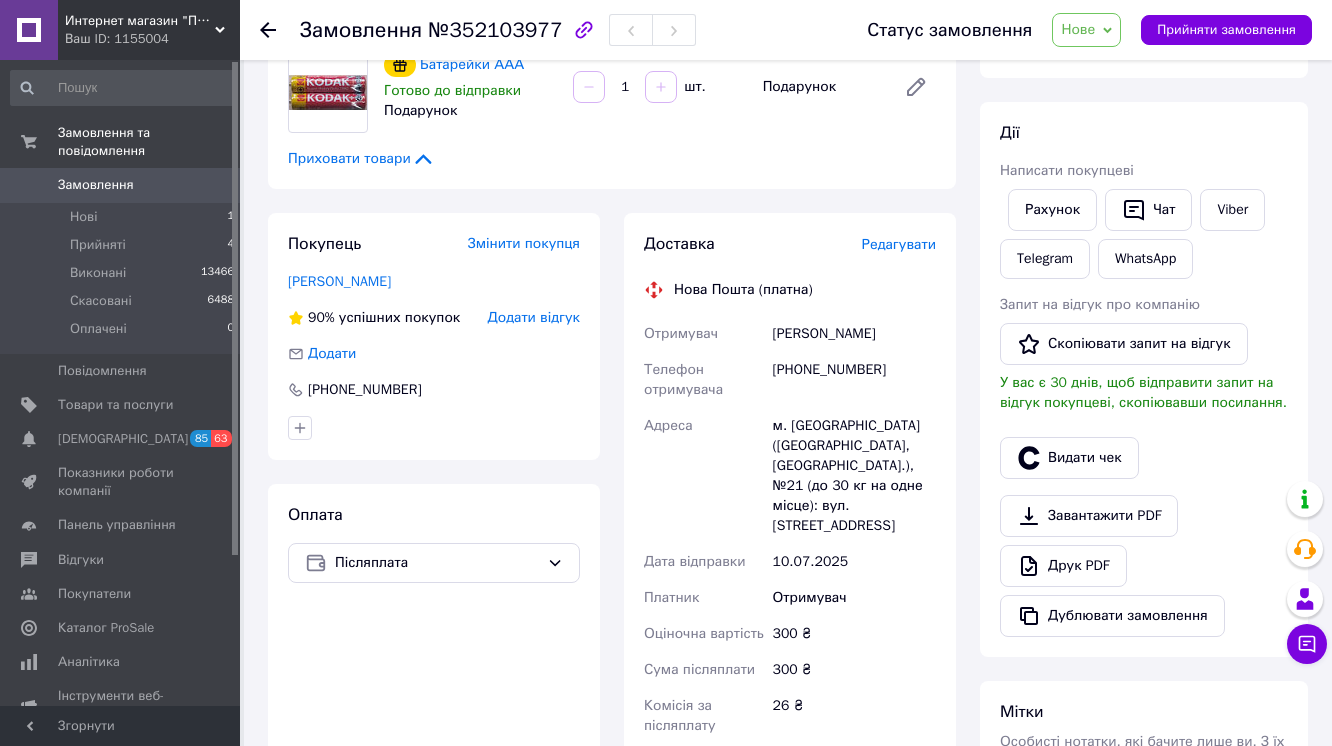 scroll, scrollTop: 320, scrollLeft: 0, axis: vertical 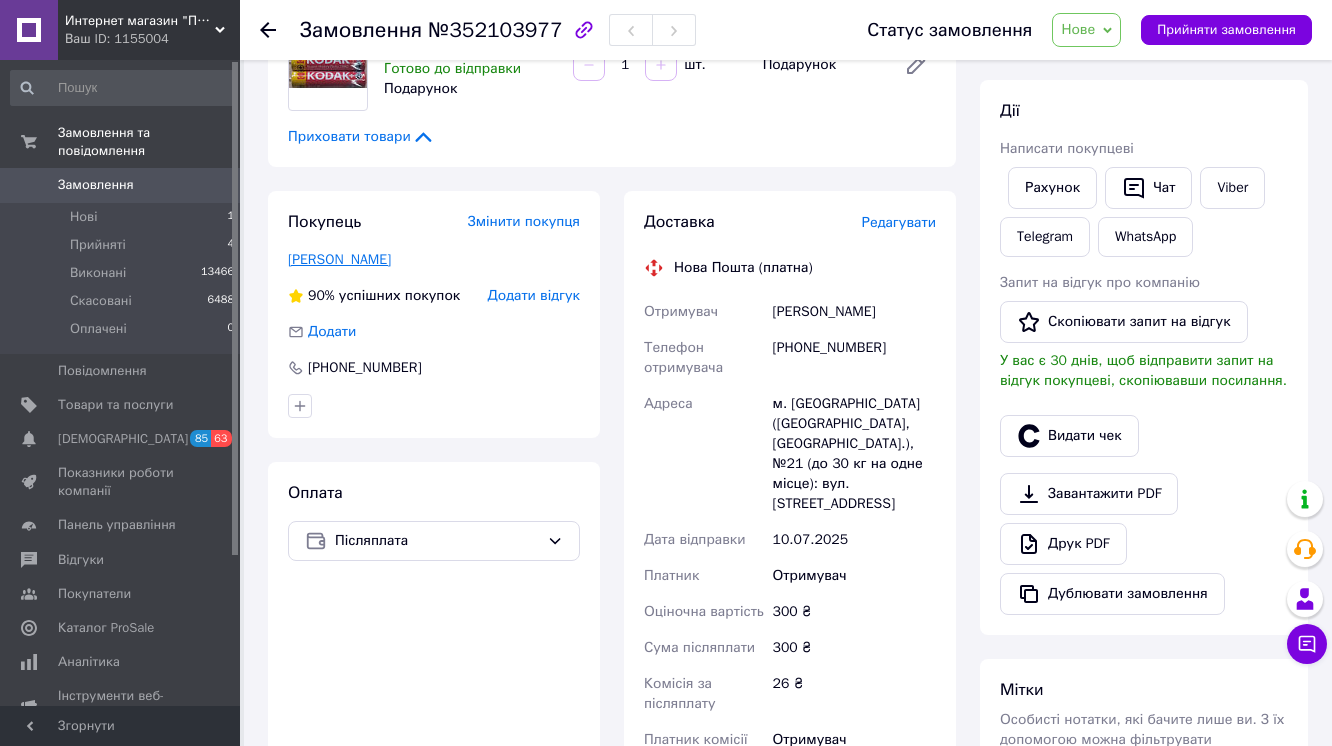 click on "Калужский Влад" at bounding box center [339, 259] 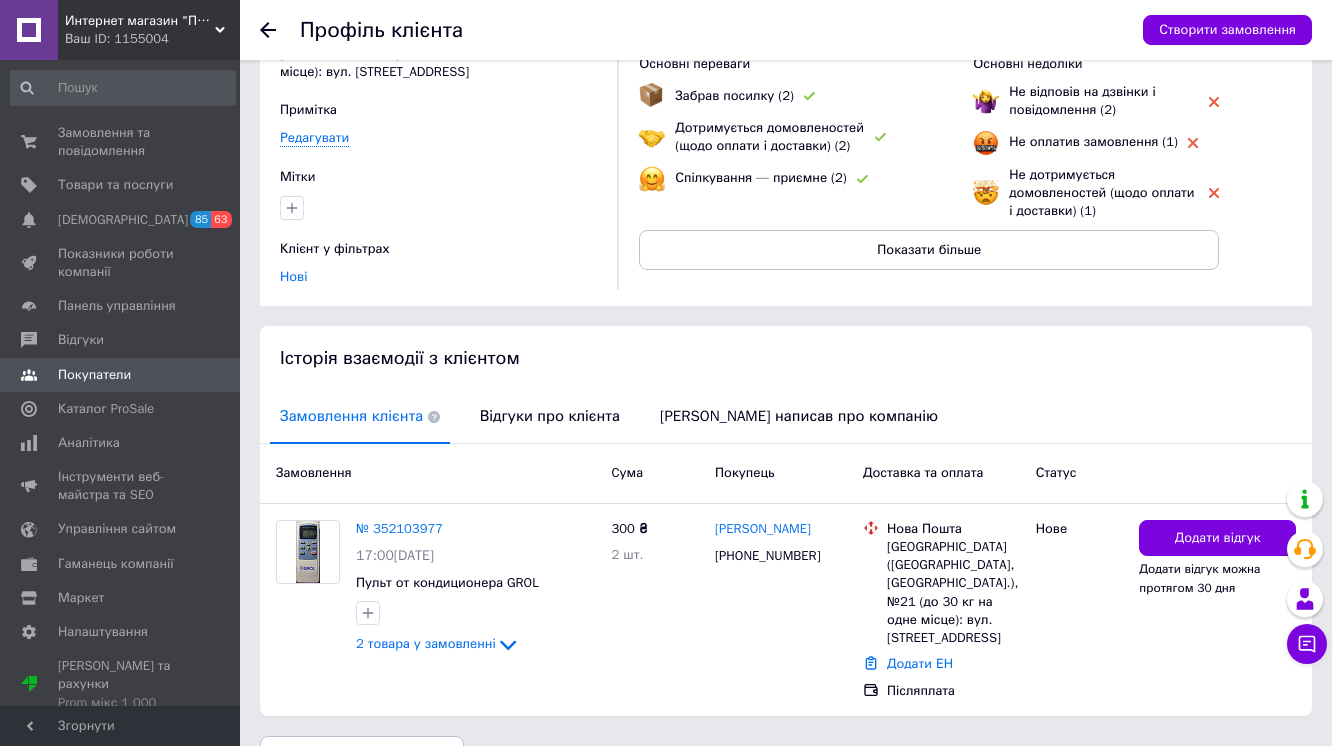 scroll, scrollTop: 160, scrollLeft: 0, axis: vertical 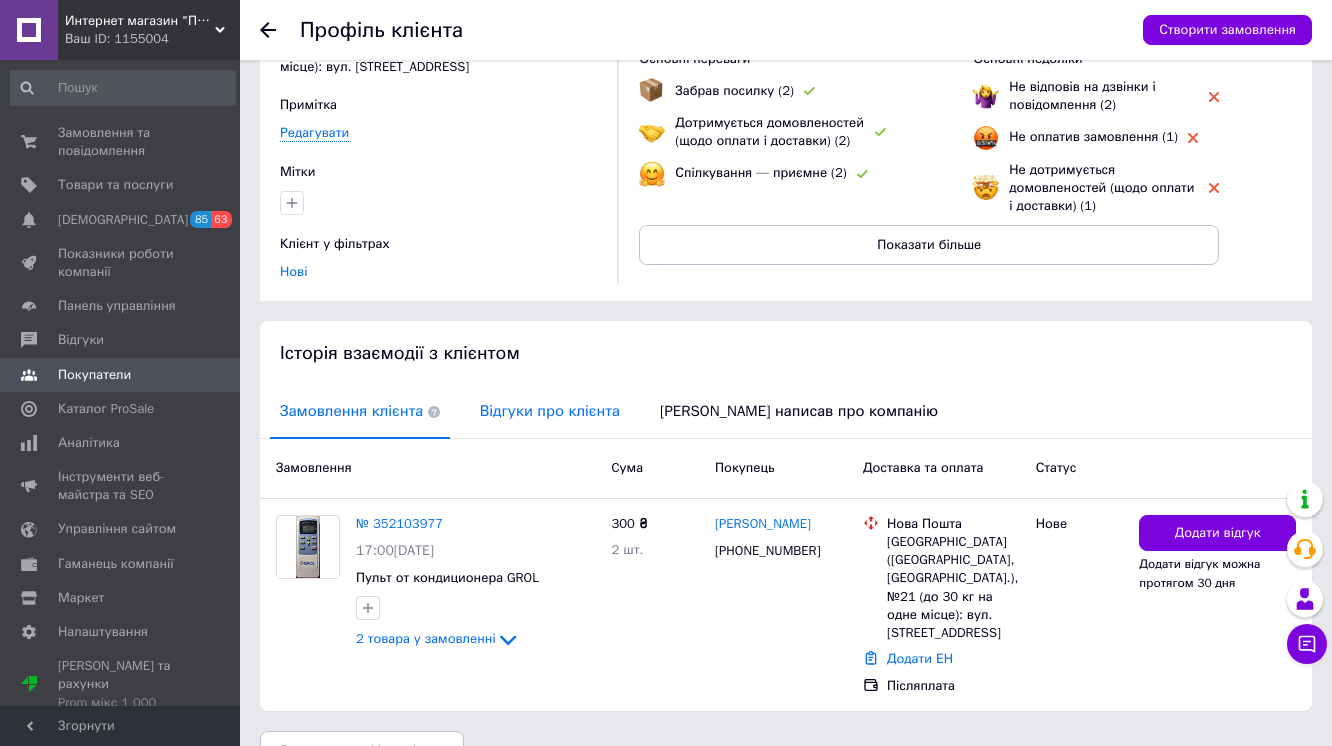 click on "Відгуки про клієнта" at bounding box center (550, 411) 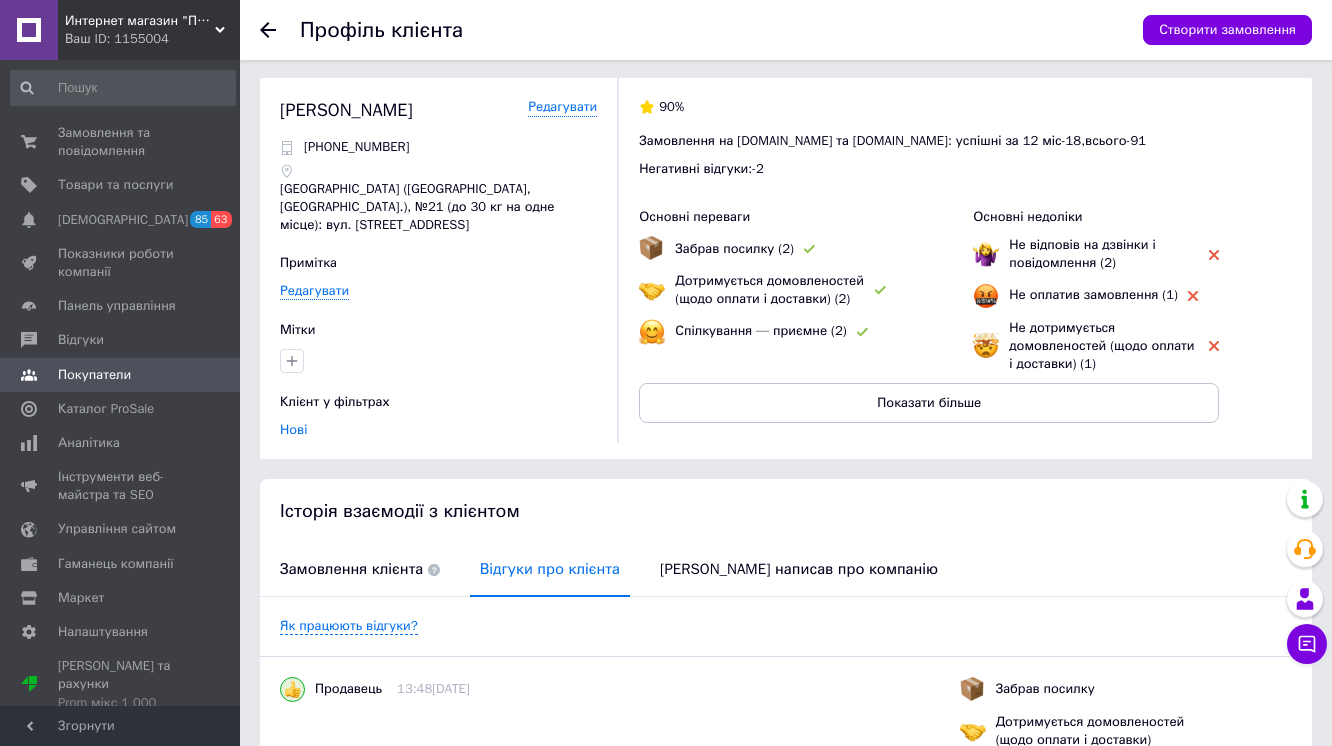 scroll, scrollTop: 0, scrollLeft: 0, axis: both 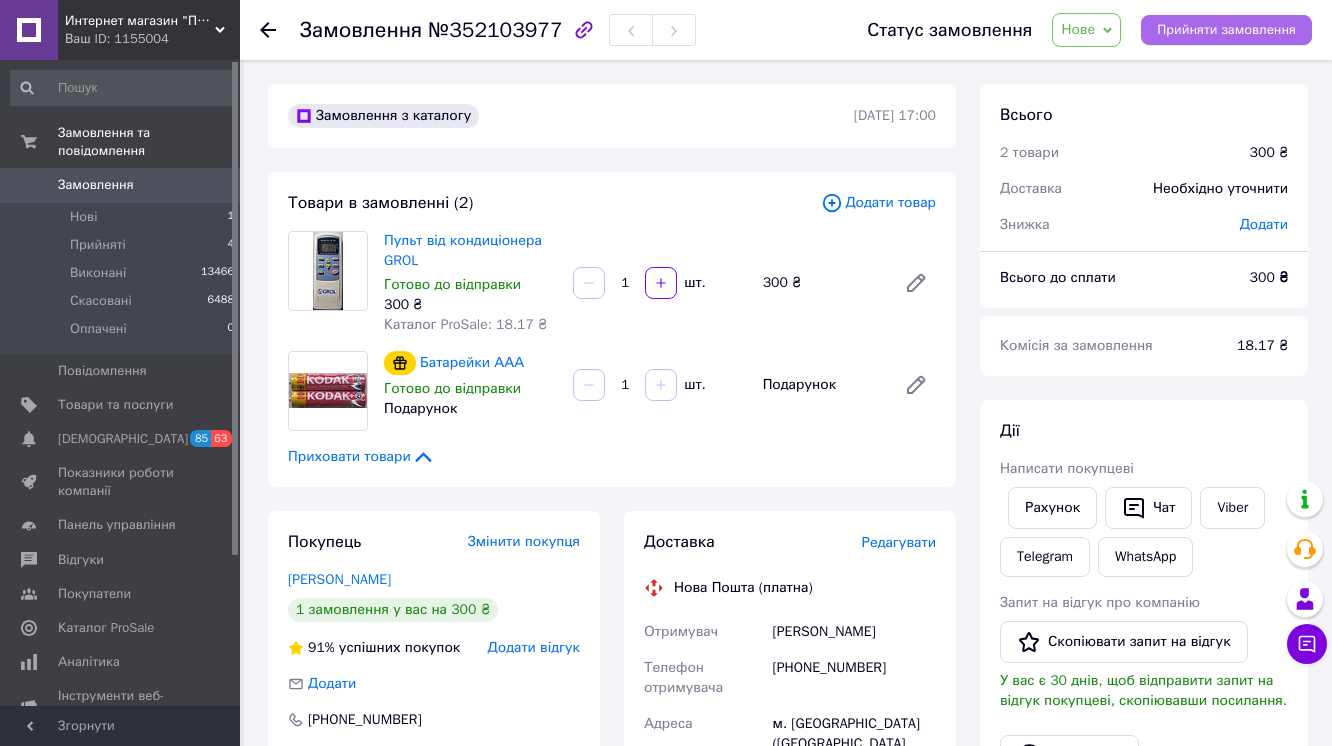 click on "Прийняти замовлення" at bounding box center (1226, 30) 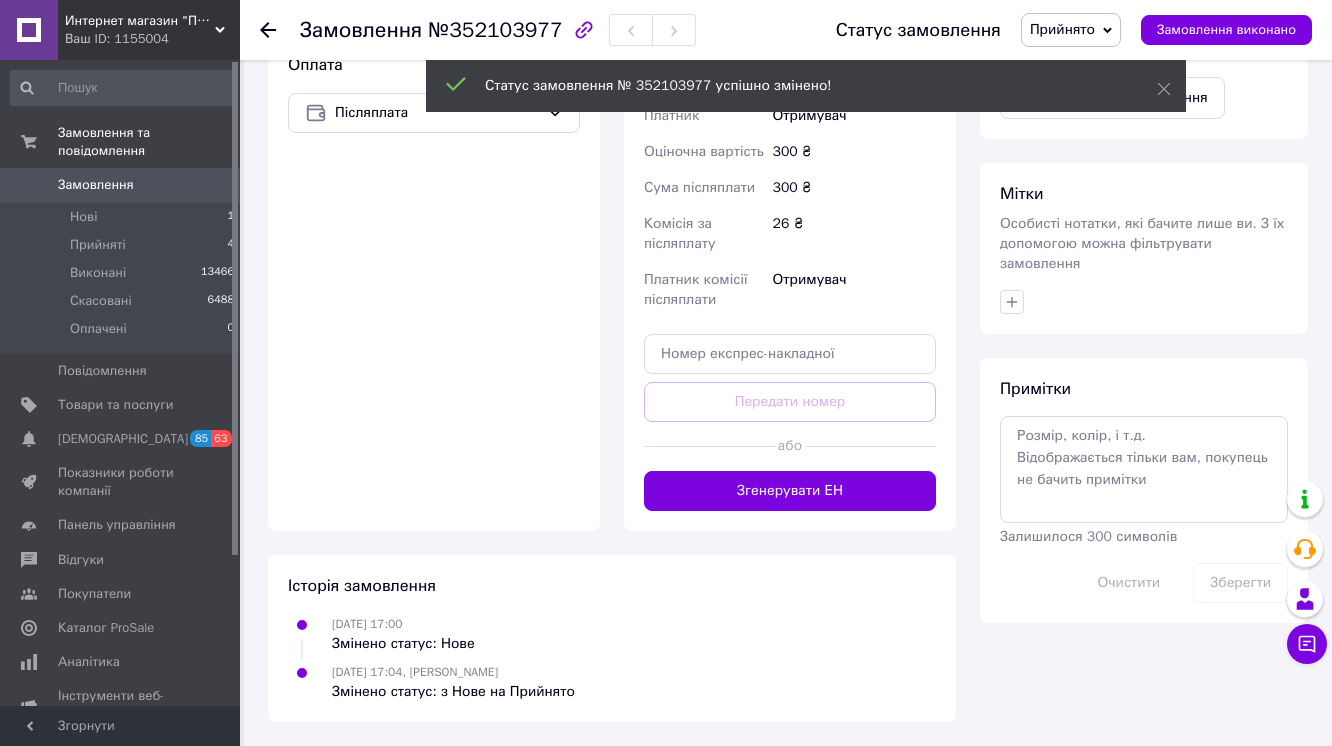 scroll, scrollTop: 1083, scrollLeft: 0, axis: vertical 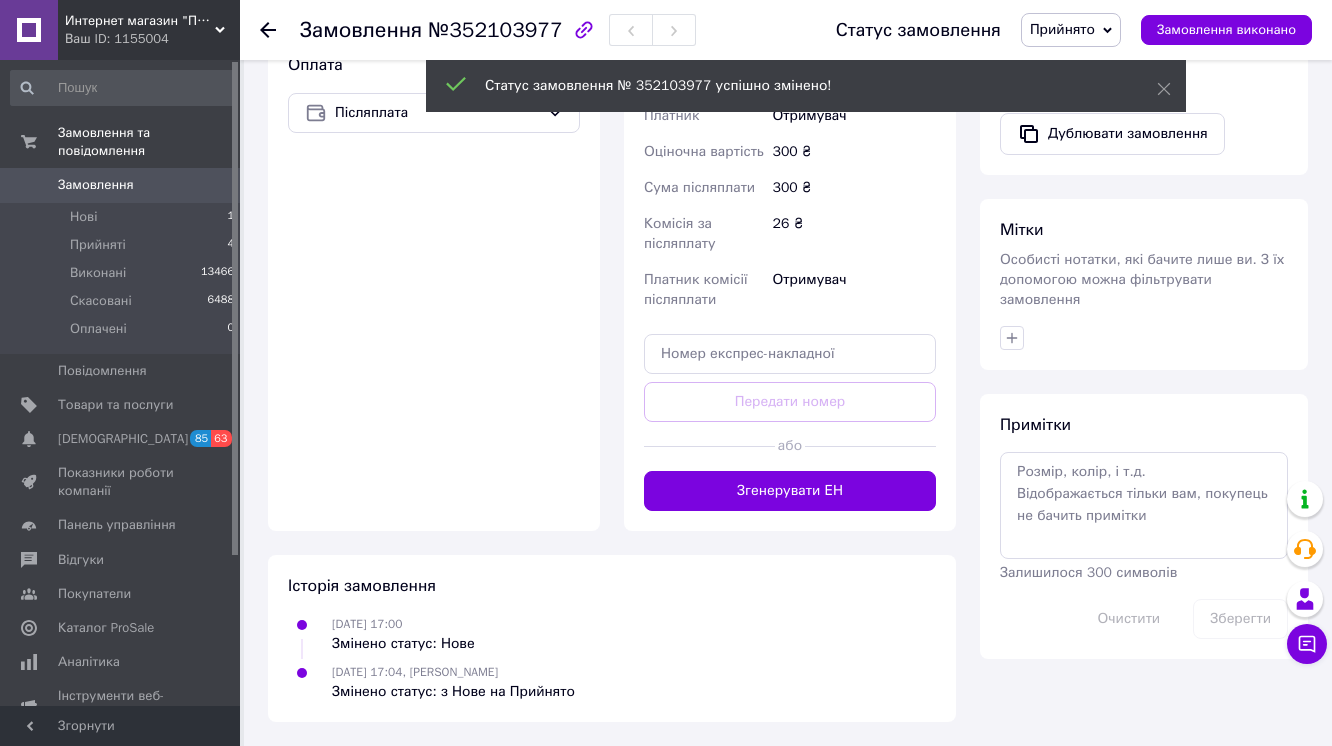 click on "Примітки Залишилося 300 символів Очистити Зберегти" at bounding box center [1144, 526] 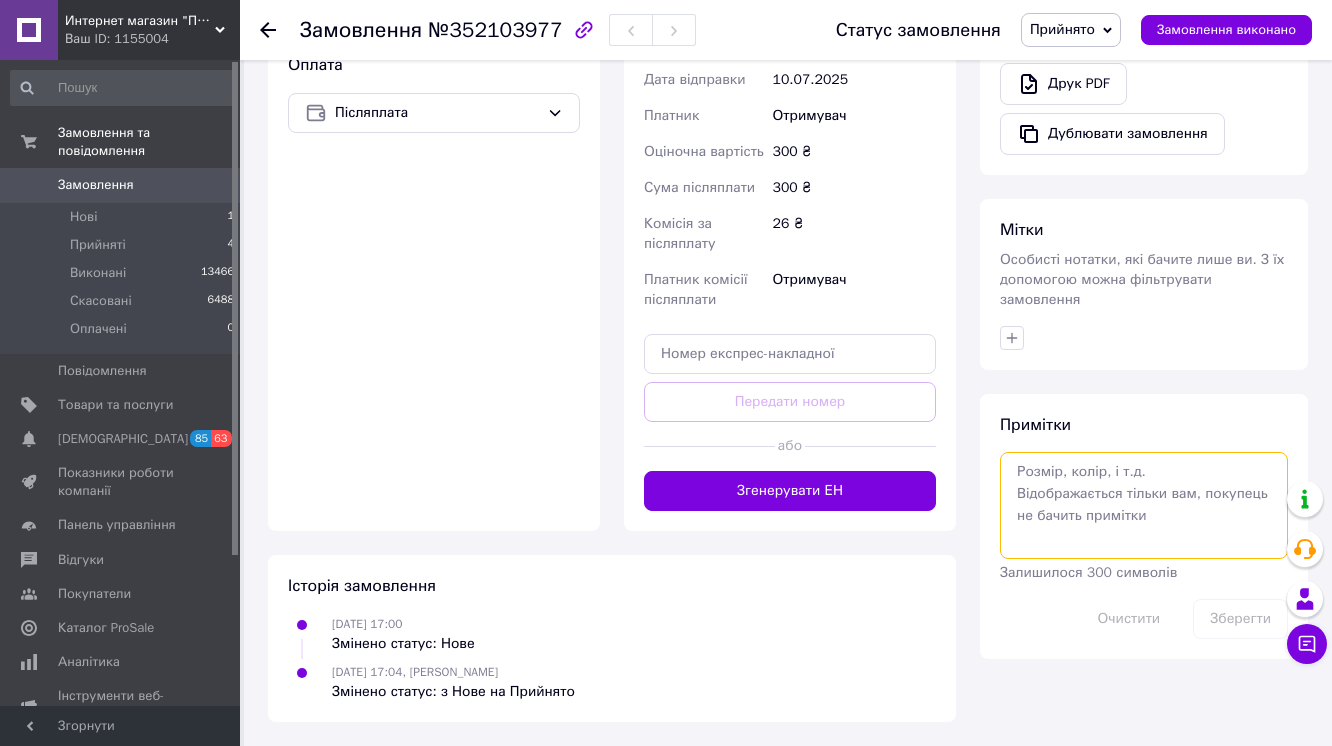 click at bounding box center (1144, 505) 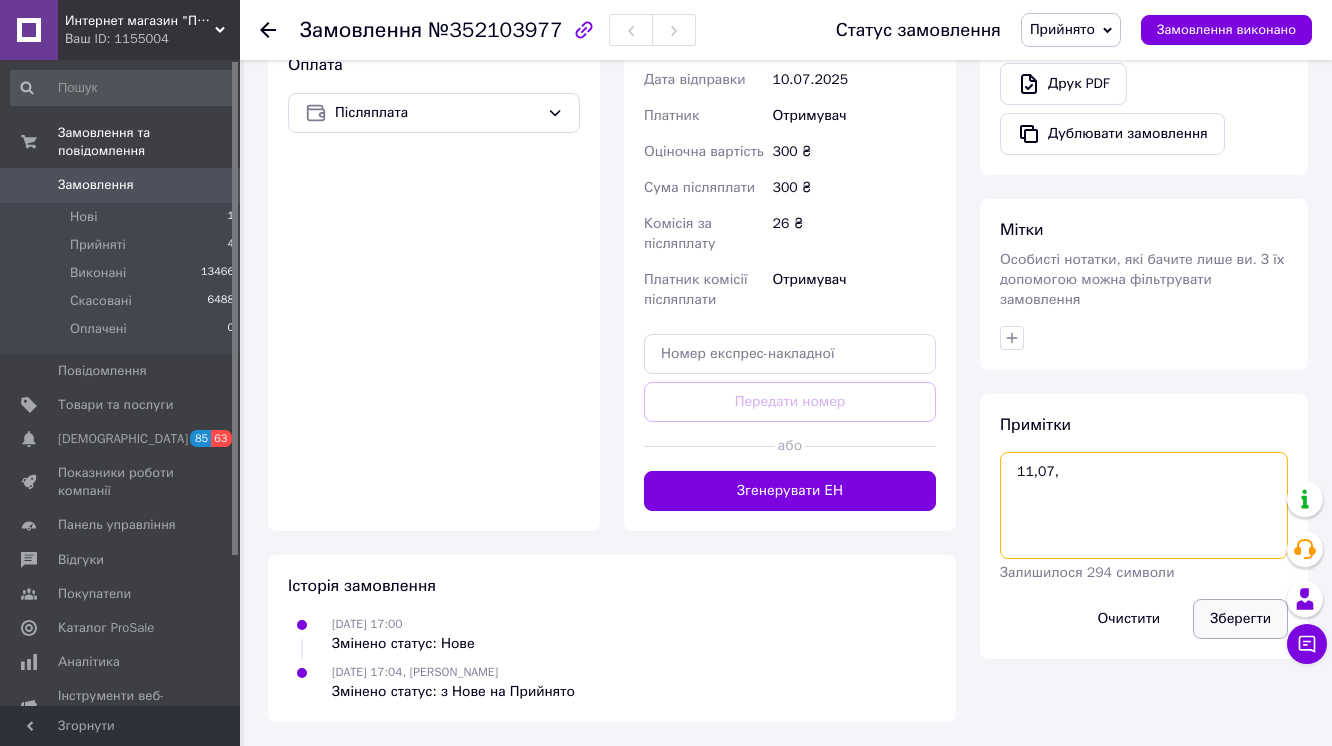 type on "11,07," 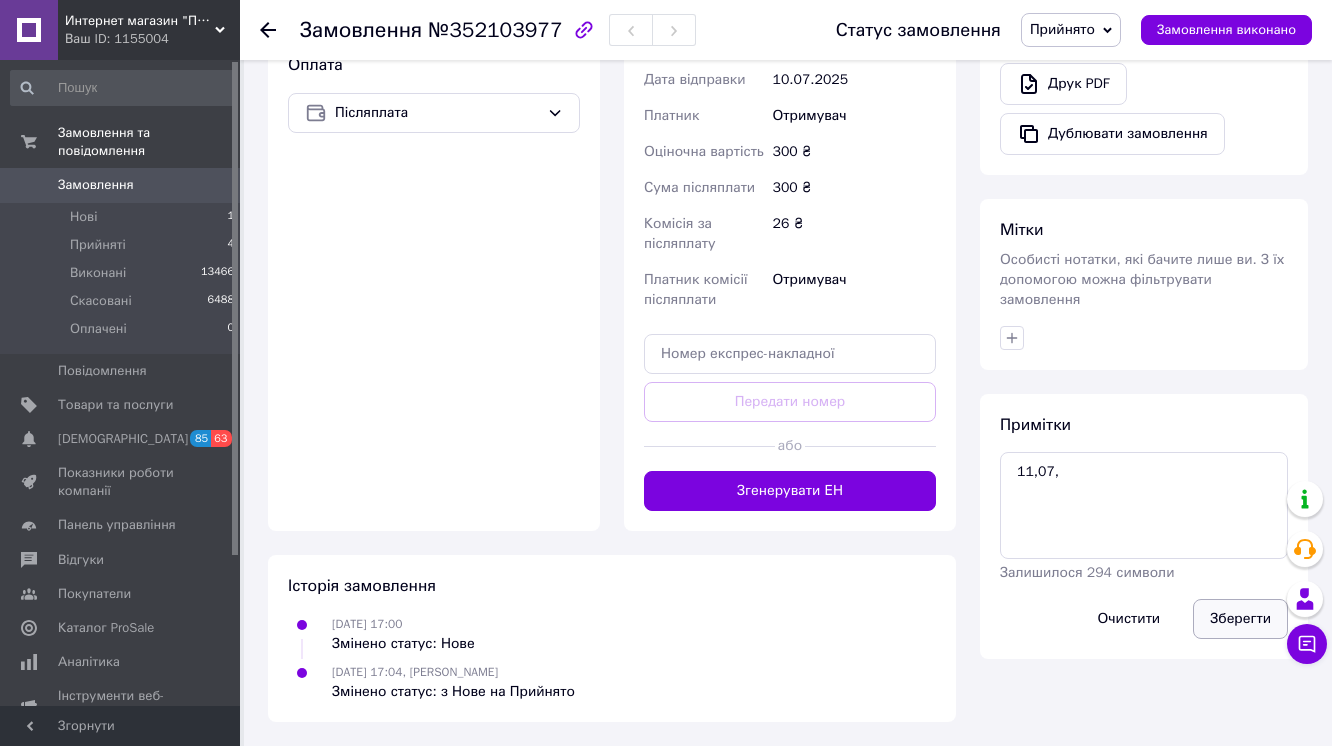 click on "Зберегти" at bounding box center (1240, 619) 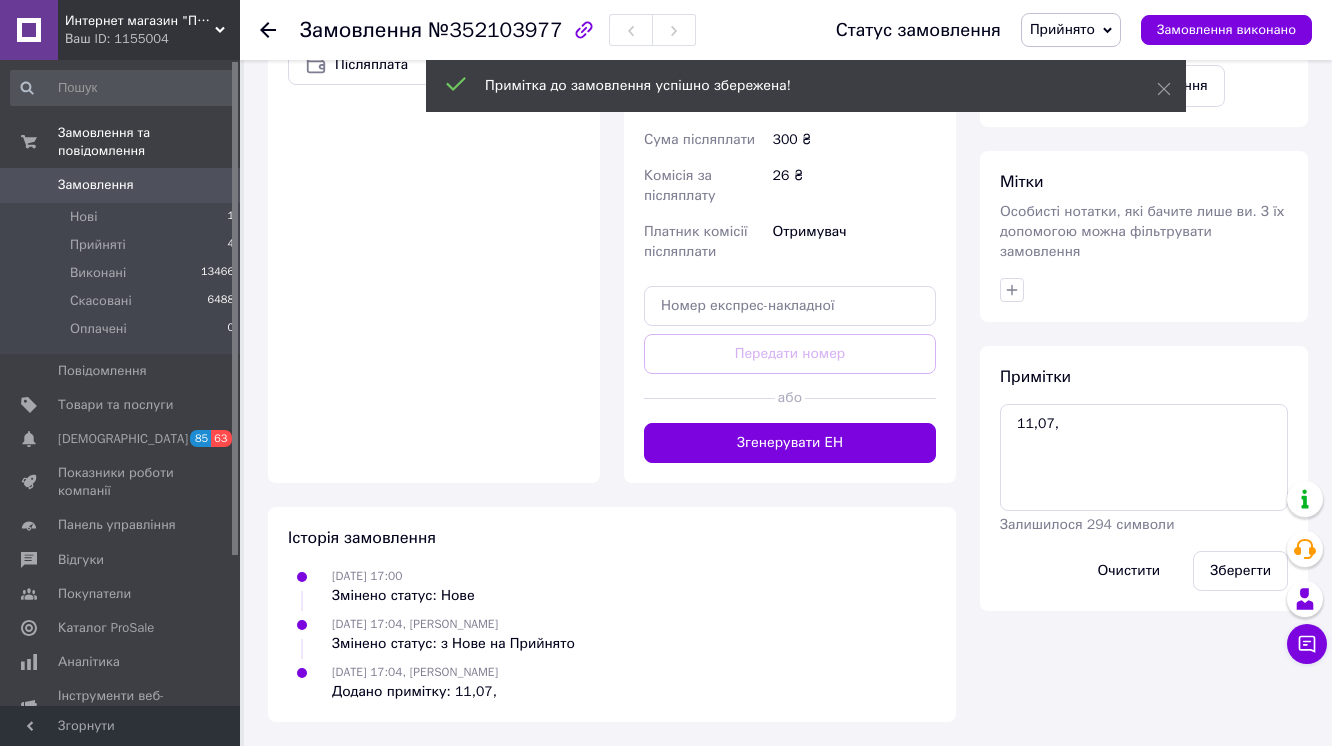 click 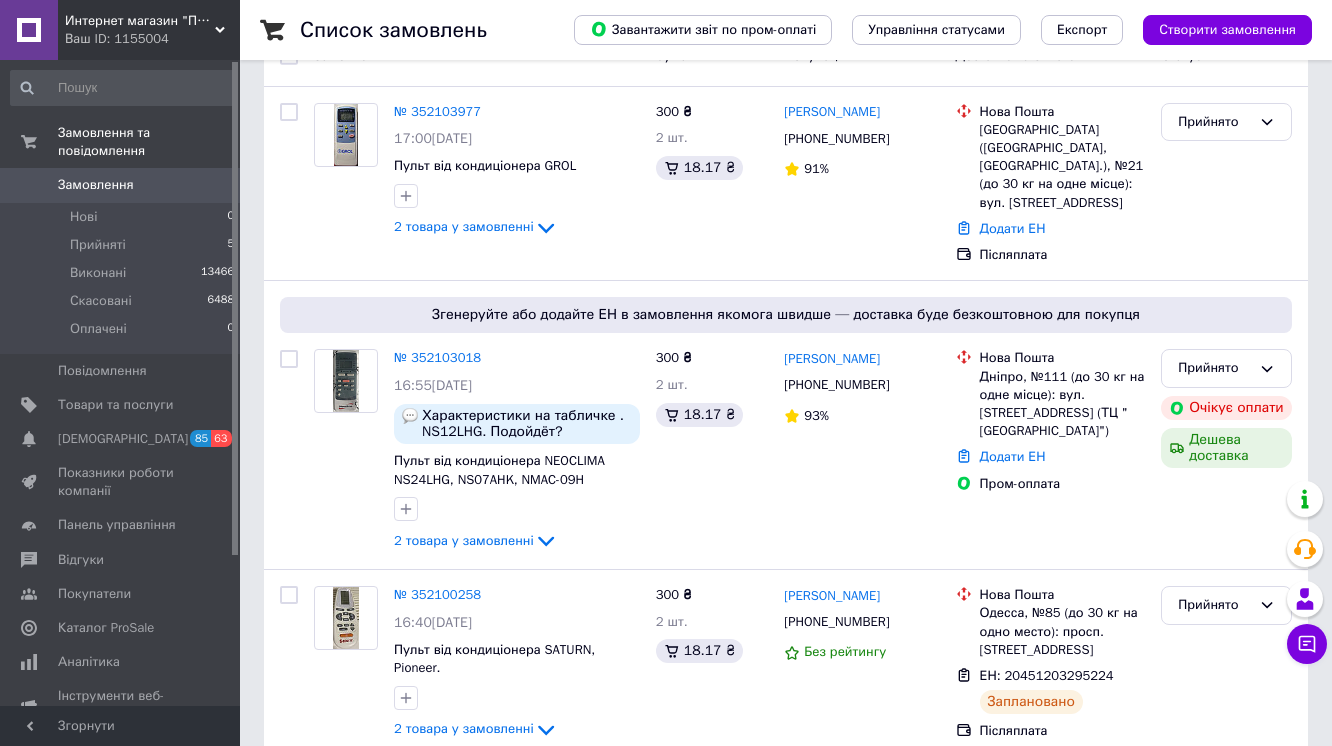 scroll, scrollTop: 400, scrollLeft: 0, axis: vertical 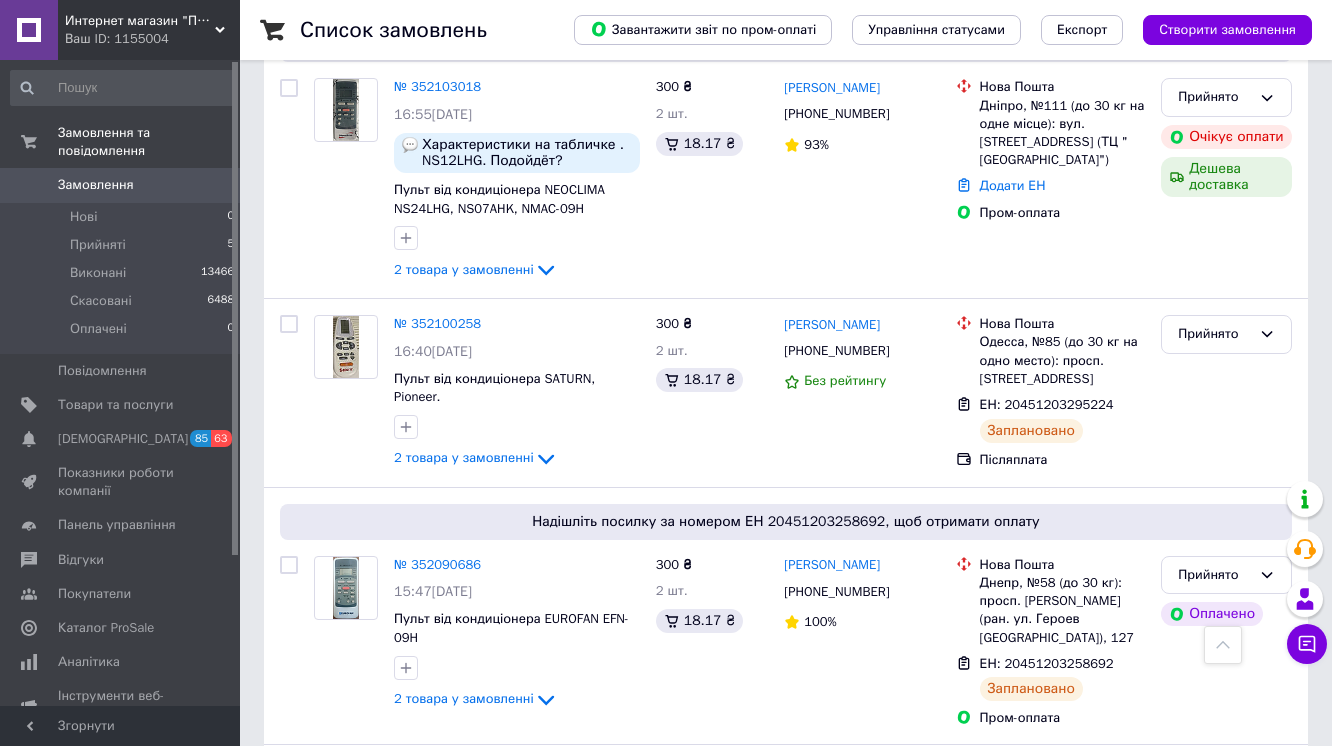 click 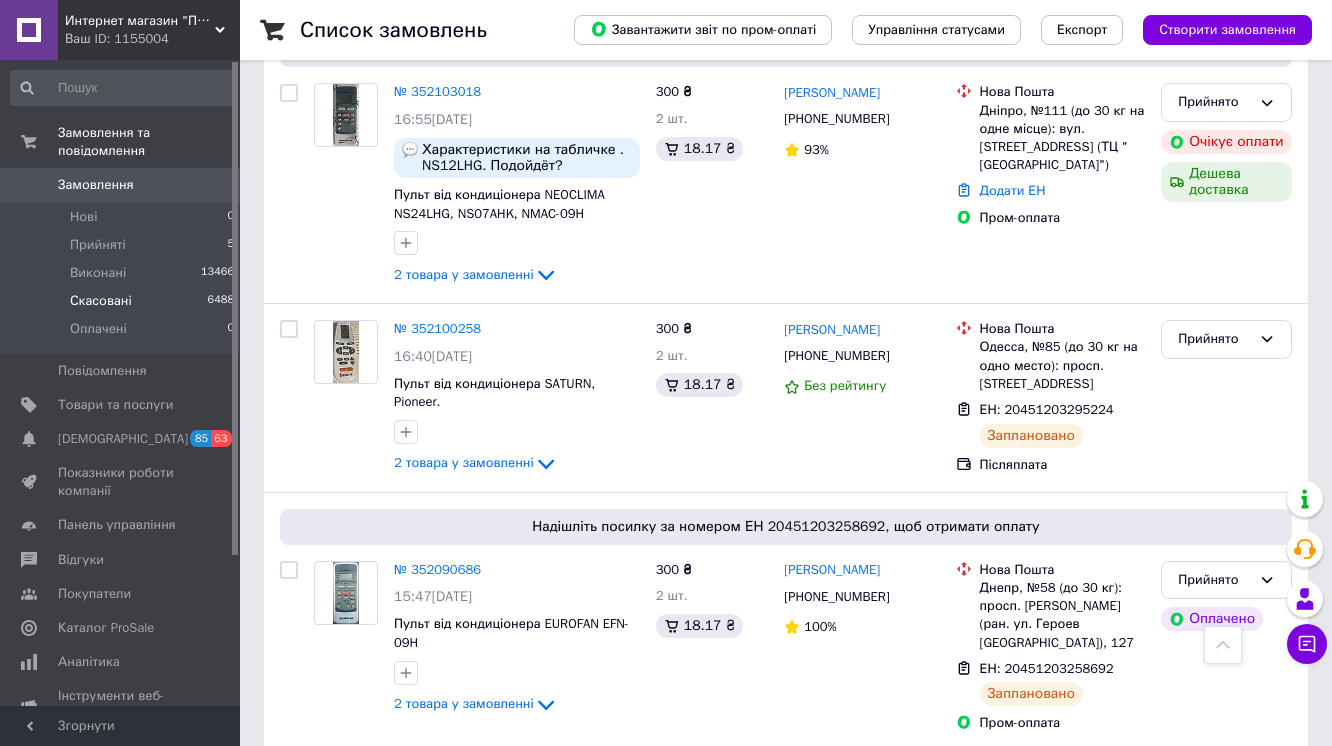 scroll, scrollTop: 160, scrollLeft: 0, axis: vertical 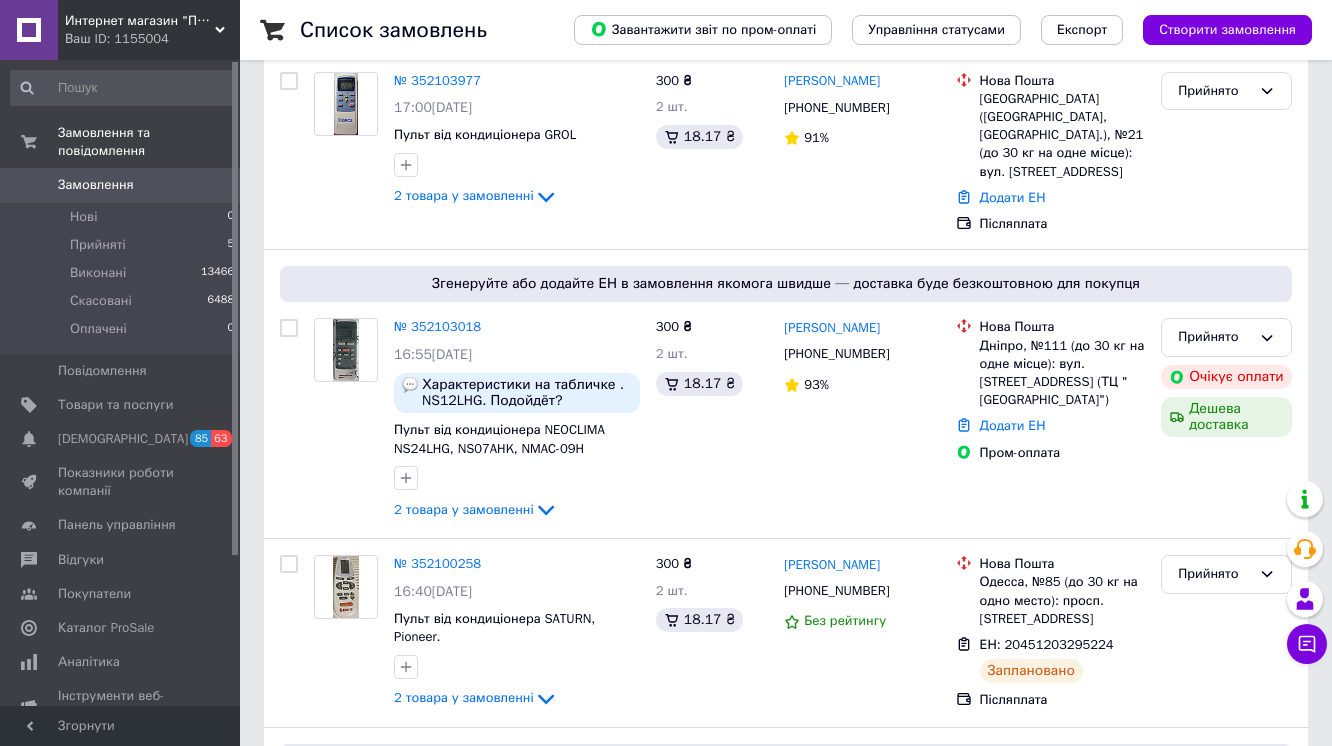 click on "Замовлення" at bounding box center [96, 185] 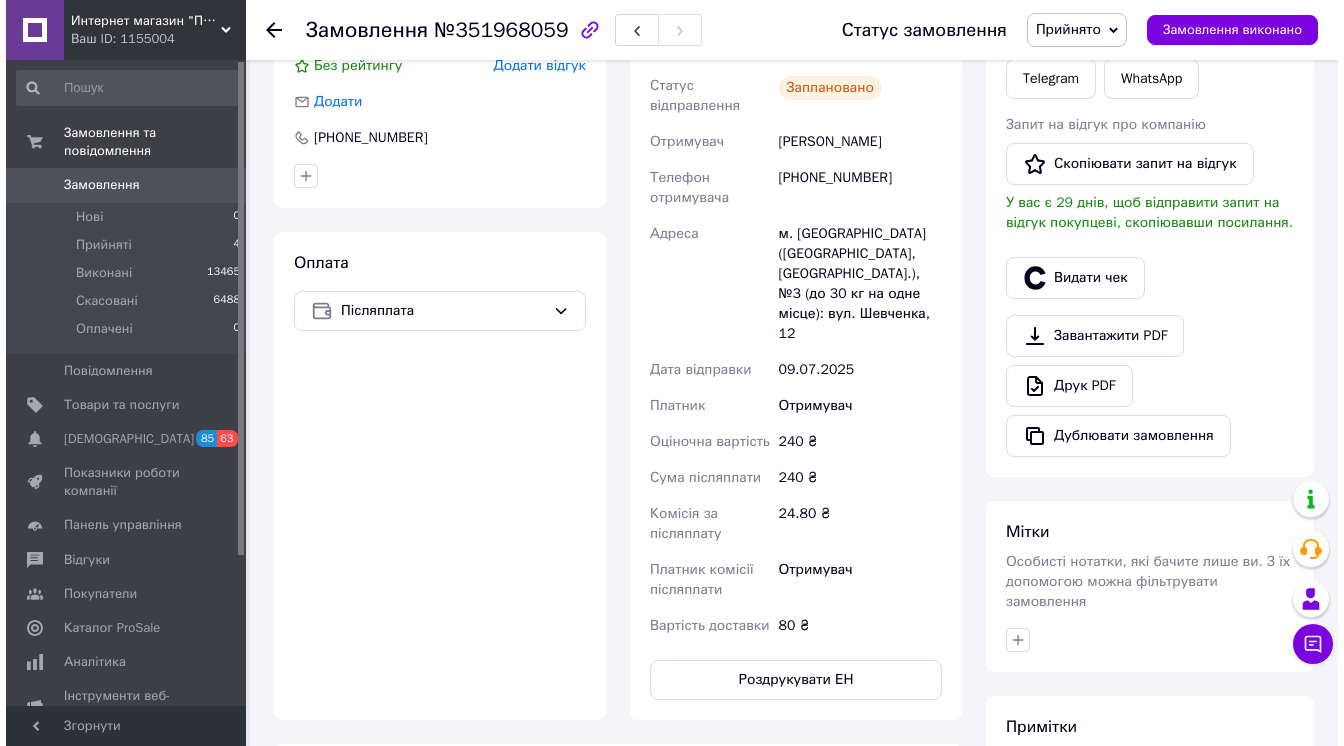 scroll, scrollTop: 480, scrollLeft: 0, axis: vertical 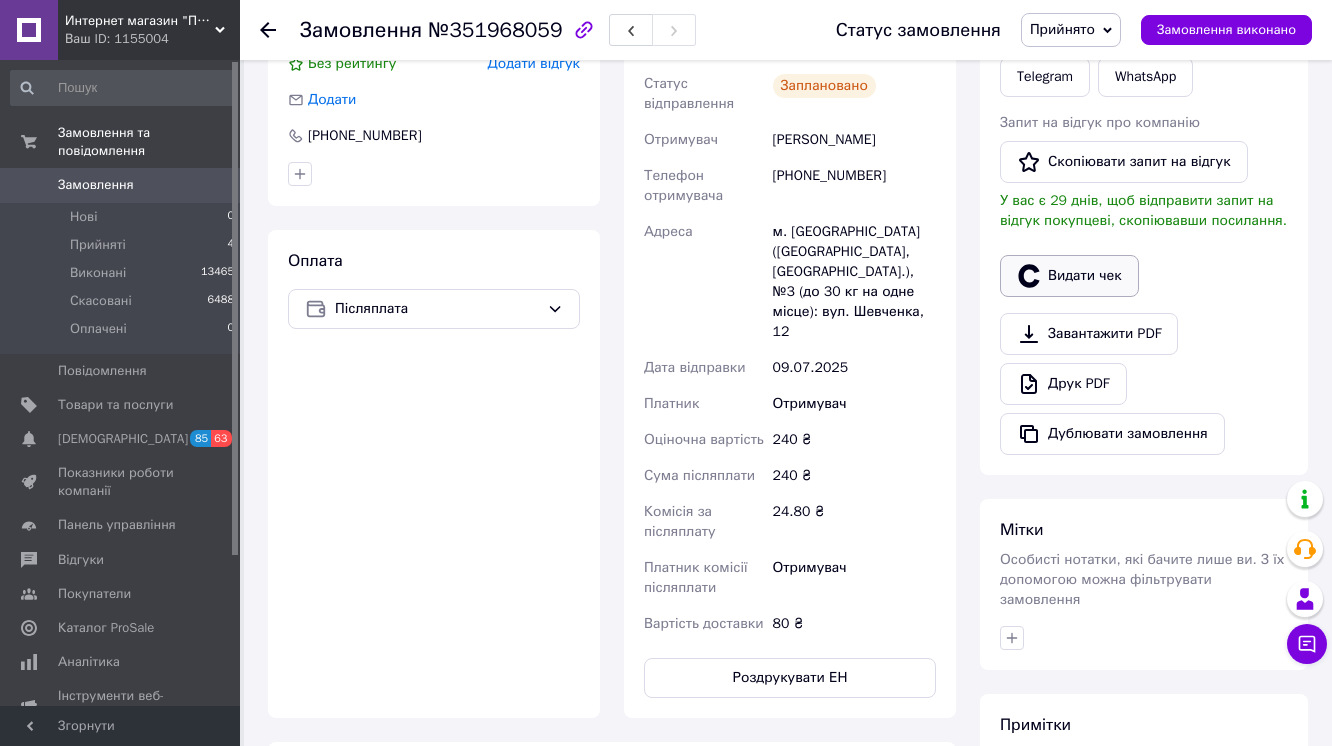 click on "Видати чек" at bounding box center [1069, 276] 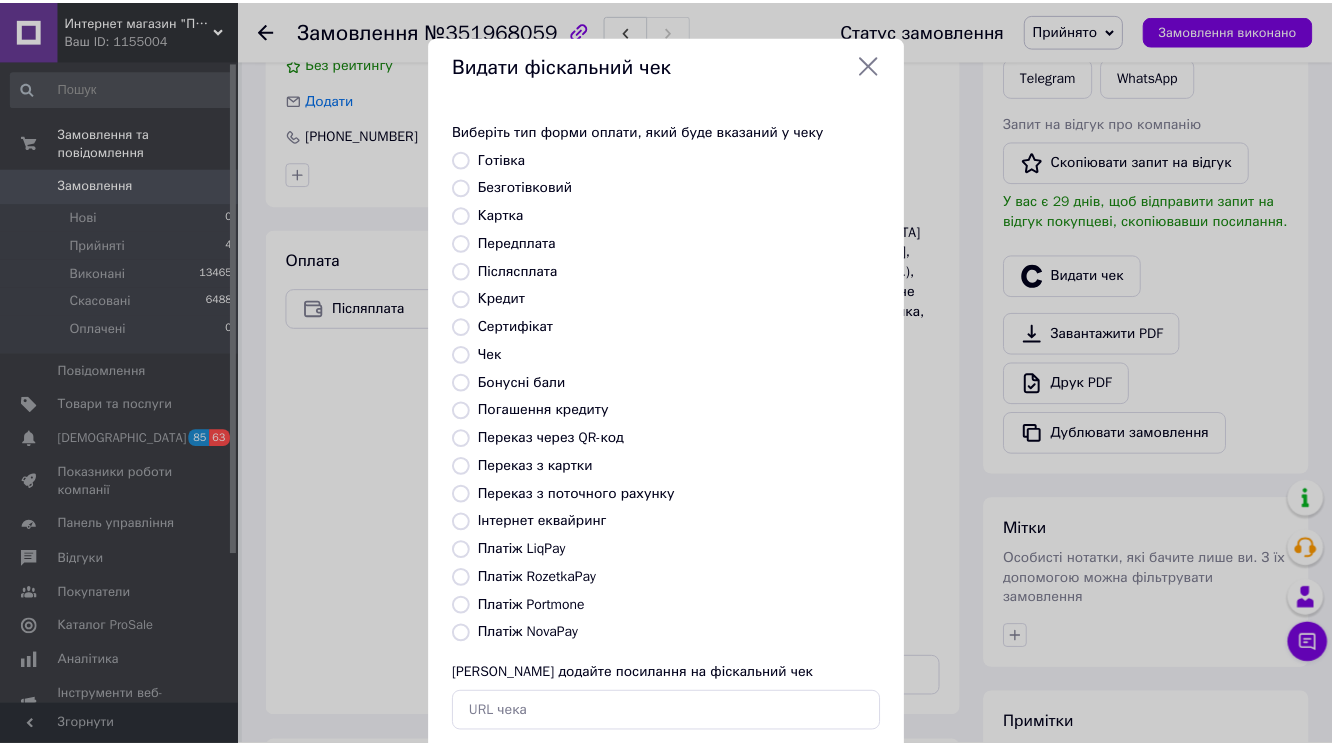 scroll, scrollTop: 255, scrollLeft: 0, axis: vertical 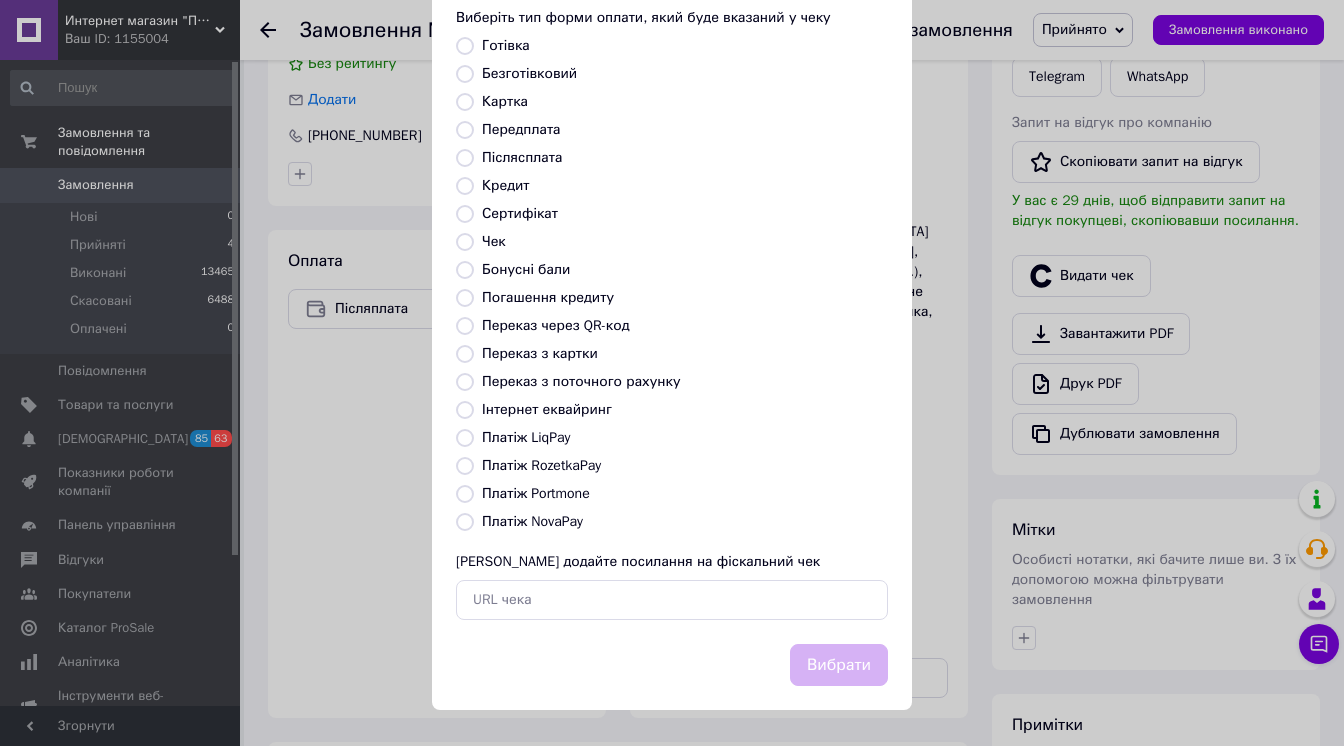 click on "Платіж NovaPay" at bounding box center [465, 522] 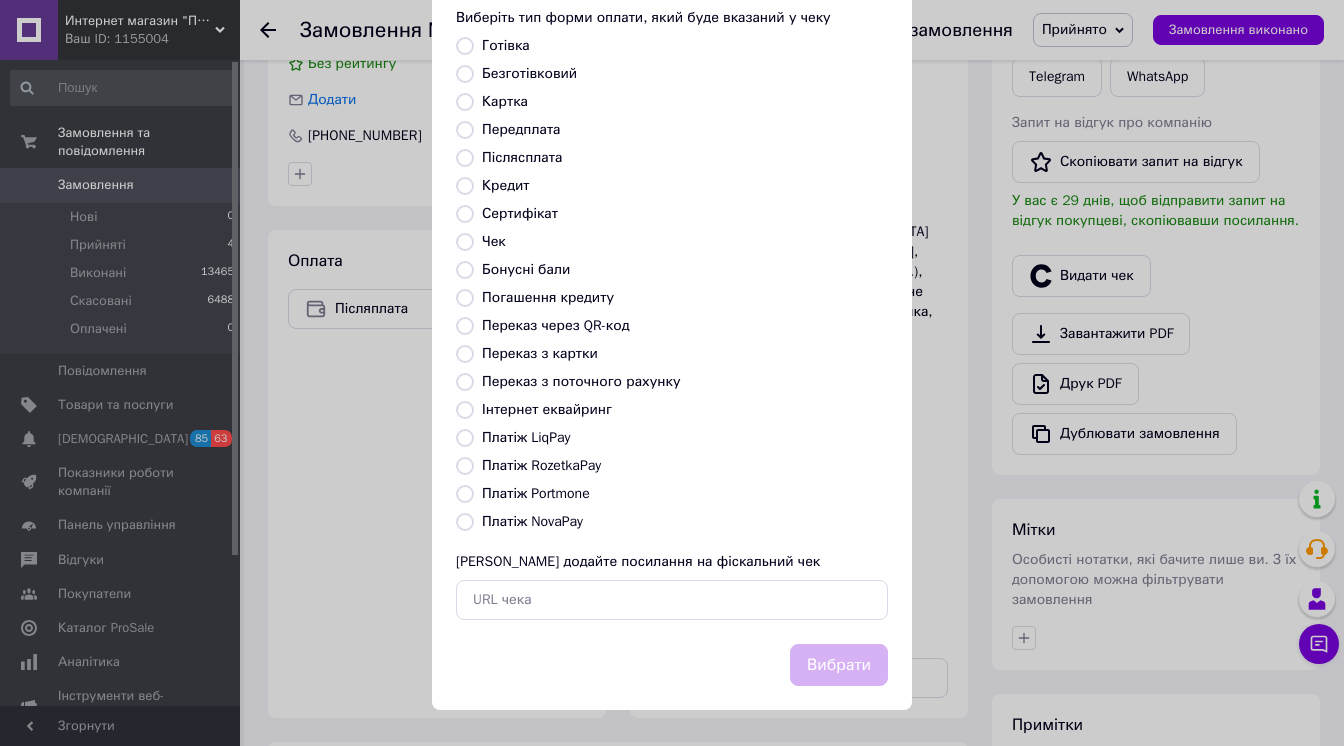 radio on "true" 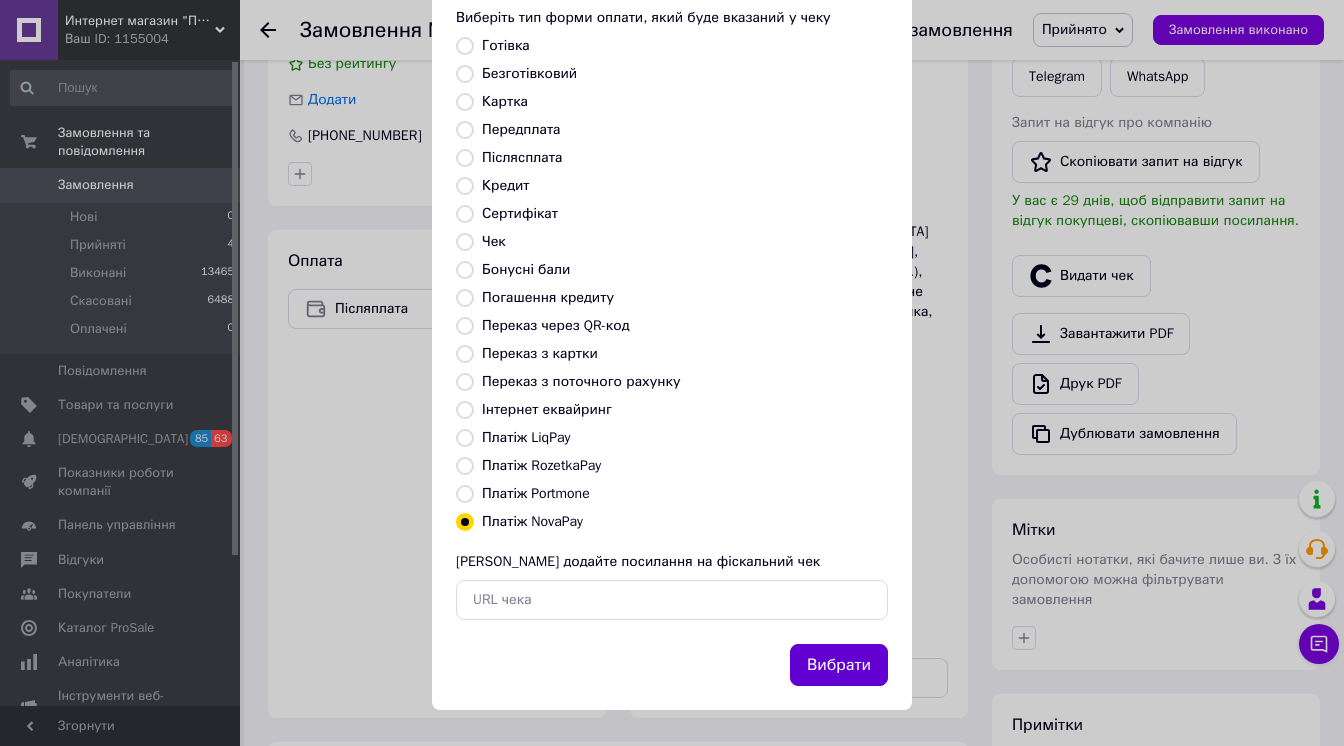 click on "Вибрати" at bounding box center (839, 665) 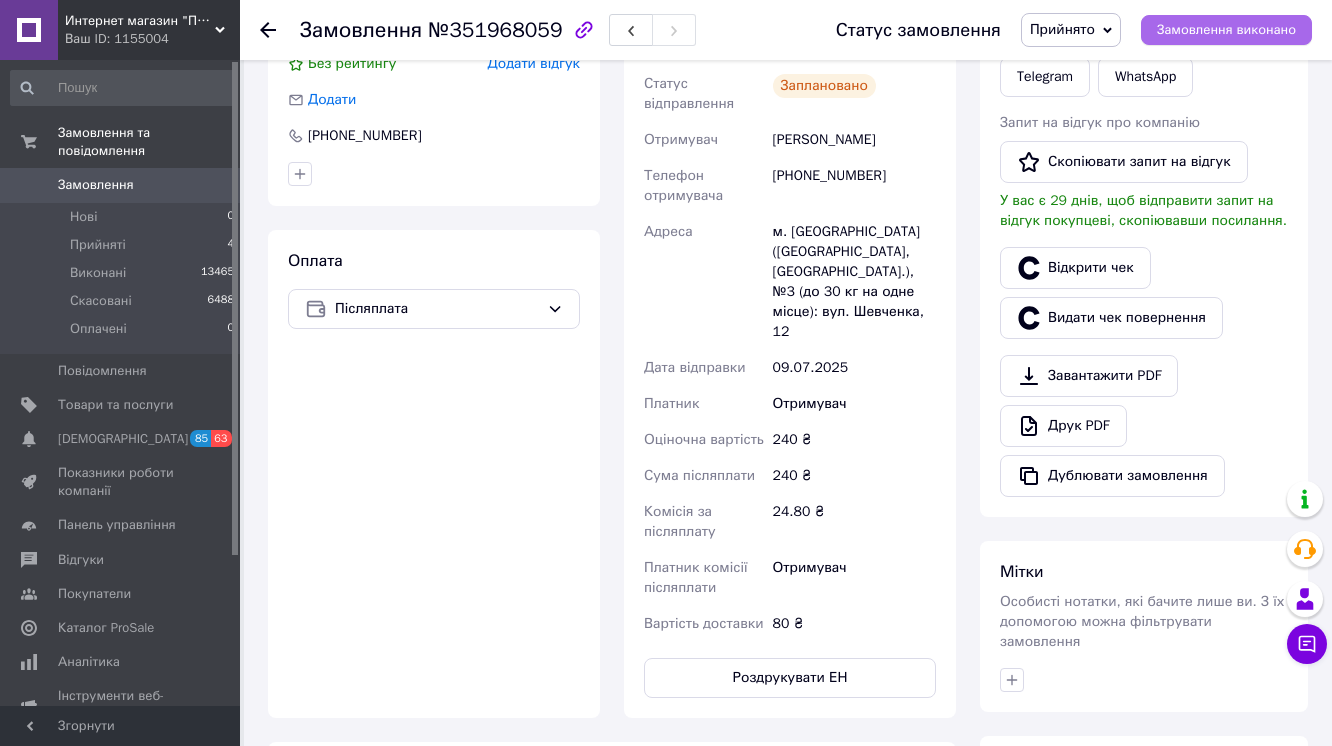 click on "Замовлення виконано" at bounding box center (1226, 30) 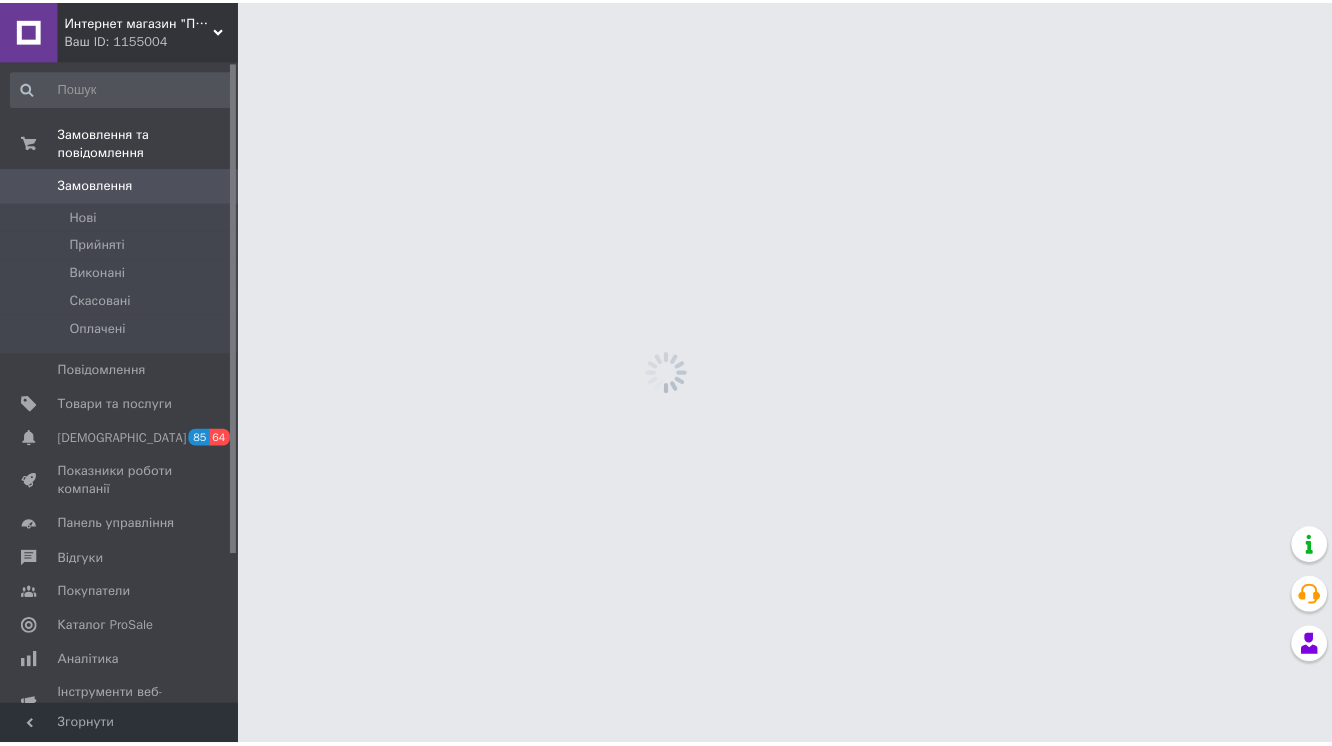 scroll, scrollTop: 0, scrollLeft: 0, axis: both 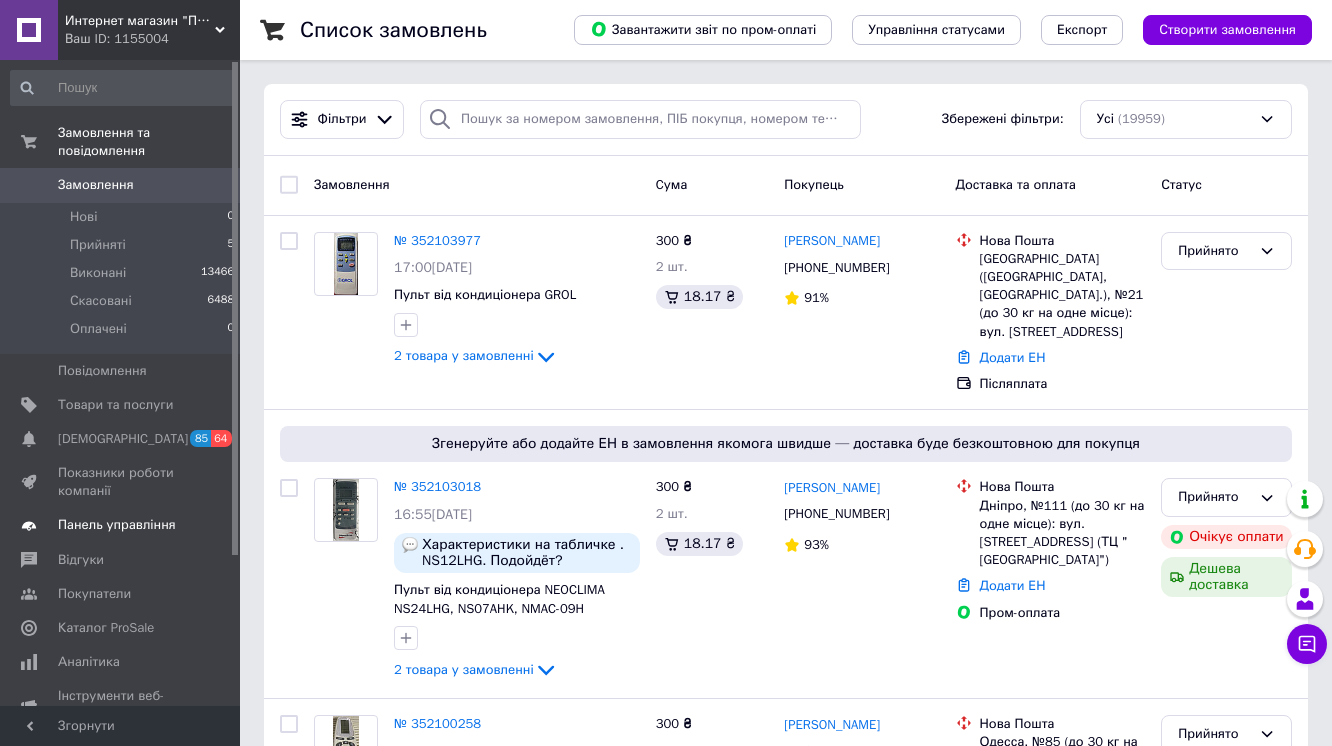 click on "Панель управління" at bounding box center (117, 525) 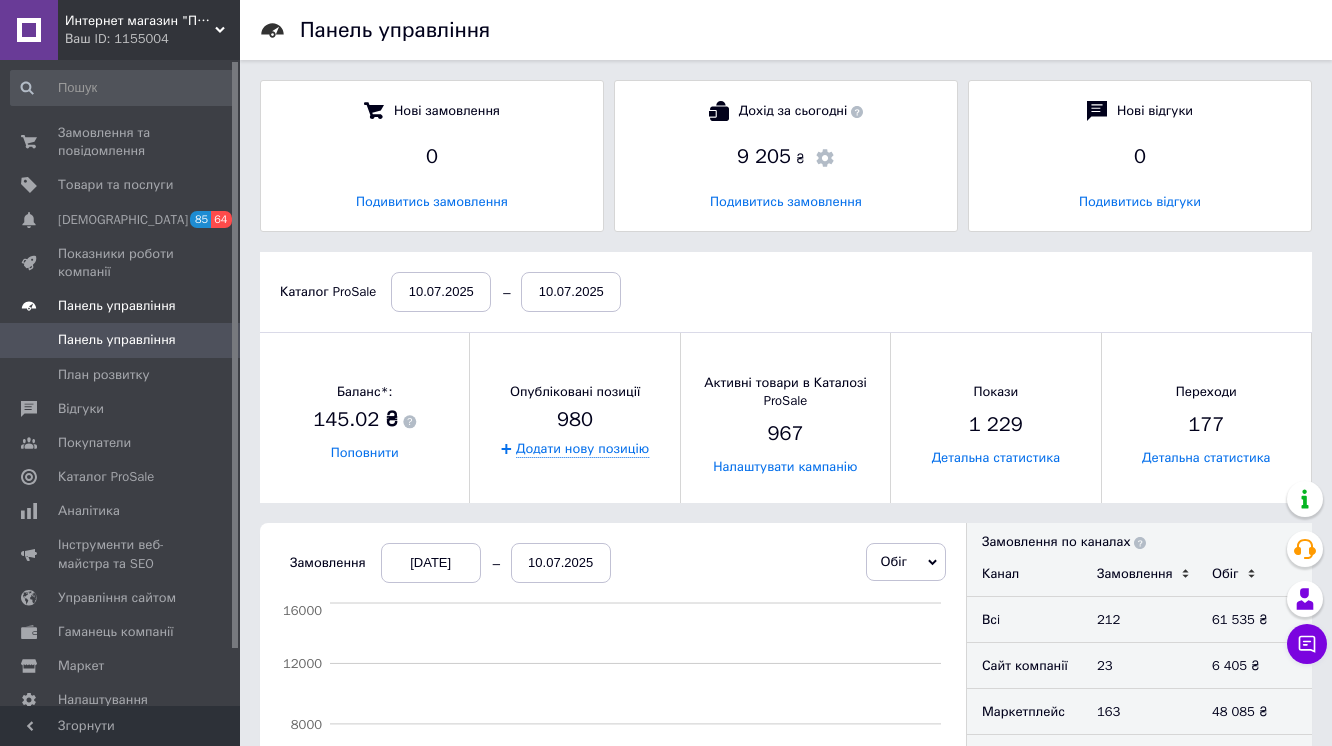 scroll, scrollTop: 10, scrollLeft: 9, axis: both 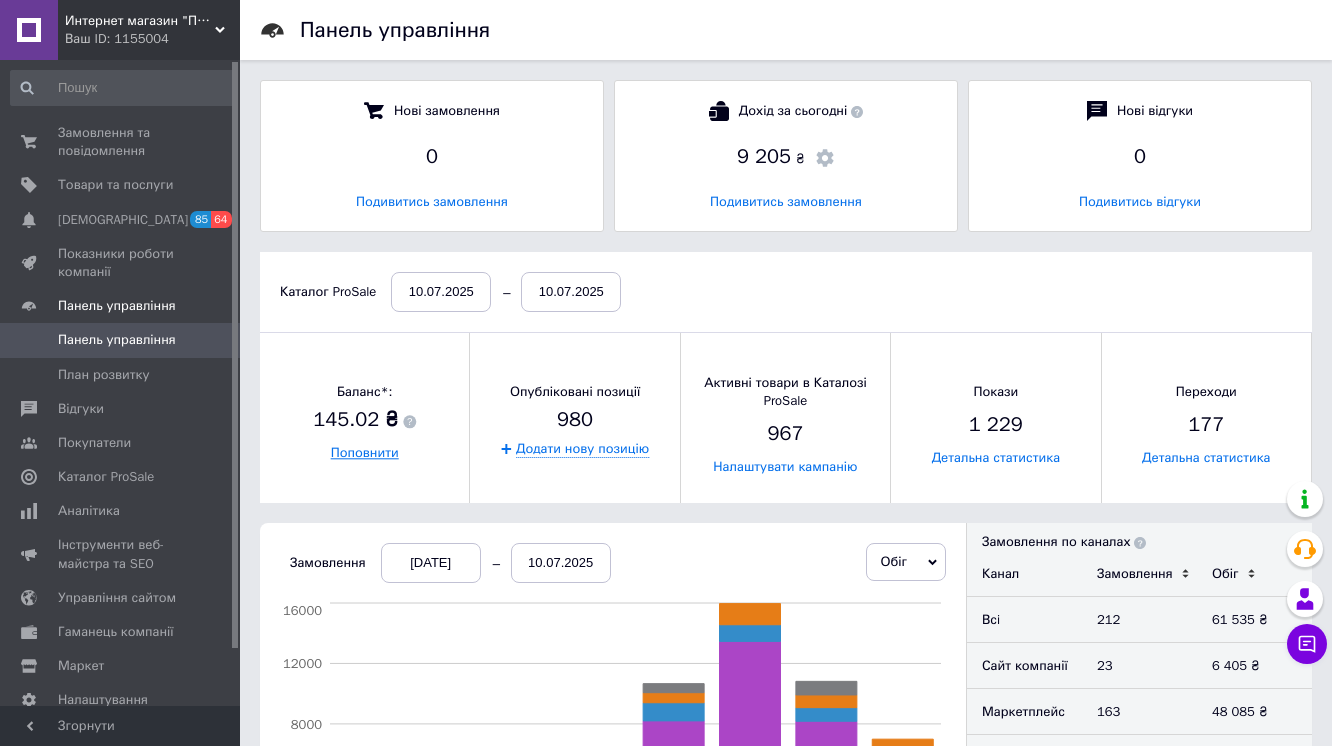 click on "Поповнити" at bounding box center [365, 453] 